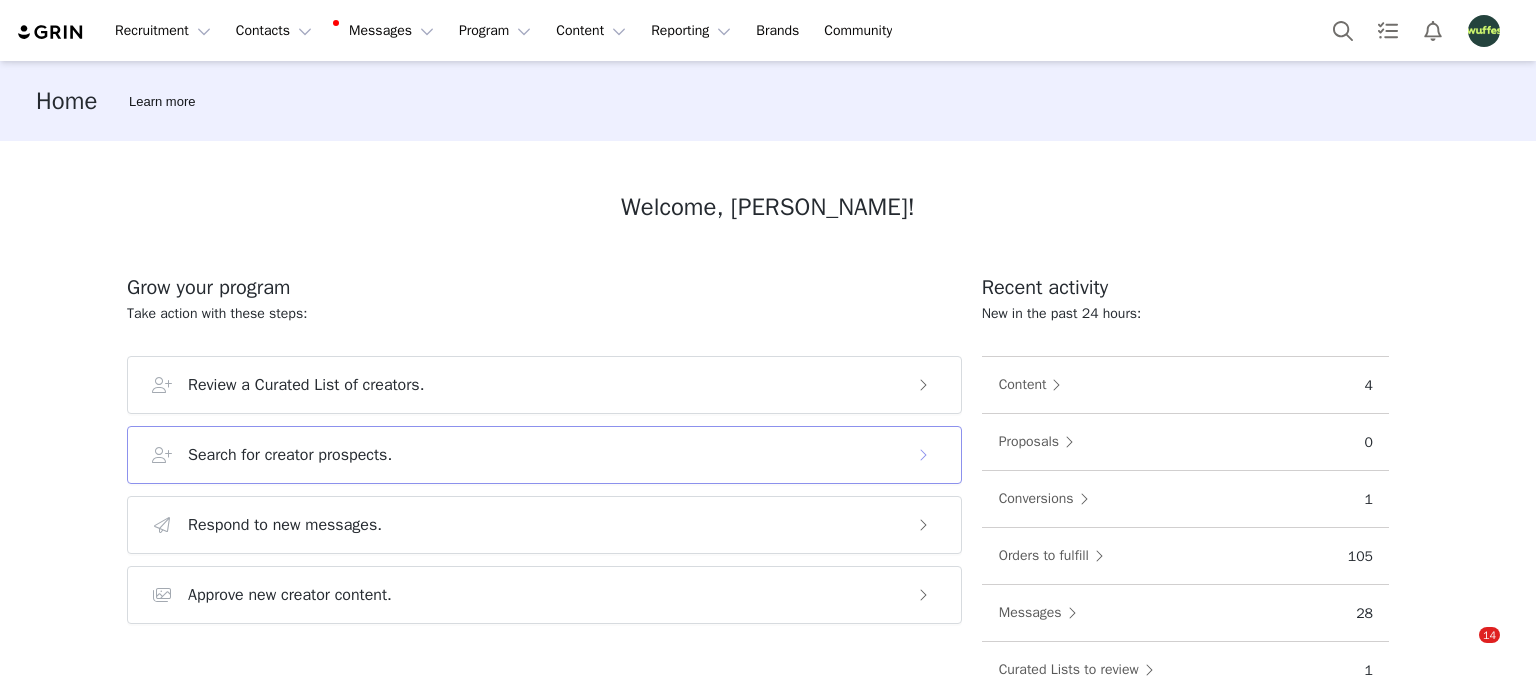 scroll, scrollTop: 0, scrollLeft: 0, axis: both 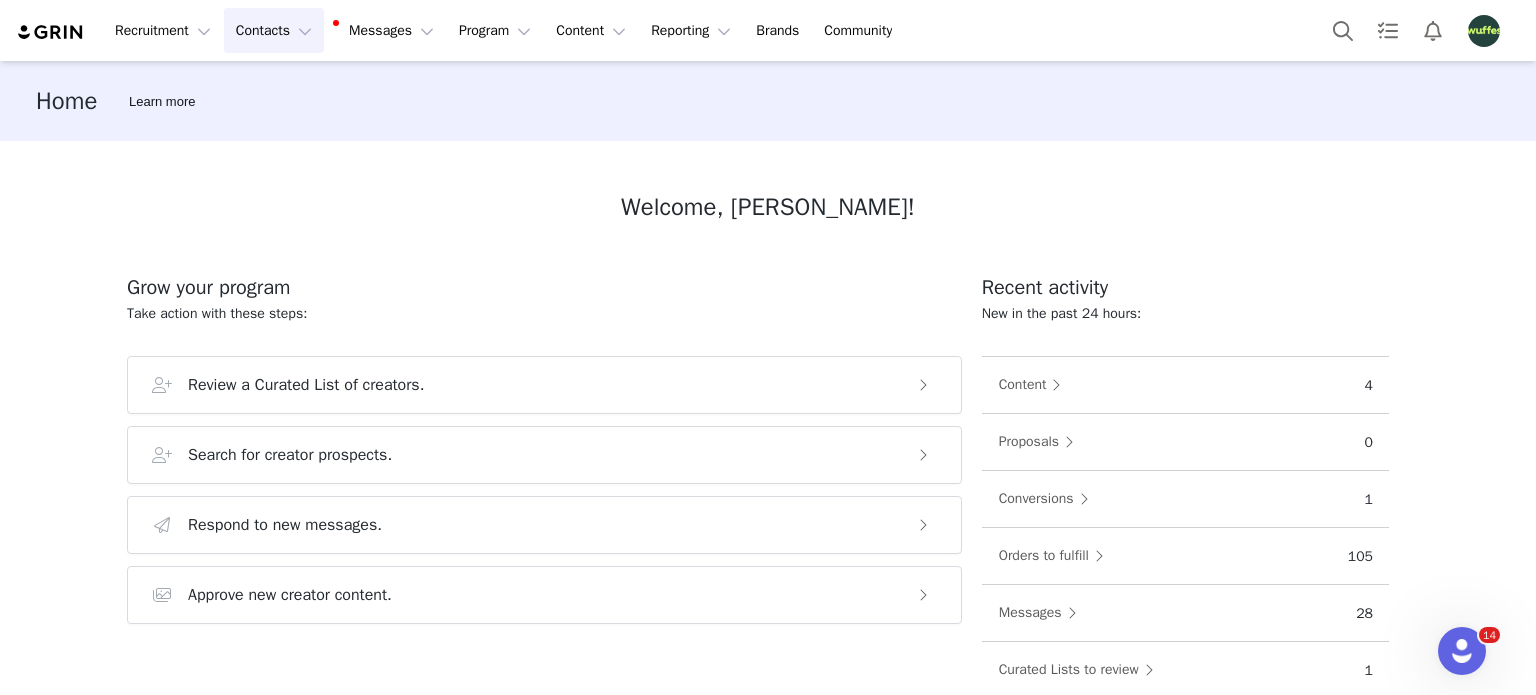 click on "Contacts Contacts" at bounding box center (274, 30) 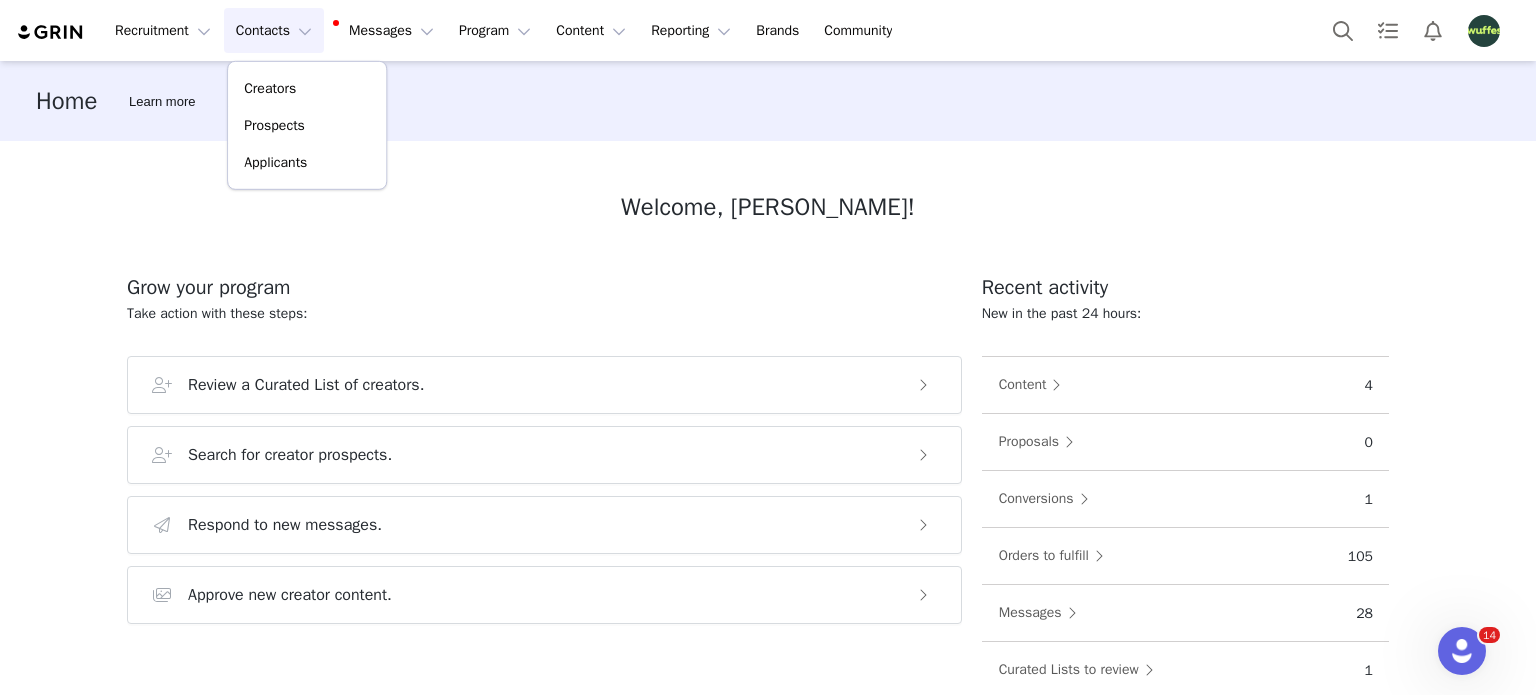 click on "Home     Learn more" at bounding box center [768, 101] 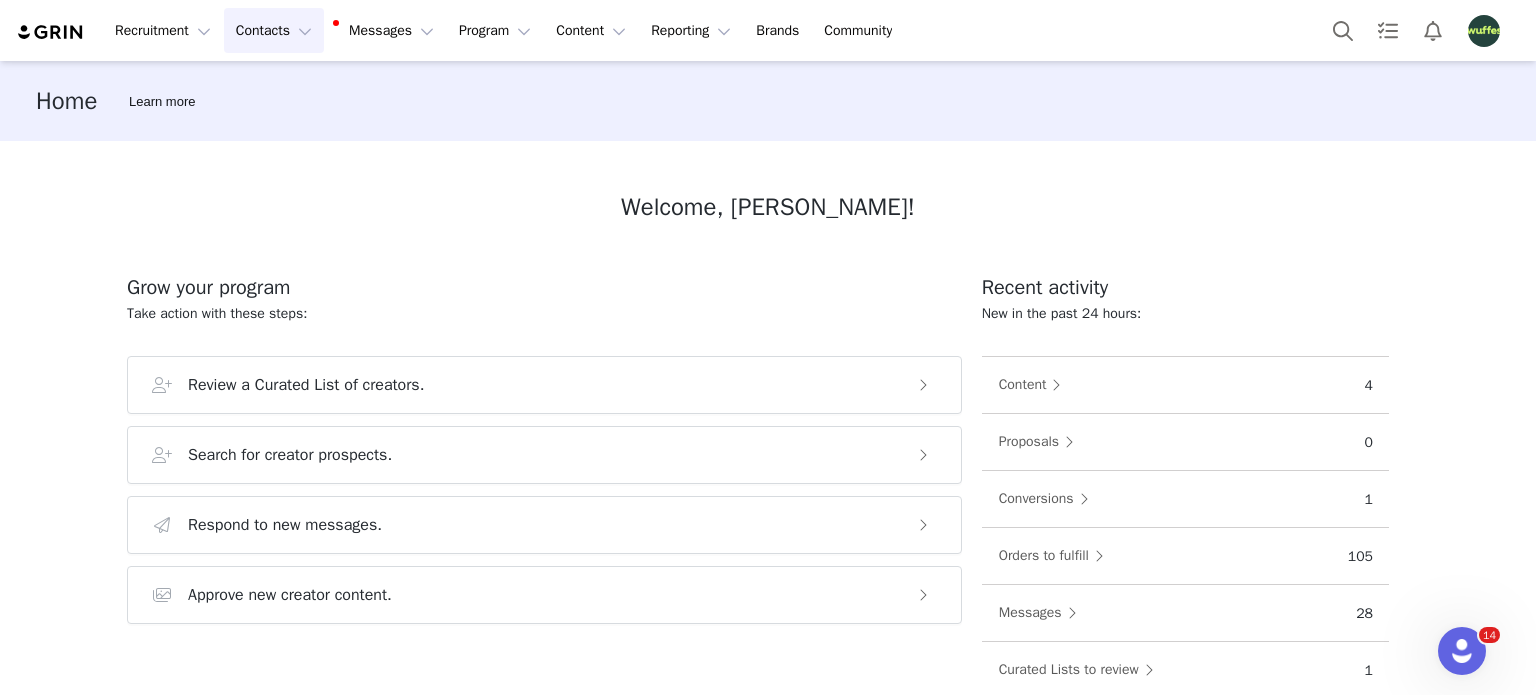 type 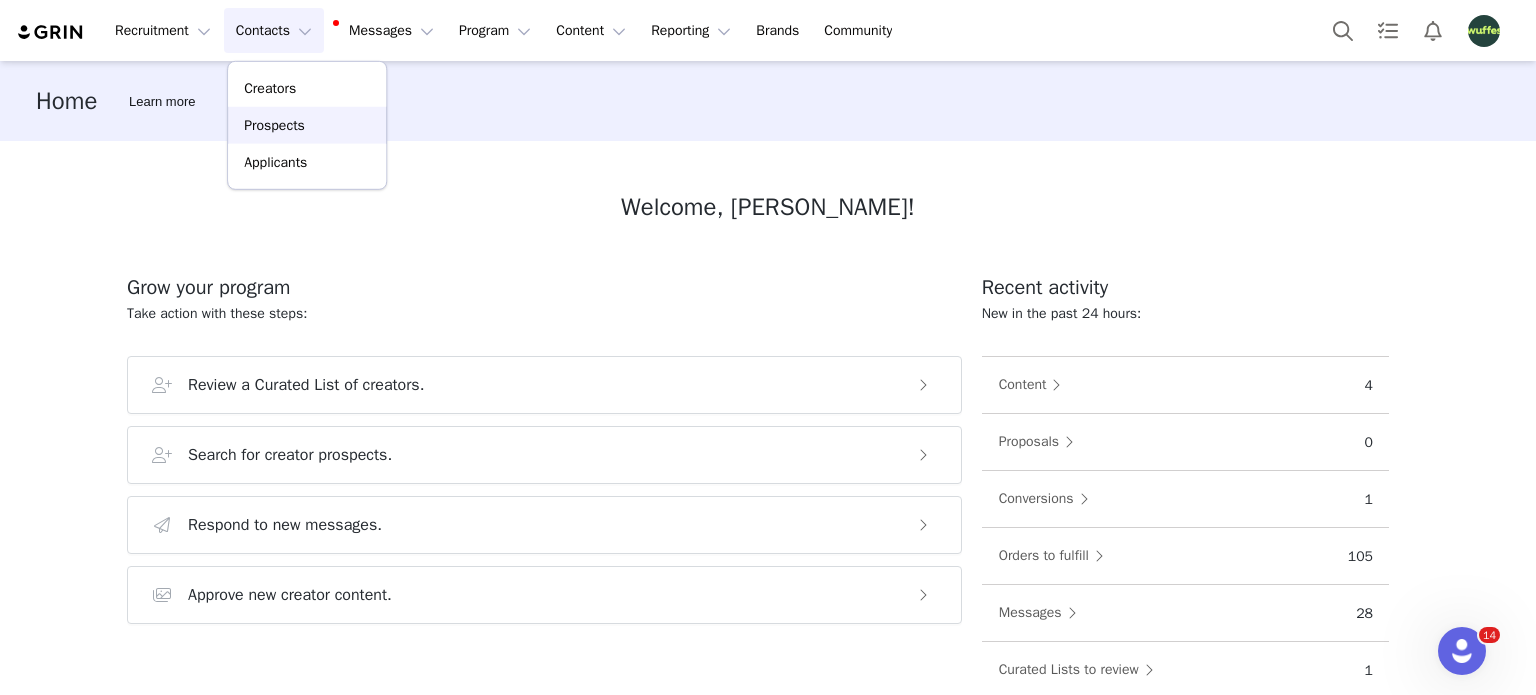 click on "Prospects" at bounding box center [307, 125] 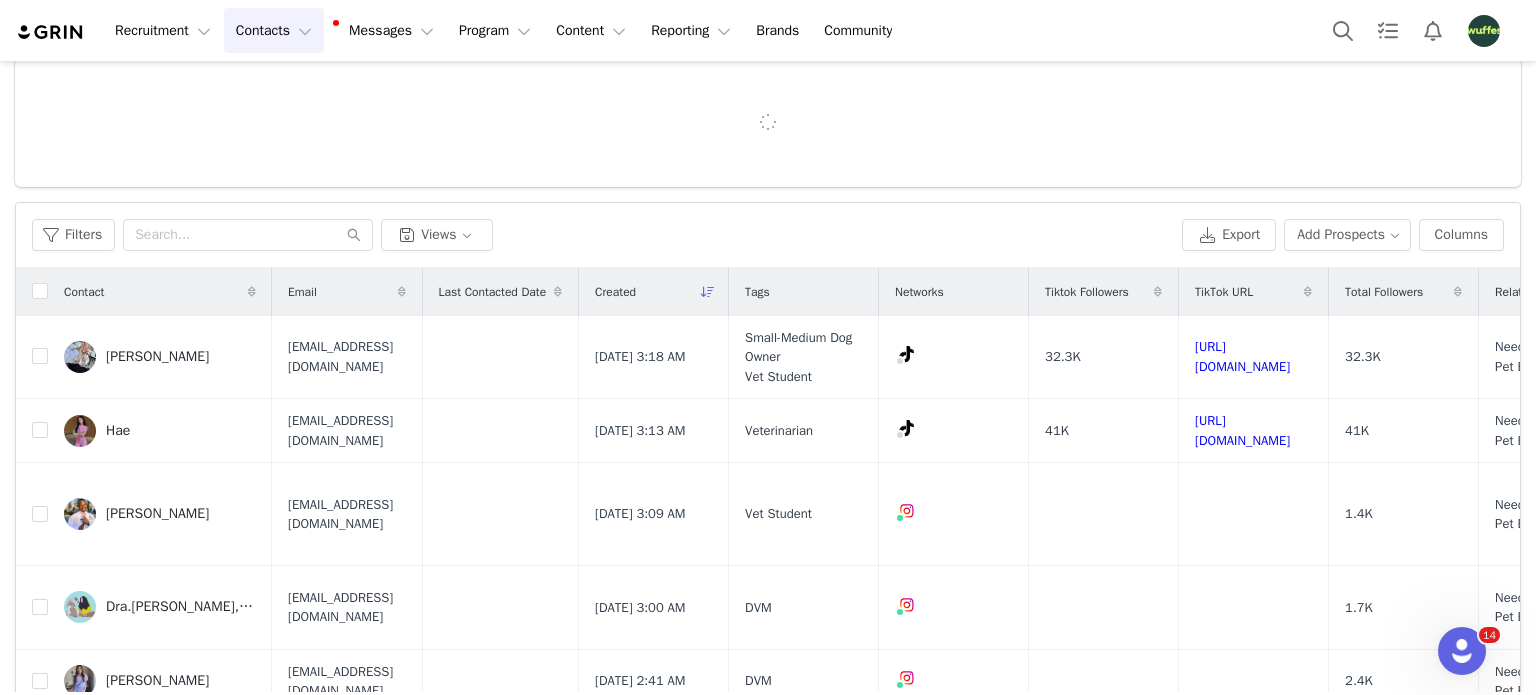 scroll, scrollTop: 221, scrollLeft: 0, axis: vertical 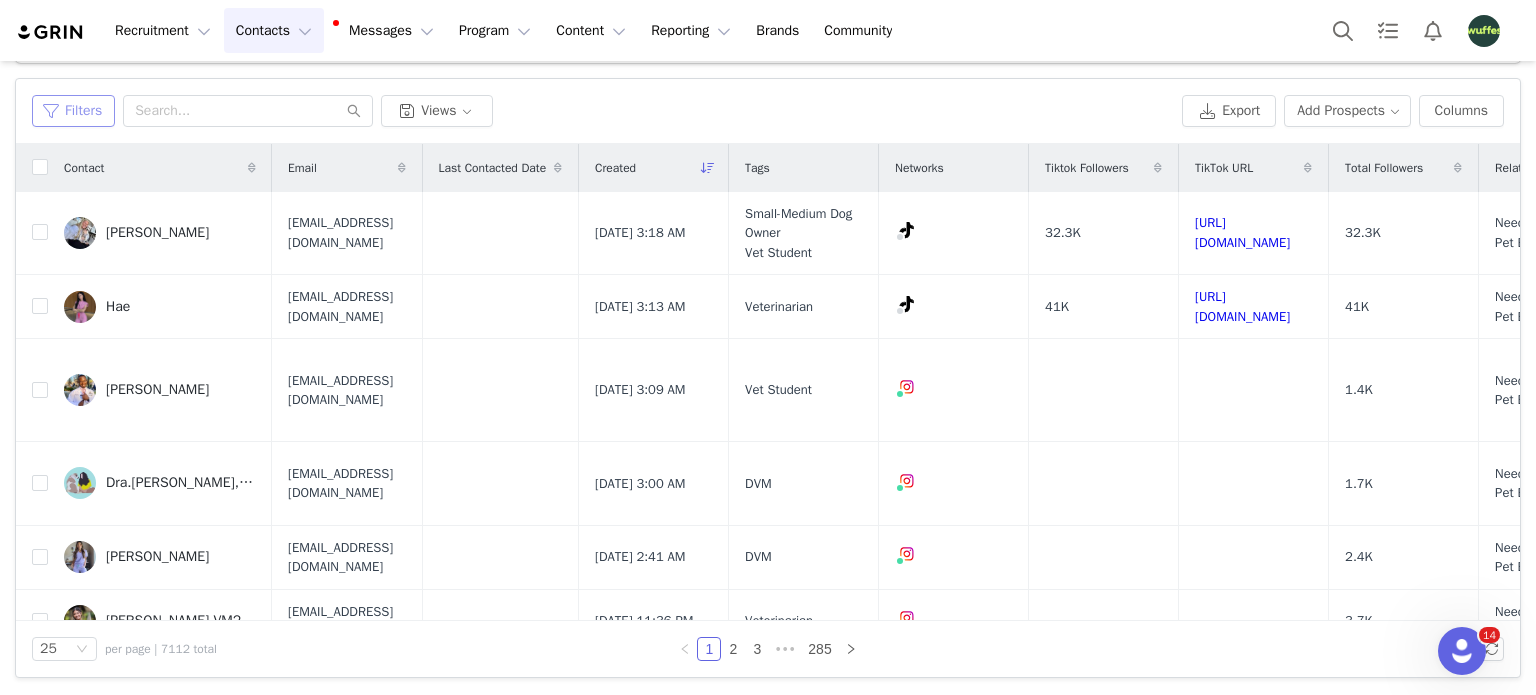 click on "Filters" at bounding box center [73, 111] 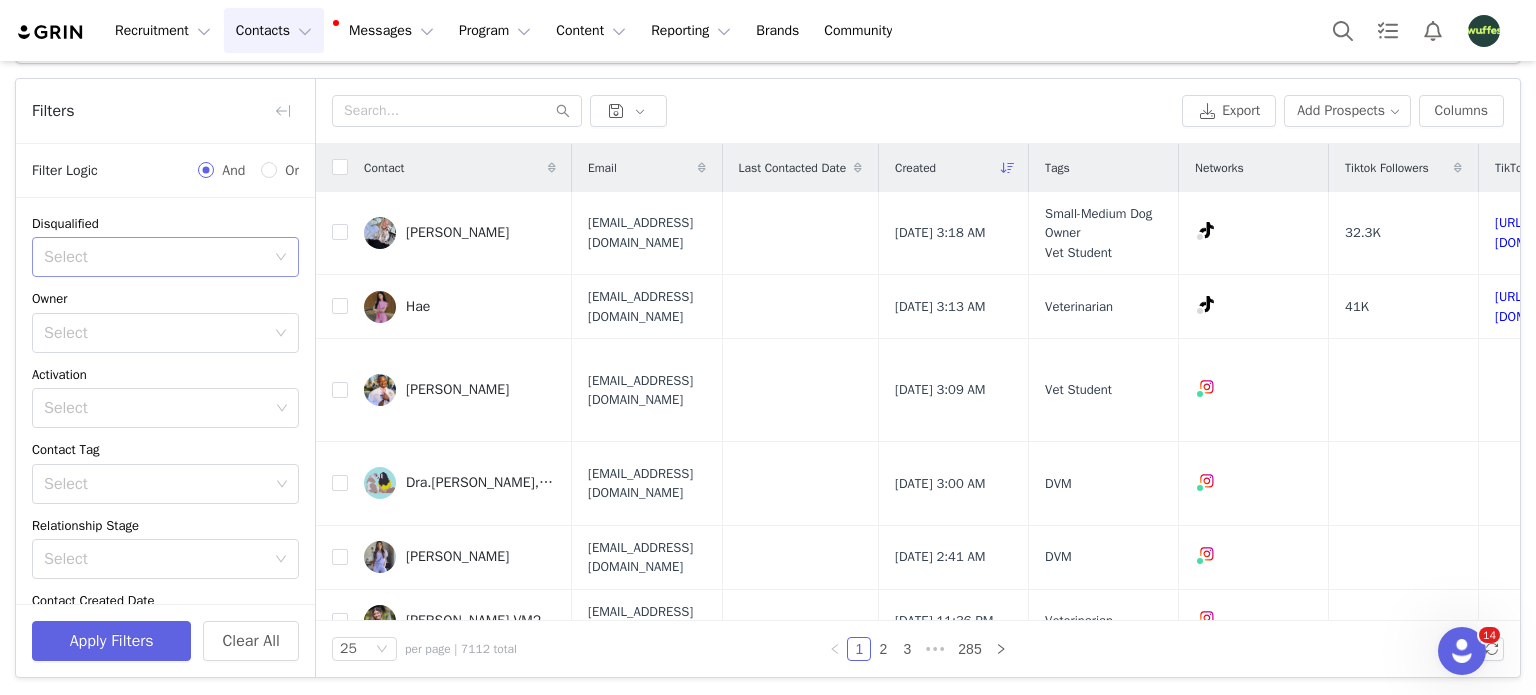 click on "Select" at bounding box center (154, 257) 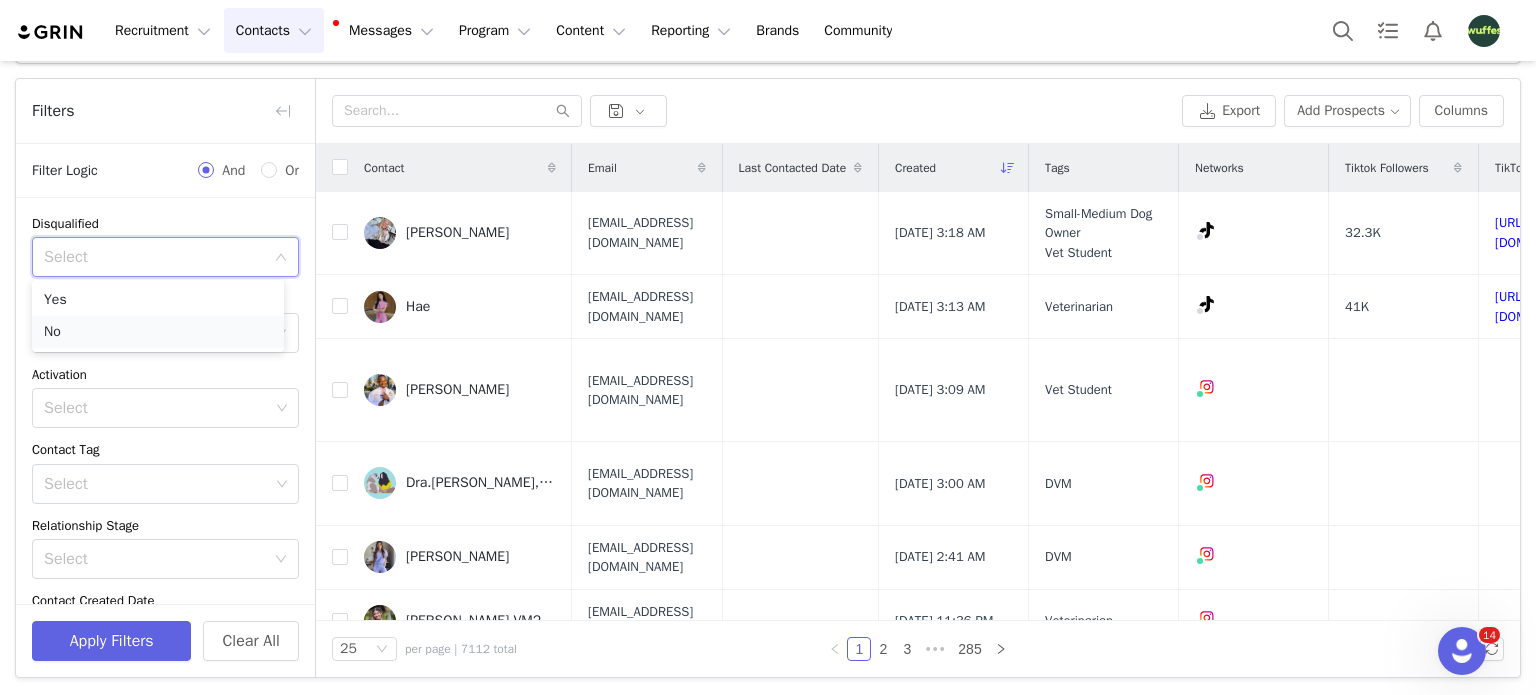 click on "No" at bounding box center (158, 332) 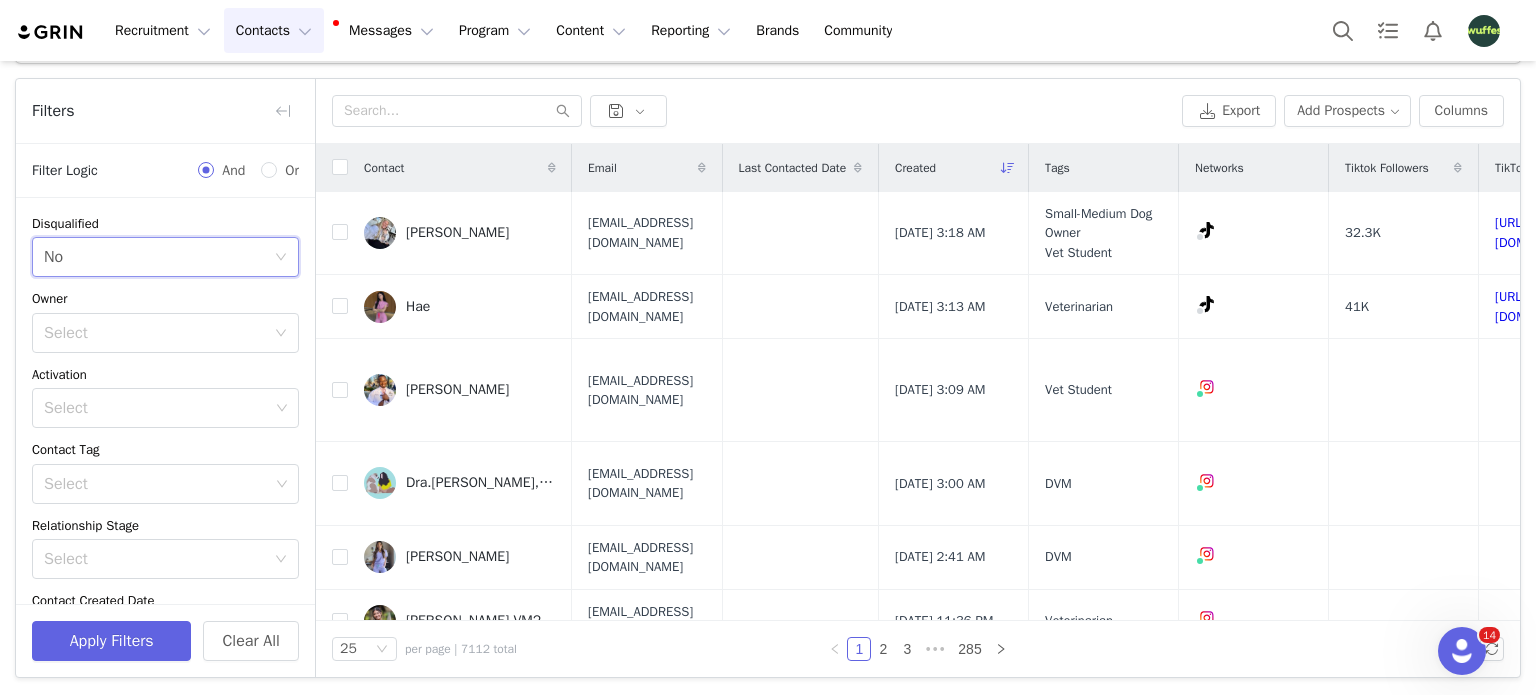 drag, startPoint x: 100, startPoint y: 257, endPoint x: 101, endPoint y: 285, distance: 28.01785 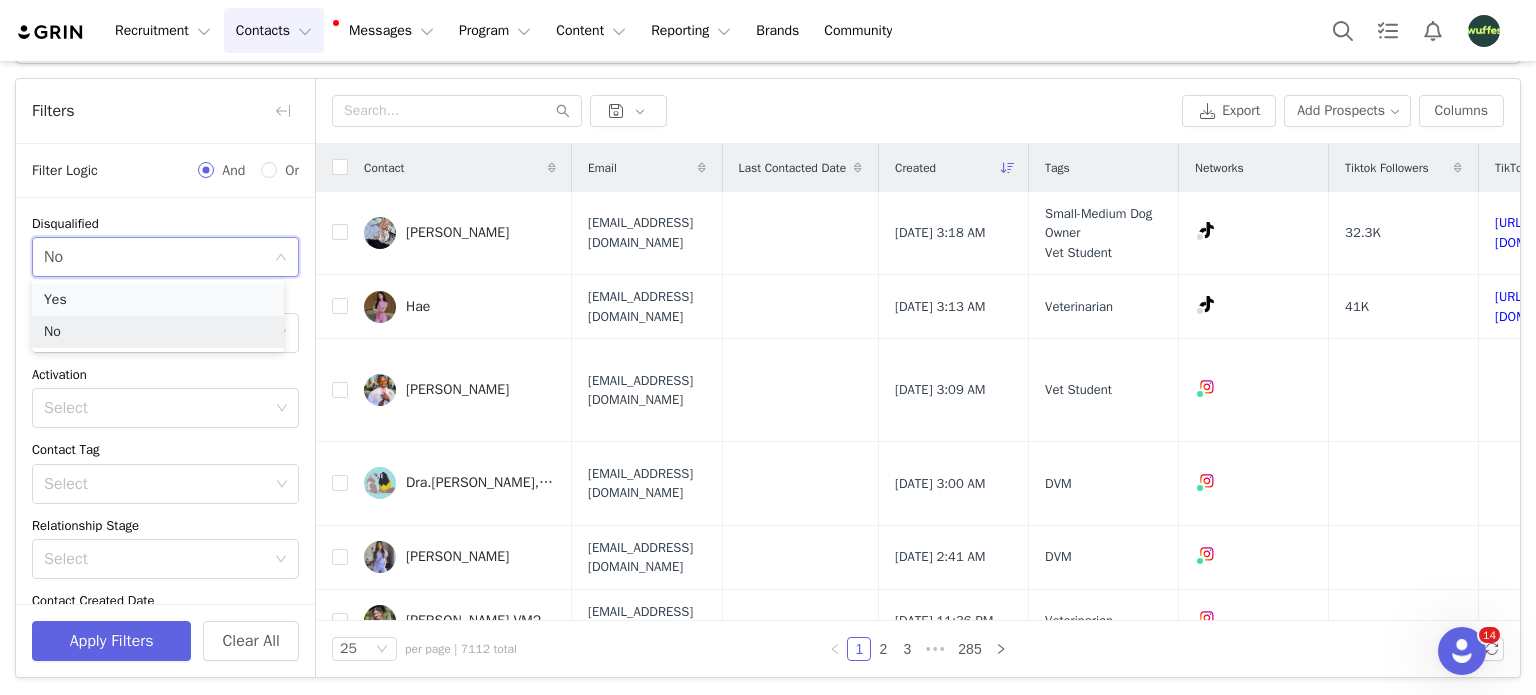 click on "Yes" at bounding box center [158, 300] 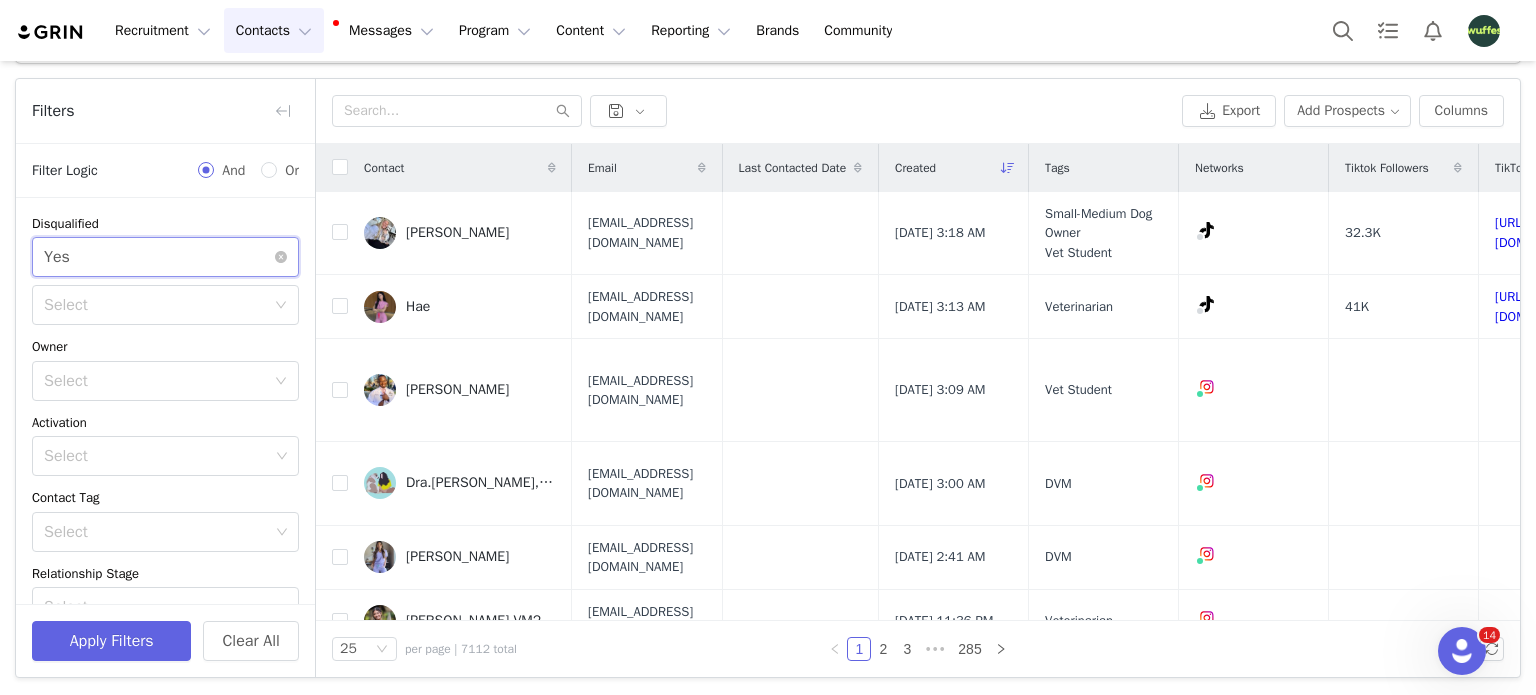 click on "Select Yes" at bounding box center [159, 257] 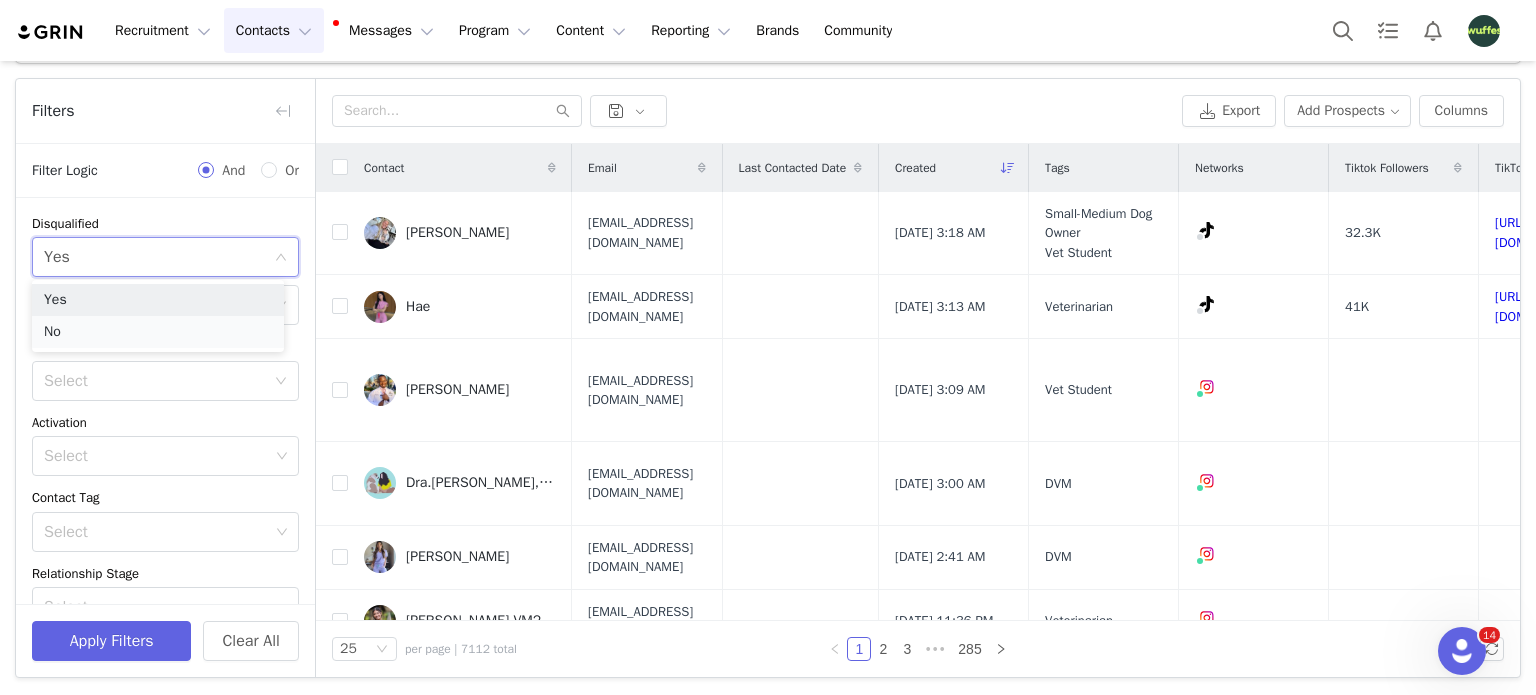 click on "No" at bounding box center [158, 332] 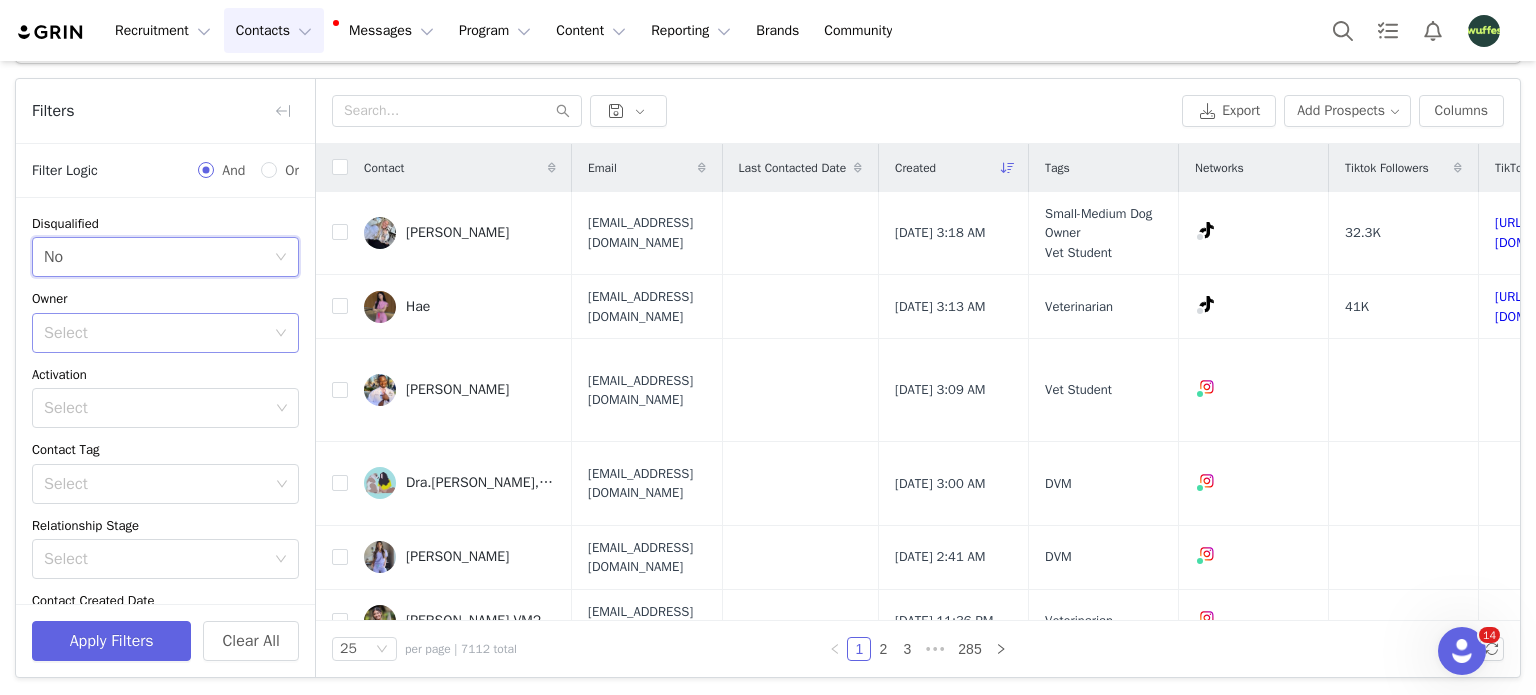 scroll, scrollTop: 100, scrollLeft: 0, axis: vertical 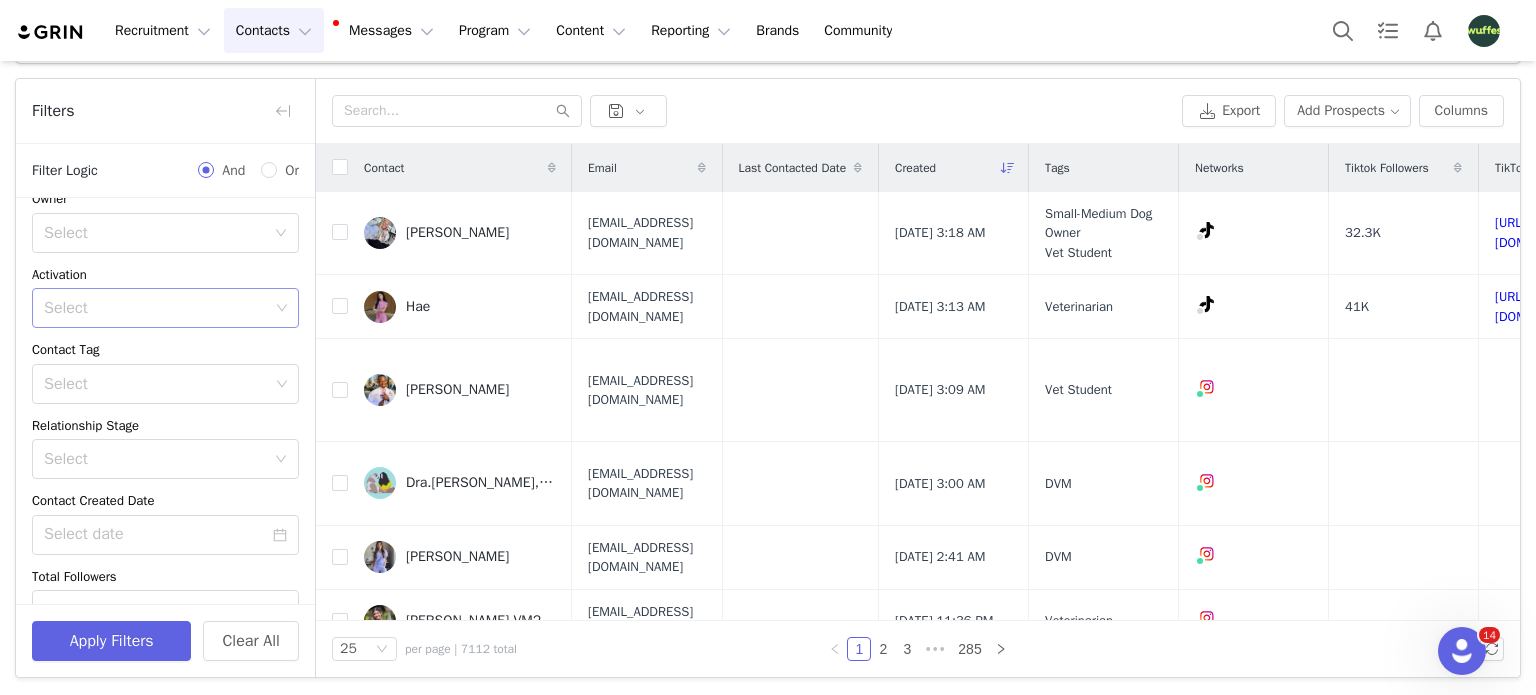 click on "Select" at bounding box center [156, 308] 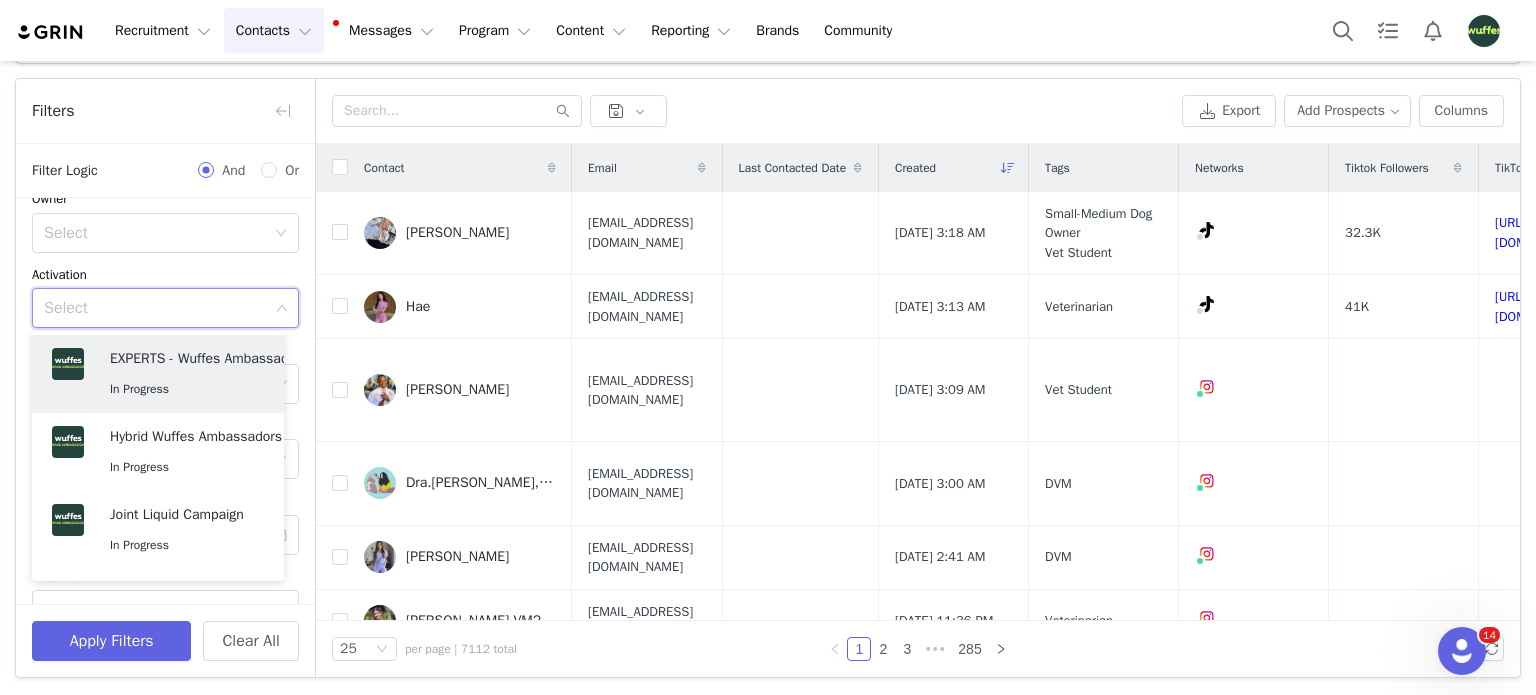 click on "Activation" at bounding box center [165, 275] 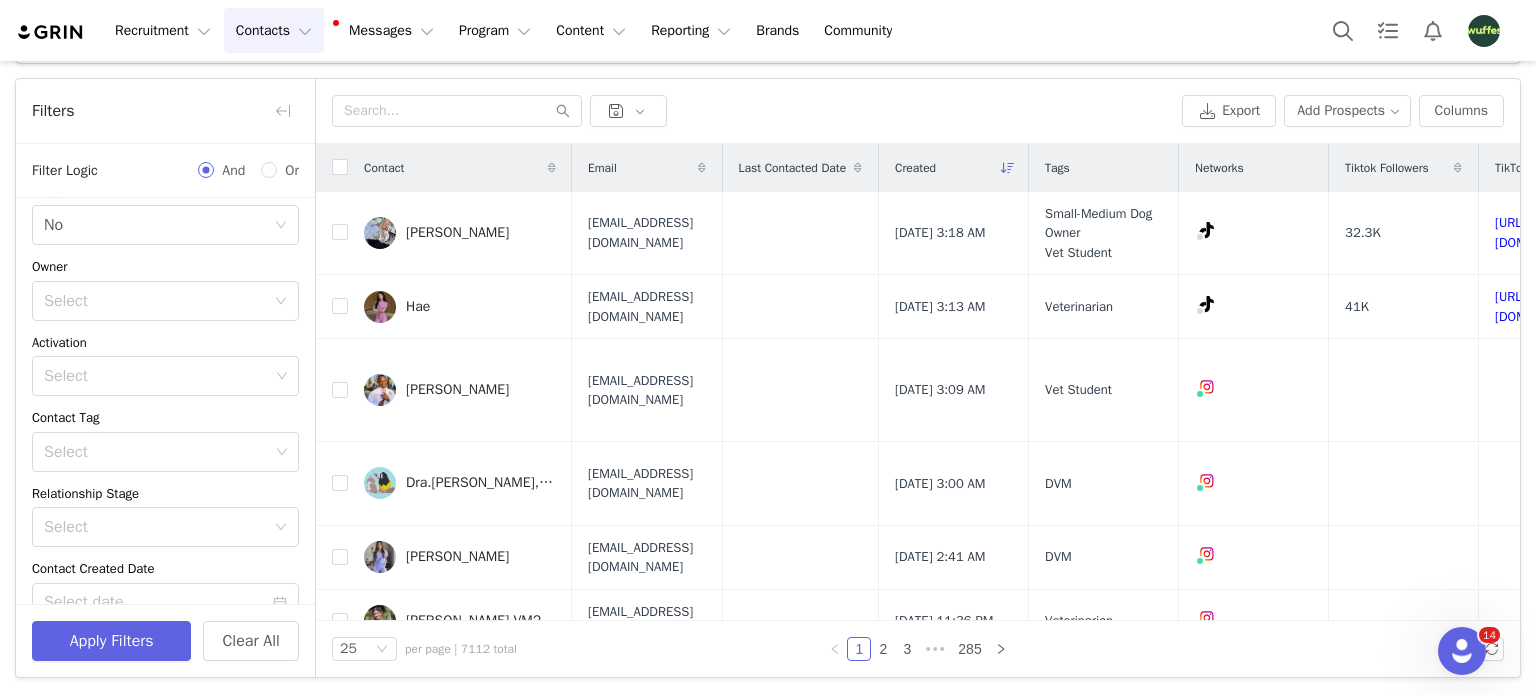 scroll, scrollTop: 0, scrollLeft: 0, axis: both 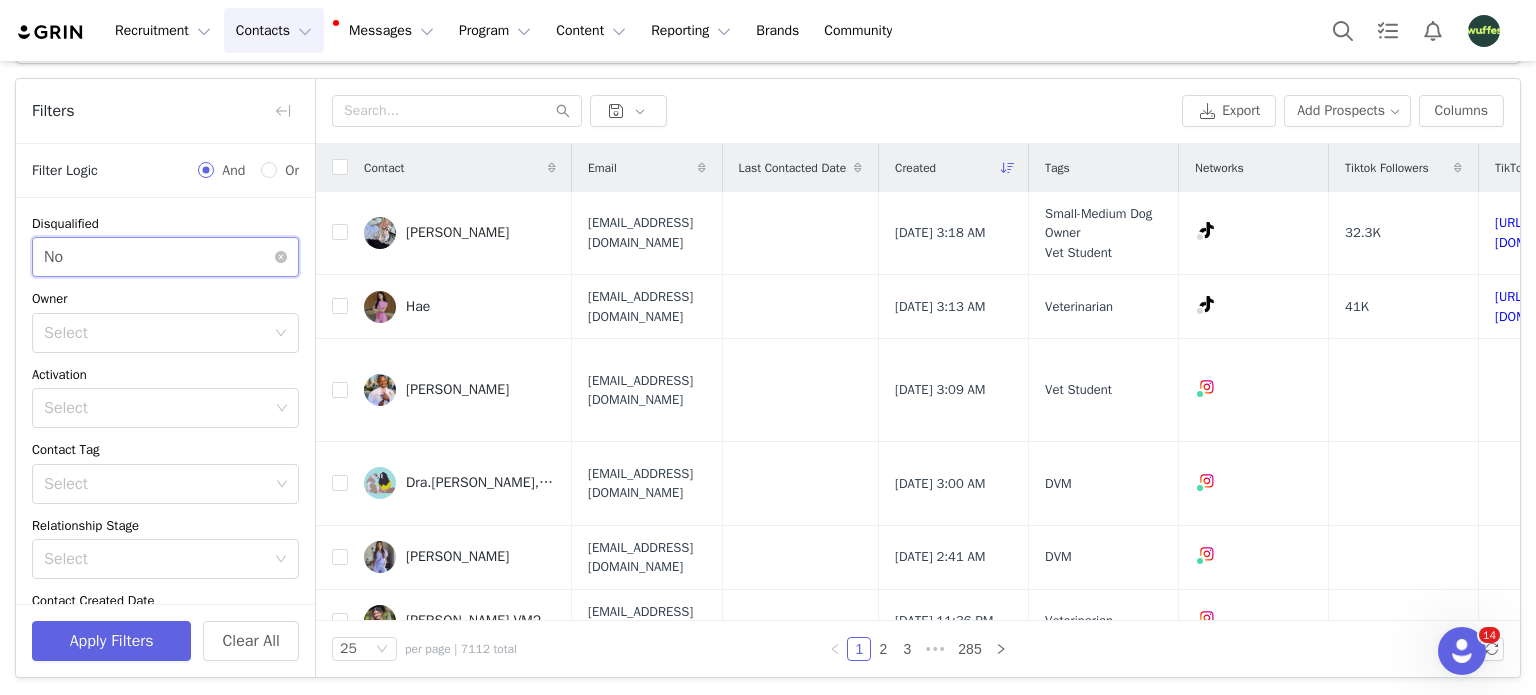 click on "Select No" at bounding box center [159, 257] 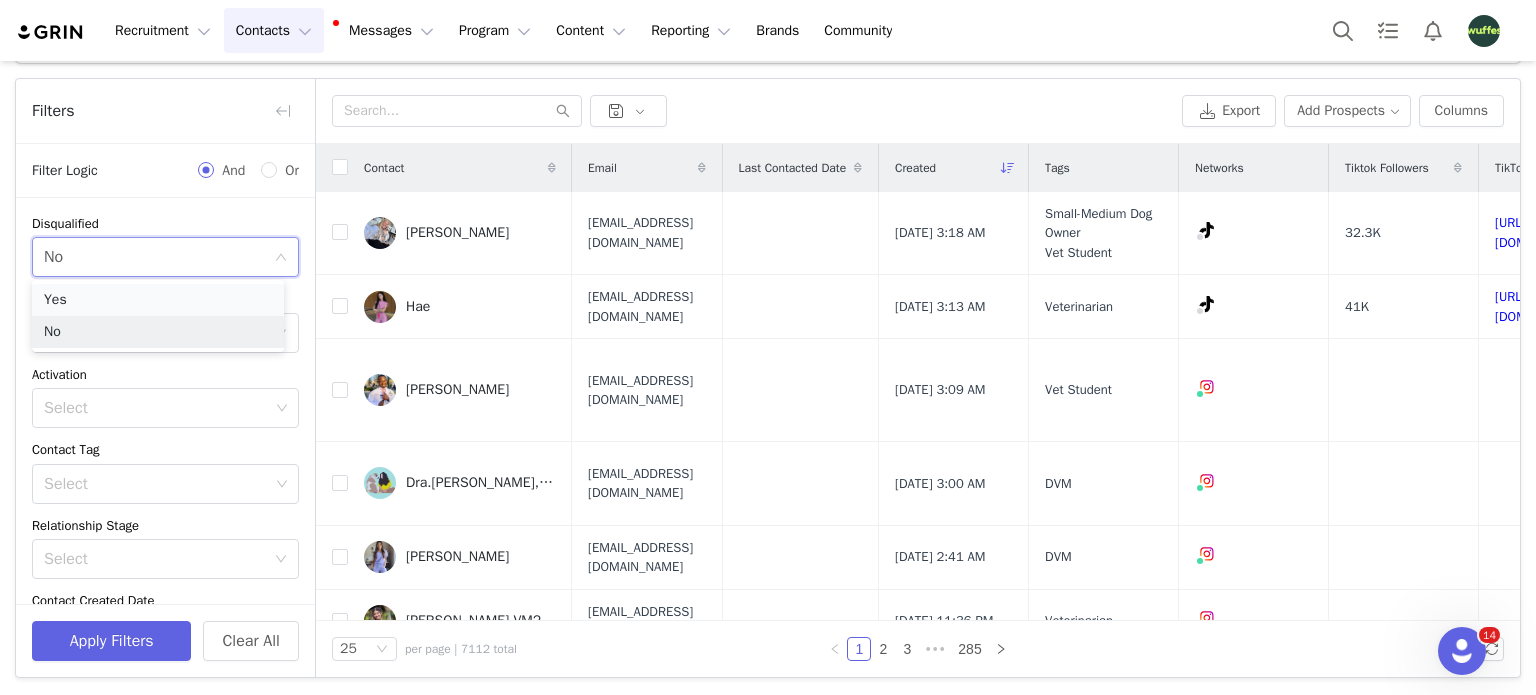 click on "Yes" at bounding box center [158, 300] 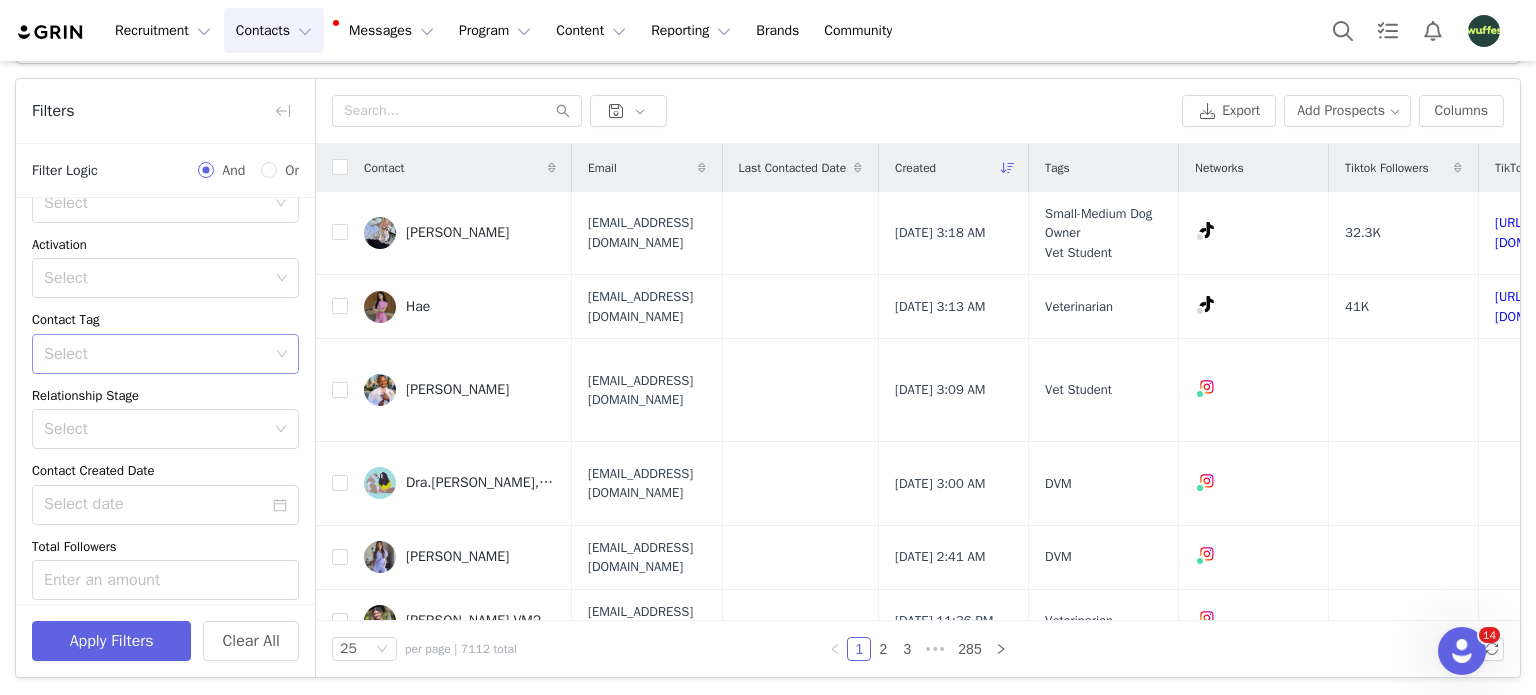 scroll, scrollTop: 200, scrollLeft: 0, axis: vertical 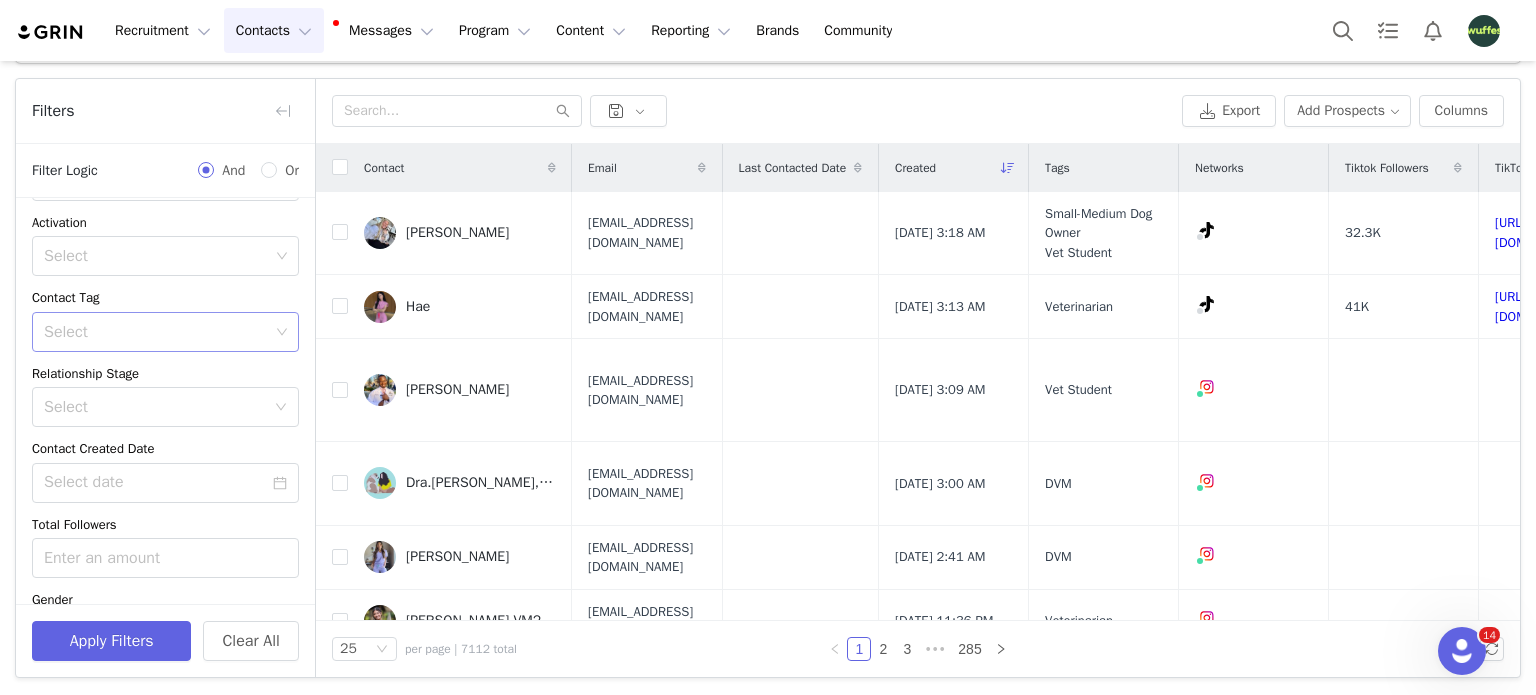 click on "Select" at bounding box center [156, 332] 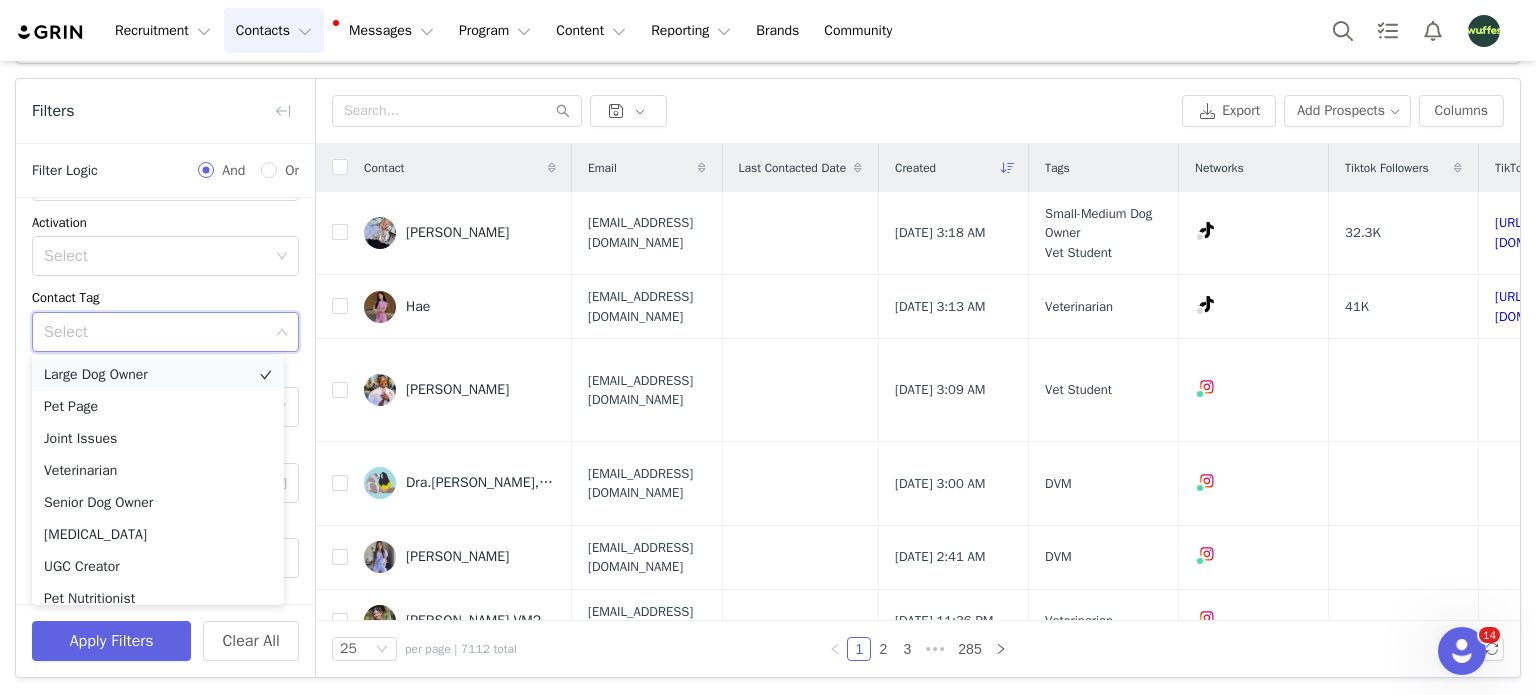 click on "Large Dog Owner" at bounding box center (158, 375) 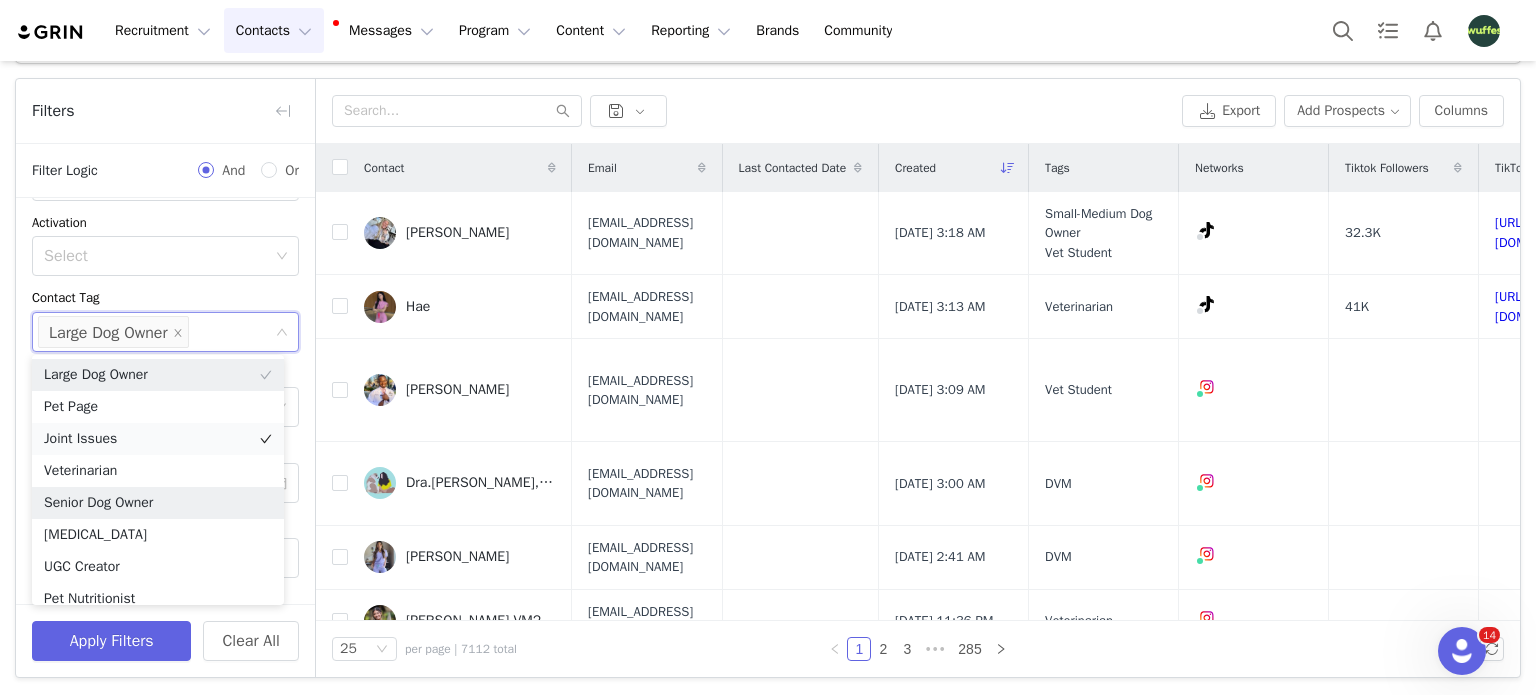 drag, startPoint x: 152, startPoint y: 494, endPoint x: 180, endPoint y: 467, distance: 38.8973 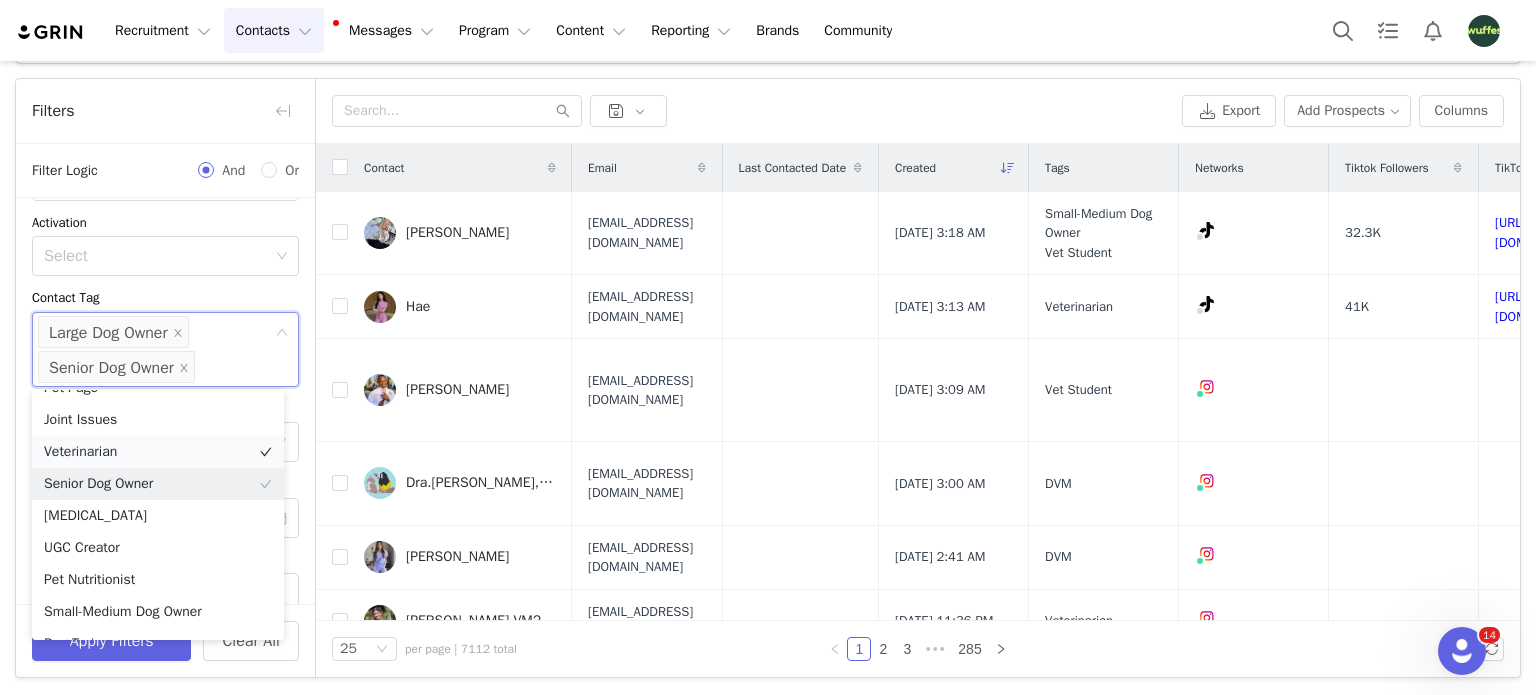 scroll, scrollTop: 100, scrollLeft: 0, axis: vertical 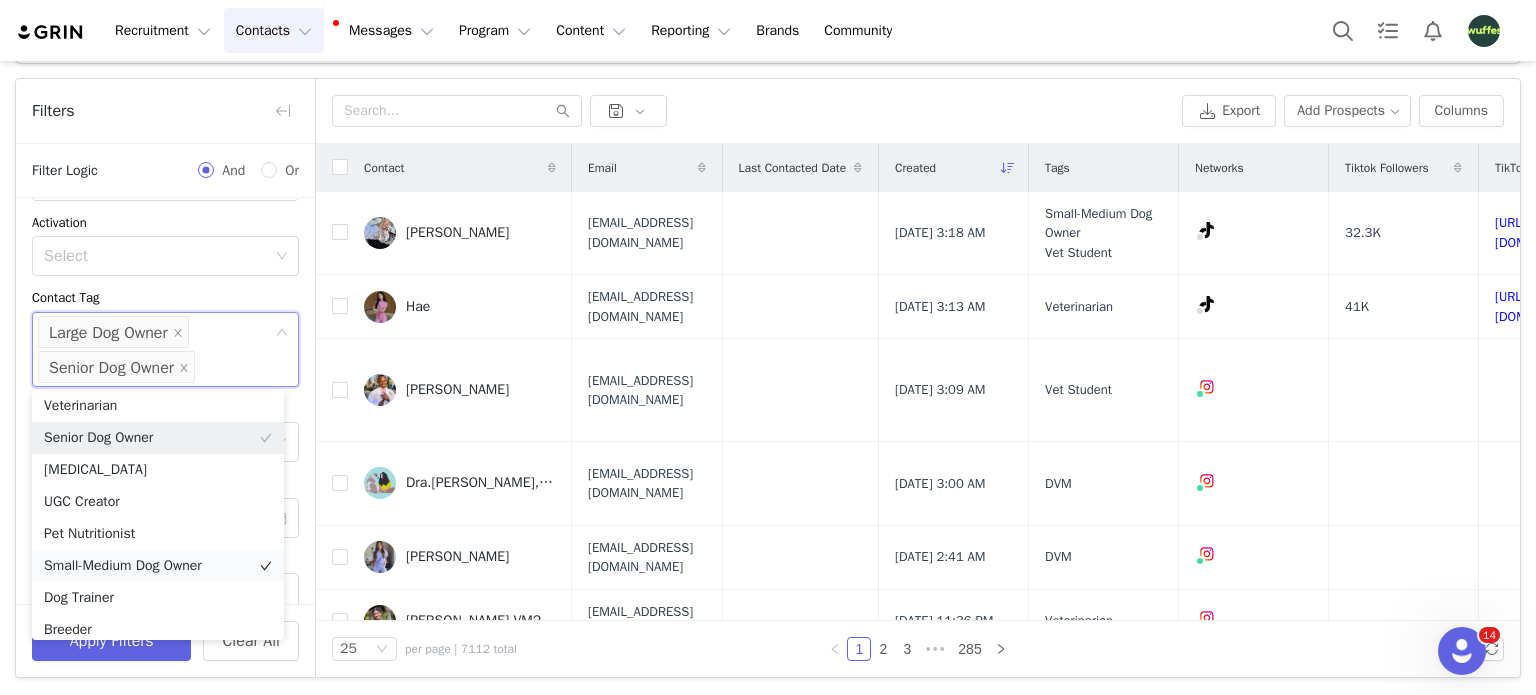 click on "Small-Medium Dog Owner" at bounding box center [158, 566] 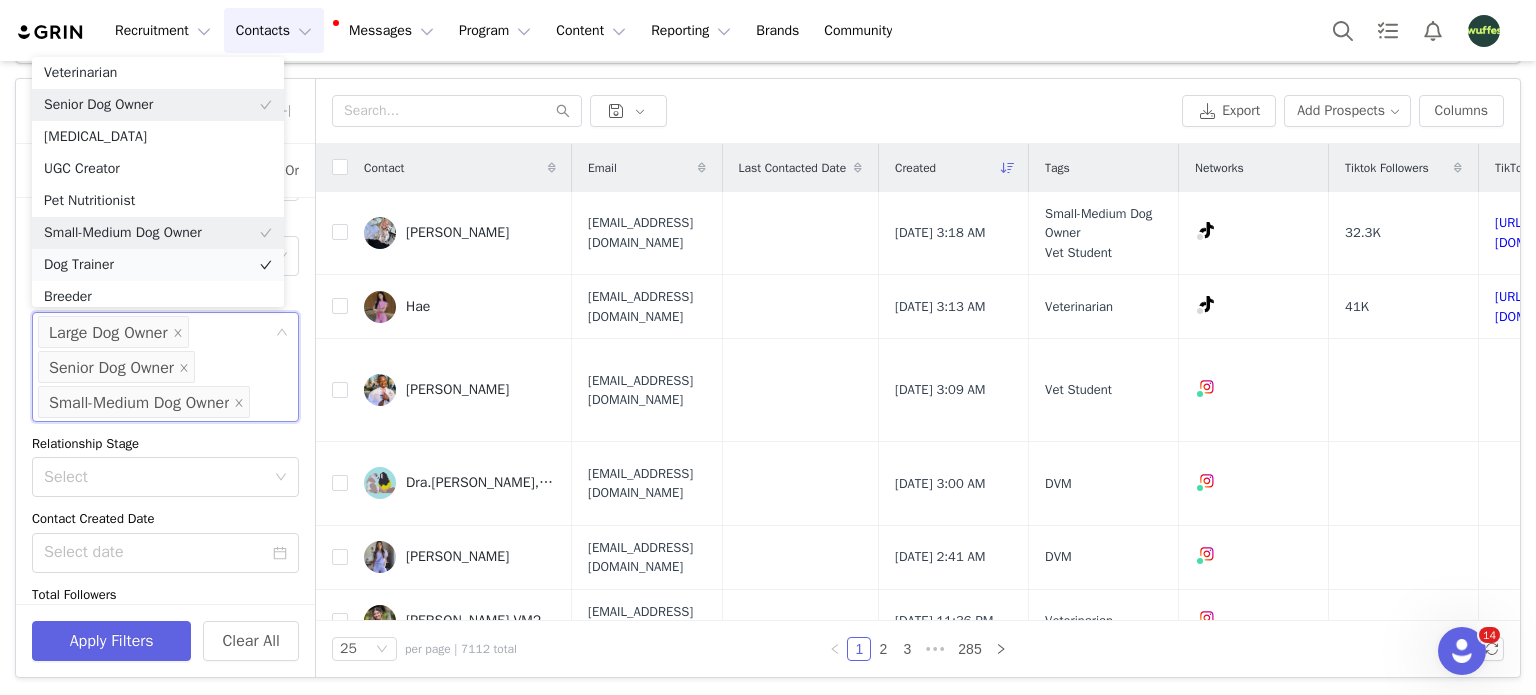 scroll, scrollTop: 106, scrollLeft: 0, axis: vertical 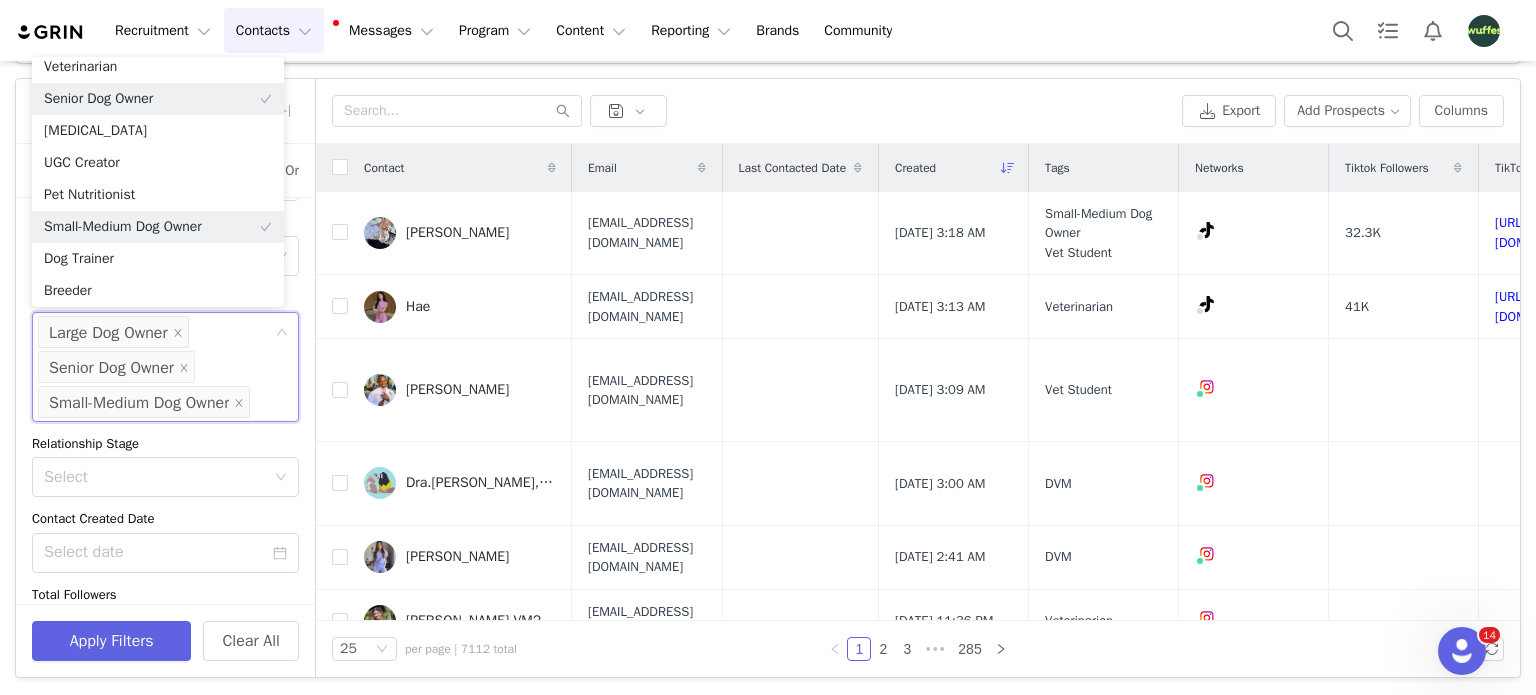 click on "Disqualified  Select Yes Select    Owner  Select  Activation  Select    Contact Tag  Select Large Dog Owner Senior Dog Owner Small-Medium Dog Owner    Relationship Stage  Select  Contact Created Date   Total Followers   Gender  Select" at bounding box center (165, 369) 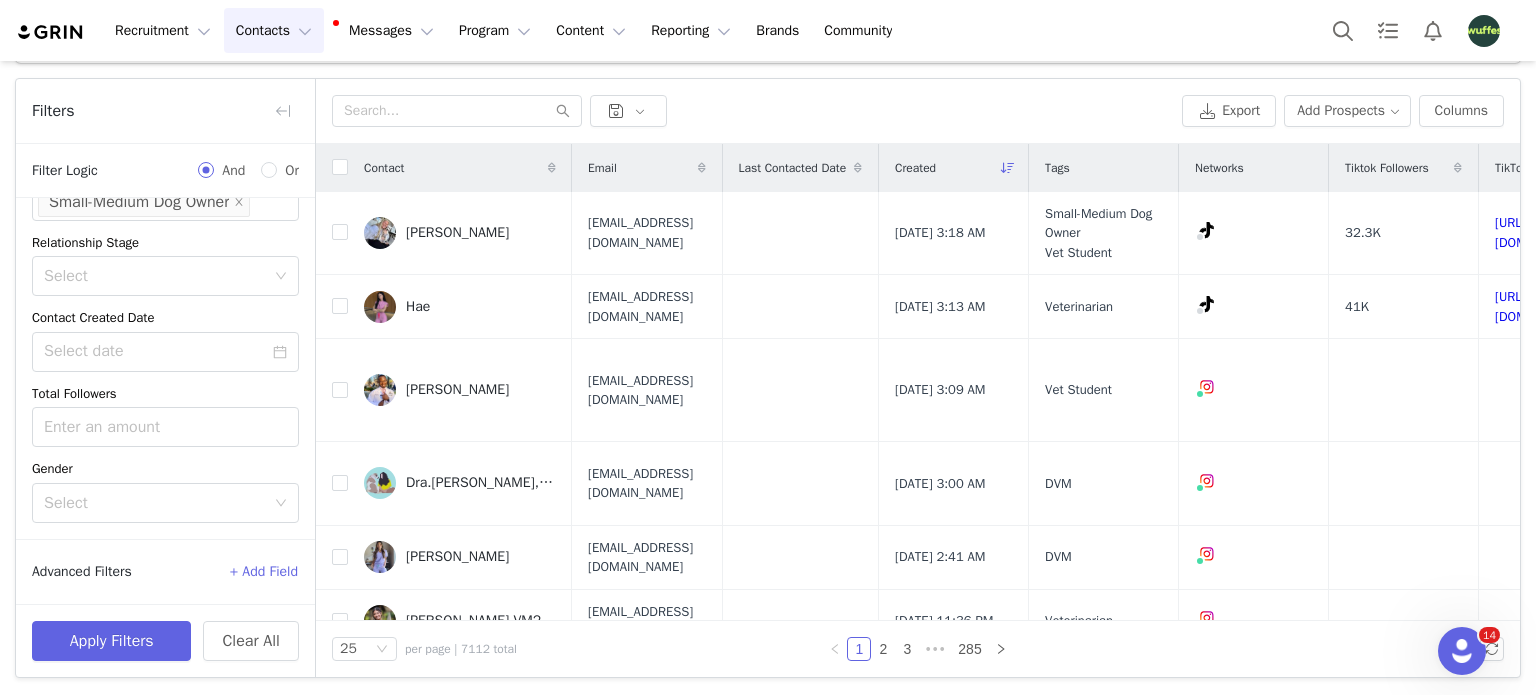 scroll, scrollTop: 334, scrollLeft: 0, axis: vertical 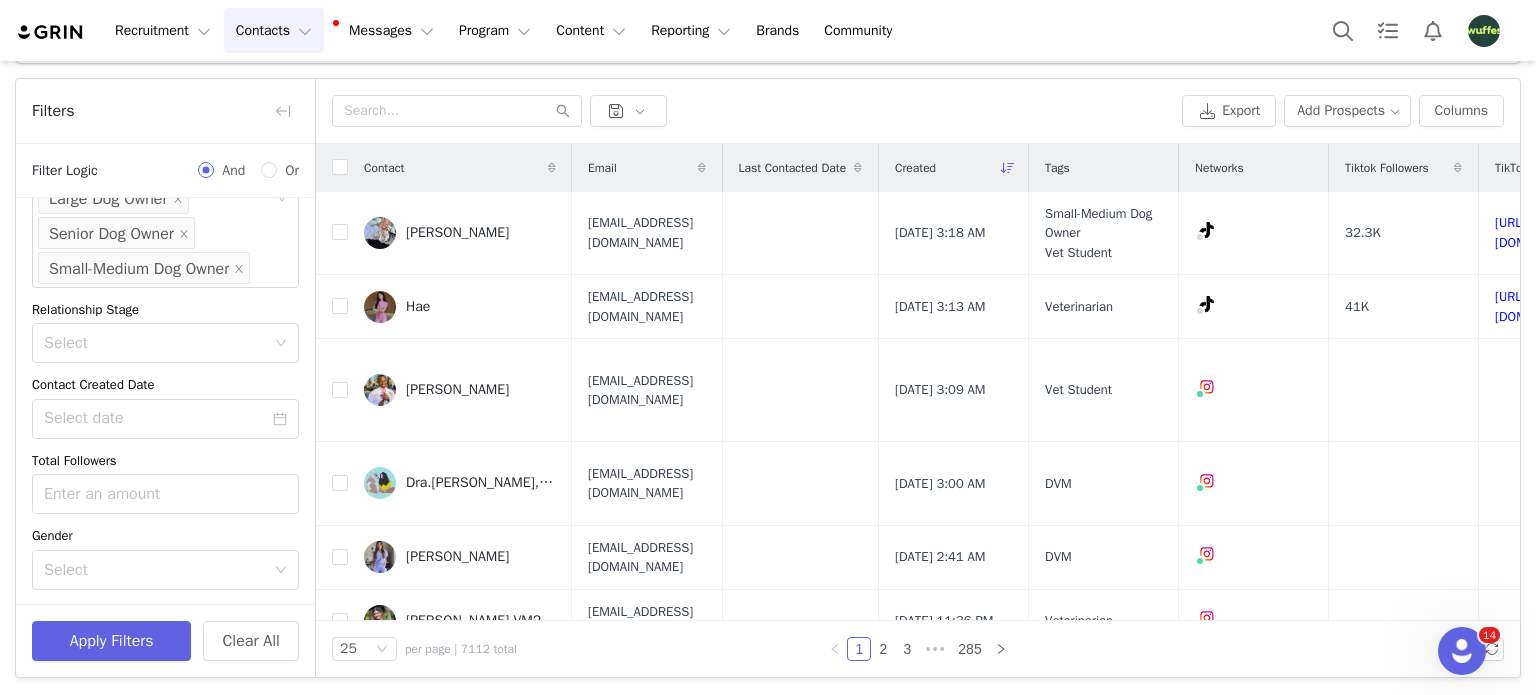 click on "Select" at bounding box center (154, 343) 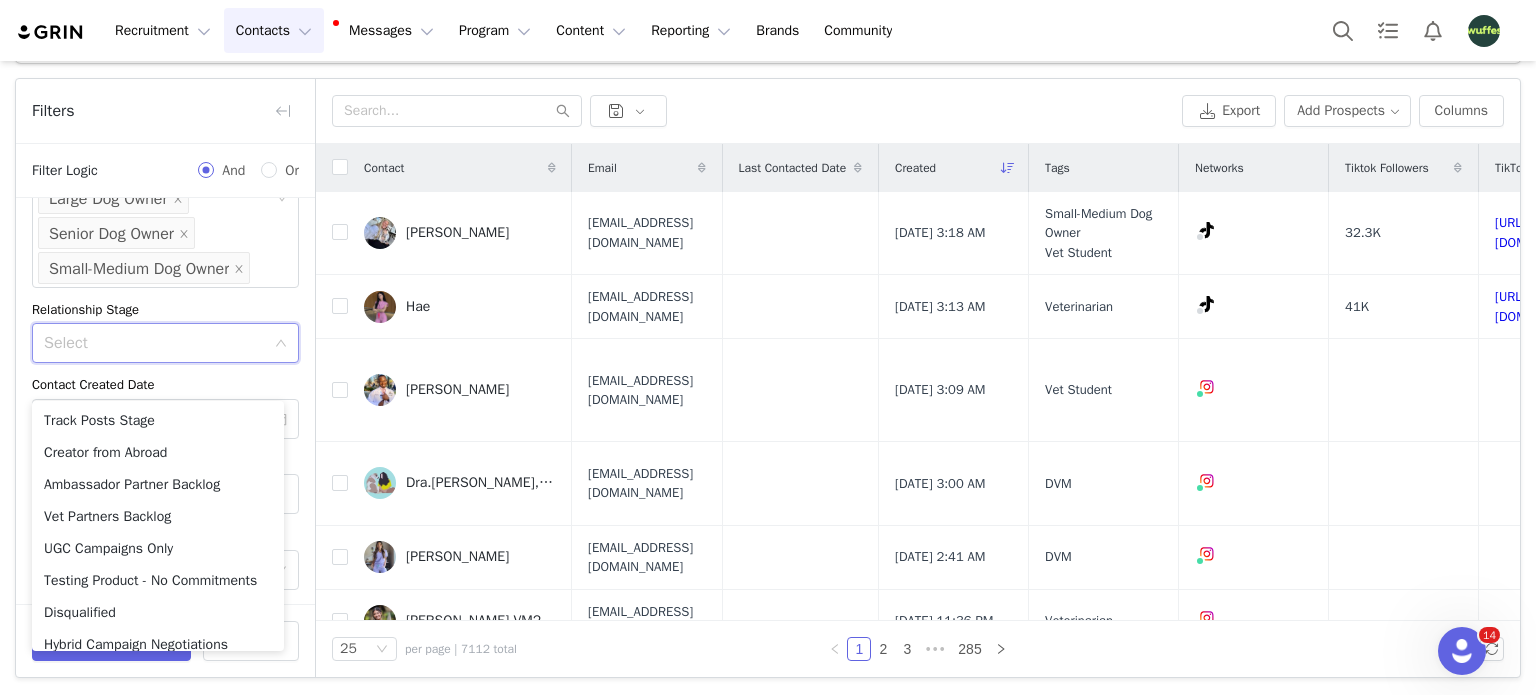 scroll, scrollTop: 653, scrollLeft: 0, axis: vertical 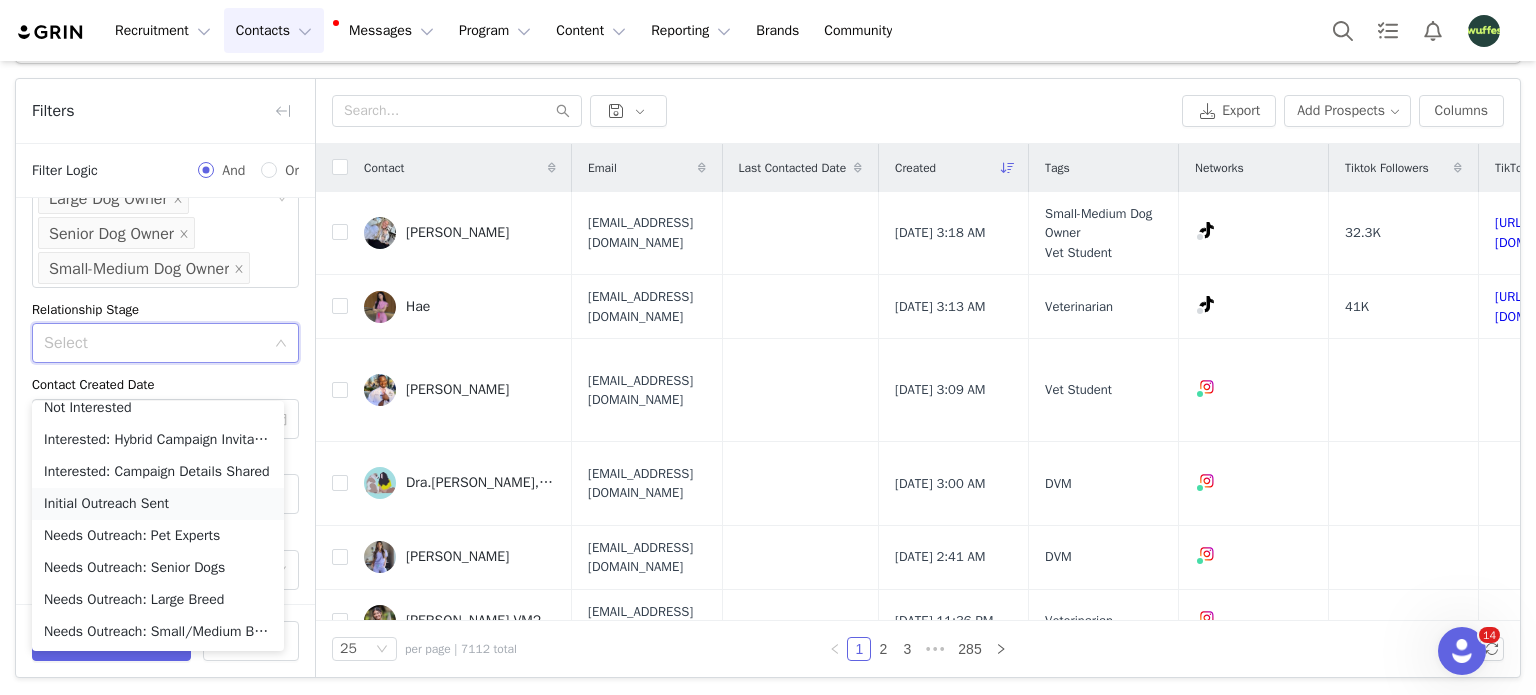 click on "Initial Outreach Sent" at bounding box center (158, 504) 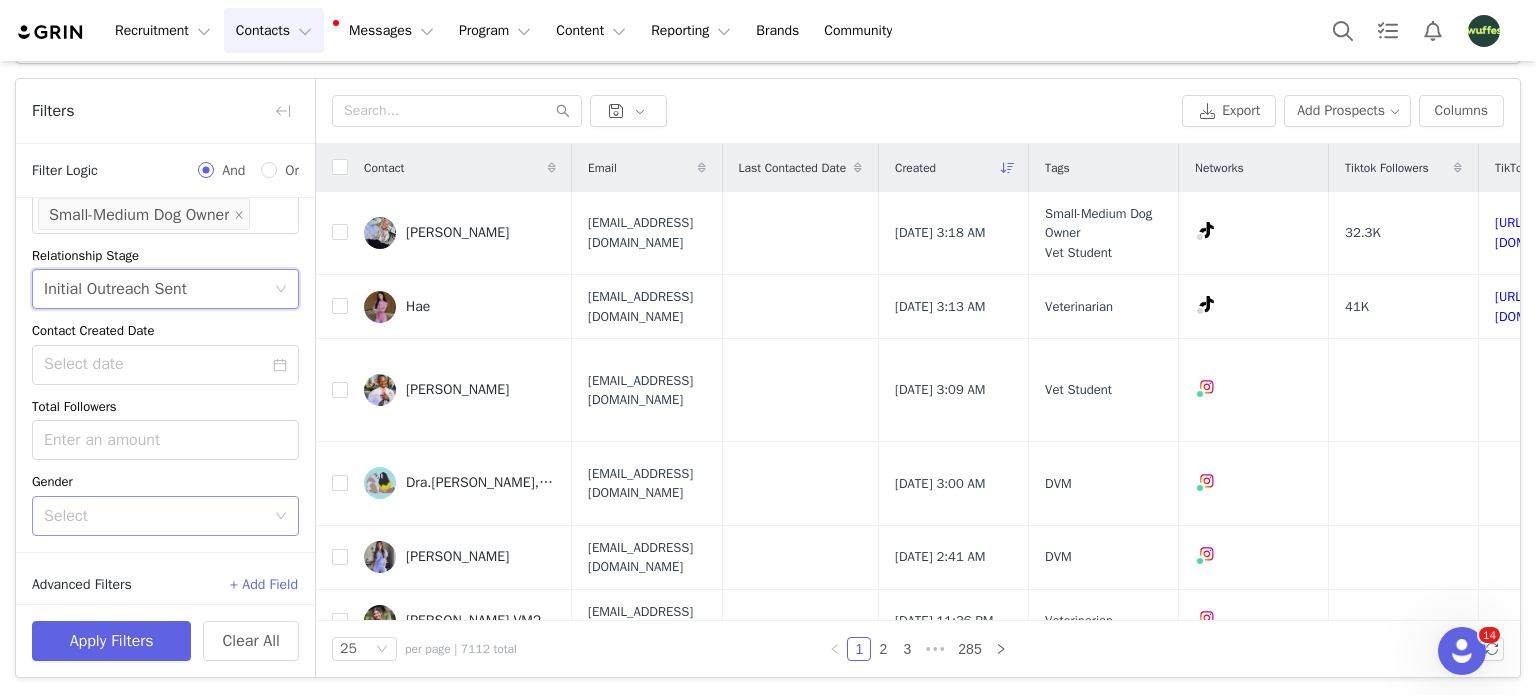scroll, scrollTop: 434, scrollLeft: 0, axis: vertical 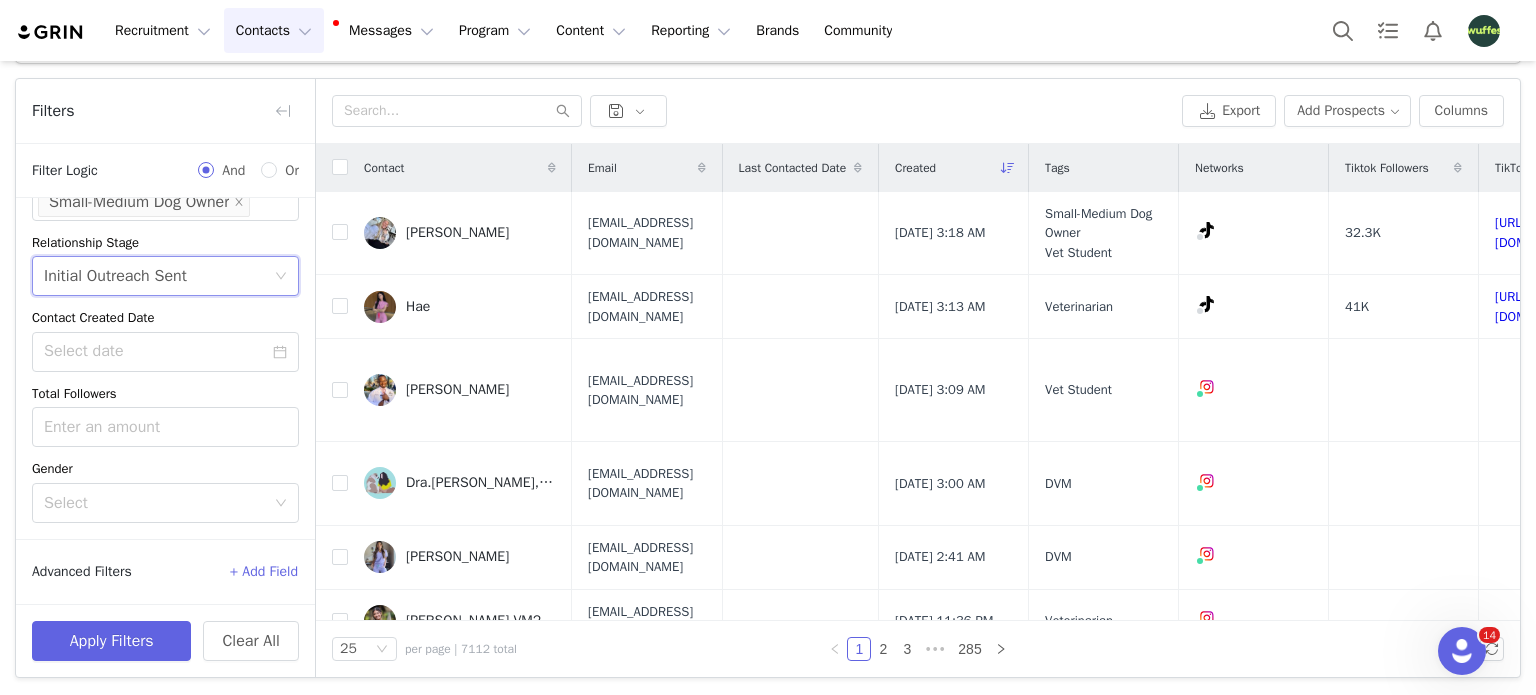 click on "+ Add Field" at bounding box center [264, 572] 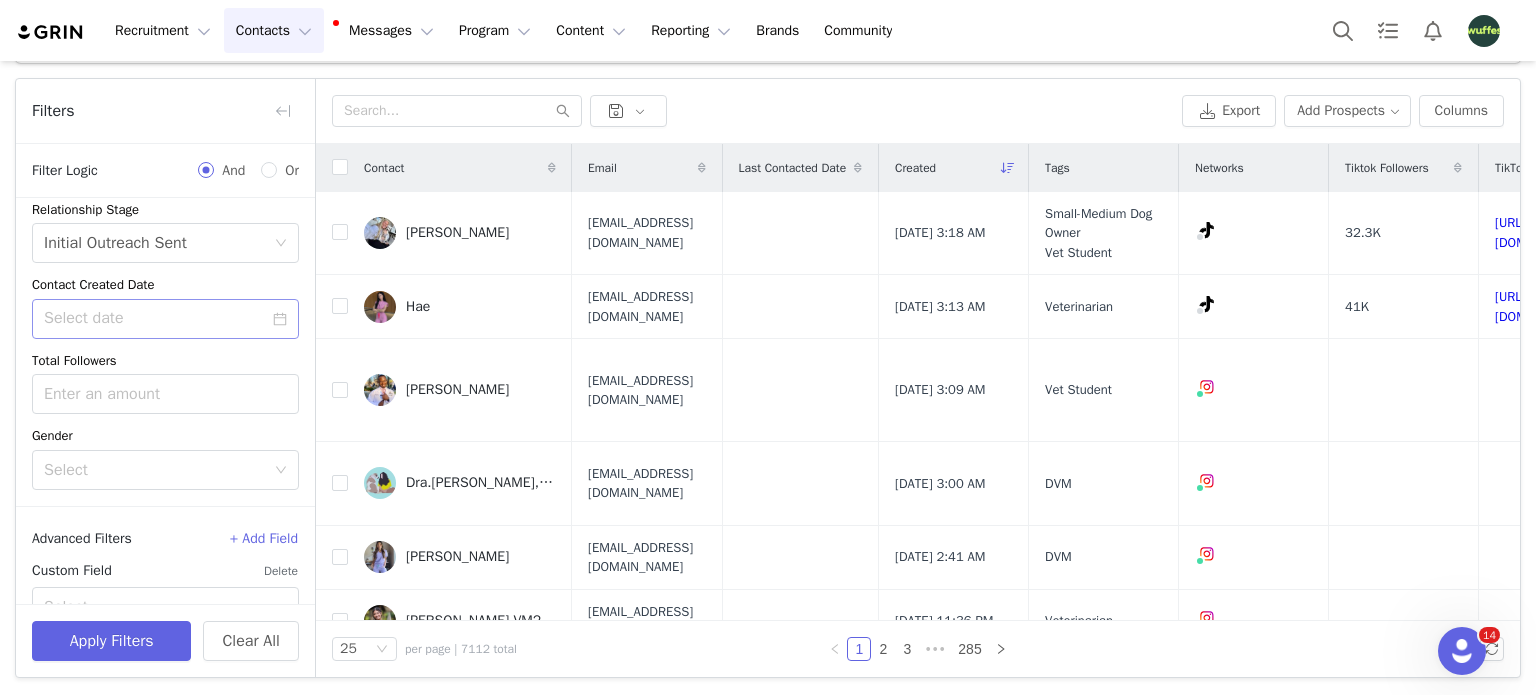 scroll, scrollTop: 514, scrollLeft: 0, axis: vertical 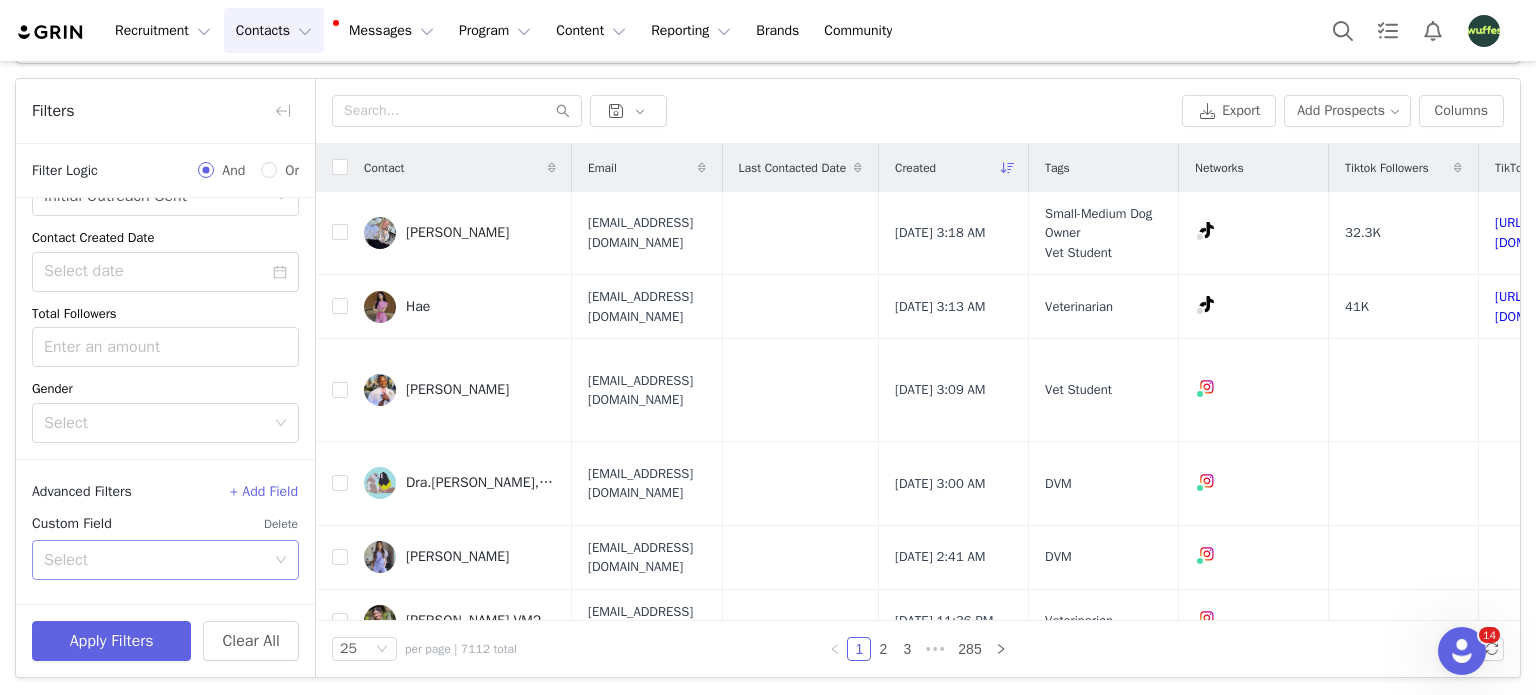 click on "Select" at bounding box center (154, 560) 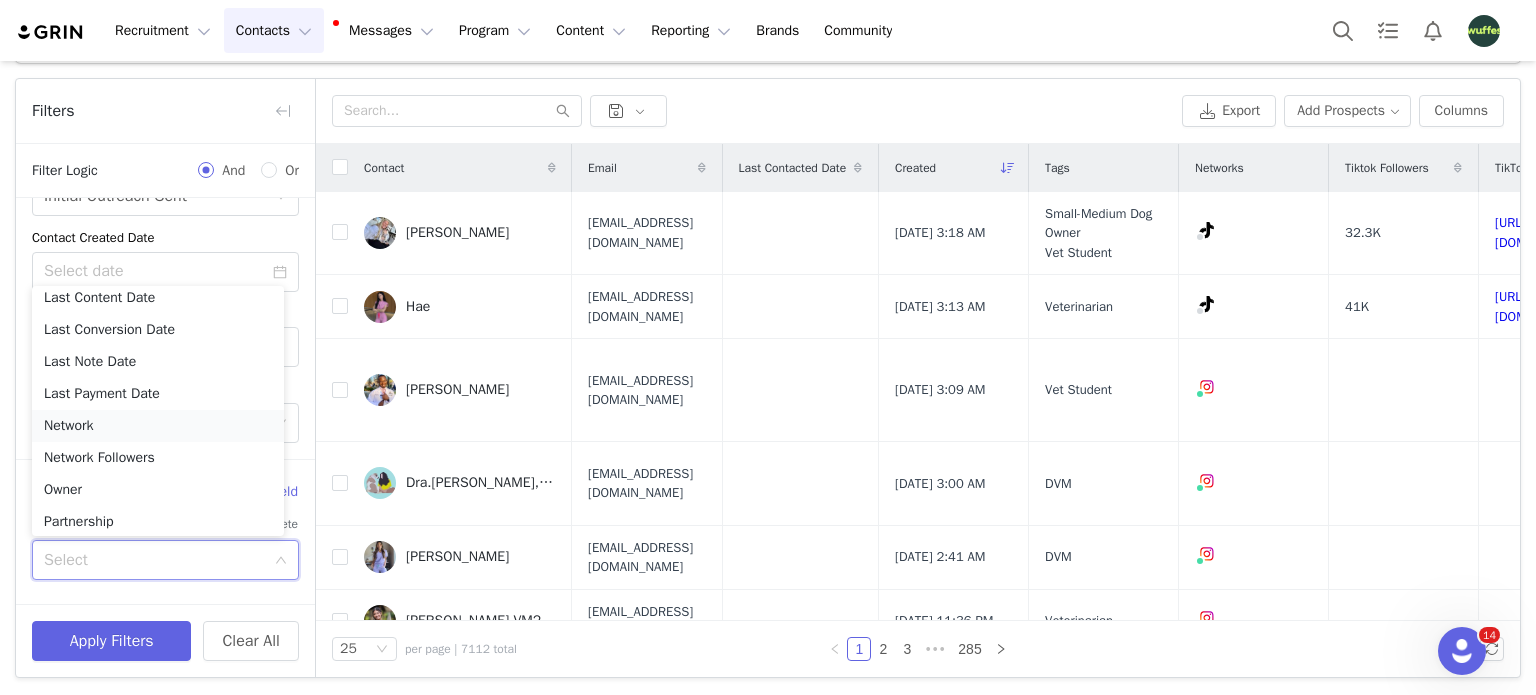 scroll, scrollTop: 804, scrollLeft: 0, axis: vertical 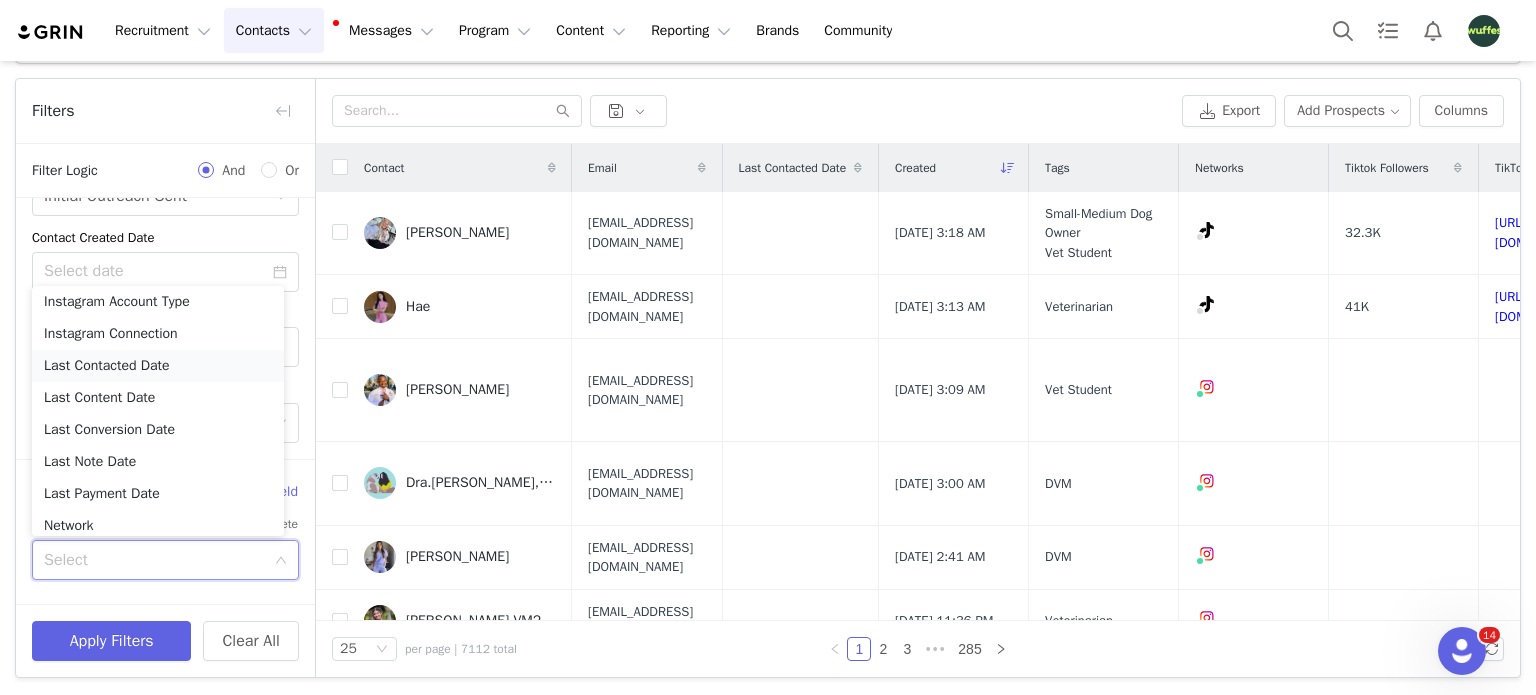 click on "Last Contacted Date" at bounding box center (158, 366) 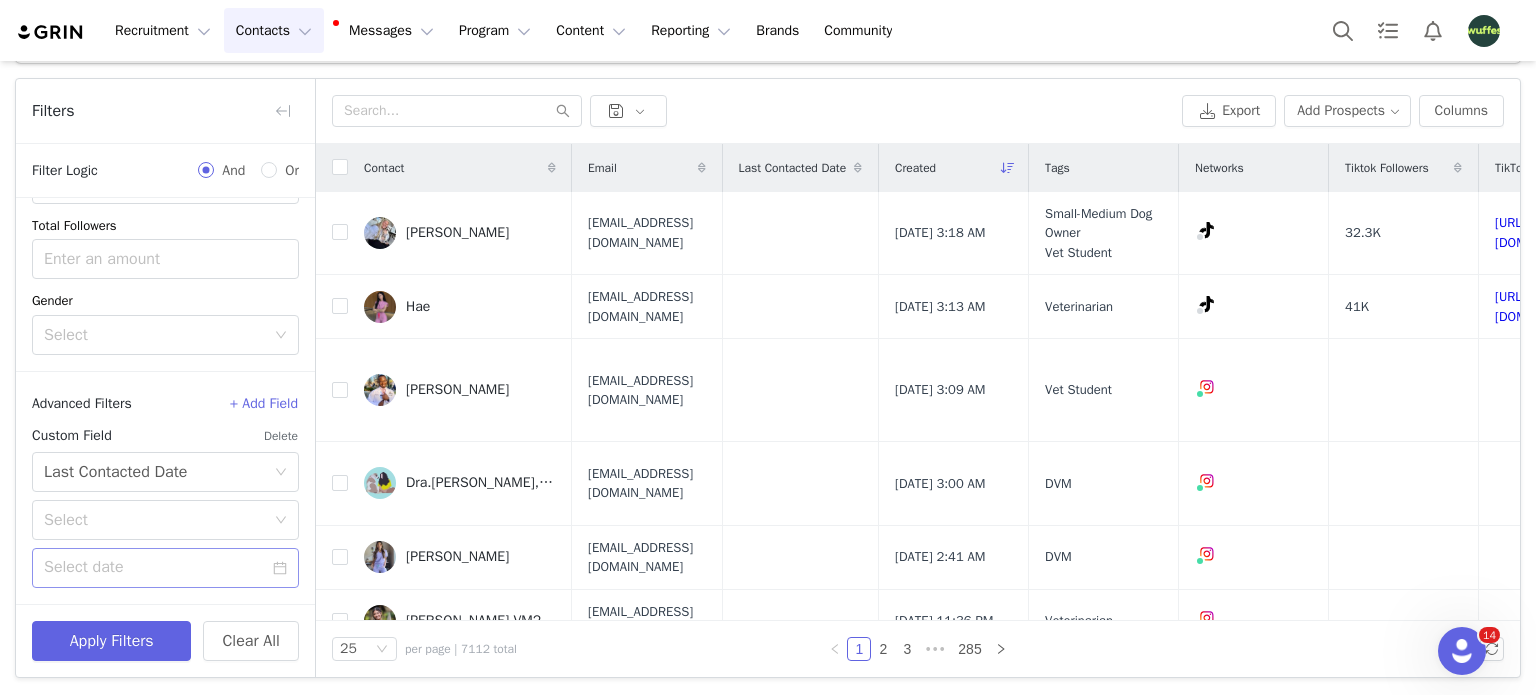 scroll, scrollTop: 602, scrollLeft: 0, axis: vertical 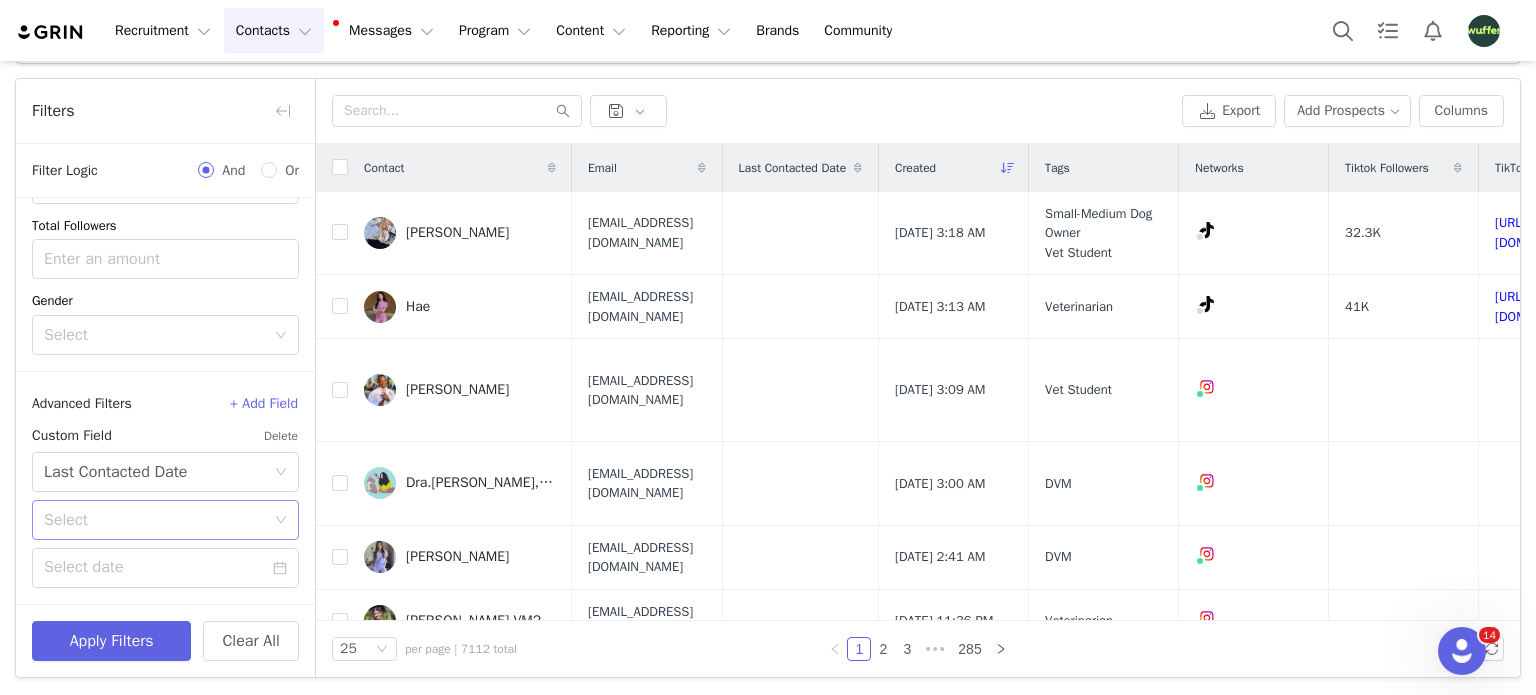 click on "Select" at bounding box center (154, 520) 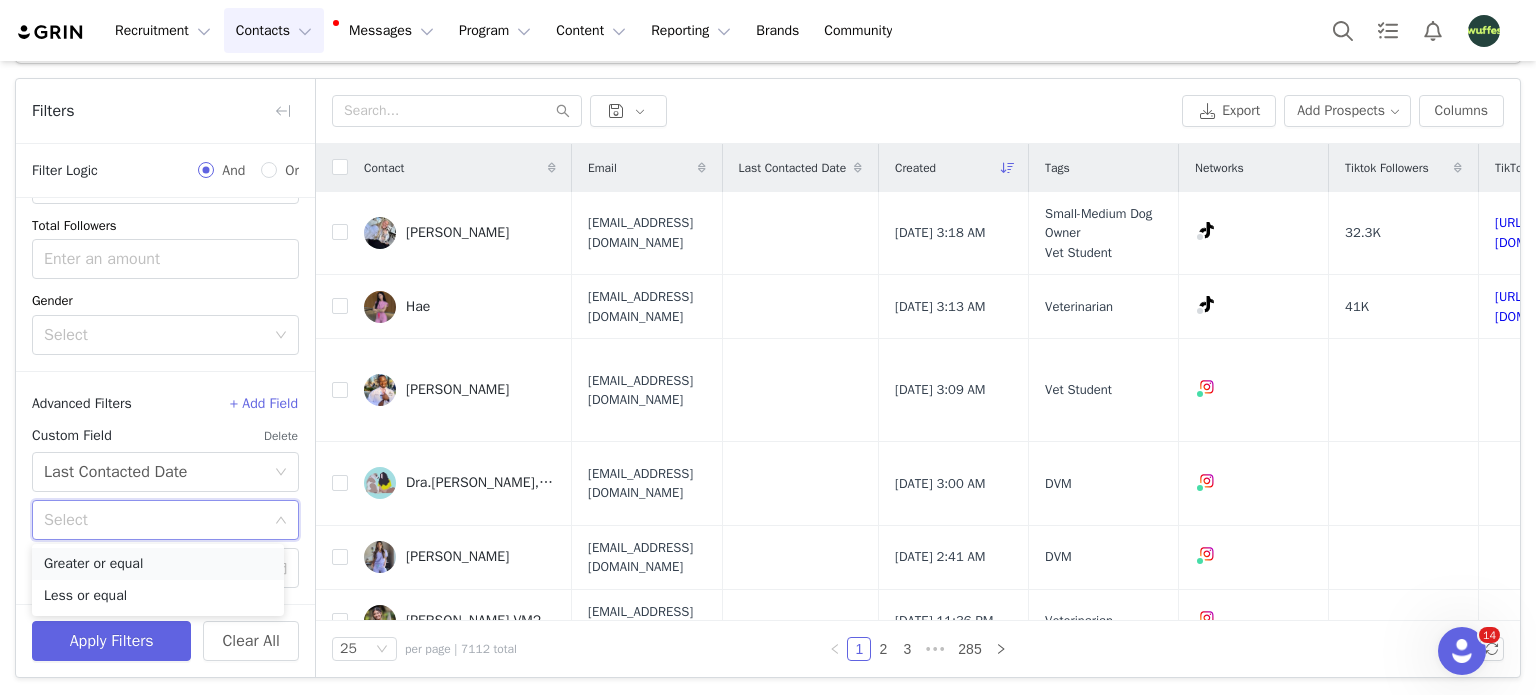 click on "Greater or equal" at bounding box center (158, 564) 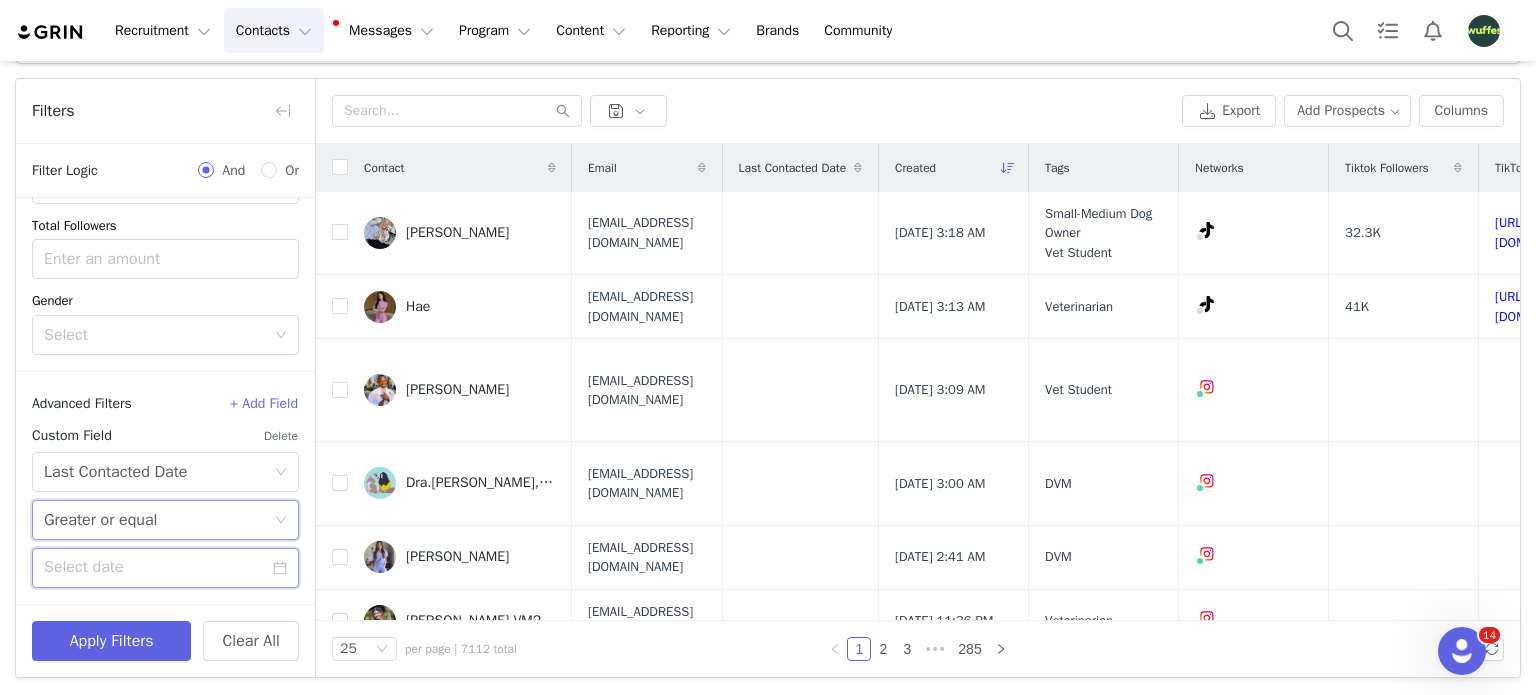 click at bounding box center [165, 568] 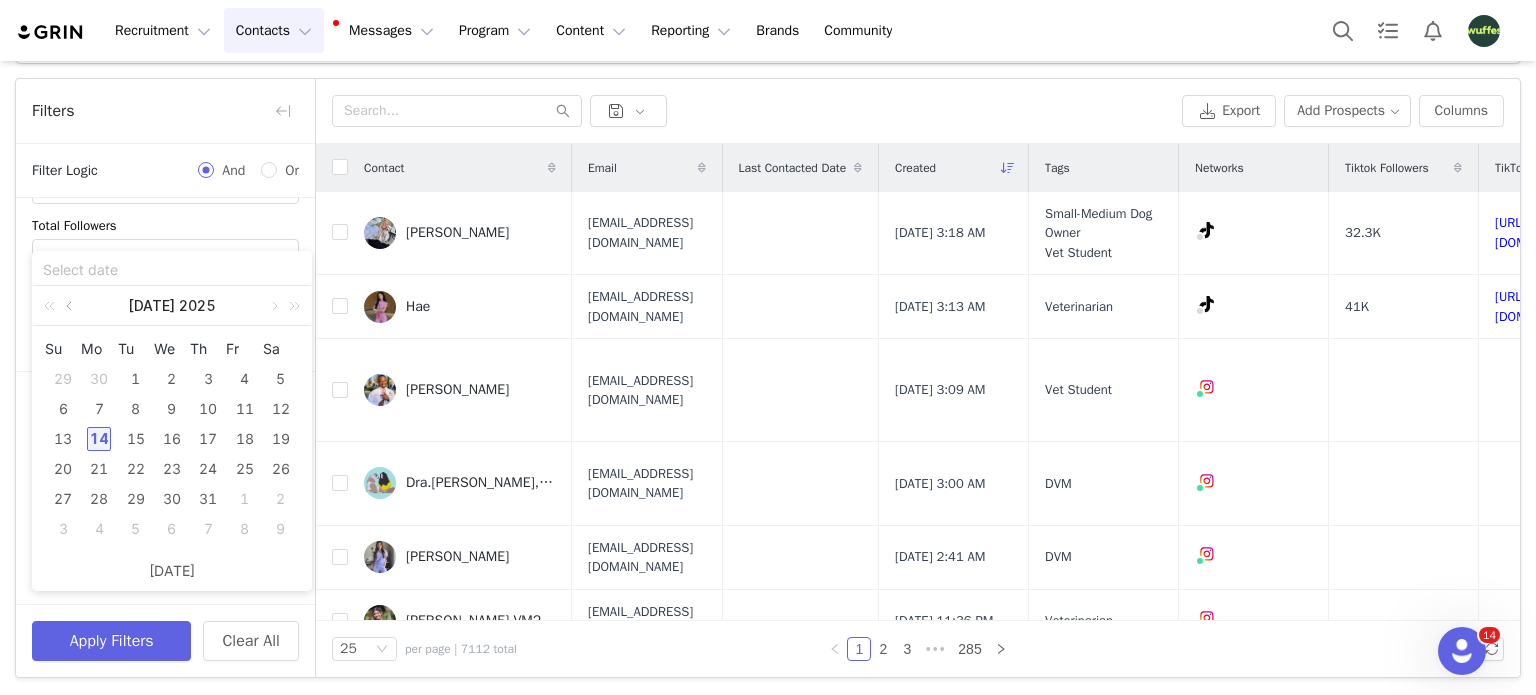 click at bounding box center (71, 306) 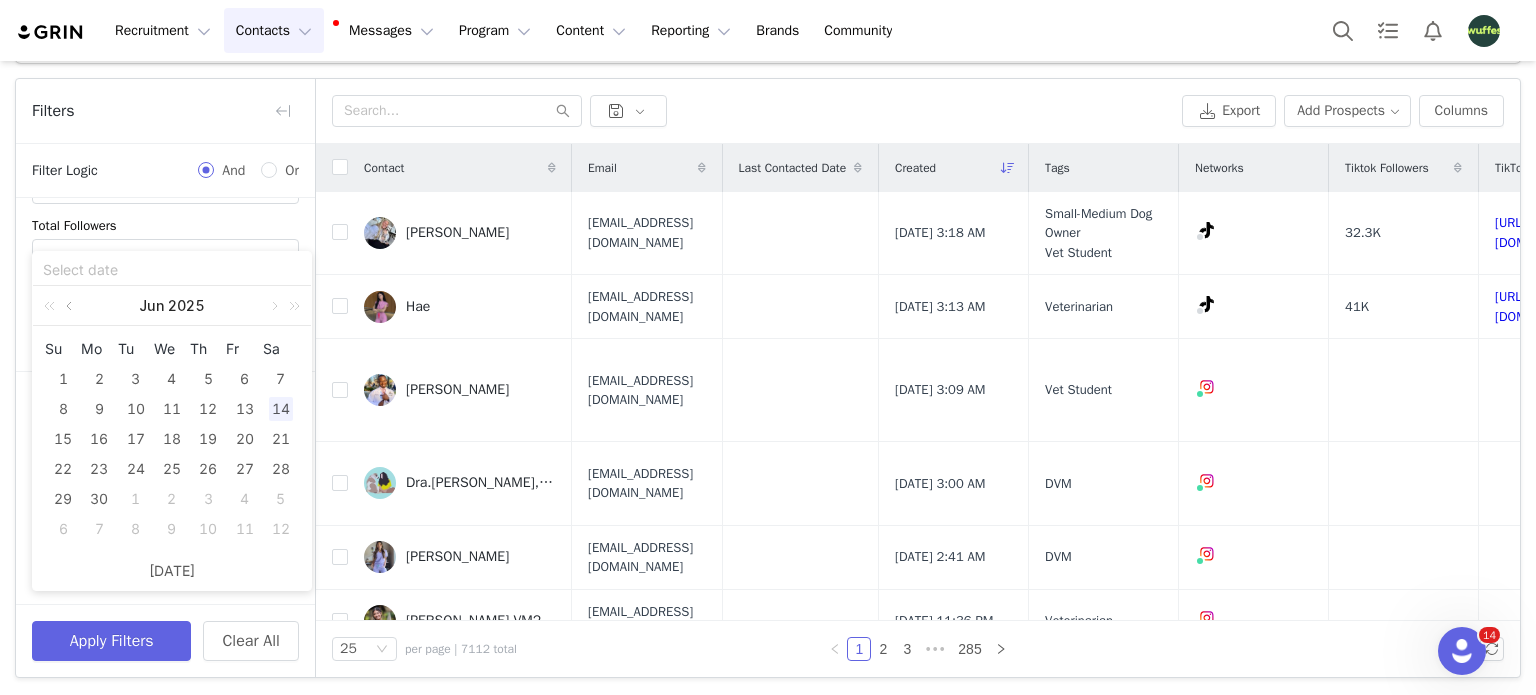 click at bounding box center (71, 306) 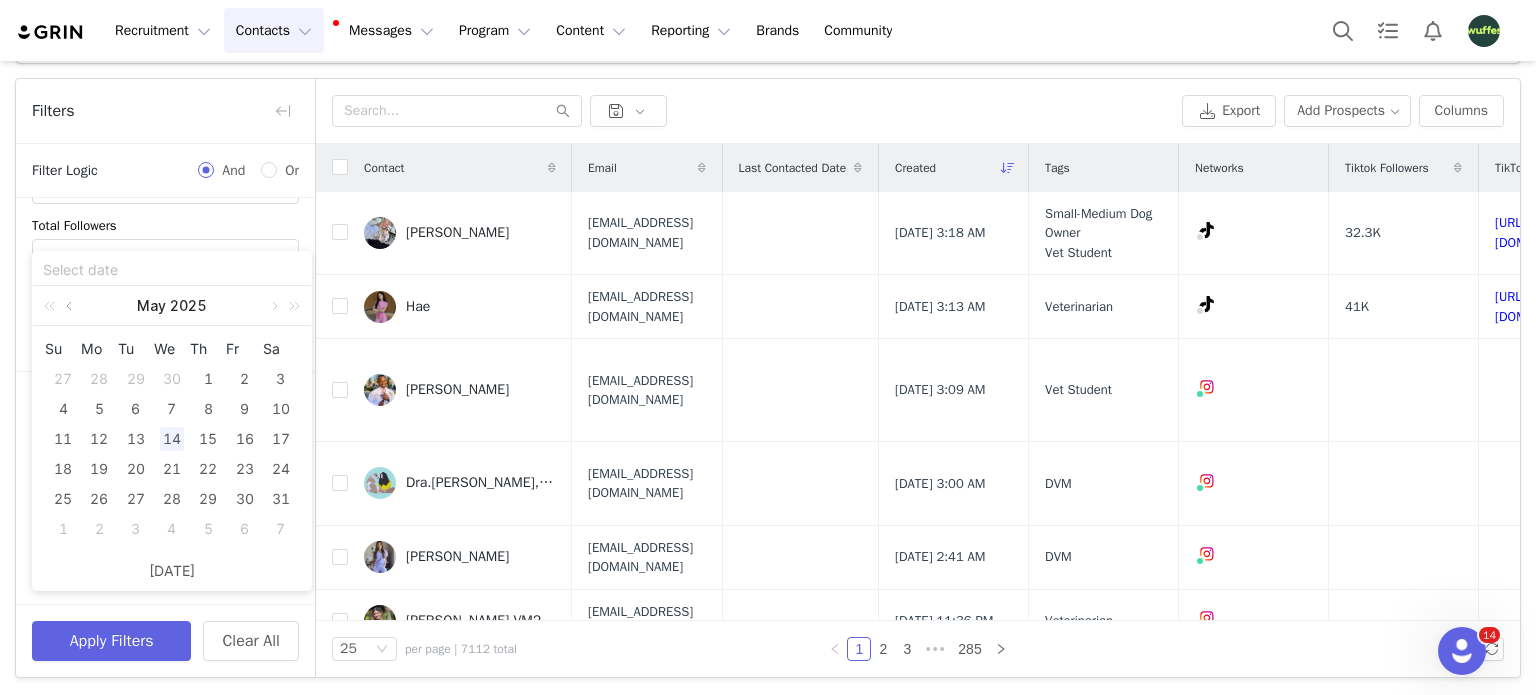 click at bounding box center [71, 306] 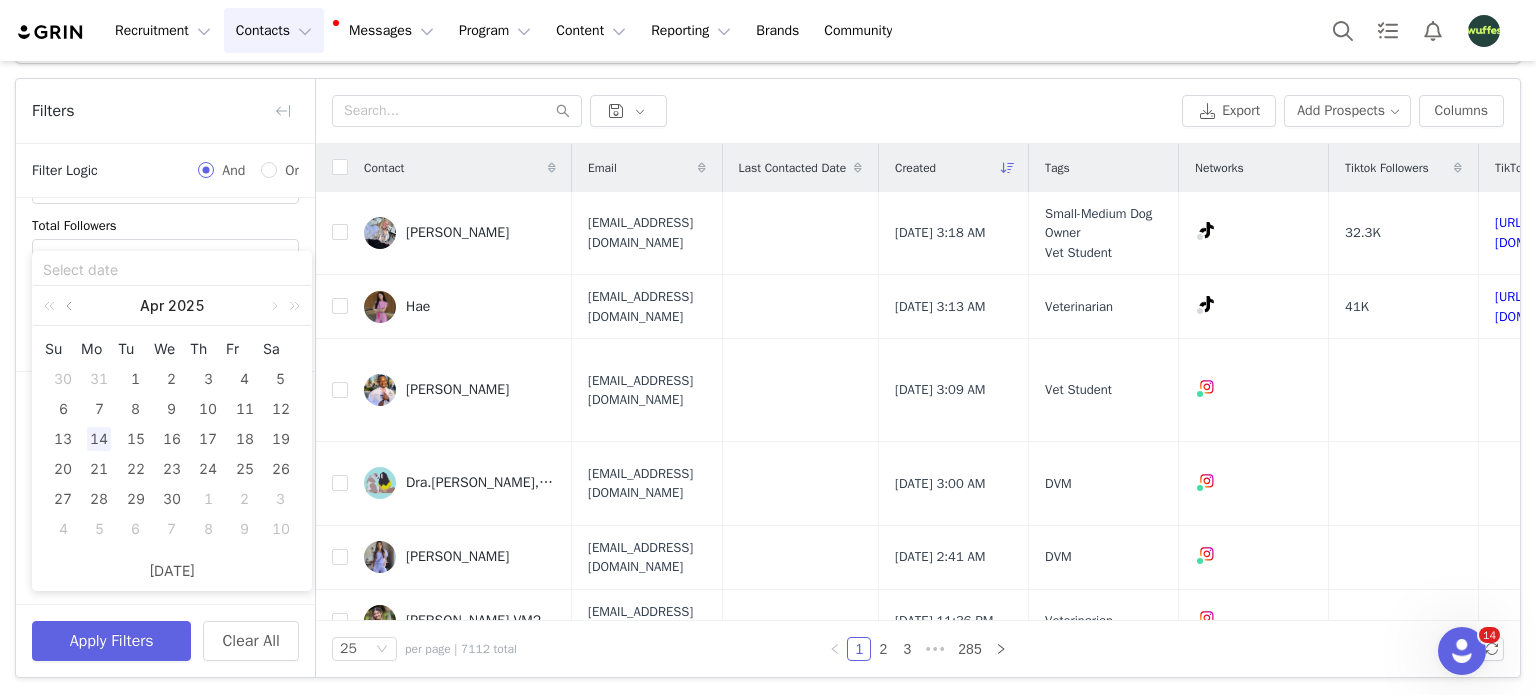 click at bounding box center (71, 306) 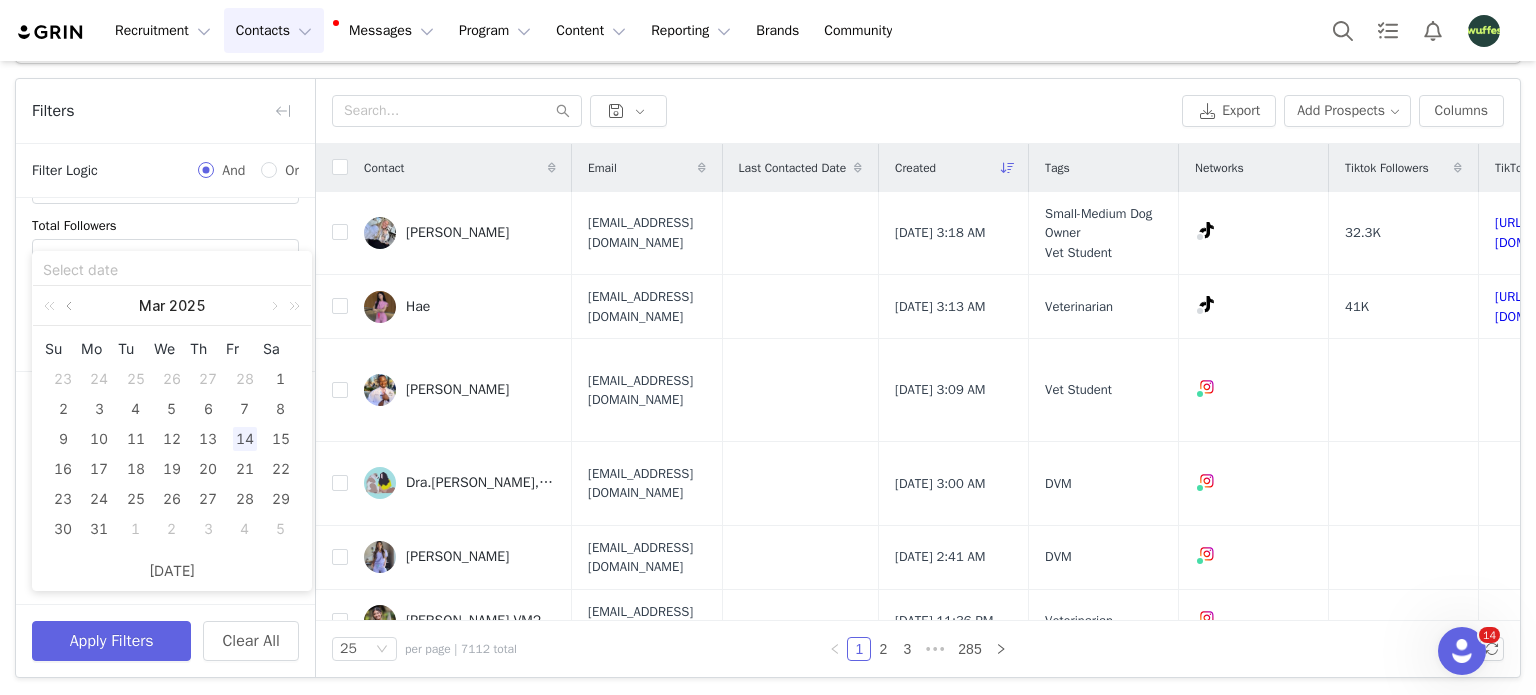 click at bounding box center [71, 306] 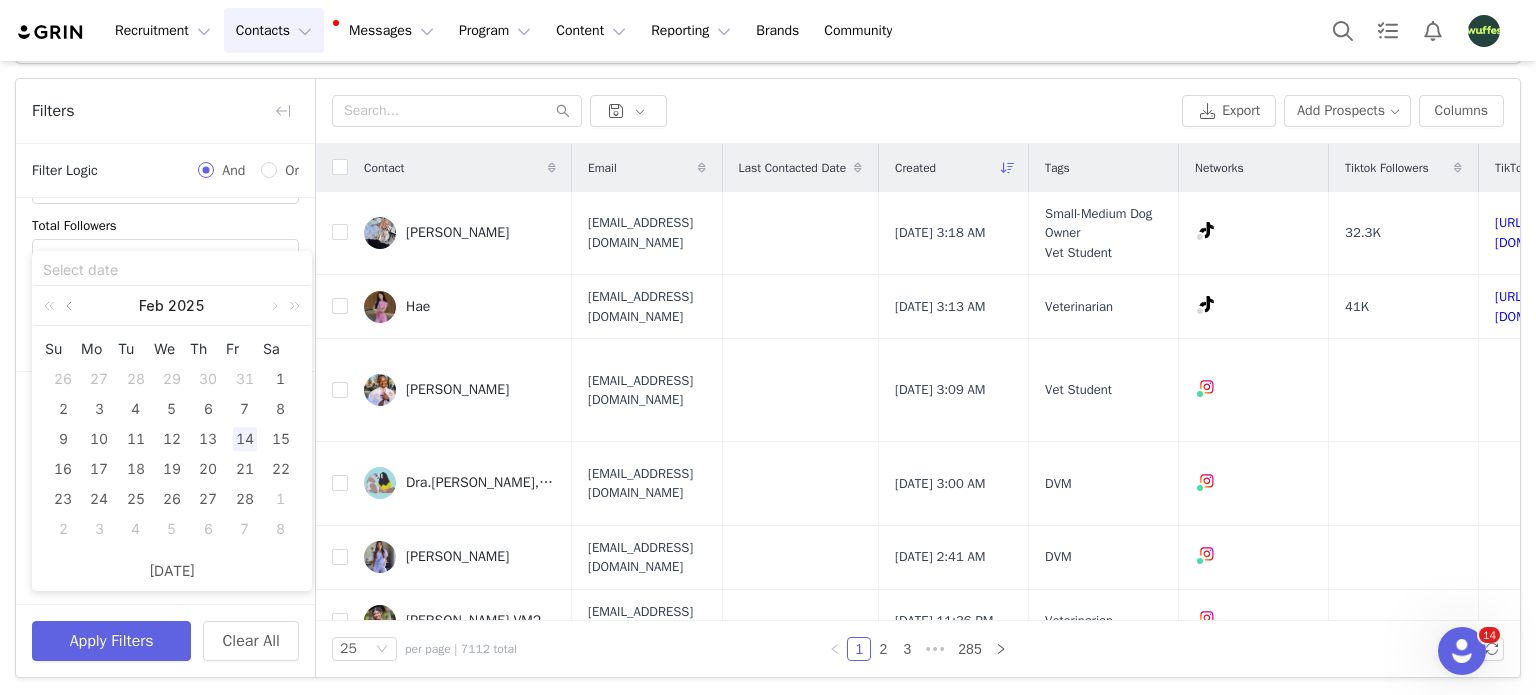 click at bounding box center [71, 306] 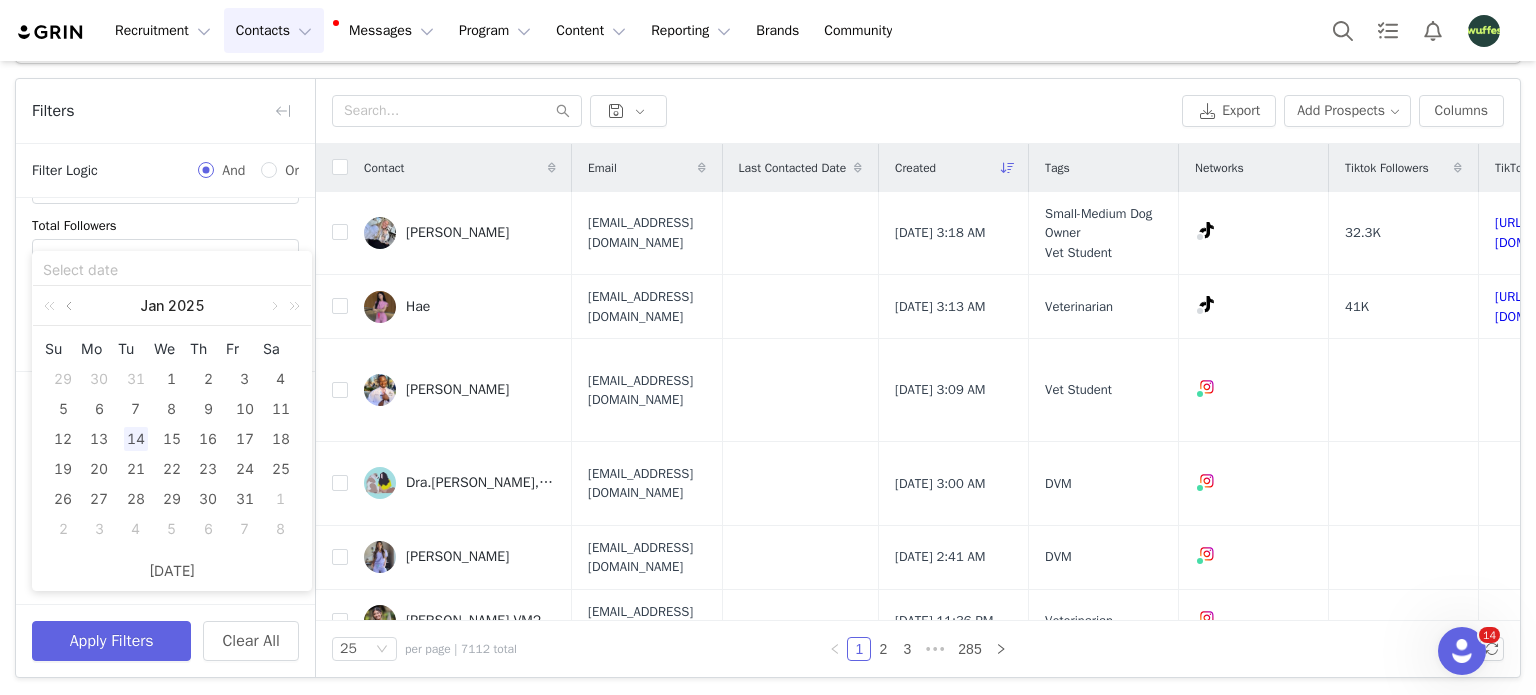 click at bounding box center [71, 306] 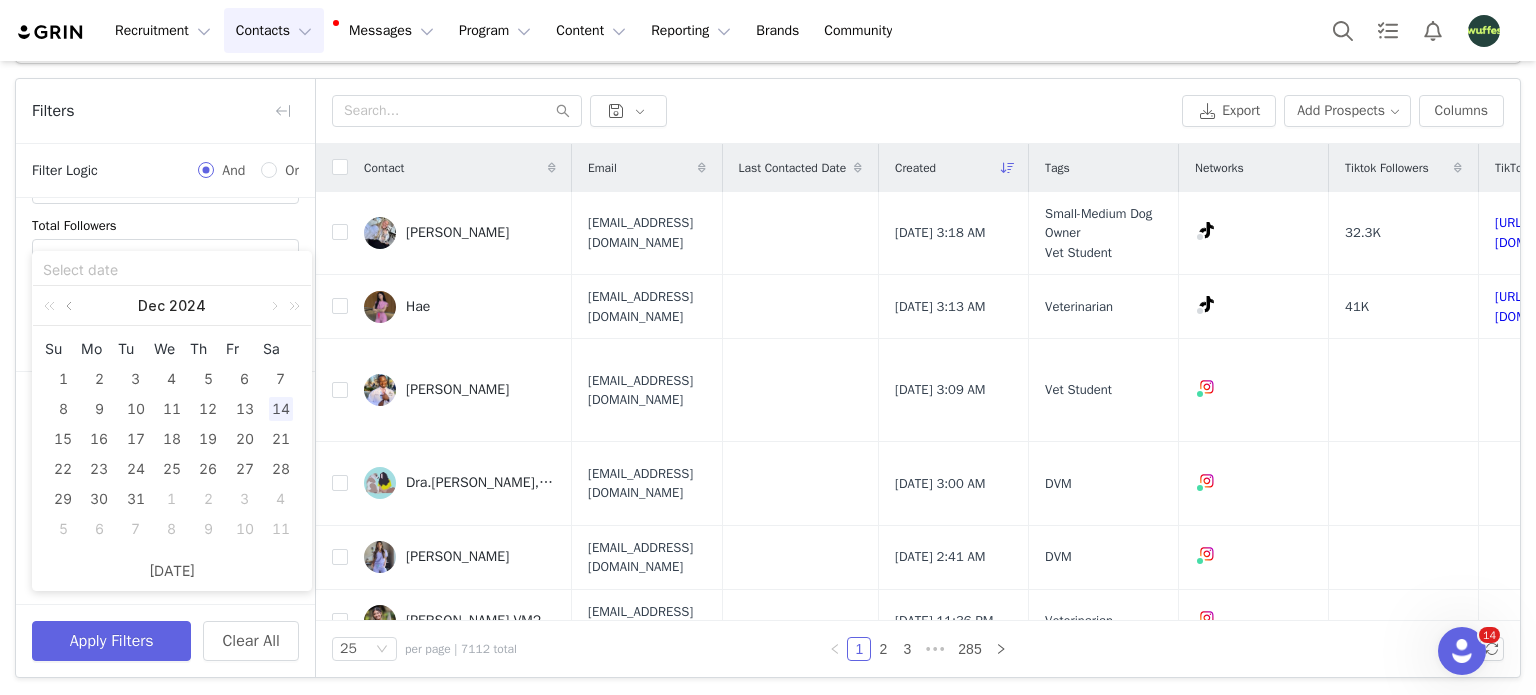 click at bounding box center (71, 306) 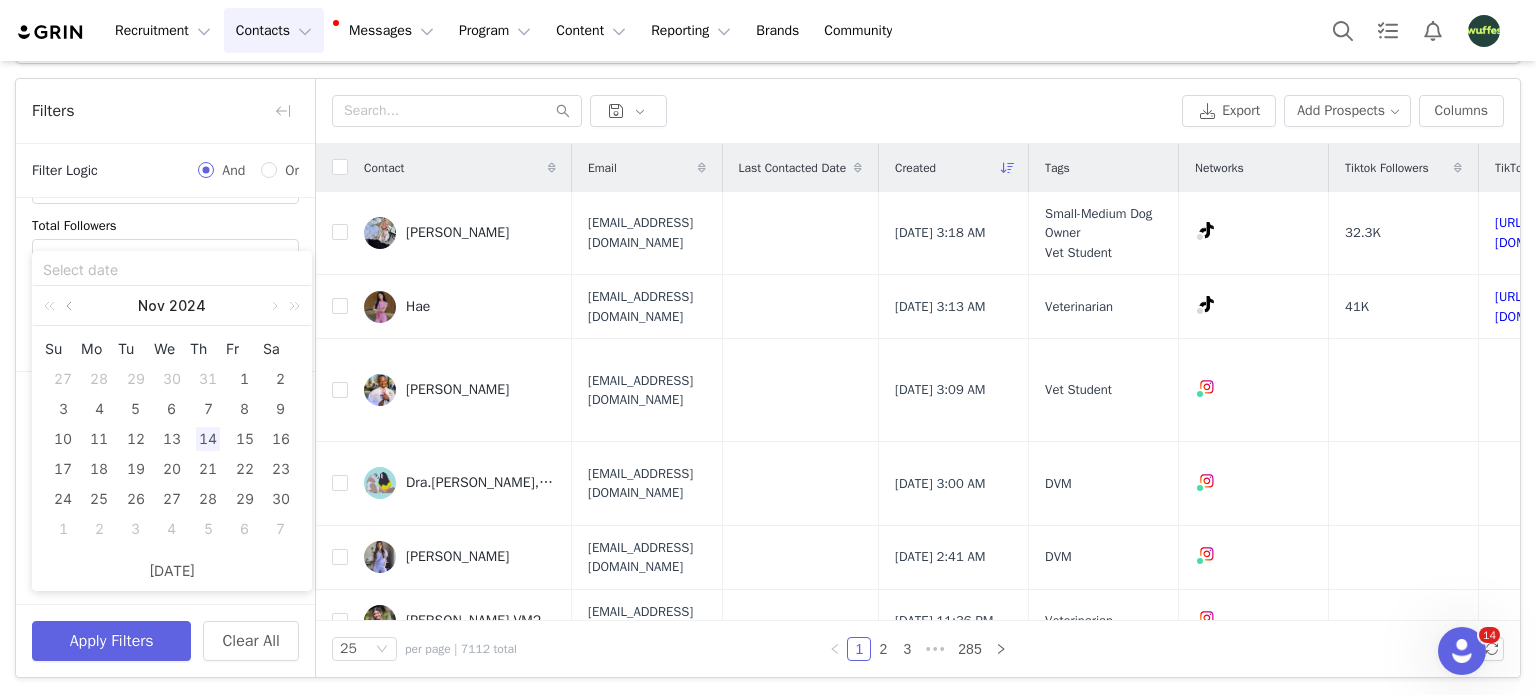 click at bounding box center (71, 306) 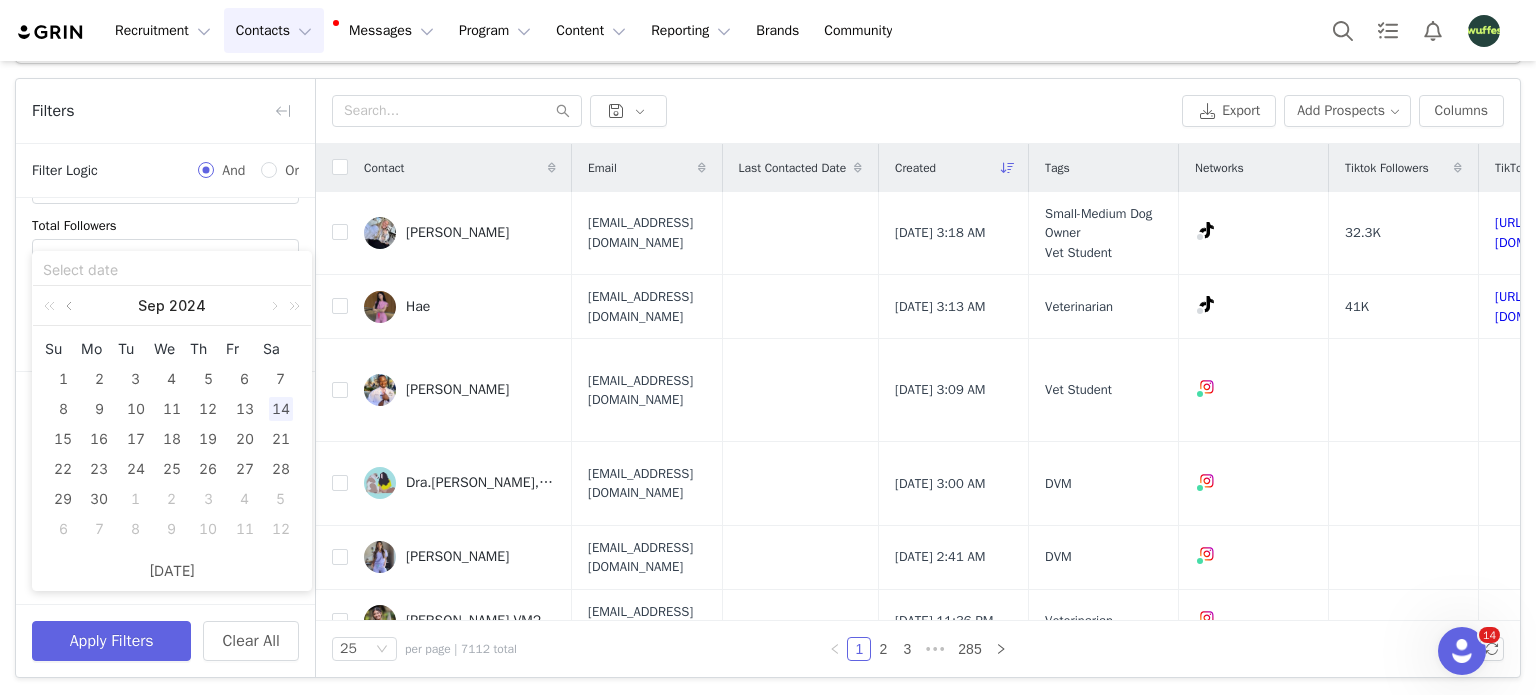 click at bounding box center (71, 306) 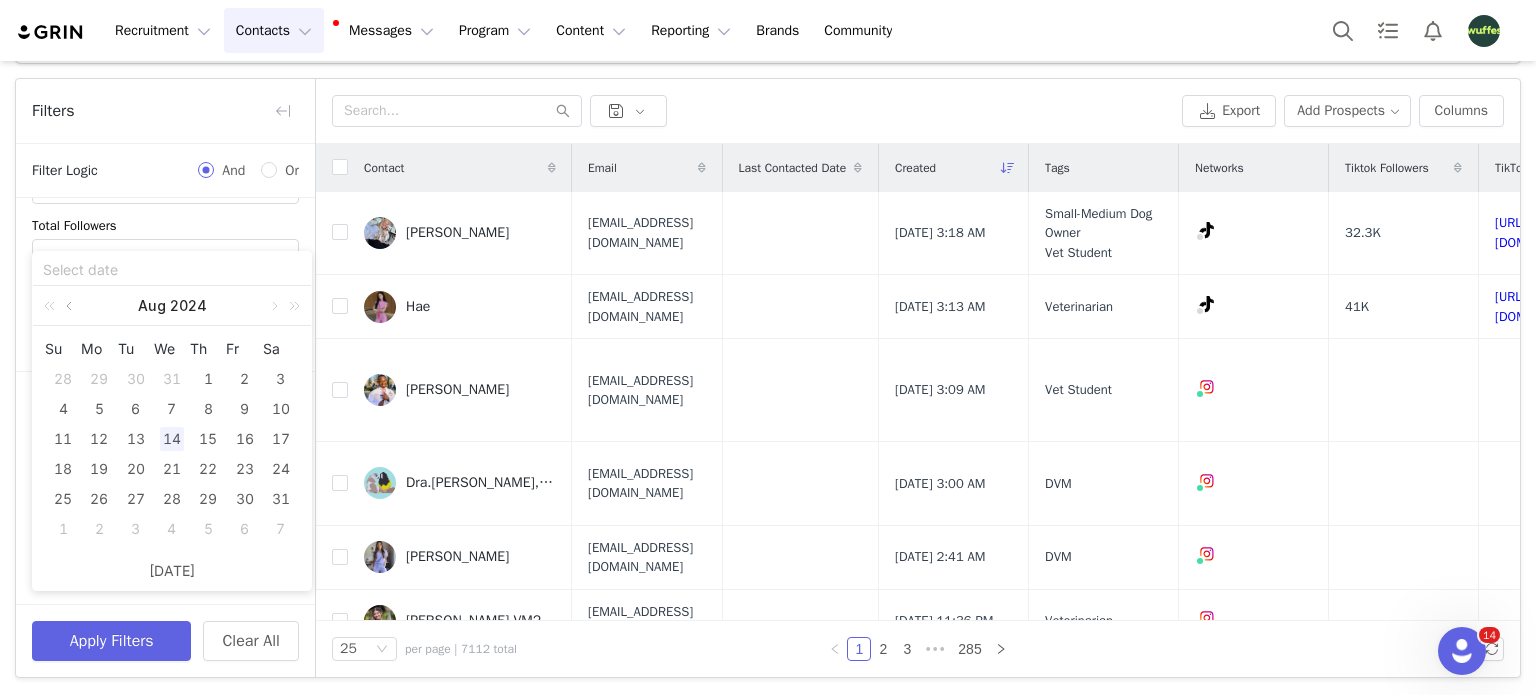 click at bounding box center (71, 306) 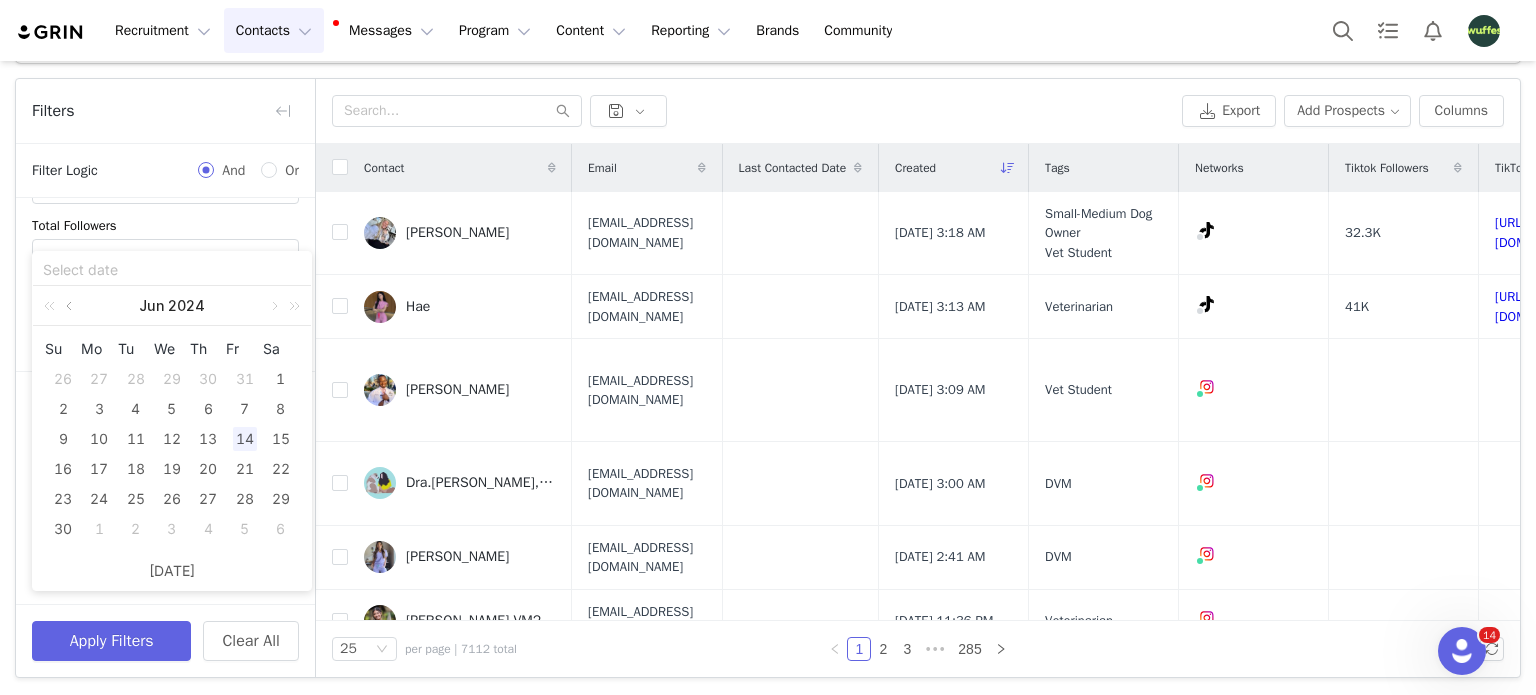 click at bounding box center [71, 306] 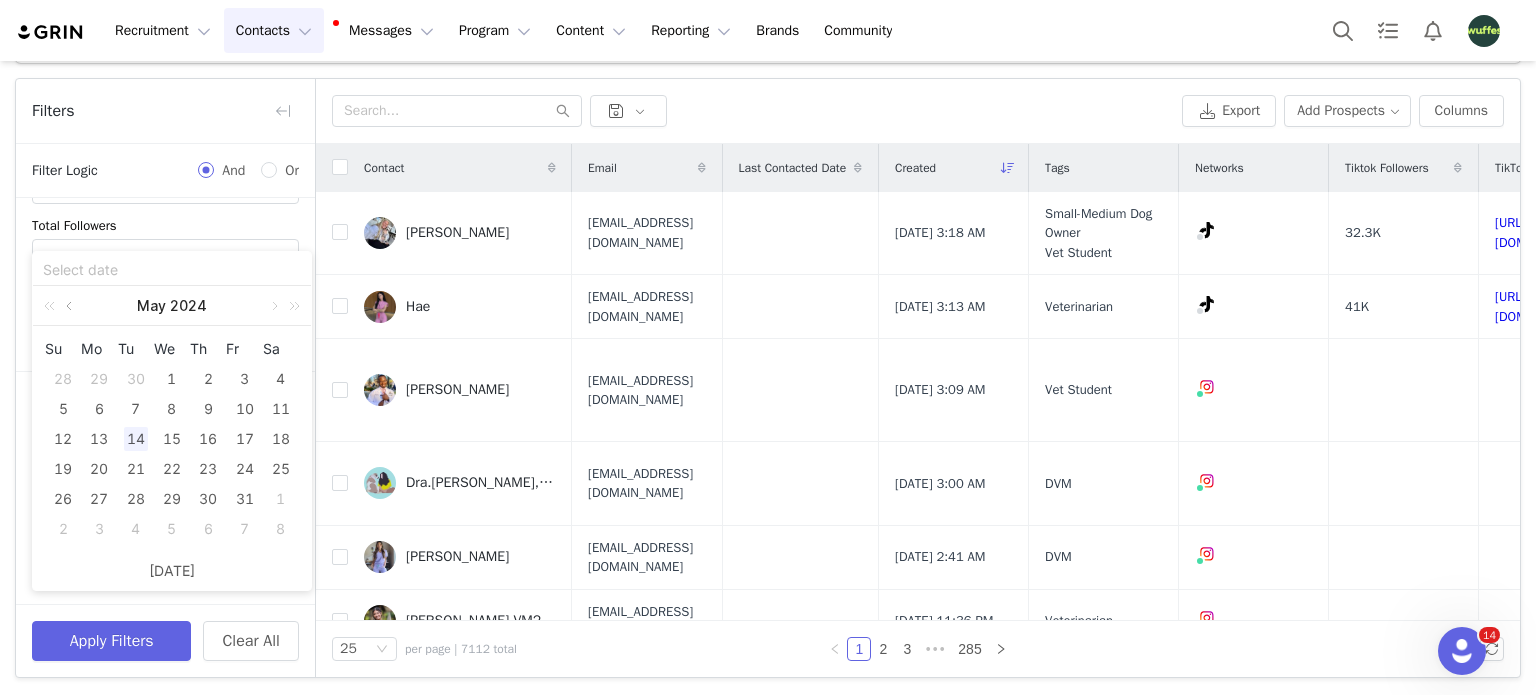 click at bounding box center (71, 306) 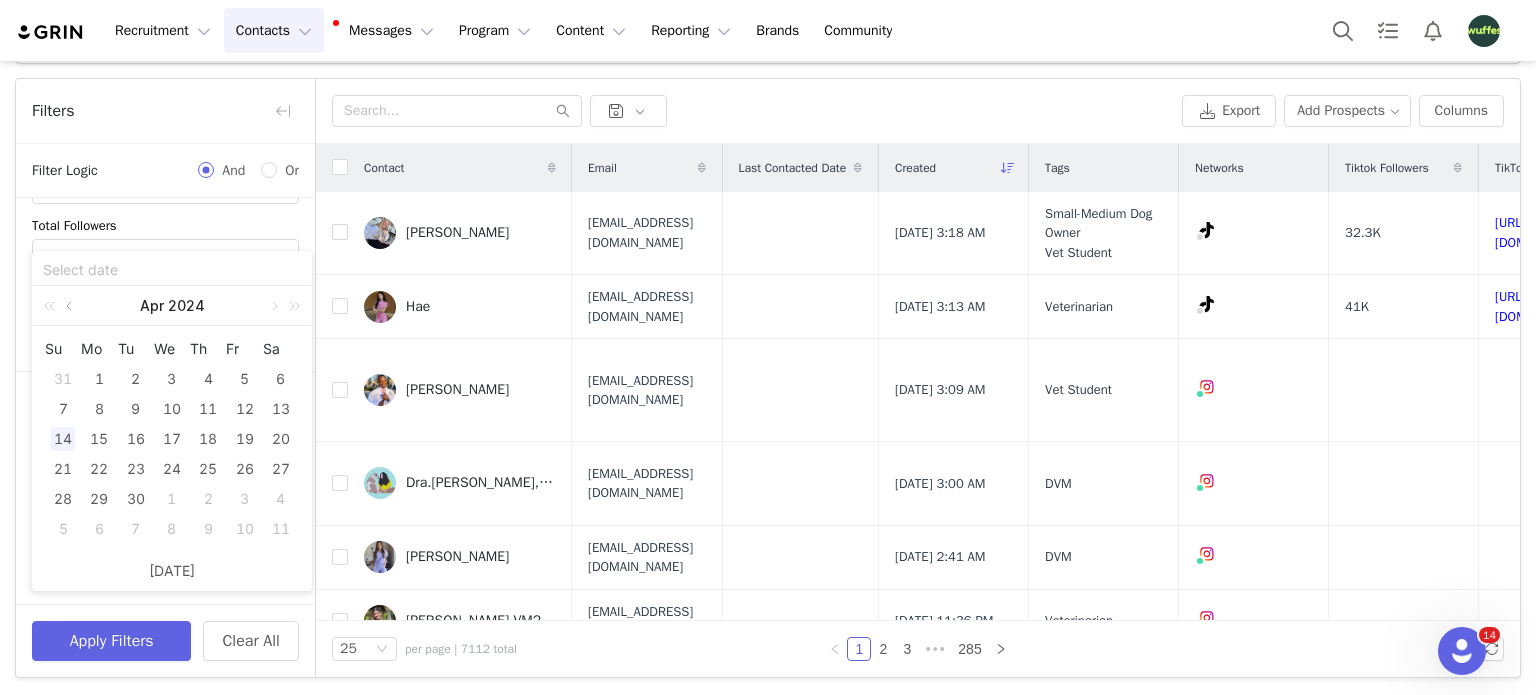 click at bounding box center (71, 306) 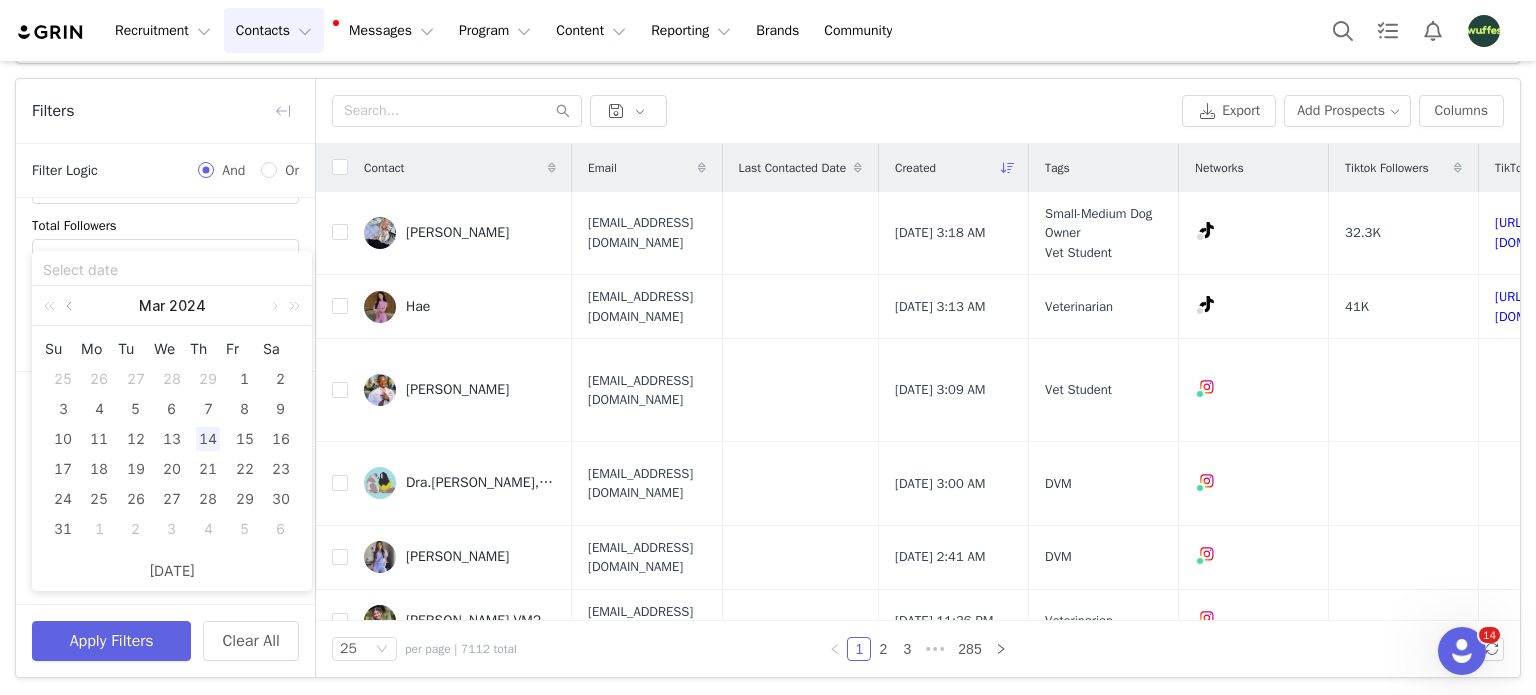 click at bounding box center (71, 306) 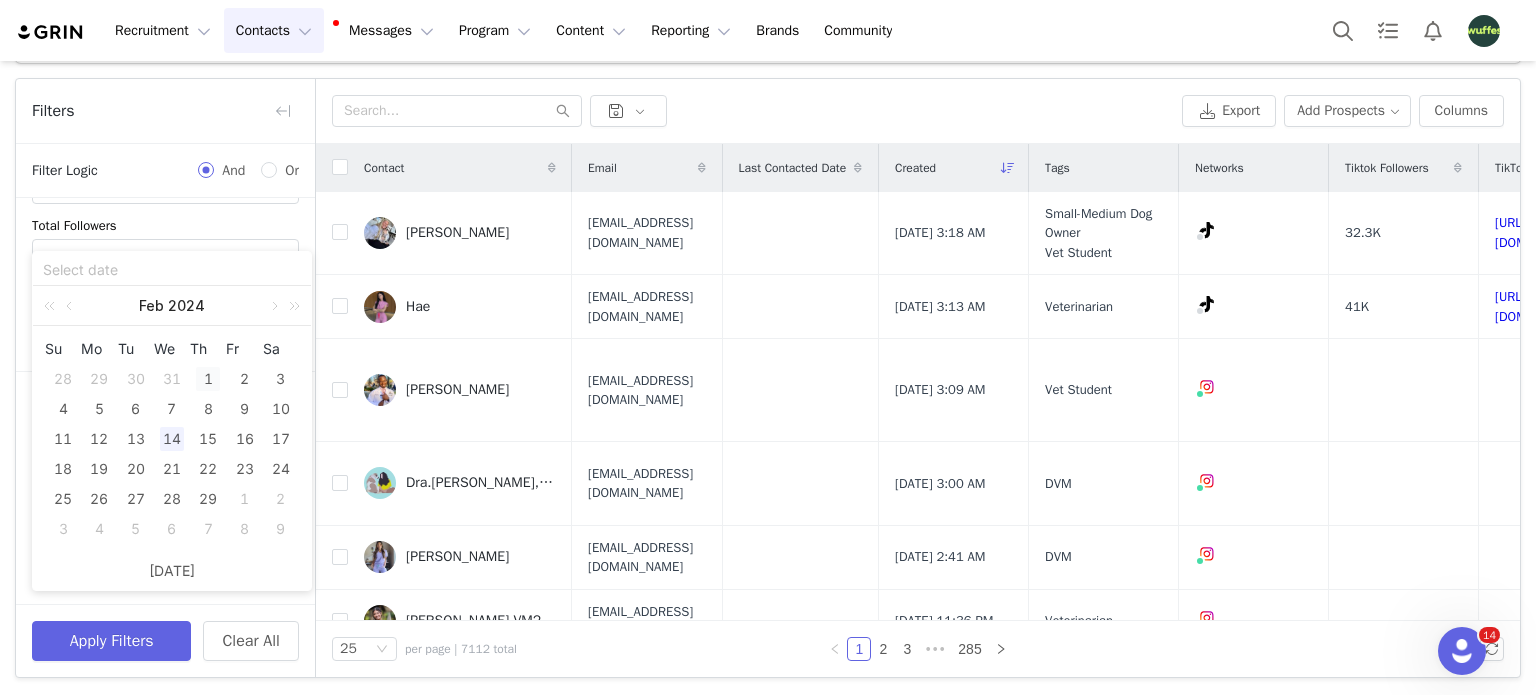 click on "1" at bounding box center [208, 379] 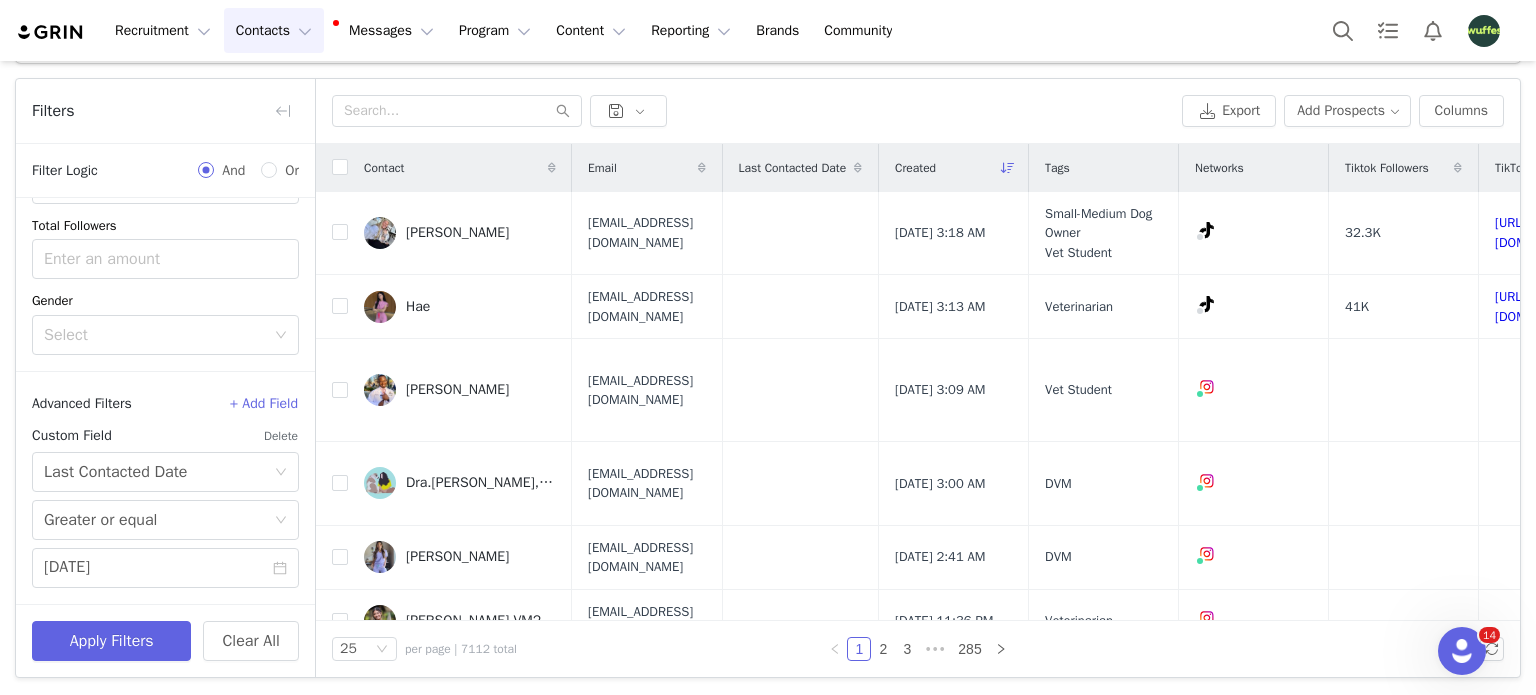 click on "+ Add Field" at bounding box center [264, 404] 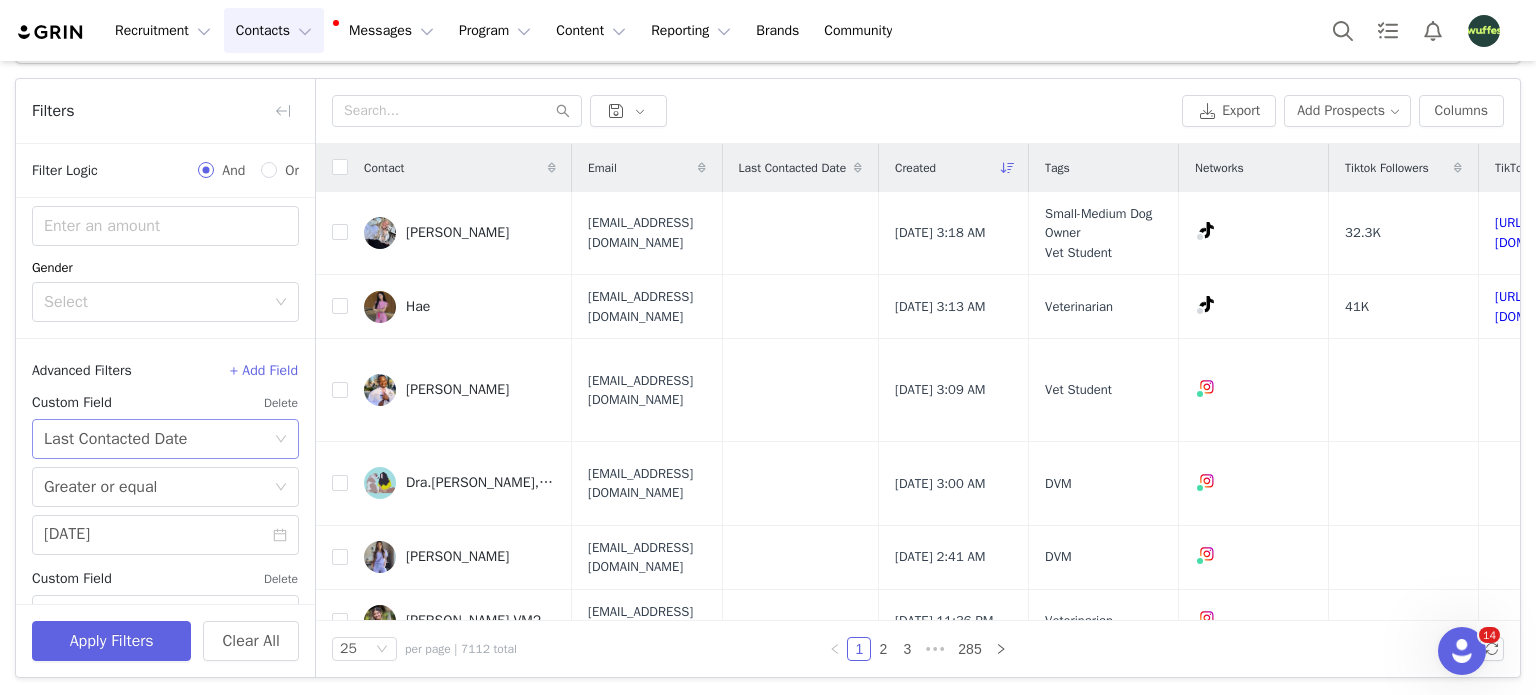 scroll, scrollTop: 690, scrollLeft: 0, axis: vertical 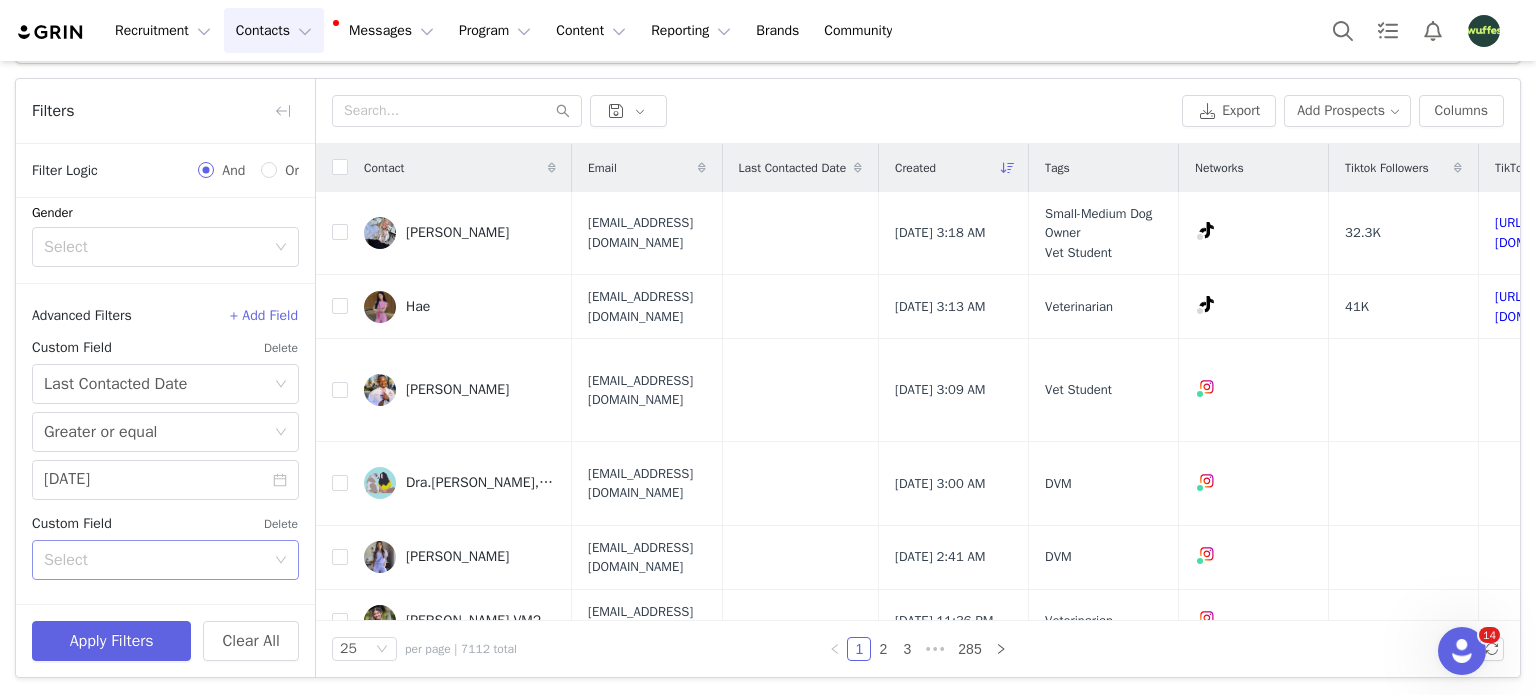 click on "Select" at bounding box center [154, 560] 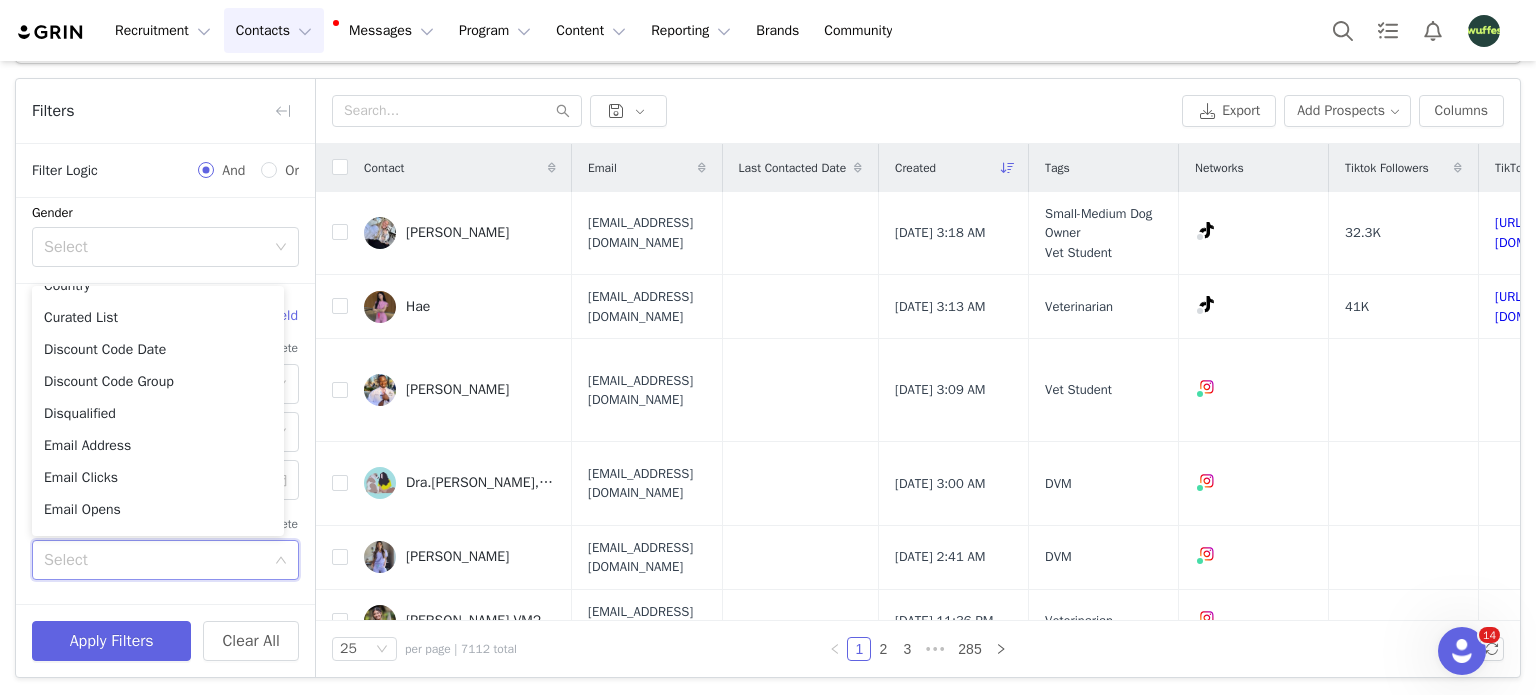 scroll, scrollTop: 607, scrollLeft: 0, axis: vertical 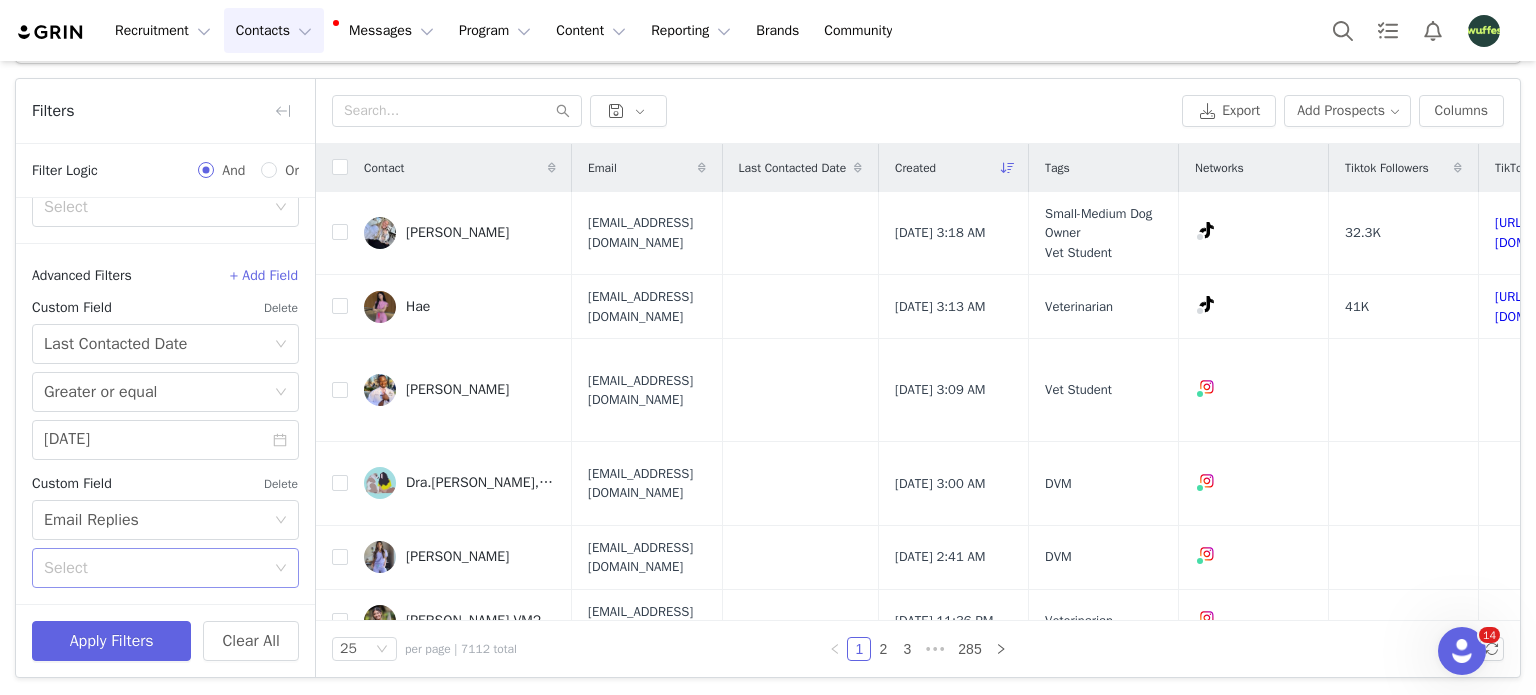click on "Select" at bounding box center [154, 568] 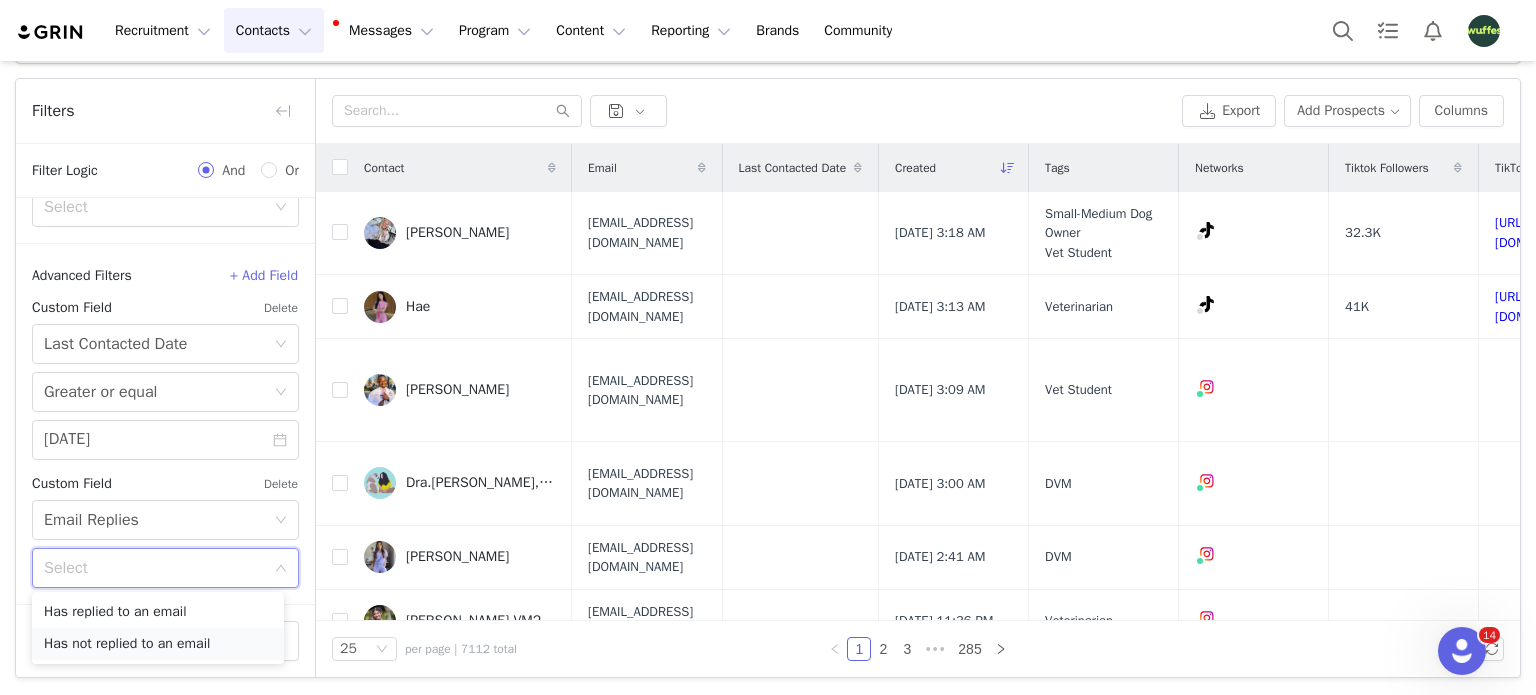 click on "Has not replied to an email" at bounding box center [158, 644] 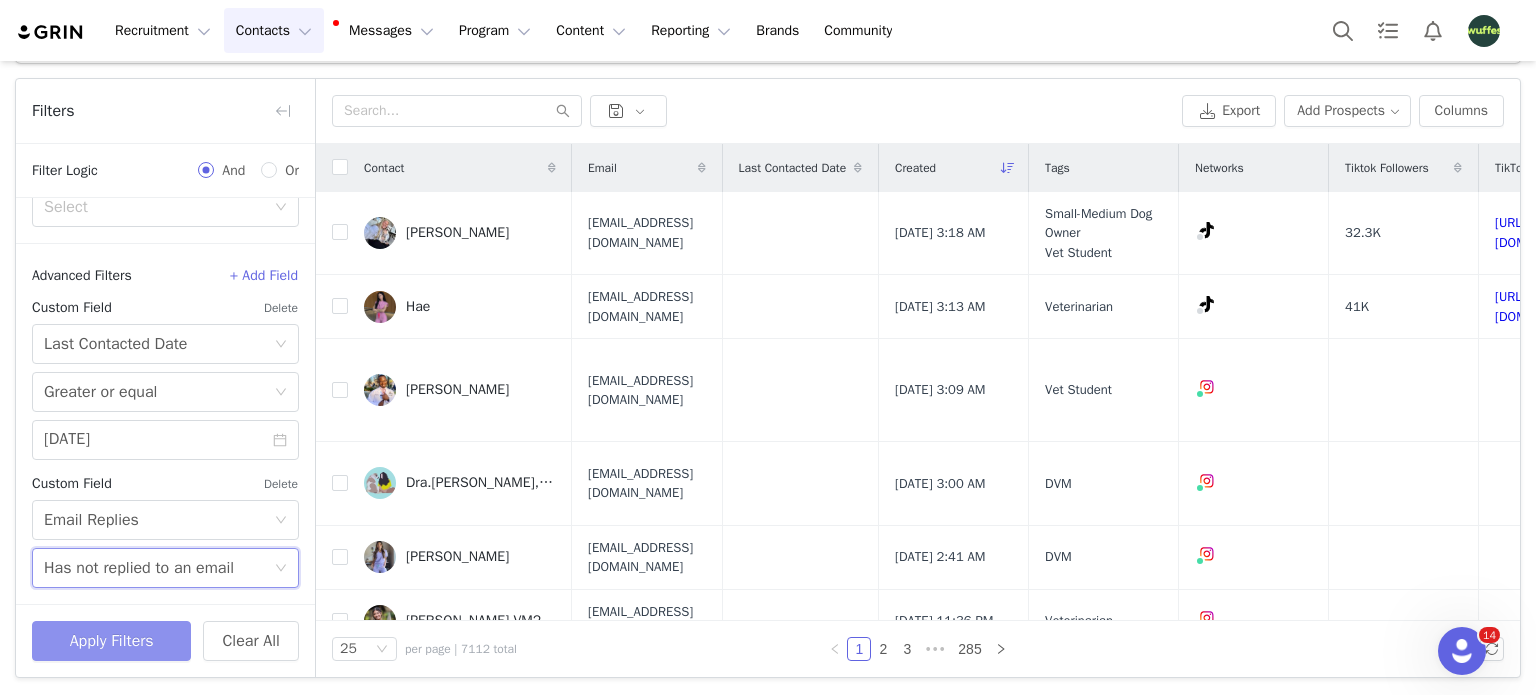 click on "Apply Filters" at bounding box center (111, 641) 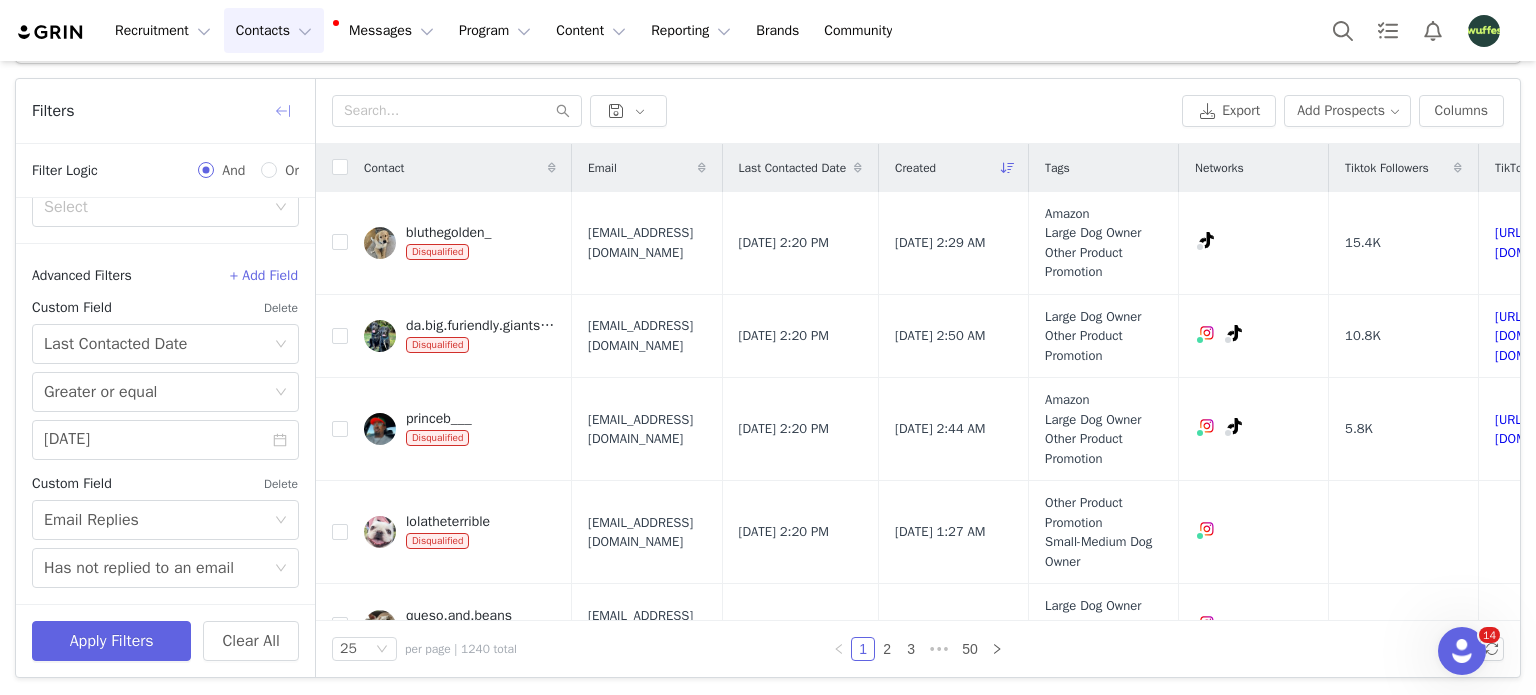 click at bounding box center (283, 111) 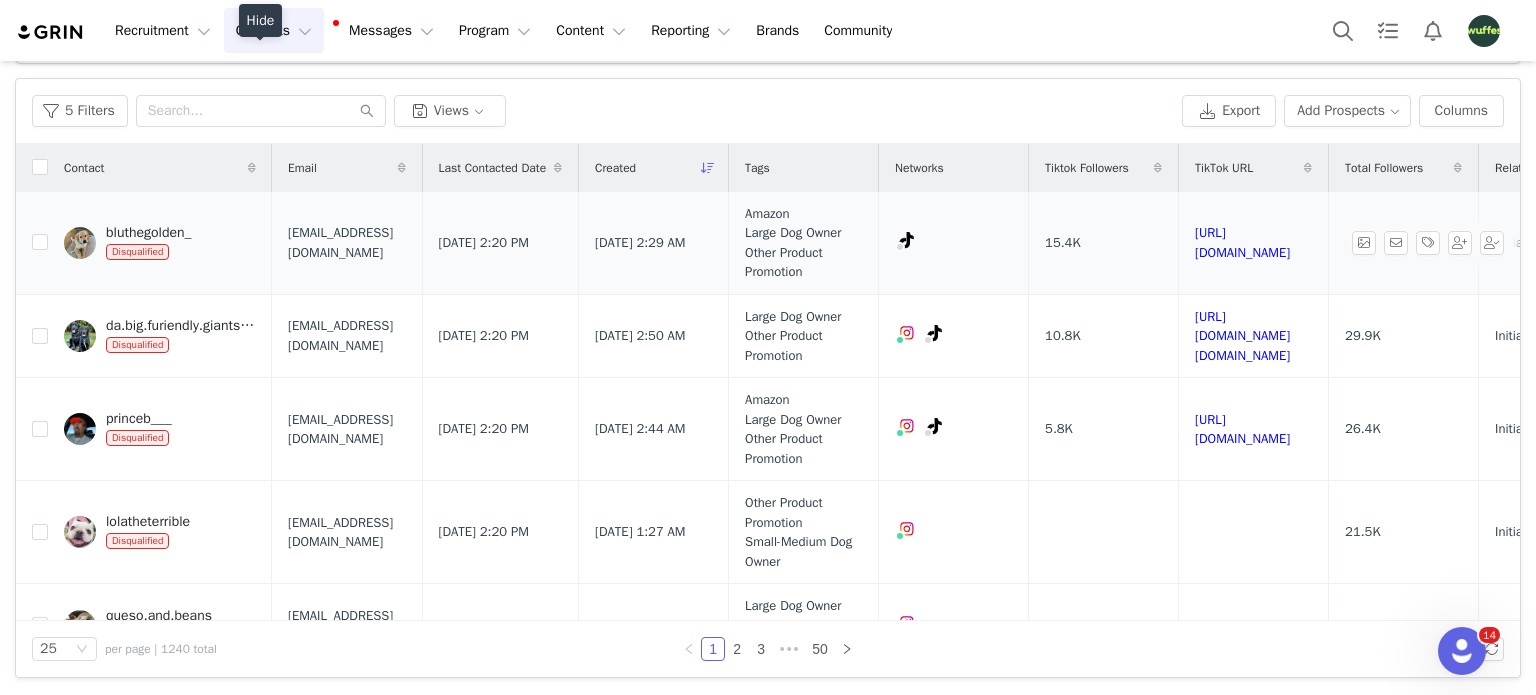 scroll, scrollTop: 695, scrollLeft: 0, axis: vertical 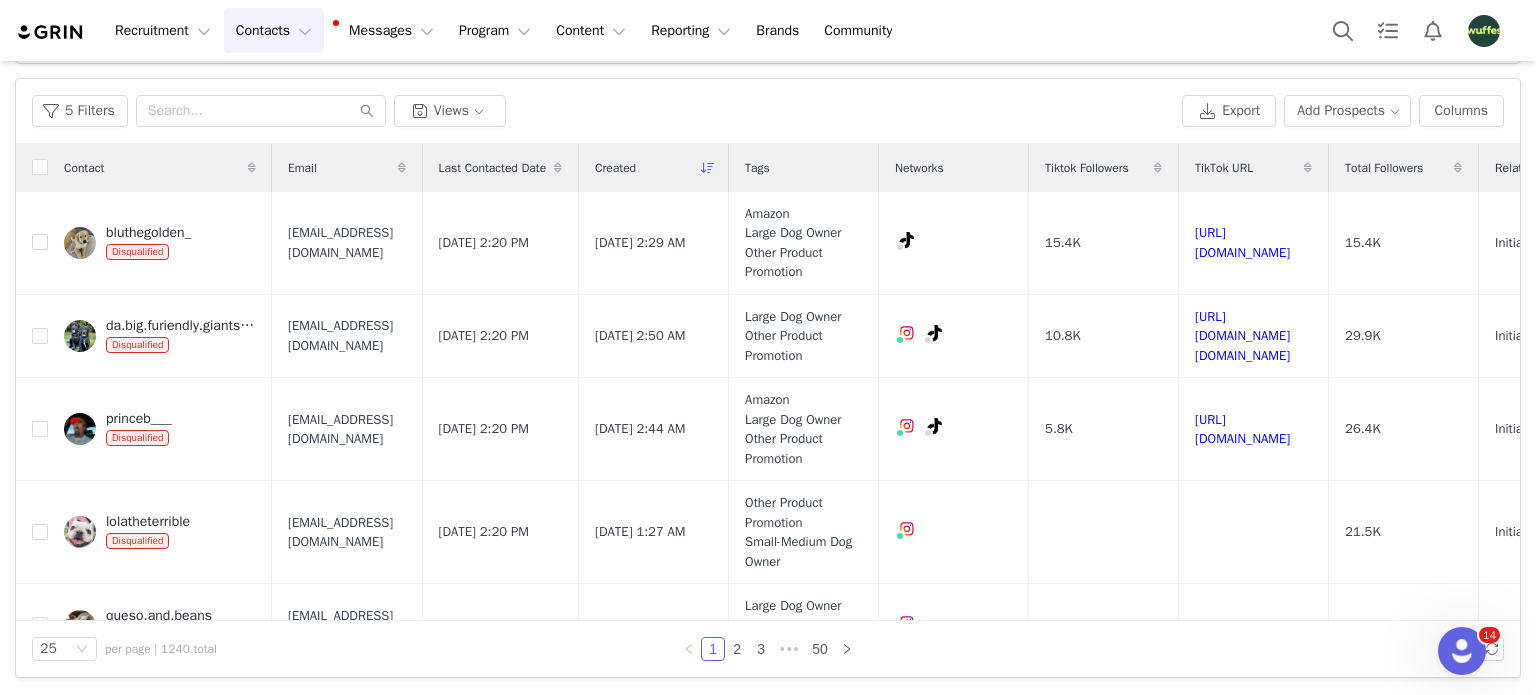 click at bounding box center (558, 168) 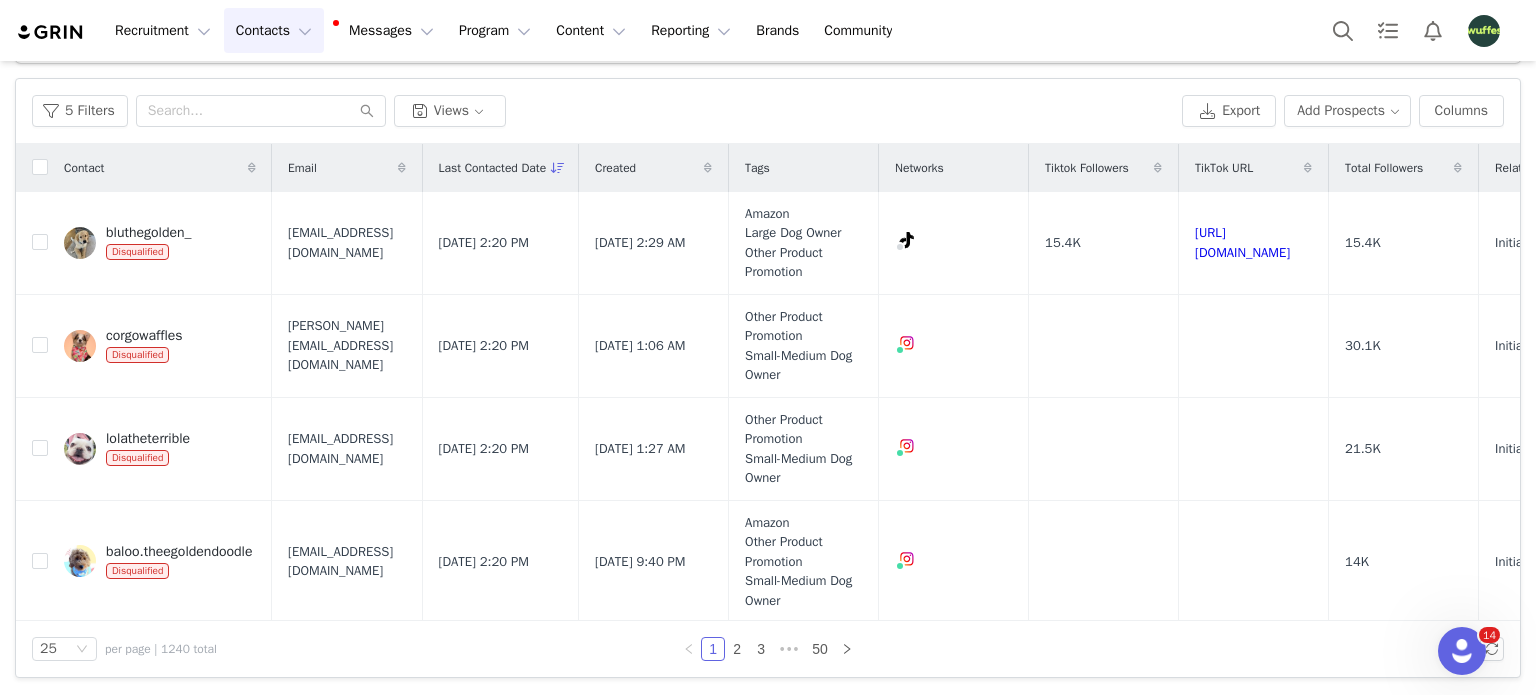 click at bounding box center (558, 168) 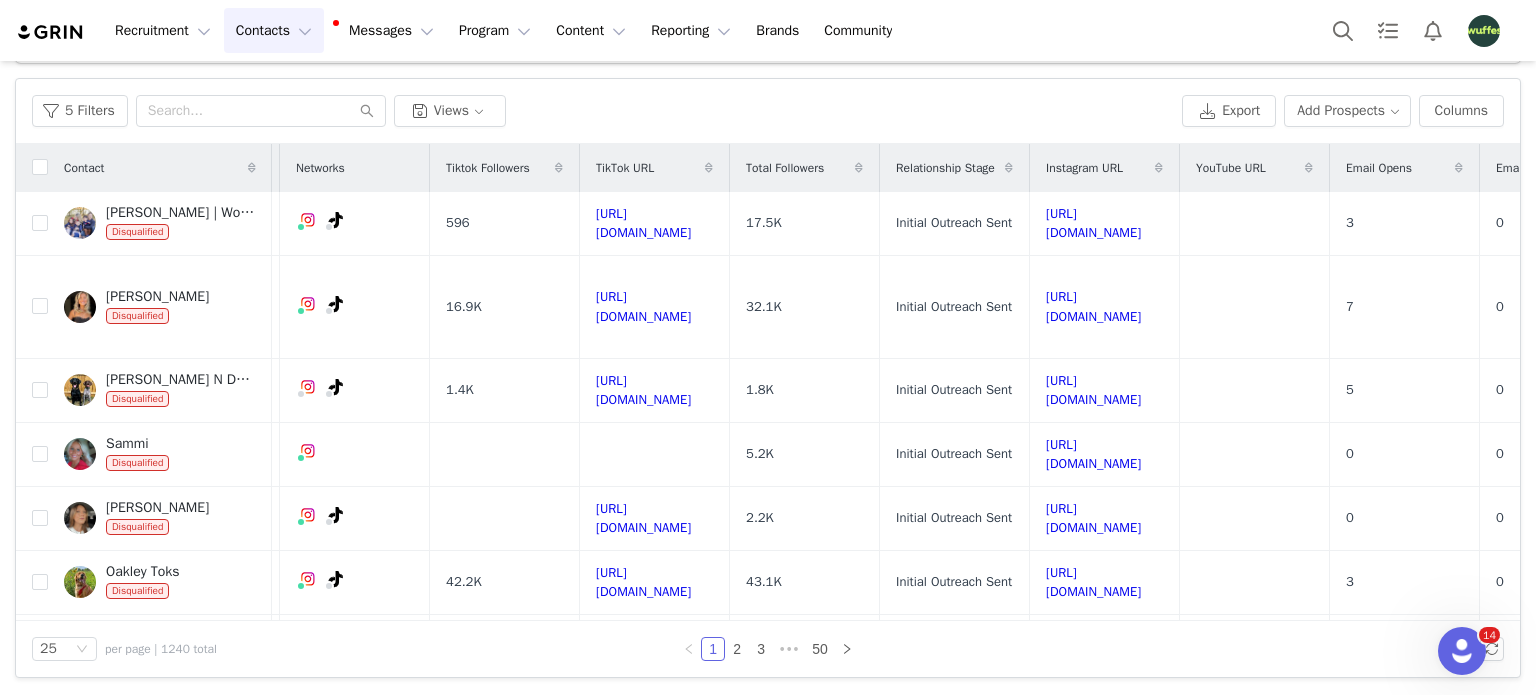 scroll, scrollTop: 0, scrollLeft: 0, axis: both 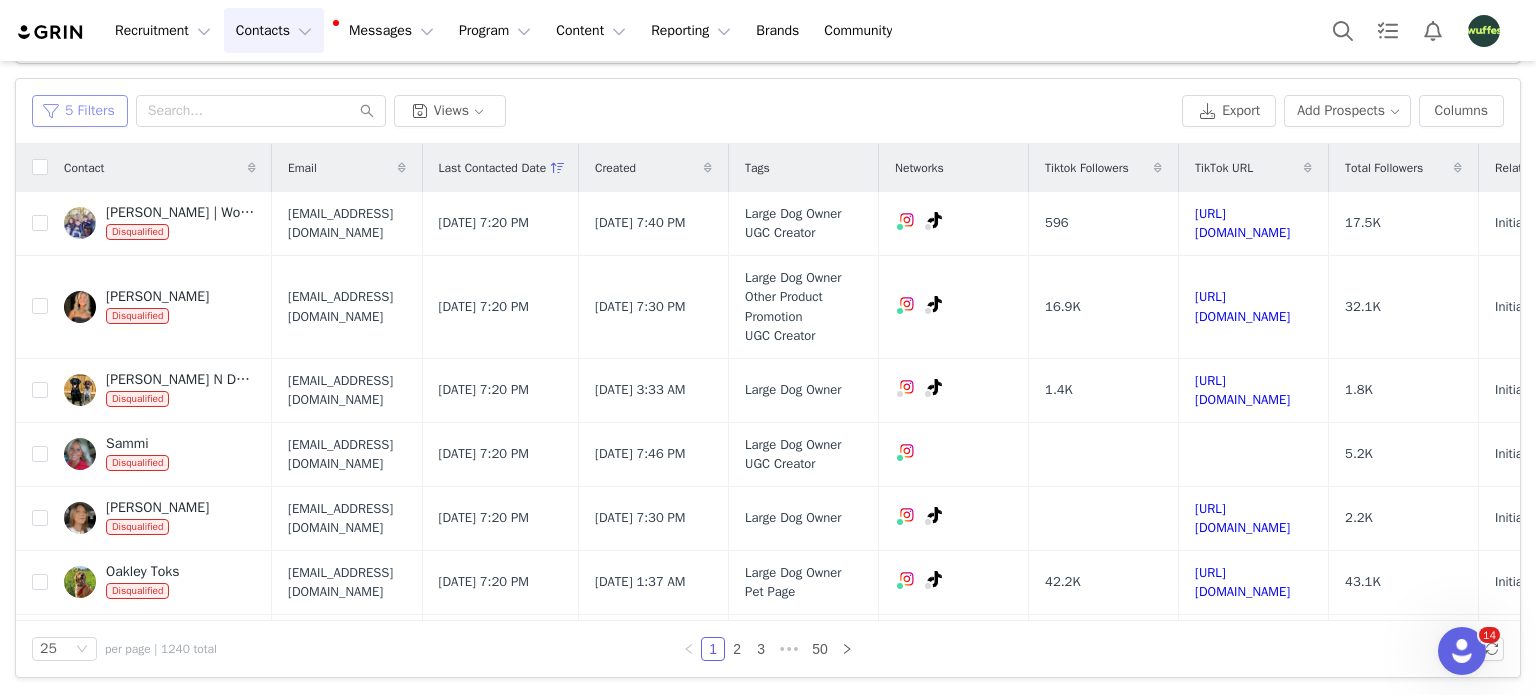 click on "5 Filters" at bounding box center [80, 111] 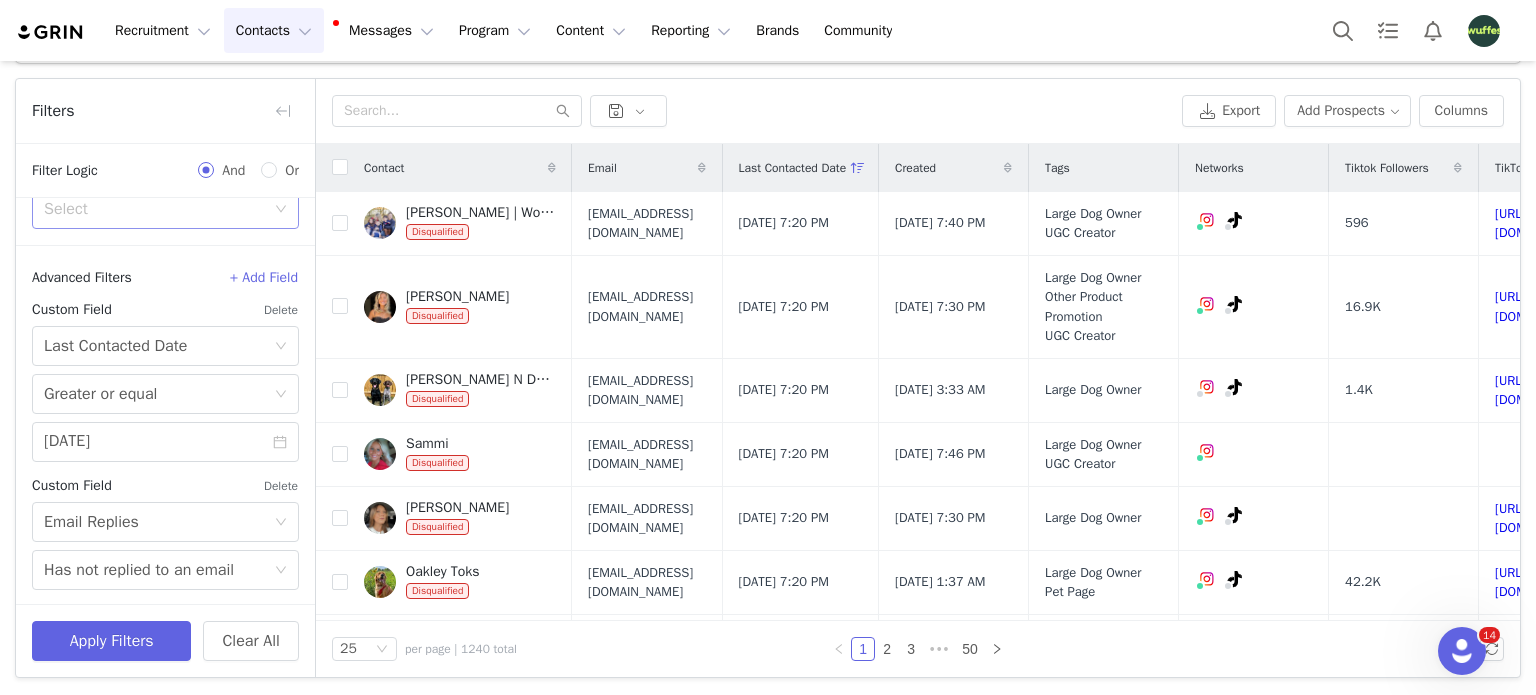 scroll, scrollTop: 730, scrollLeft: 0, axis: vertical 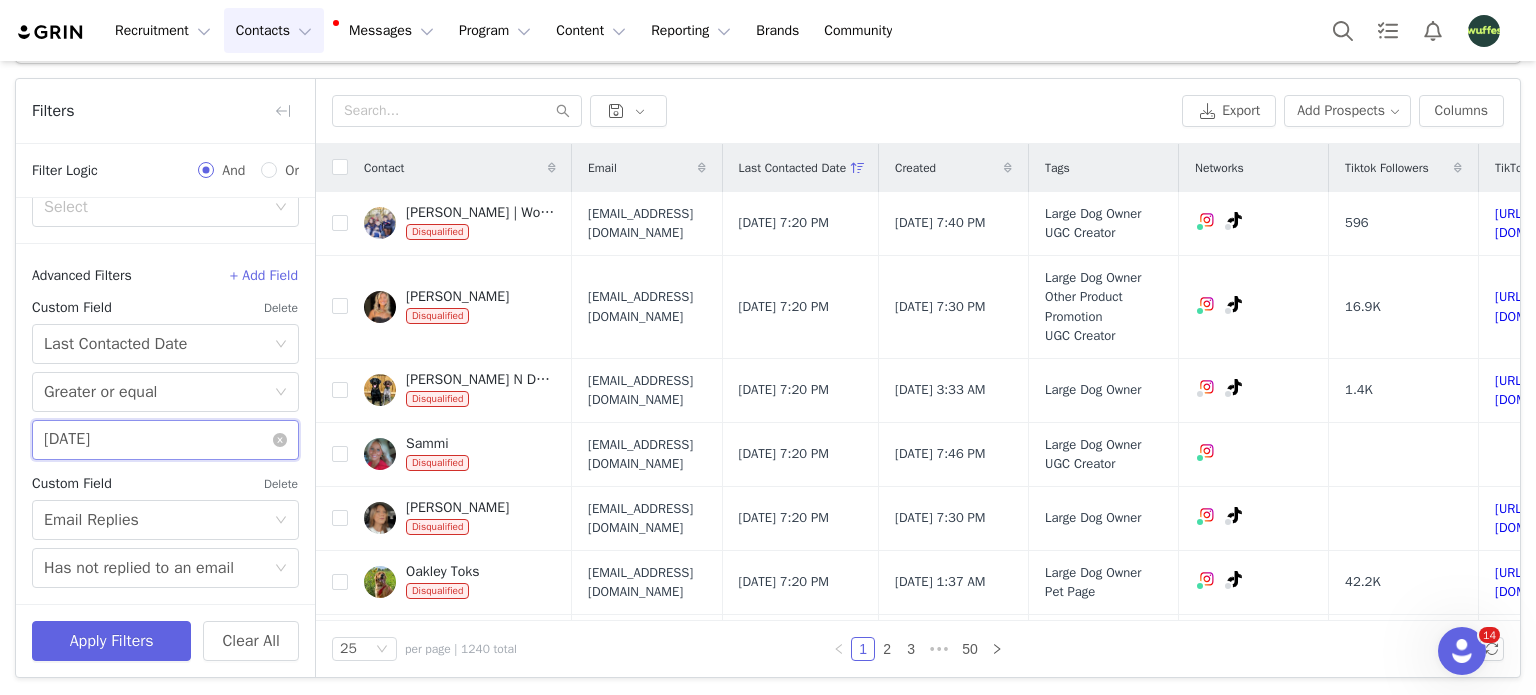 click on "02/01/2024" at bounding box center (165, 440) 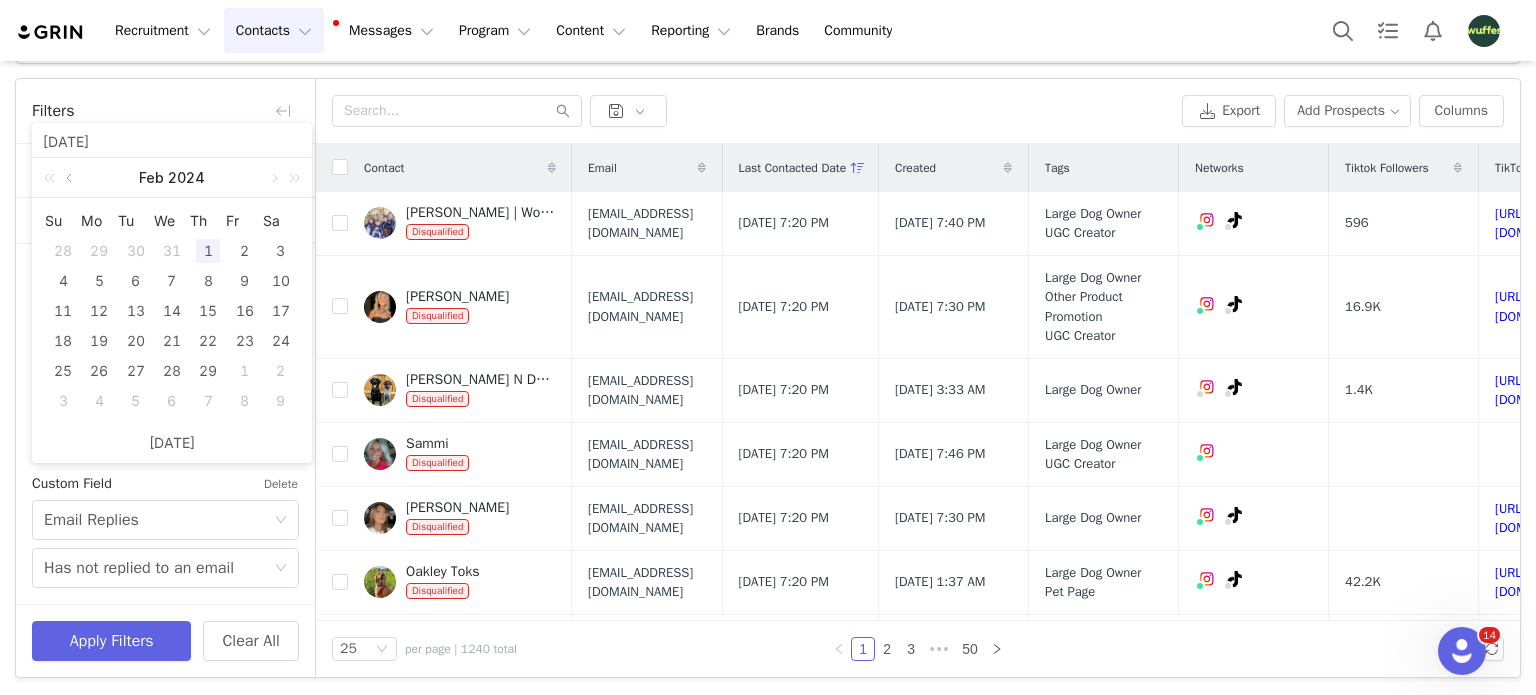 click at bounding box center (71, 178) 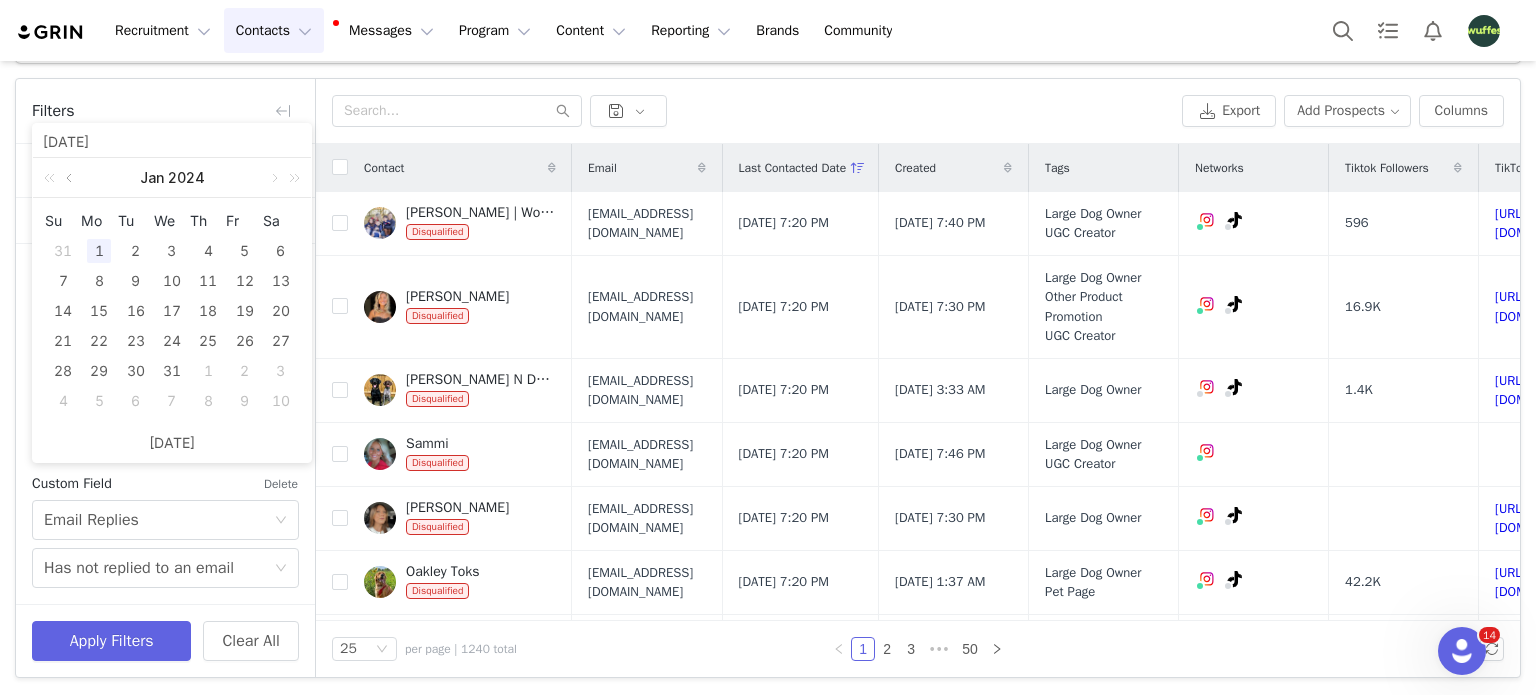 click at bounding box center [71, 178] 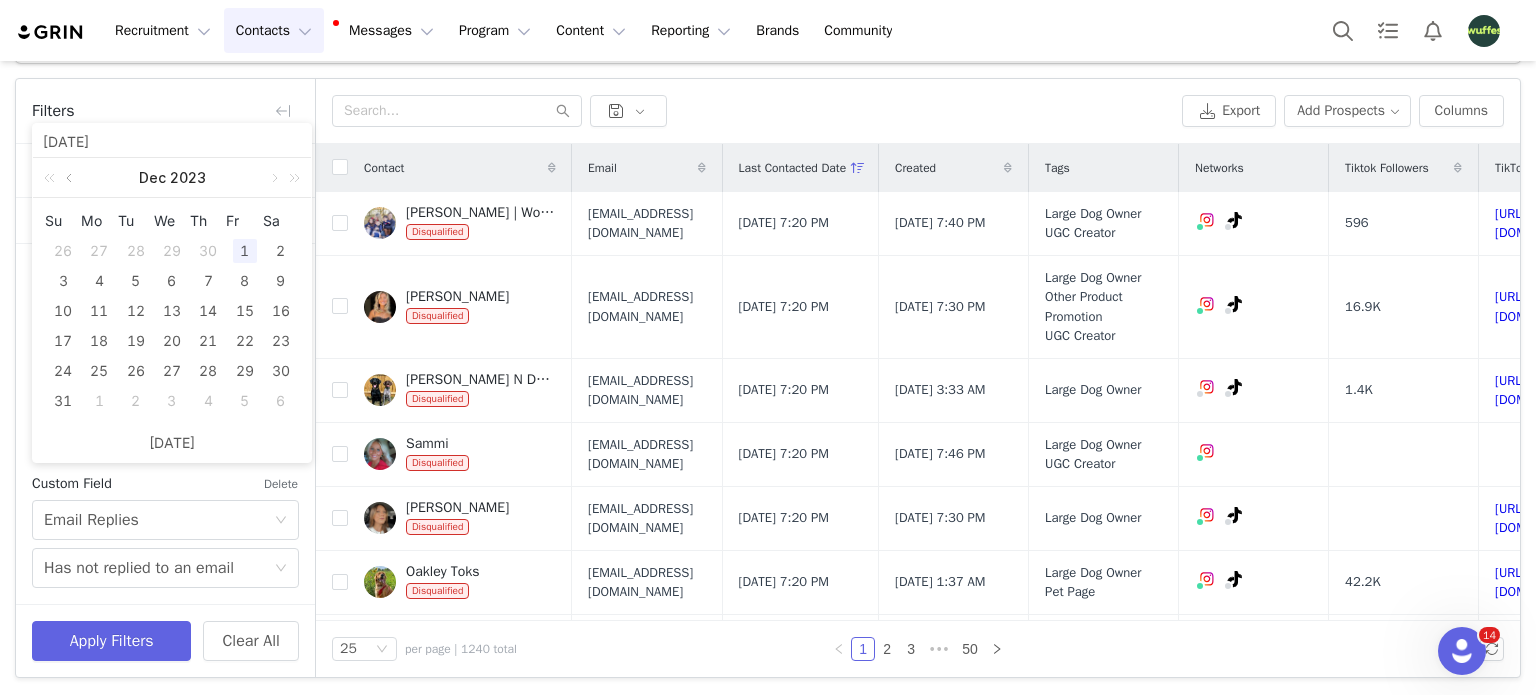 click at bounding box center [71, 178] 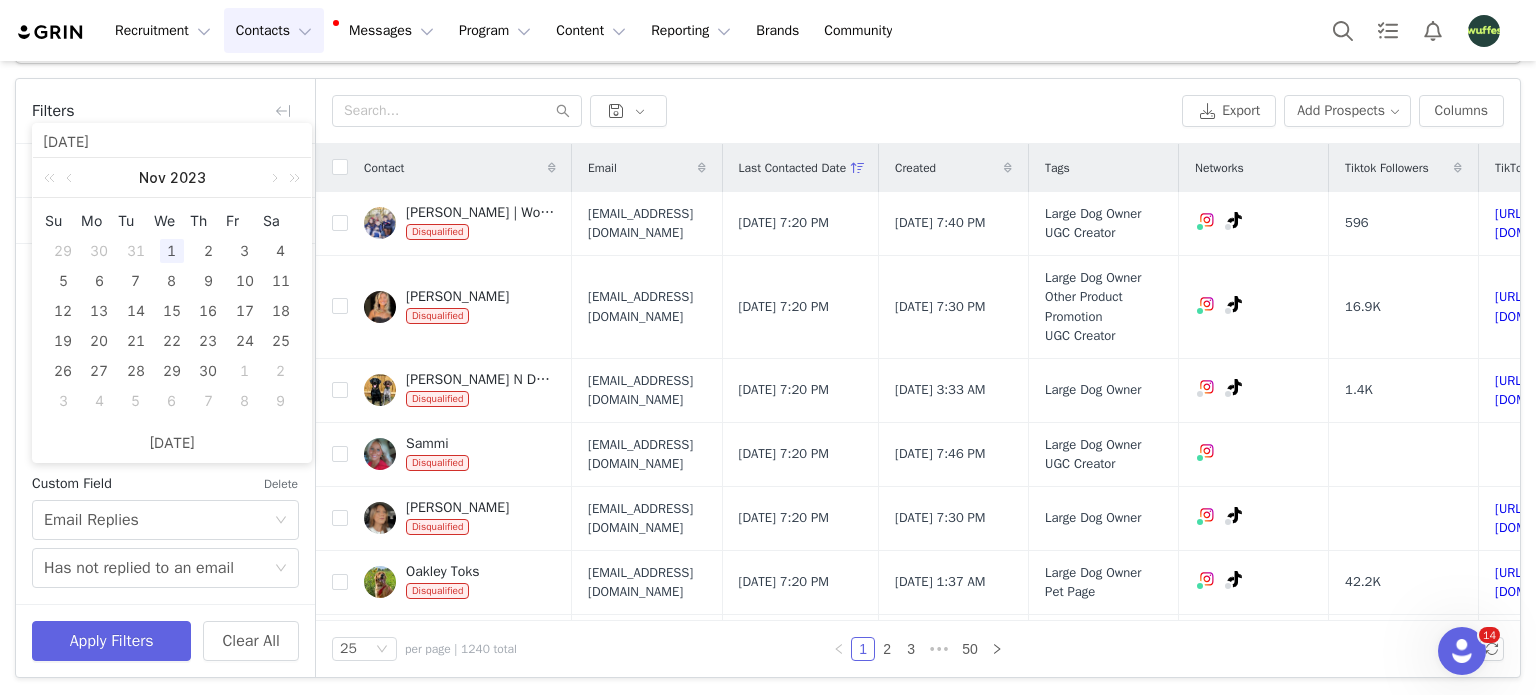 click on "1" at bounding box center [172, 251] 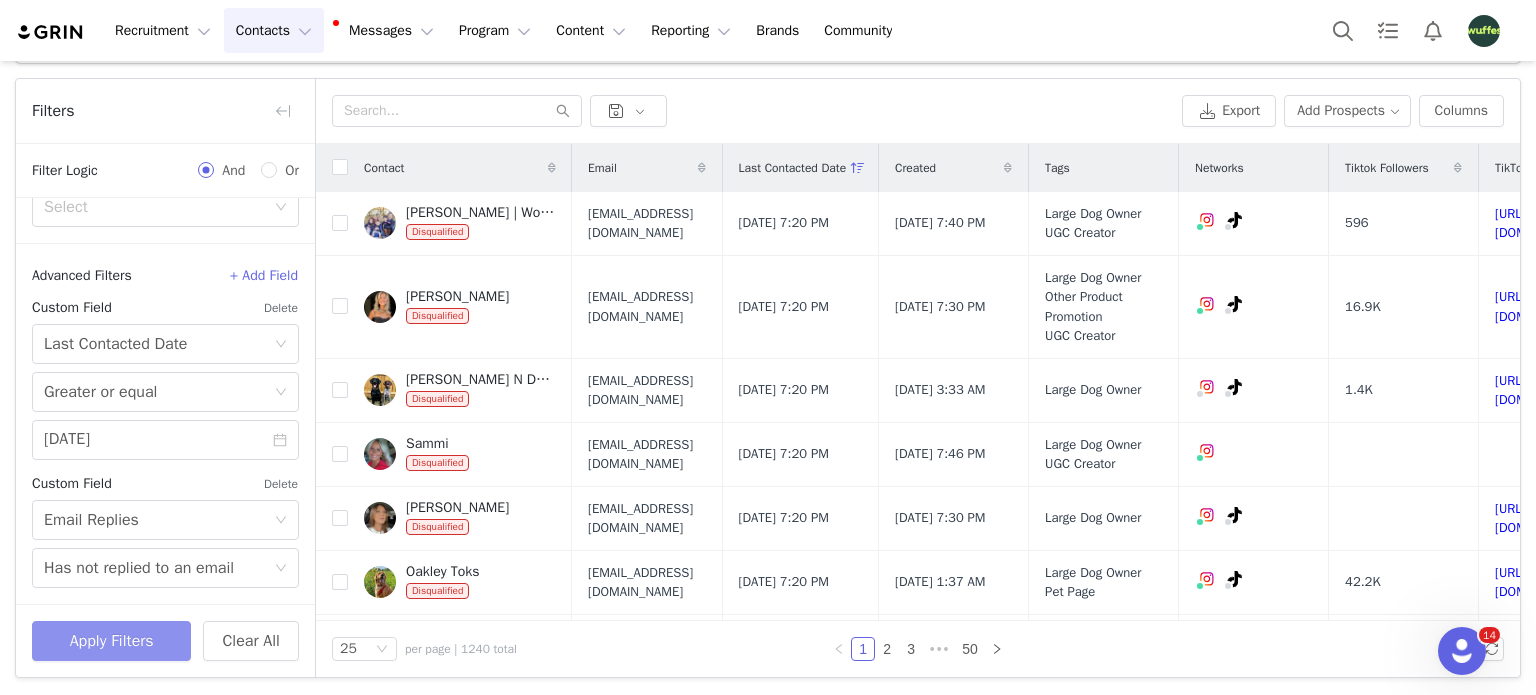 click on "Apply Filters" at bounding box center (111, 641) 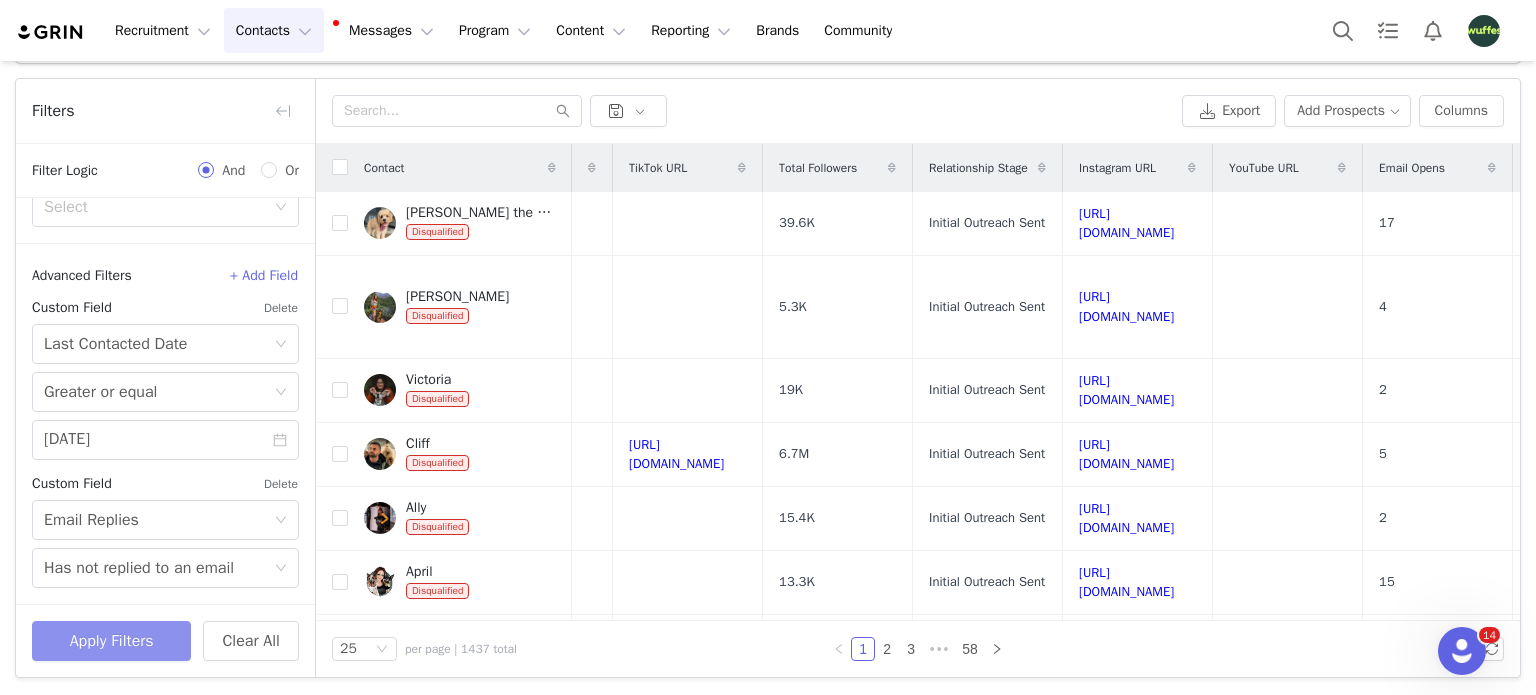scroll, scrollTop: 0, scrollLeft: 1790, axis: horizontal 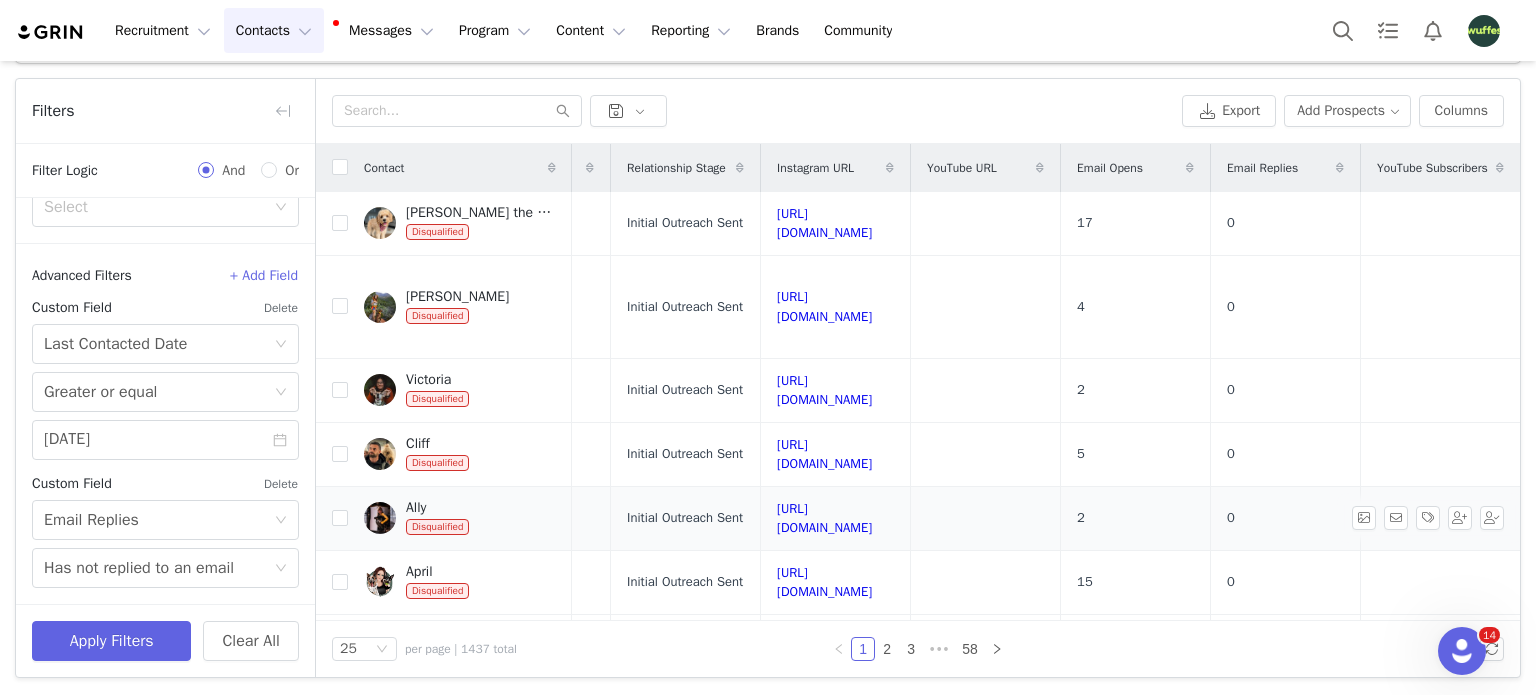 drag, startPoint x: 1277, startPoint y: 531, endPoint x: 1256, endPoint y: 524, distance: 22.135944 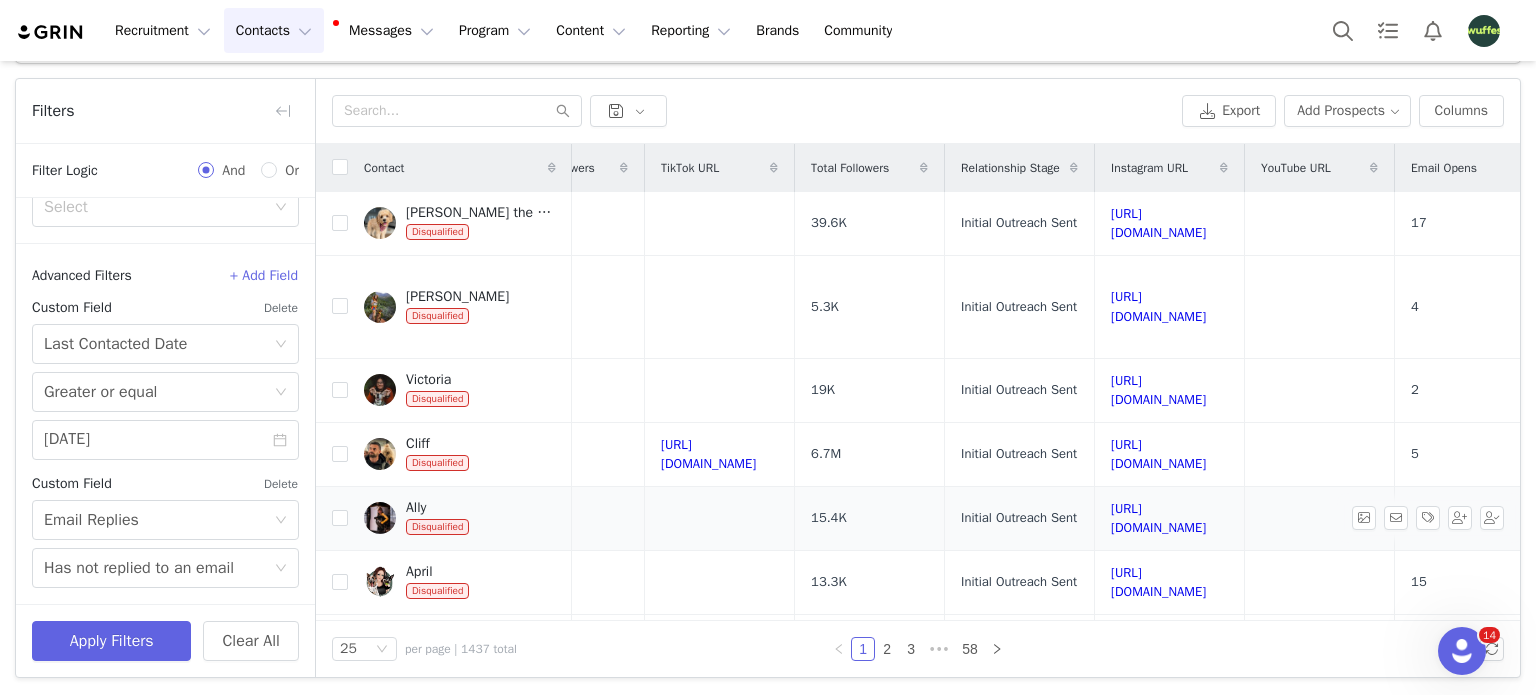 scroll, scrollTop: 0, scrollLeft: 732, axis: horizontal 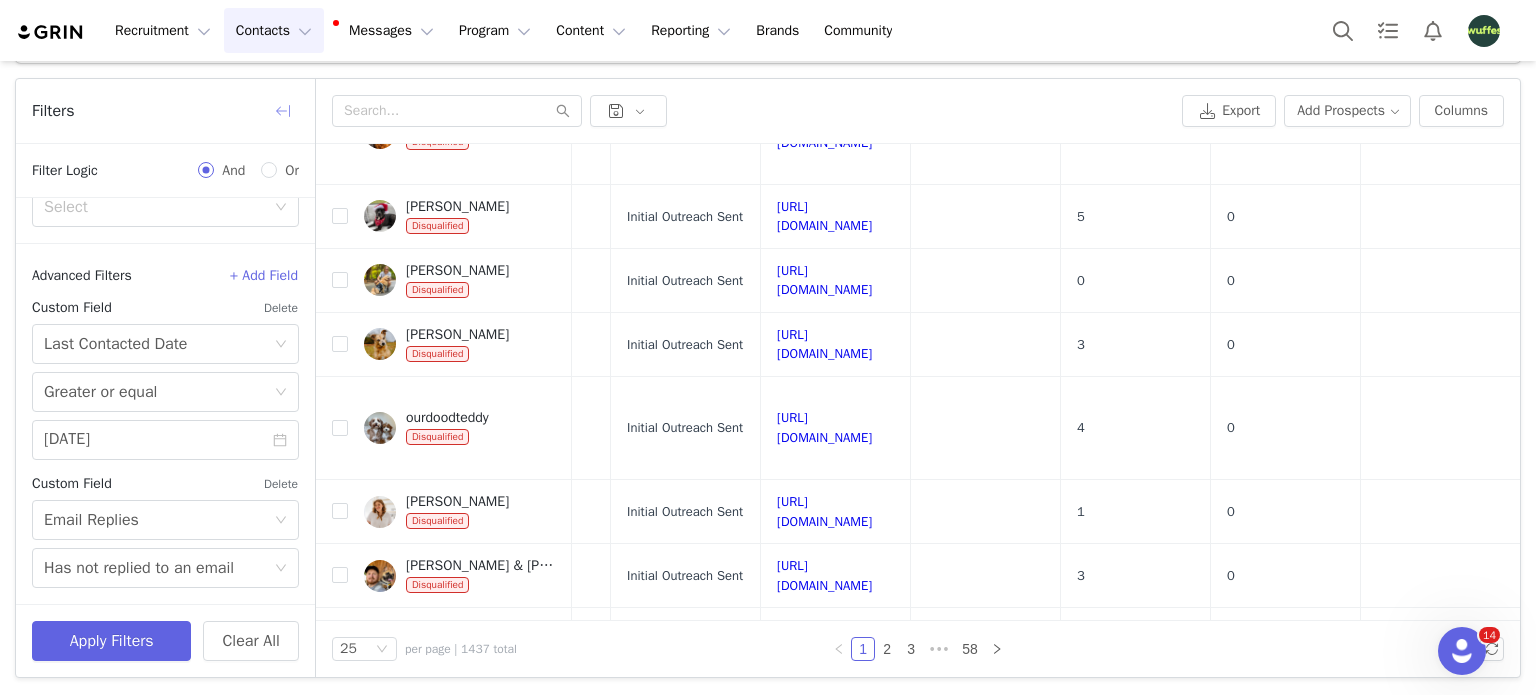 click at bounding box center [283, 111] 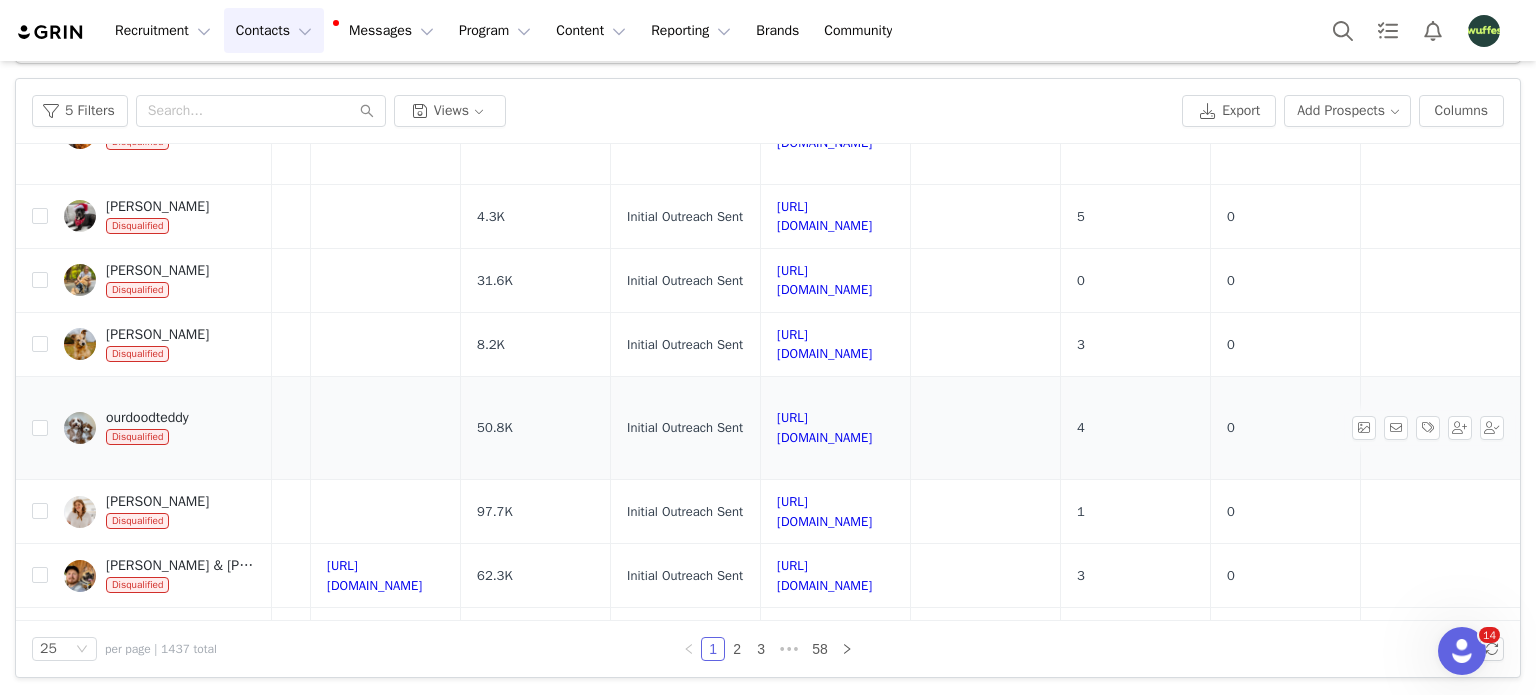 scroll, scrollTop: 695, scrollLeft: 0, axis: vertical 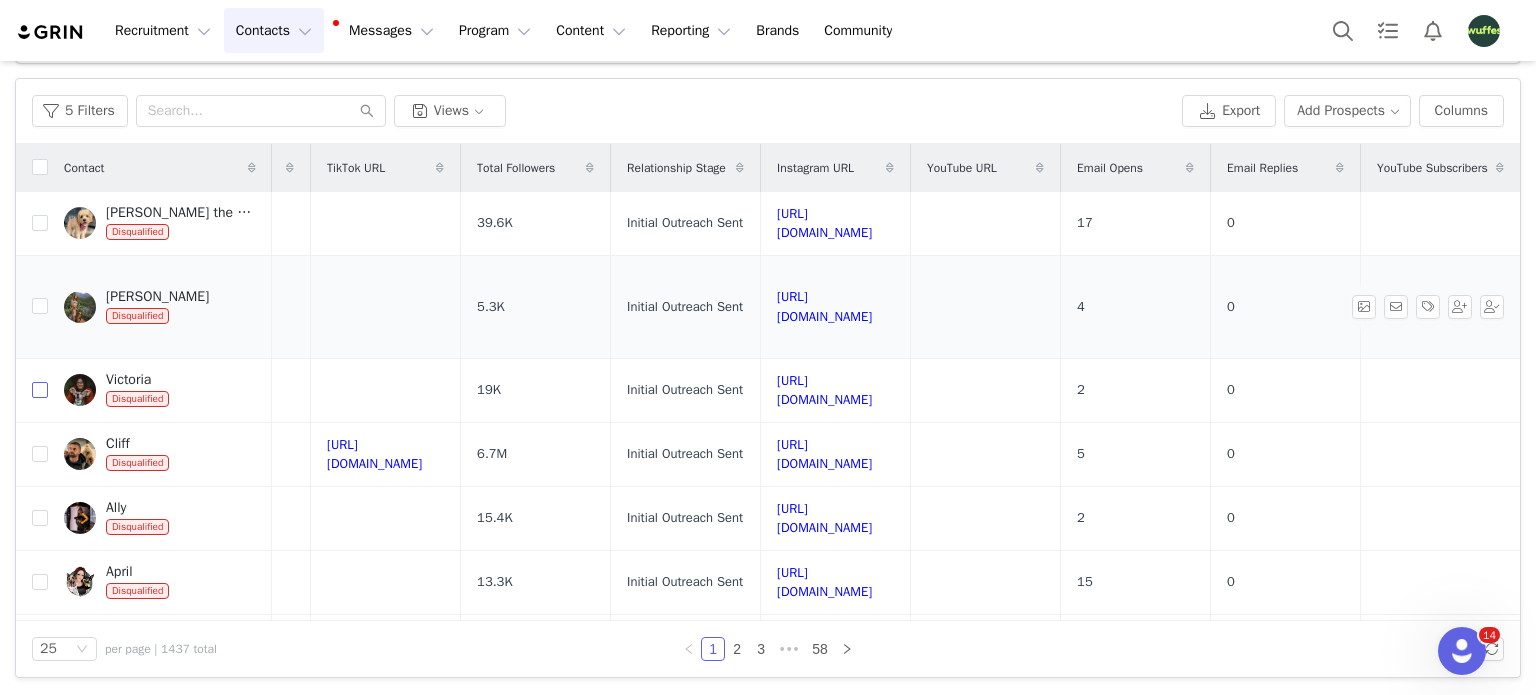 drag, startPoint x: 44, startPoint y: 389, endPoint x: 145, endPoint y: 369, distance: 102.96116 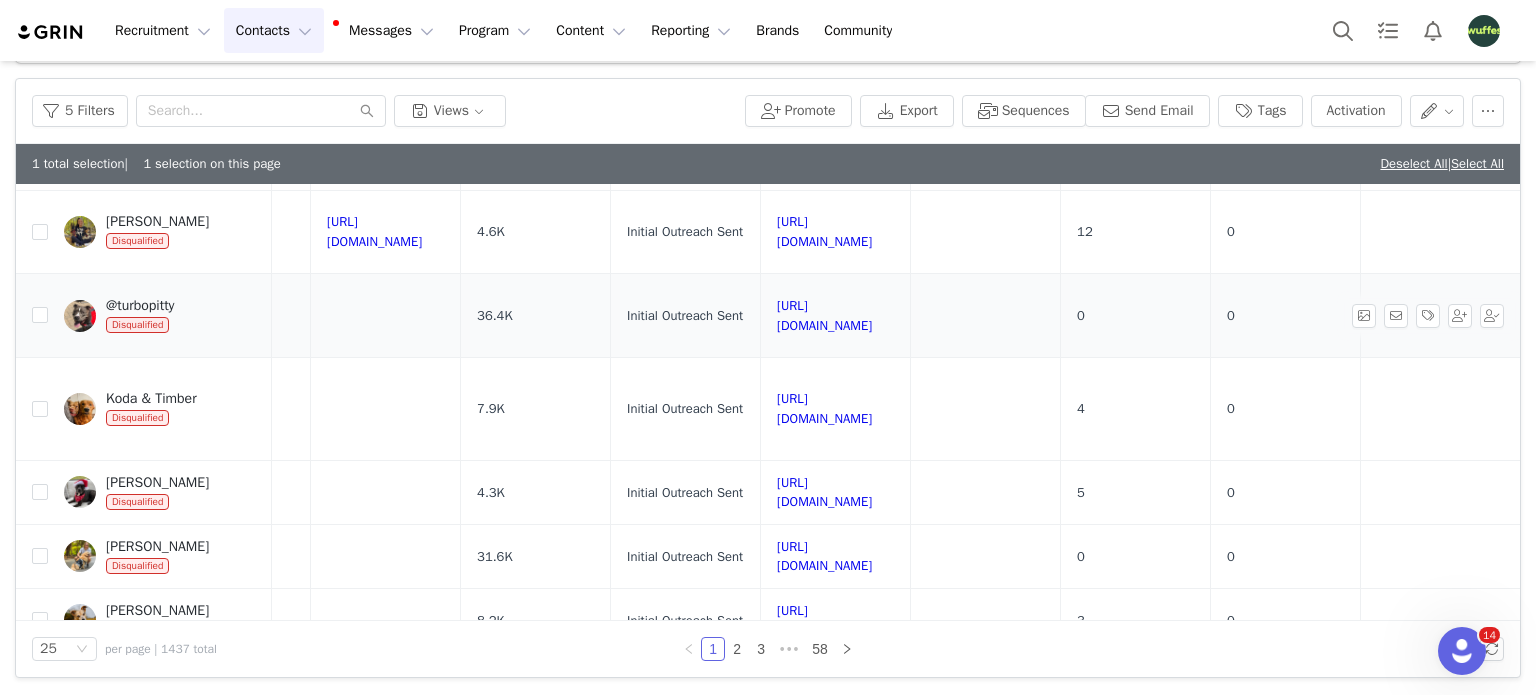 scroll, scrollTop: 500, scrollLeft: 1359, axis: both 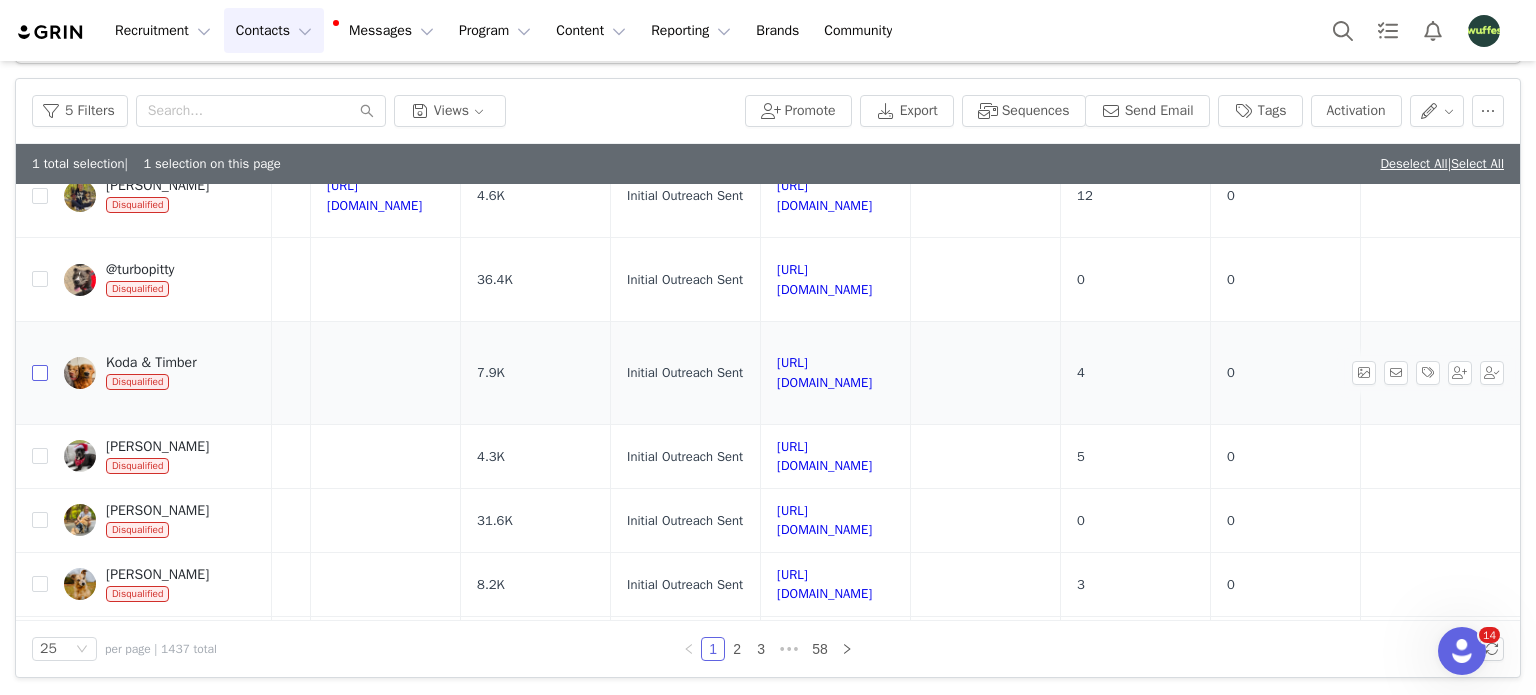 click at bounding box center [40, 373] 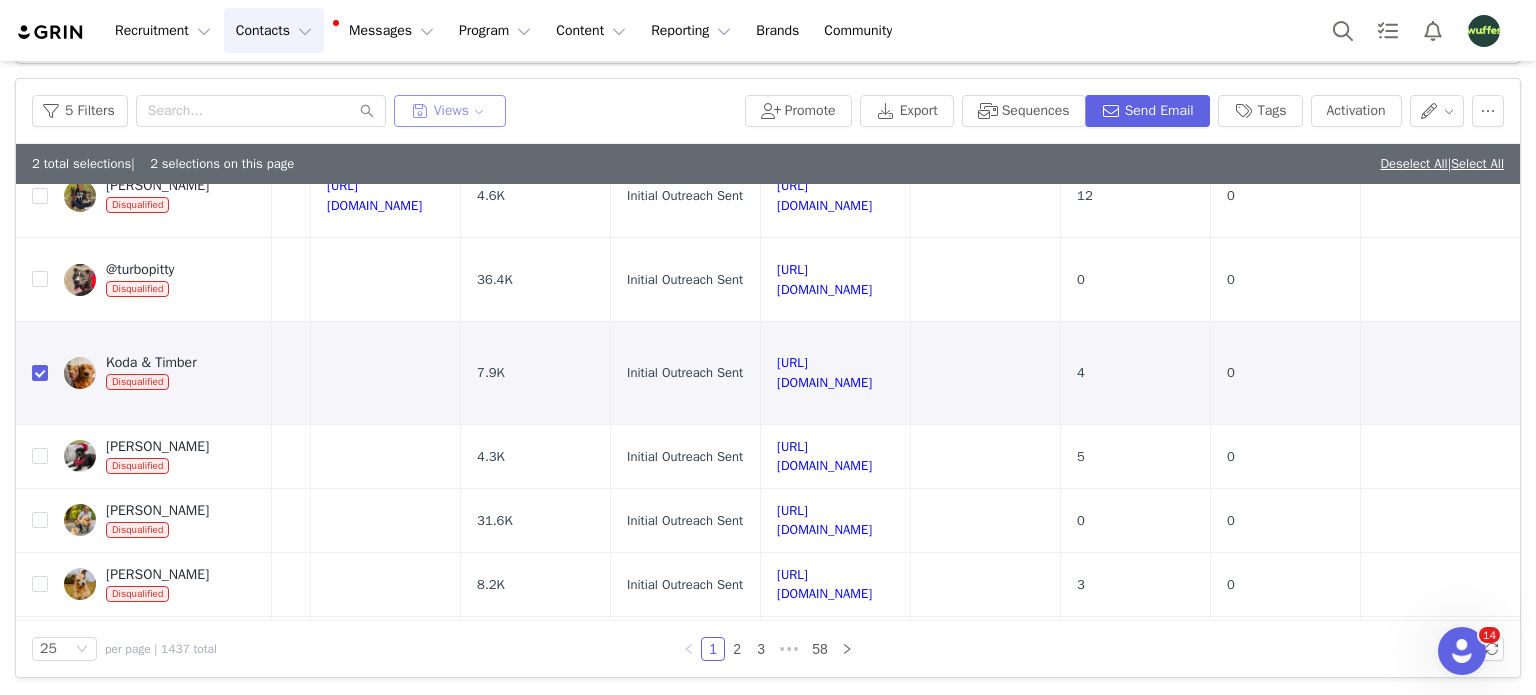 scroll, scrollTop: 700, scrollLeft: 1359, axis: both 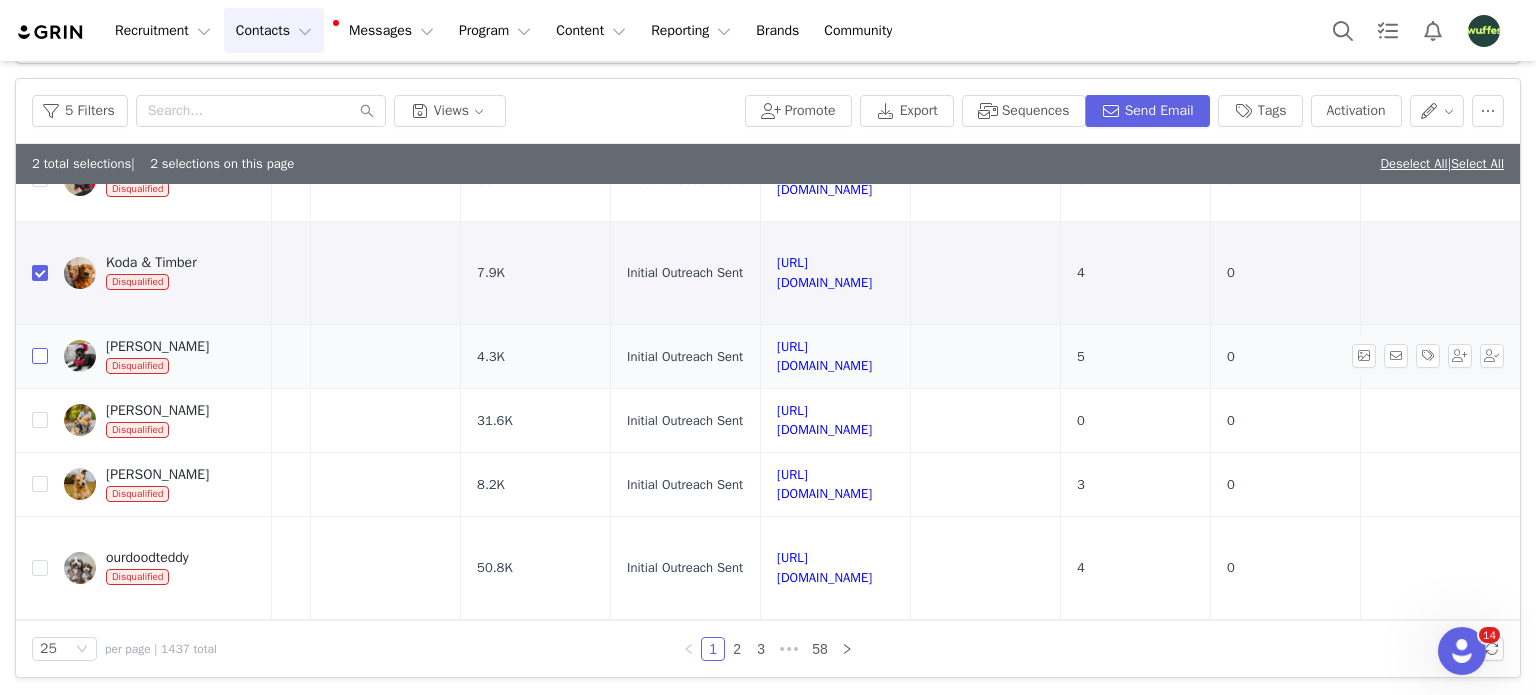 click at bounding box center [40, 356] 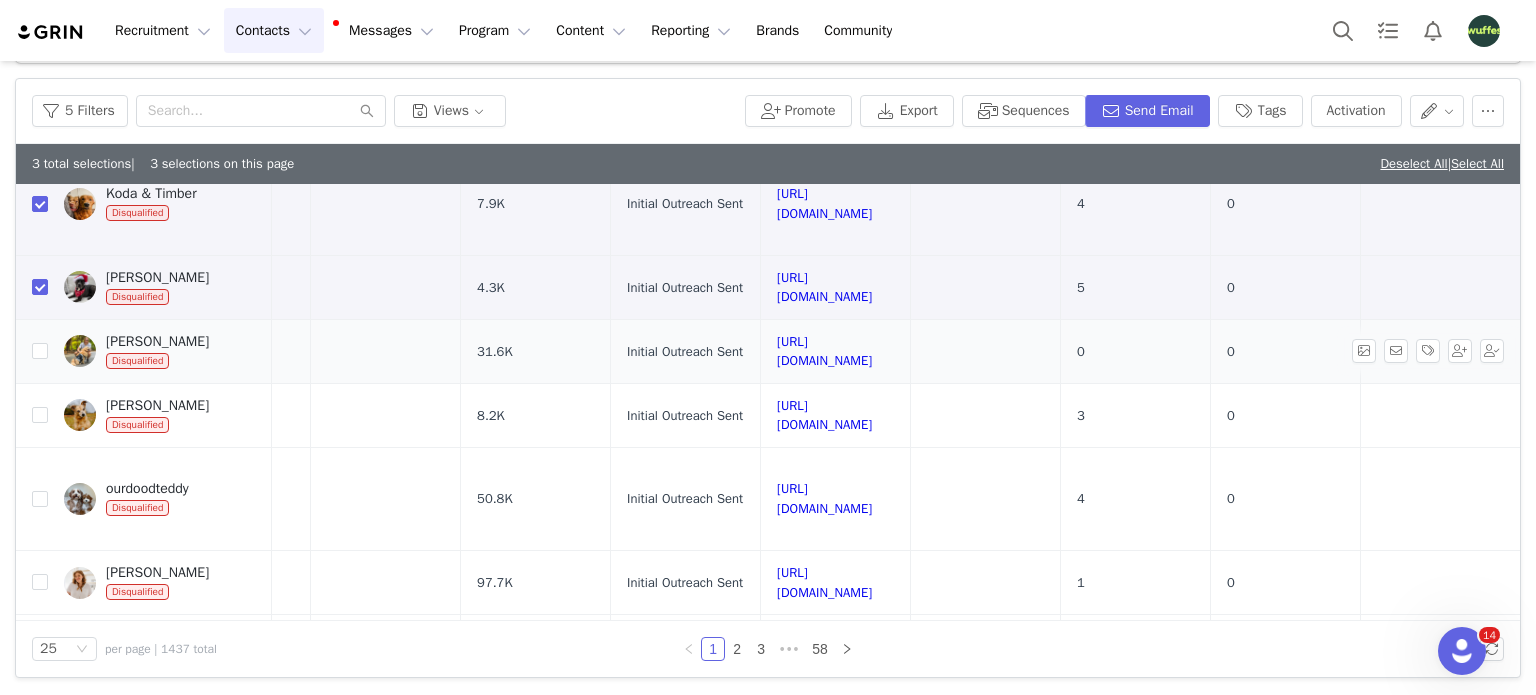 scroll, scrollTop: 700, scrollLeft: 1359, axis: both 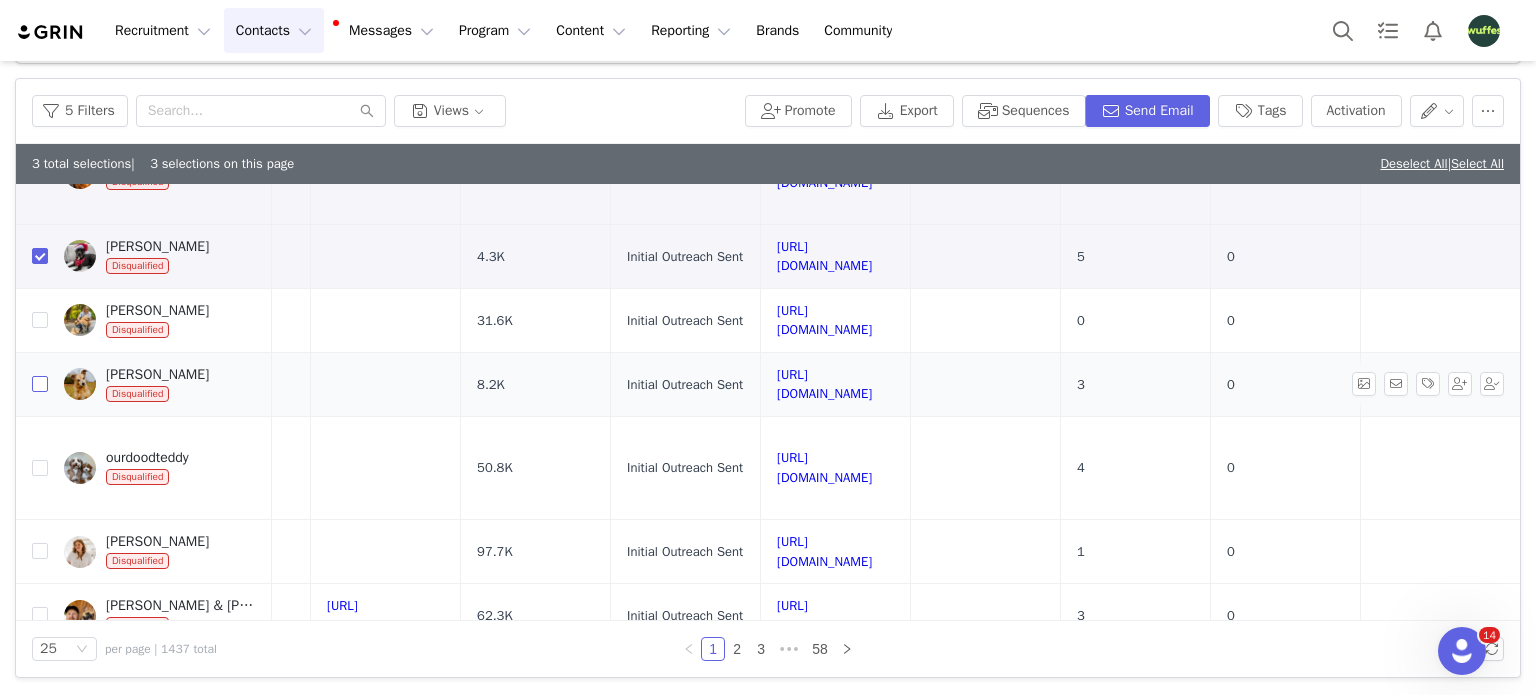 click at bounding box center [40, 384] 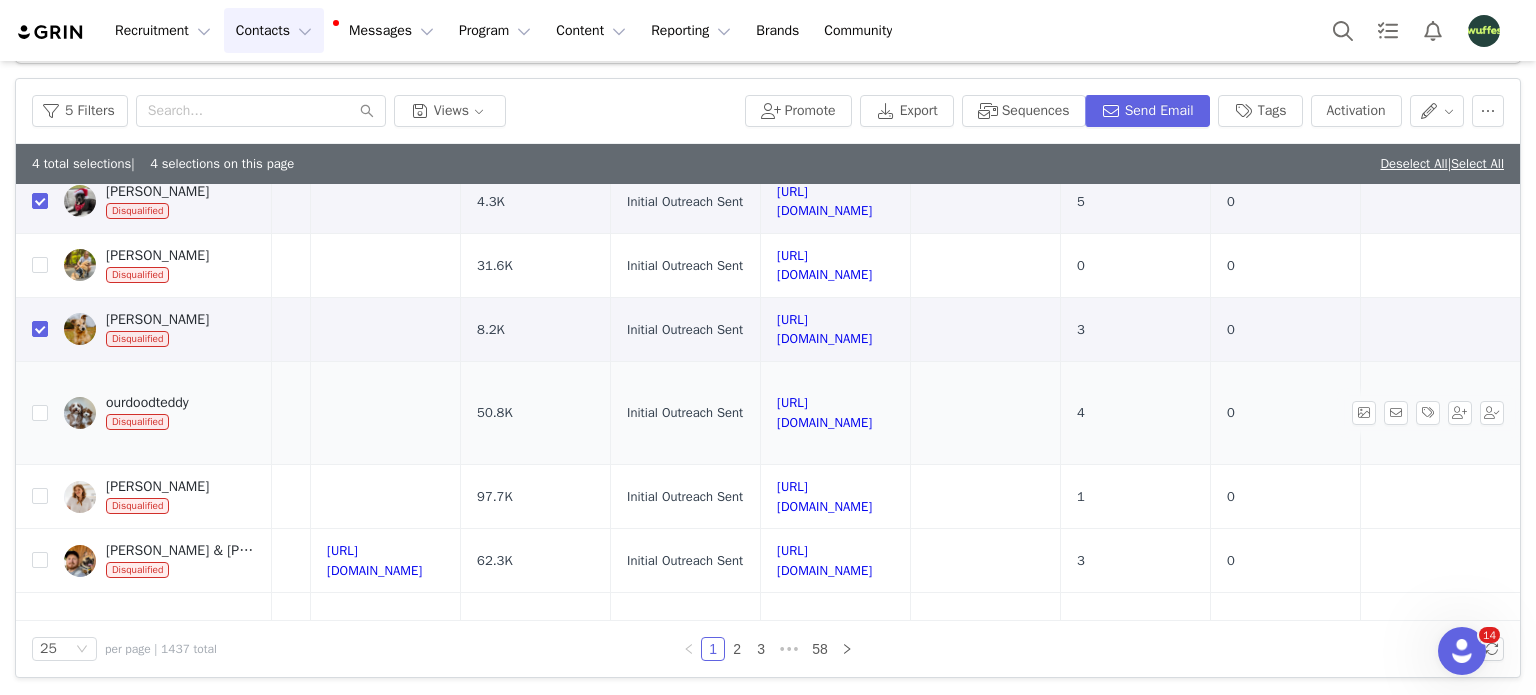 scroll, scrollTop: 800, scrollLeft: 1359, axis: both 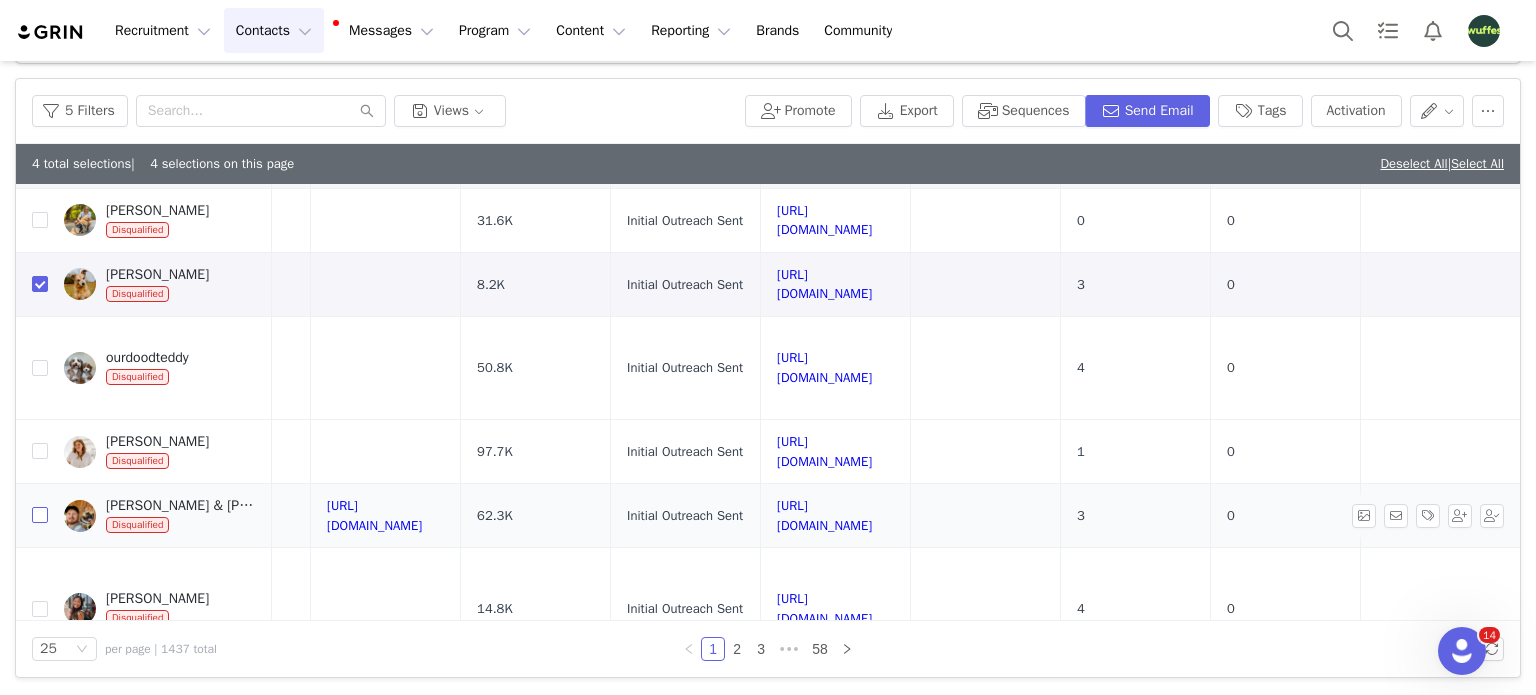 click at bounding box center (40, 515) 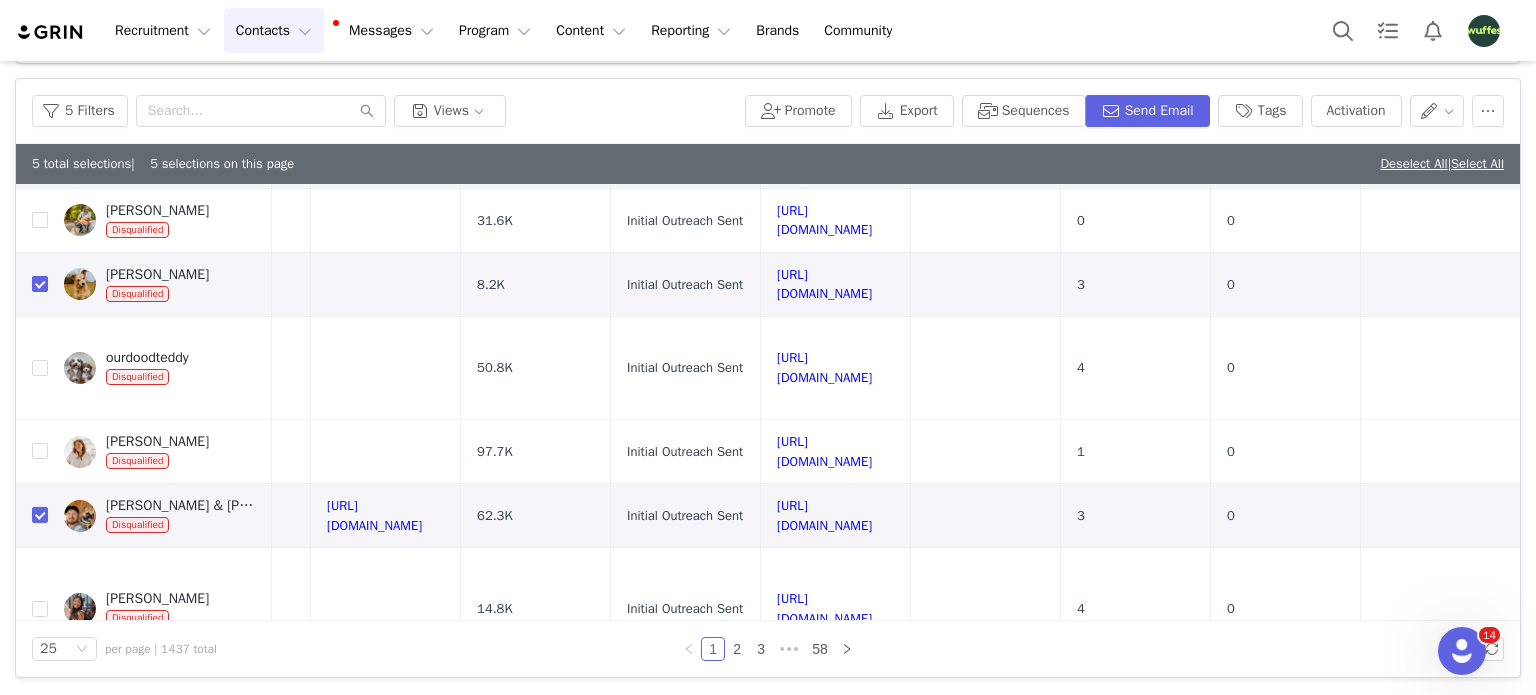 scroll, scrollTop: 800, scrollLeft: 0, axis: vertical 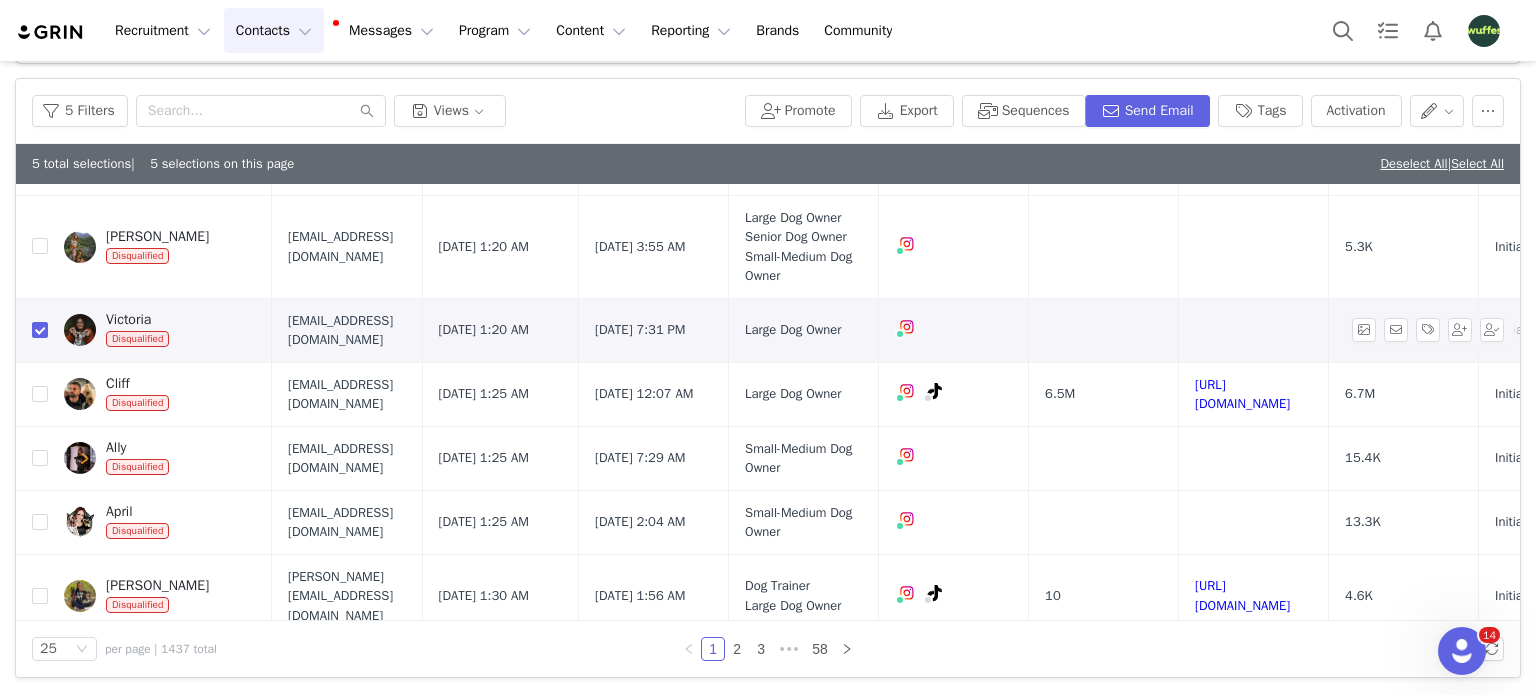 drag, startPoint x: 473, startPoint y: 343, endPoint x: 261, endPoint y: 323, distance: 212.9413 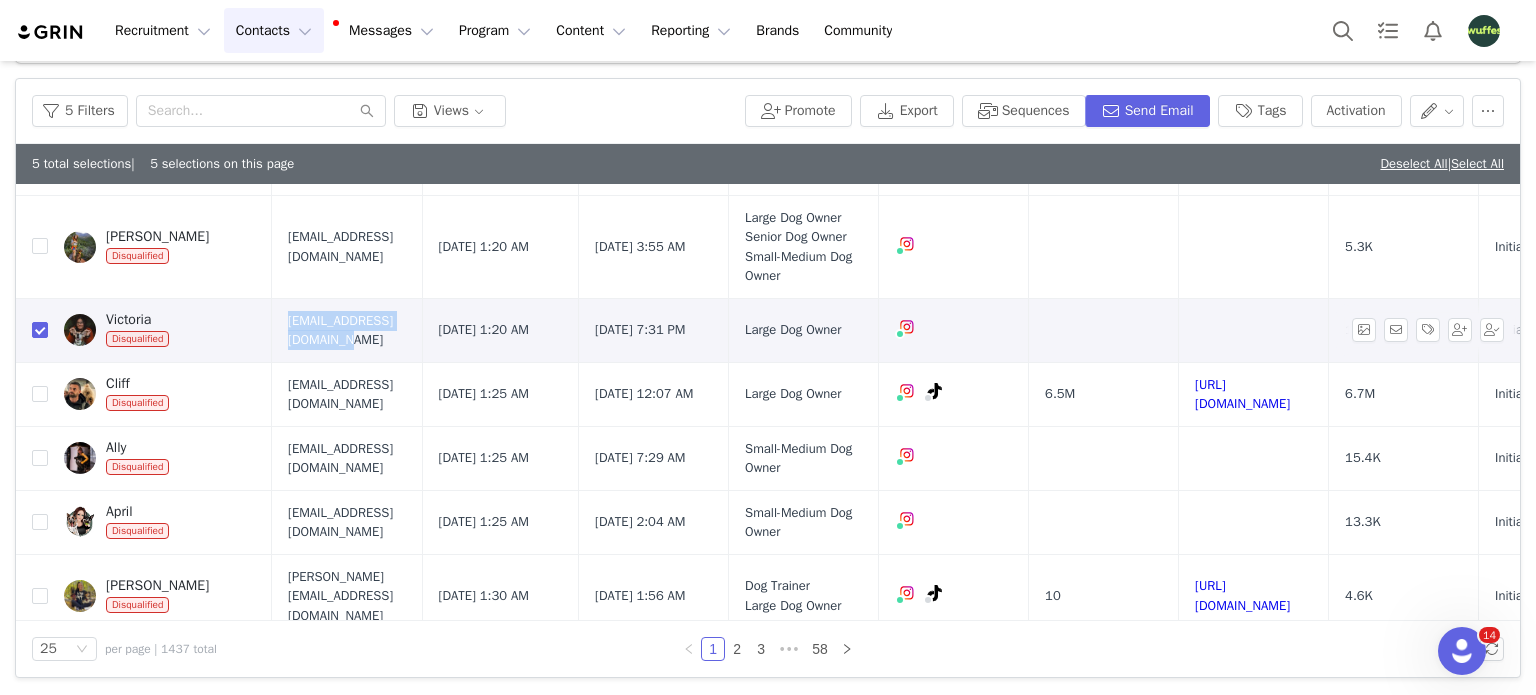 drag, startPoint x: 471, startPoint y: 331, endPoint x: 286, endPoint y: 331, distance: 185 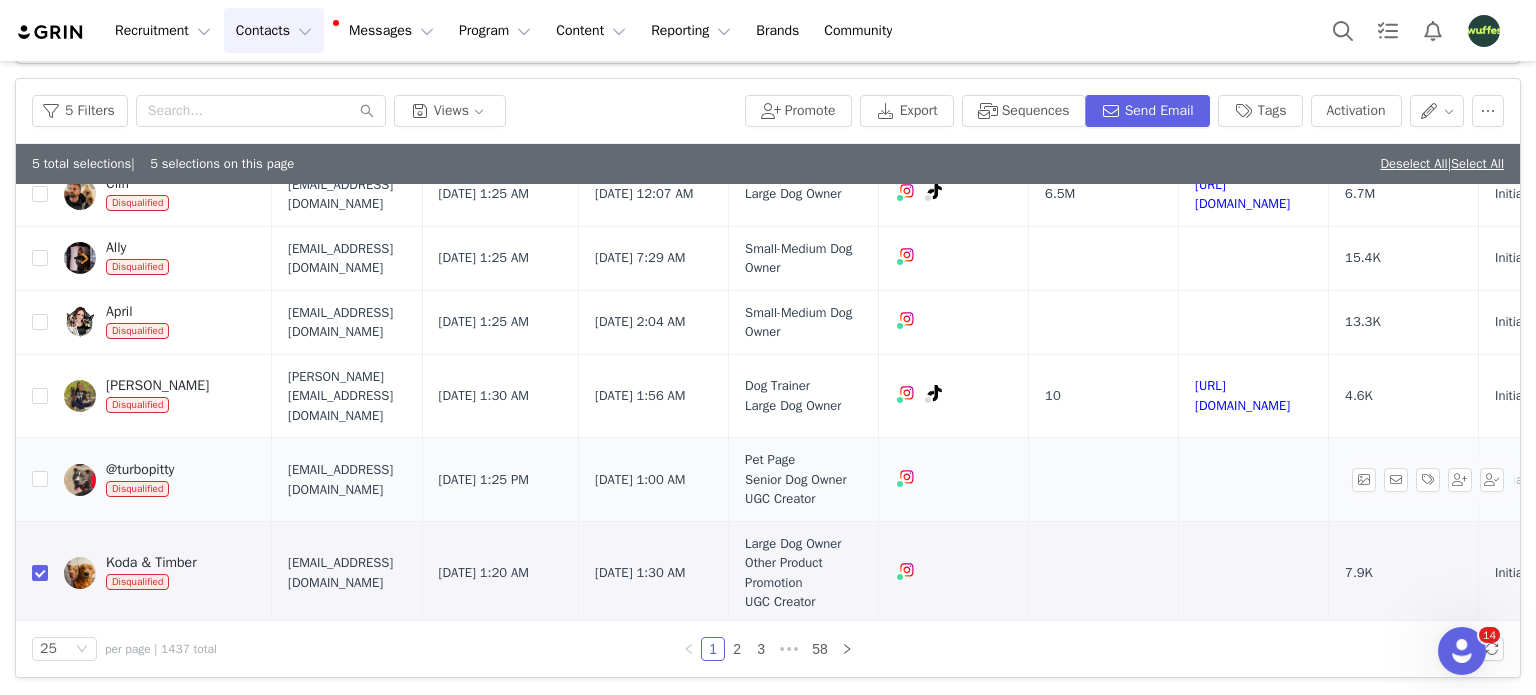 scroll, scrollTop: 400, scrollLeft: 0, axis: vertical 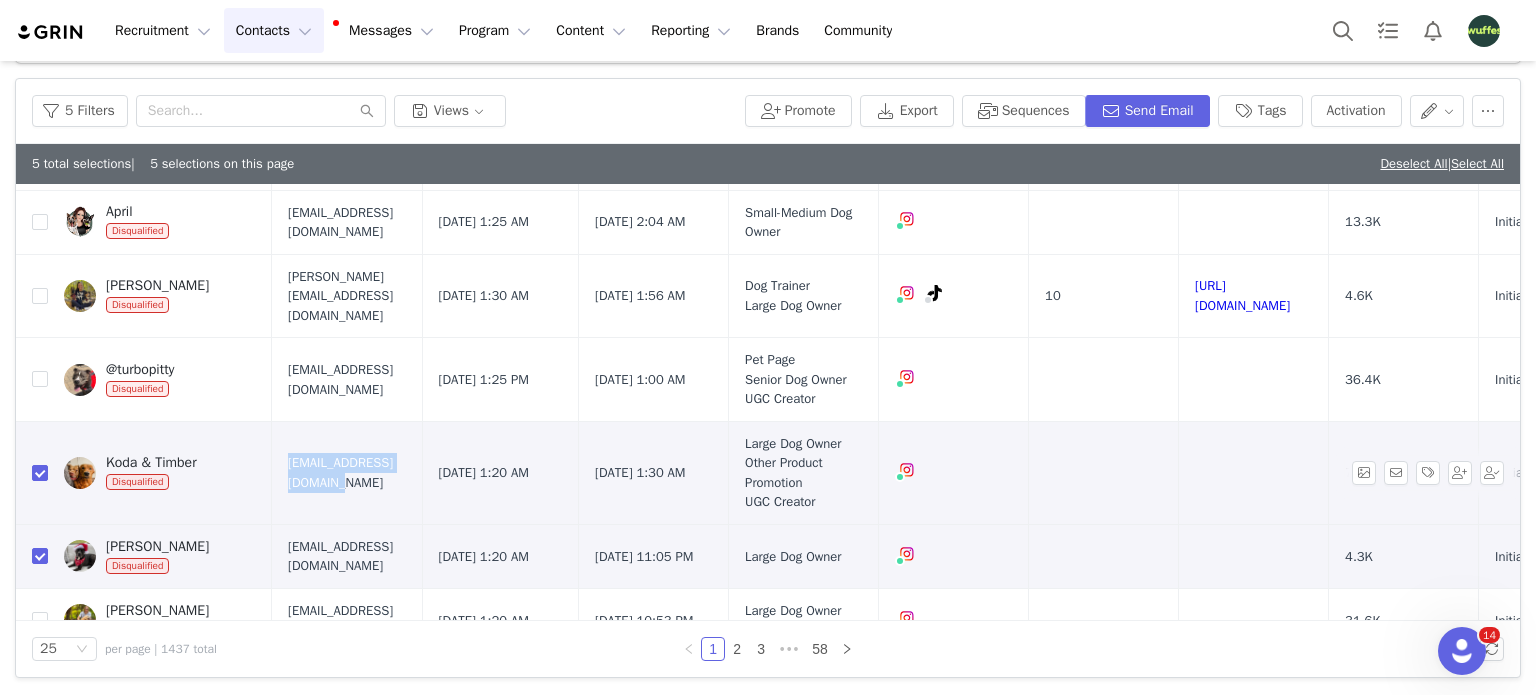 copy on "[EMAIL_ADDRESS][DOMAIN_NAME]" 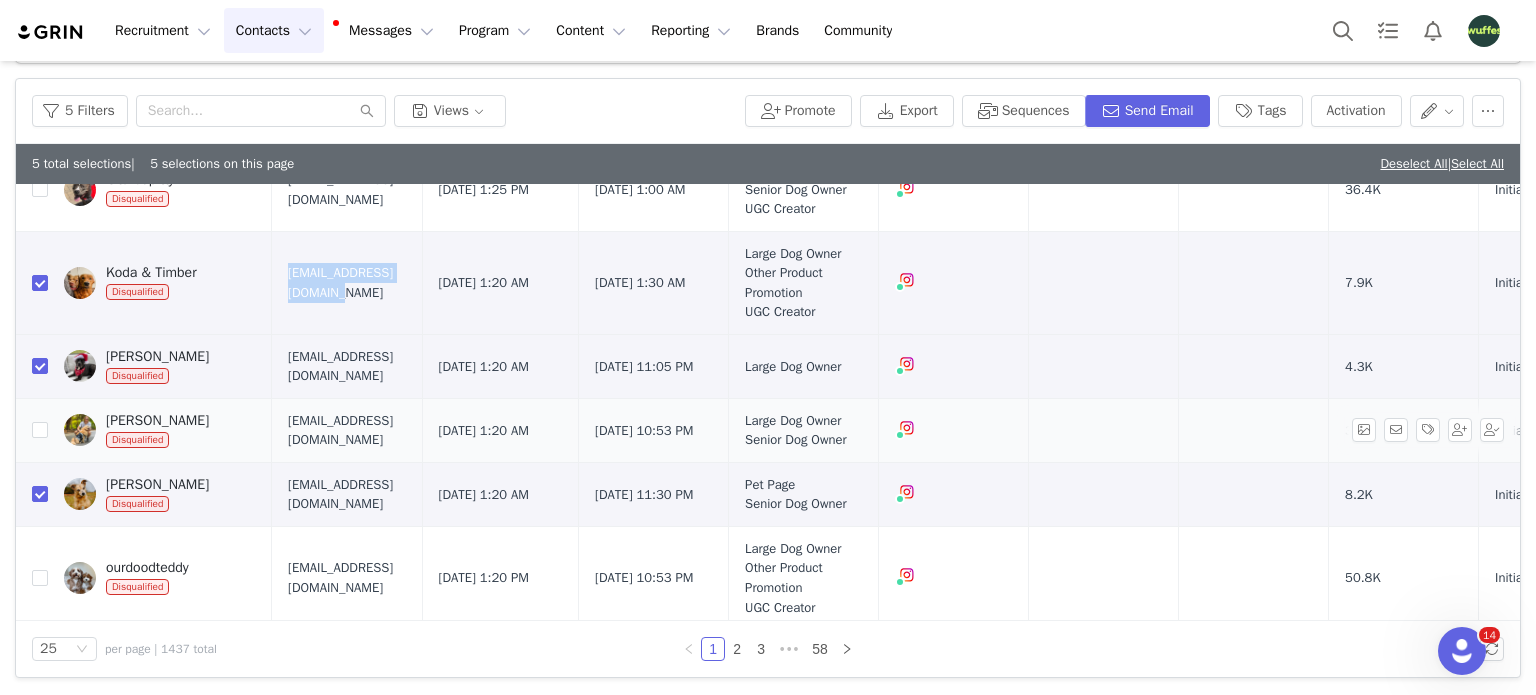 scroll, scrollTop: 600, scrollLeft: 0, axis: vertical 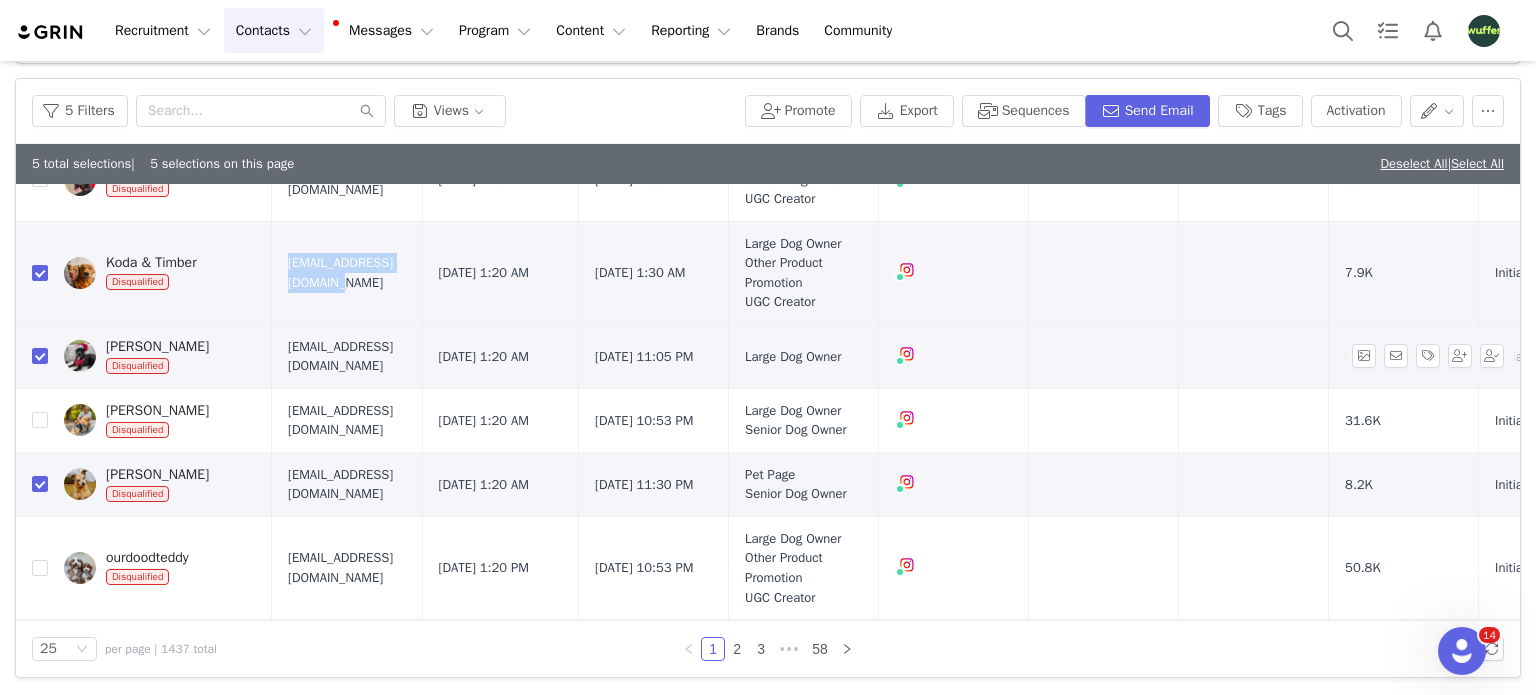 drag, startPoint x: 446, startPoint y: 337, endPoint x: 229, endPoint y: 331, distance: 217.08293 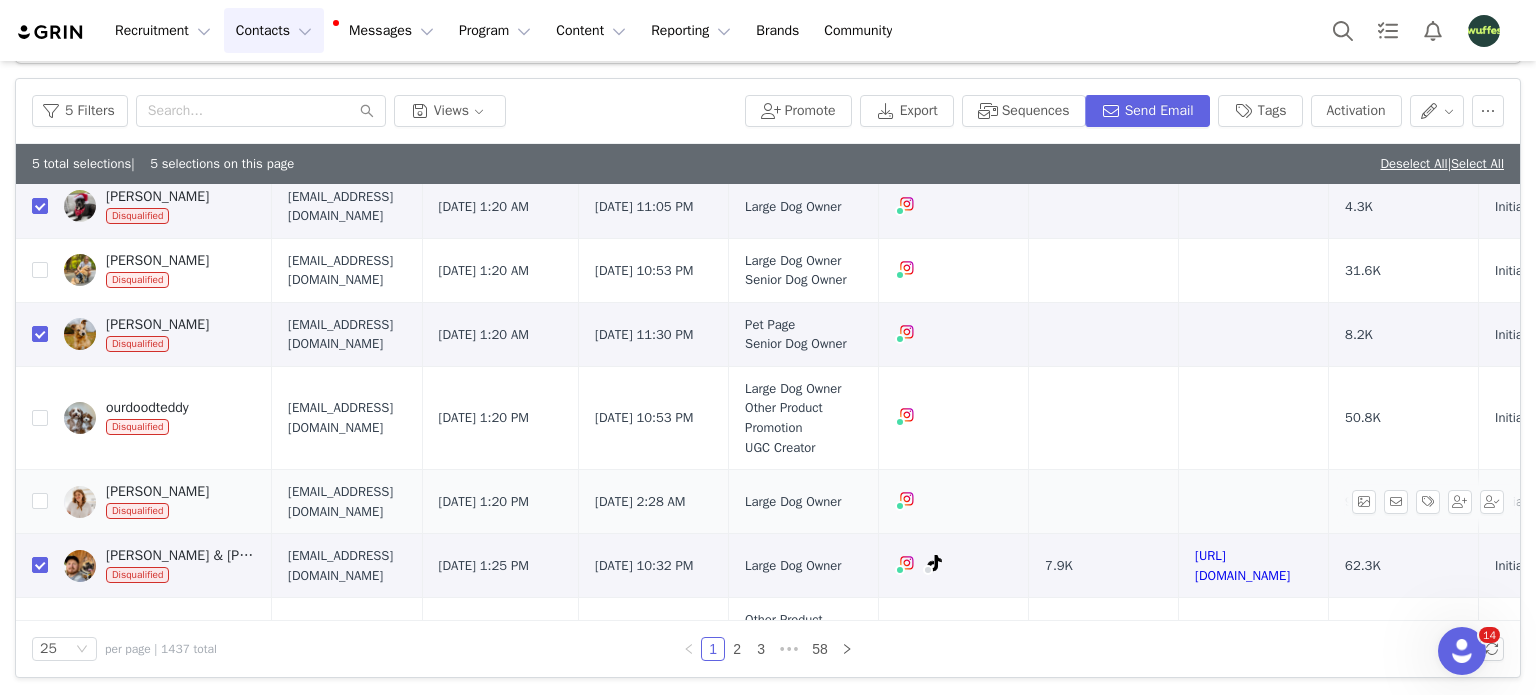 scroll, scrollTop: 800, scrollLeft: 0, axis: vertical 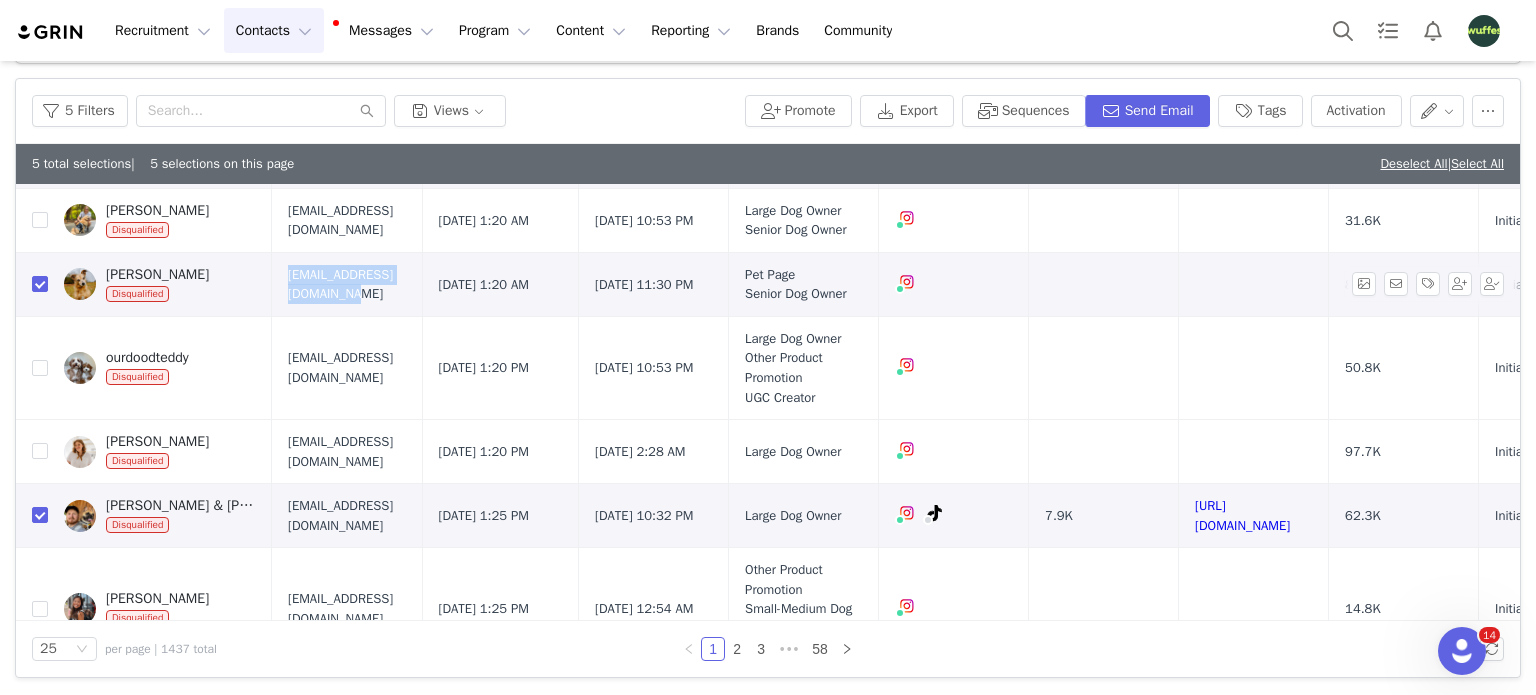 drag, startPoint x: 456, startPoint y: 263, endPoint x: 283, endPoint y: 259, distance: 173.04623 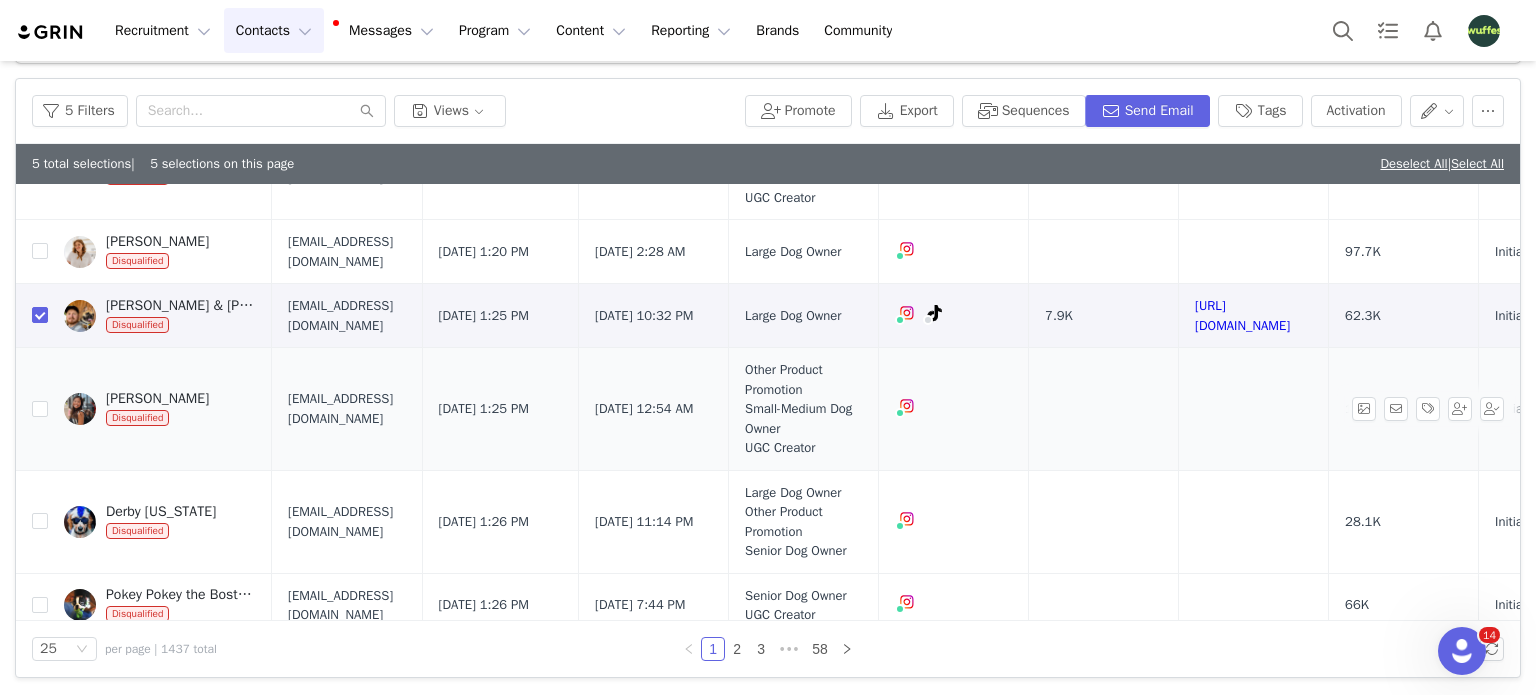 scroll, scrollTop: 900, scrollLeft: 0, axis: vertical 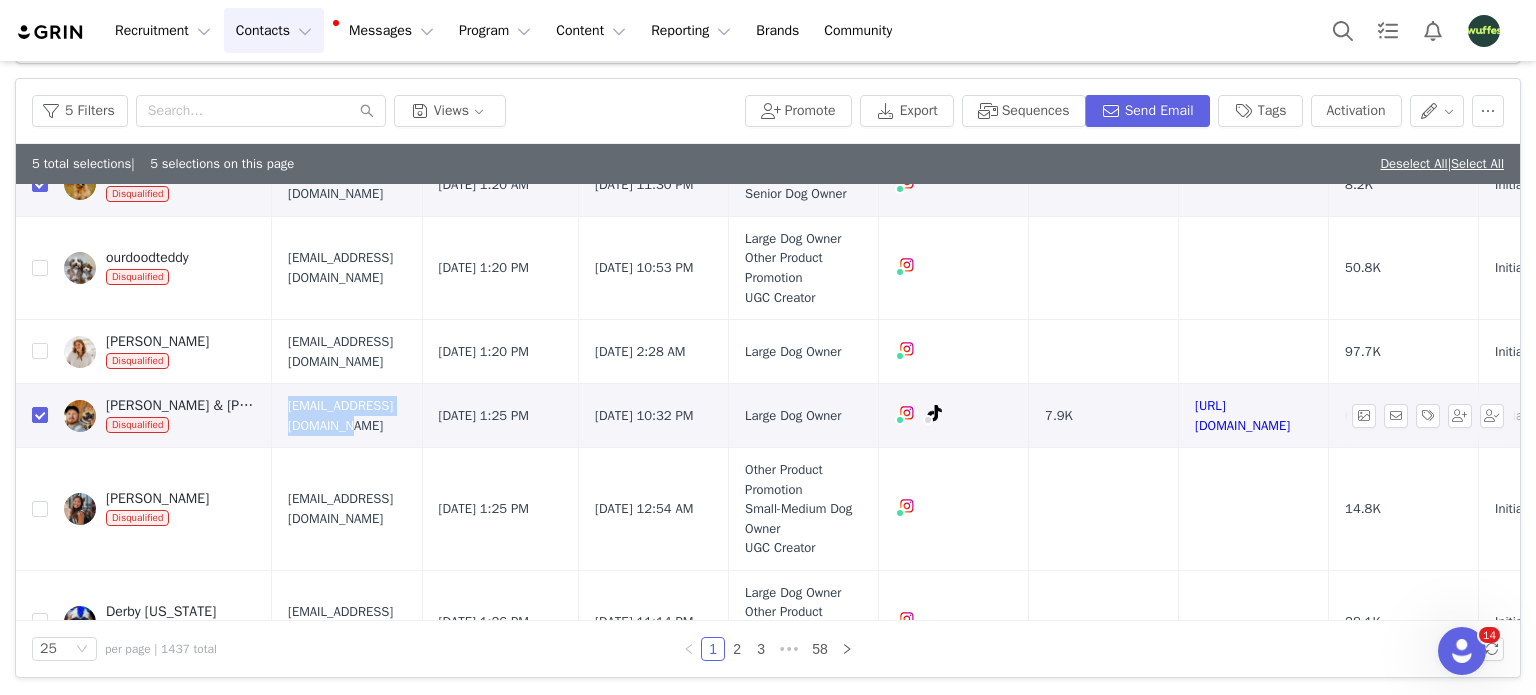 drag, startPoint x: 487, startPoint y: 390, endPoint x: 286, endPoint y: 393, distance: 201.02238 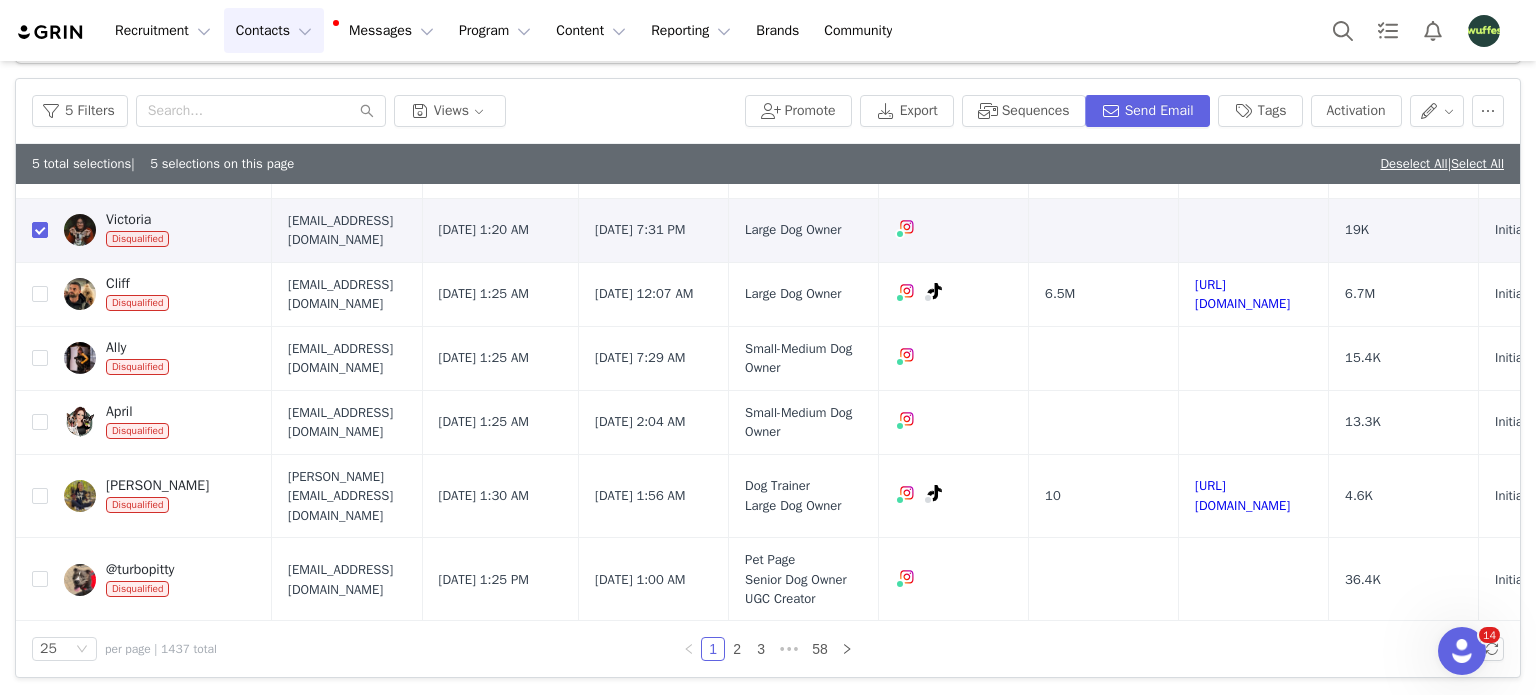 scroll, scrollTop: 0, scrollLeft: 0, axis: both 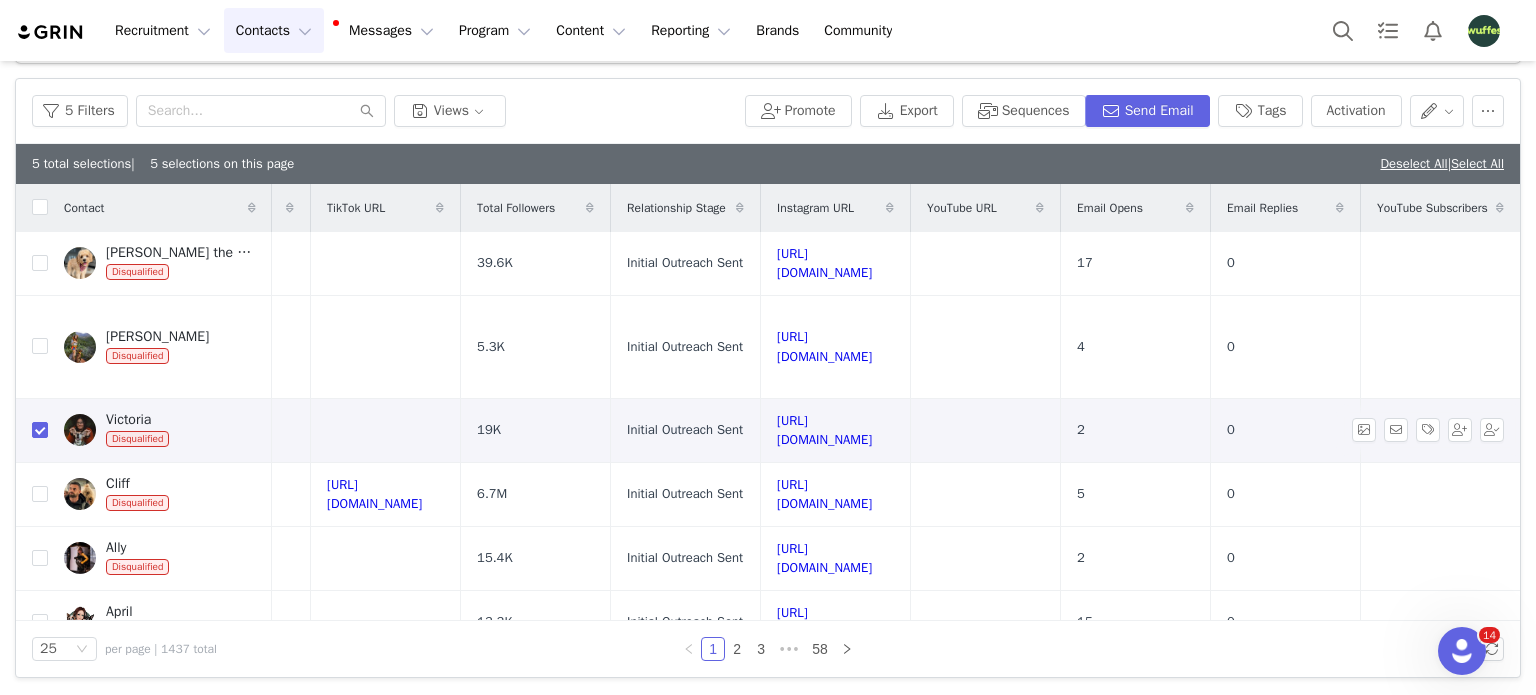 drag, startPoint x: 1141, startPoint y: 433, endPoint x: 964, endPoint y: 434, distance: 177.00282 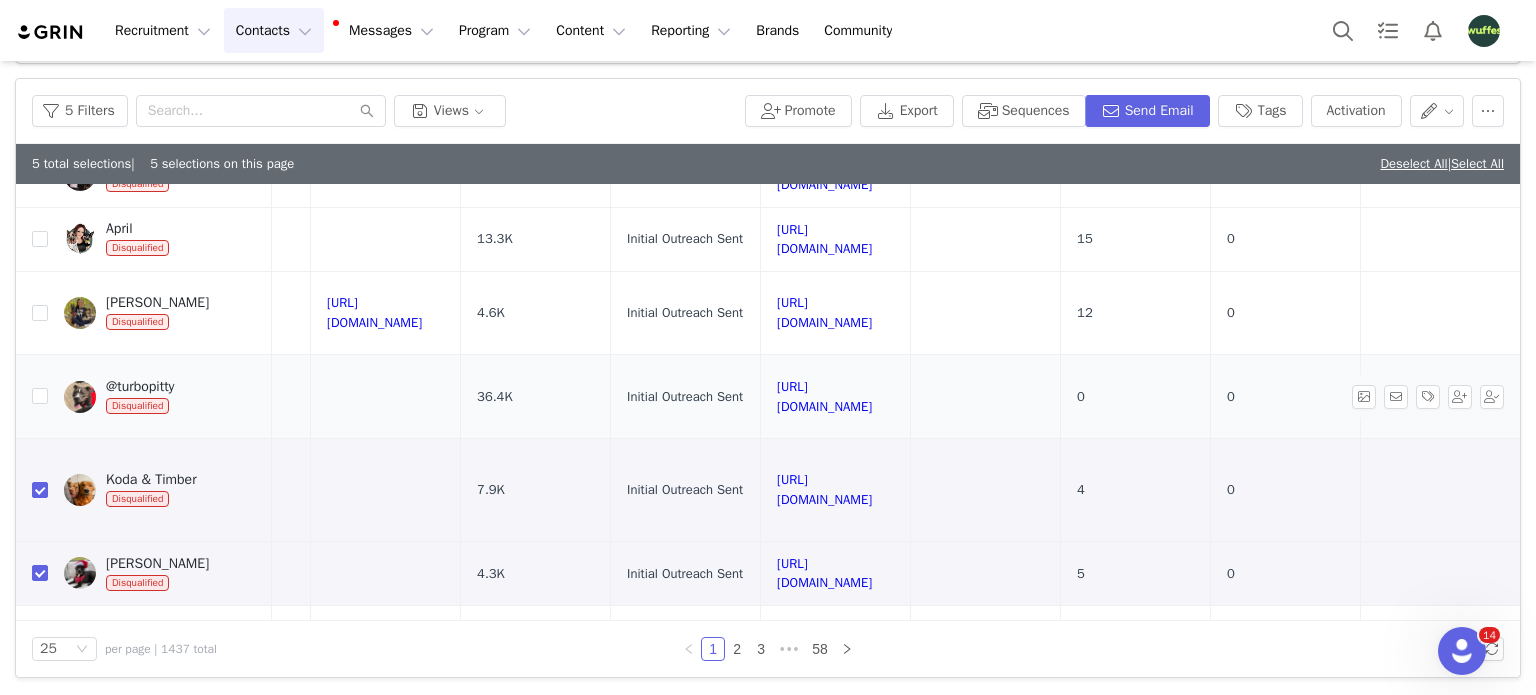 scroll, scrollTop: 500, scrollLeft: 932, axis: both 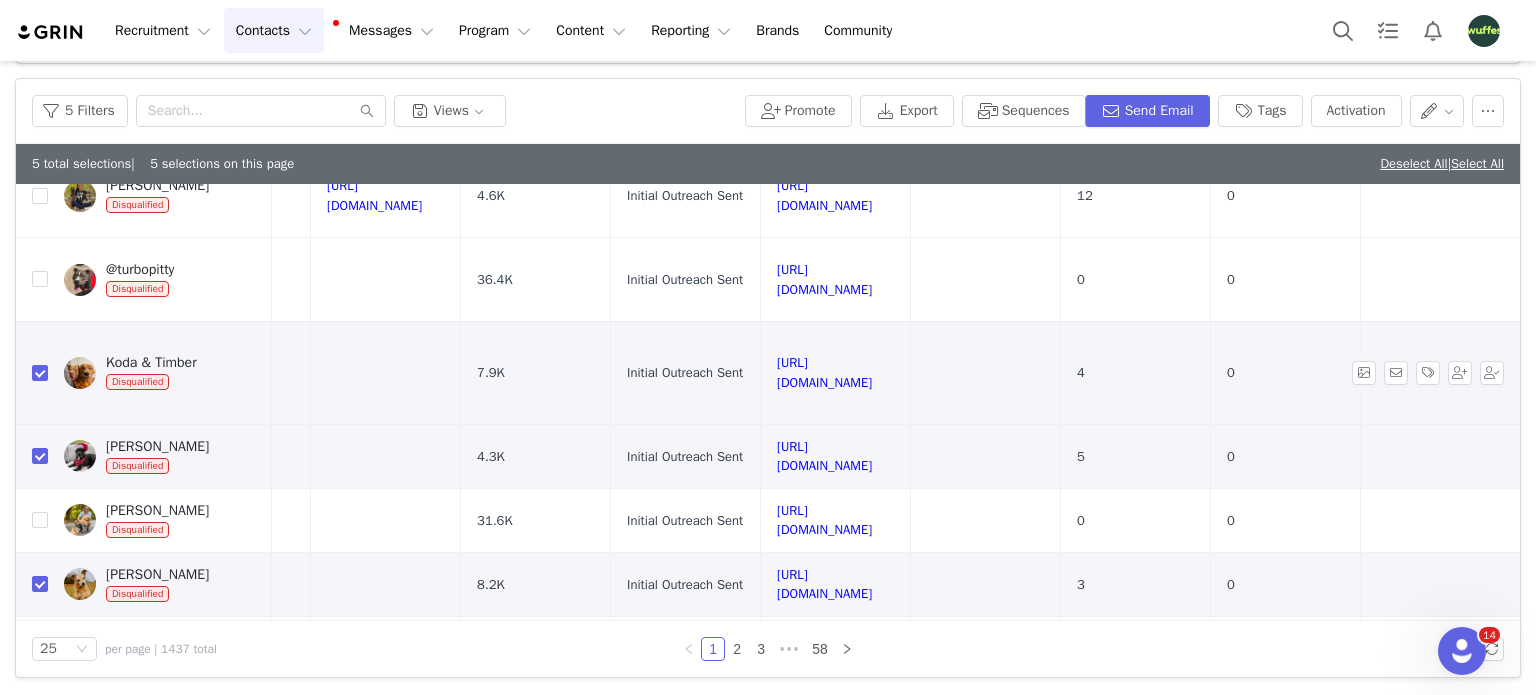 drag, startPoint x: 1276, startPoint y: 349, endPoint x: 949, endPoint y: 354, distance: 327.03824 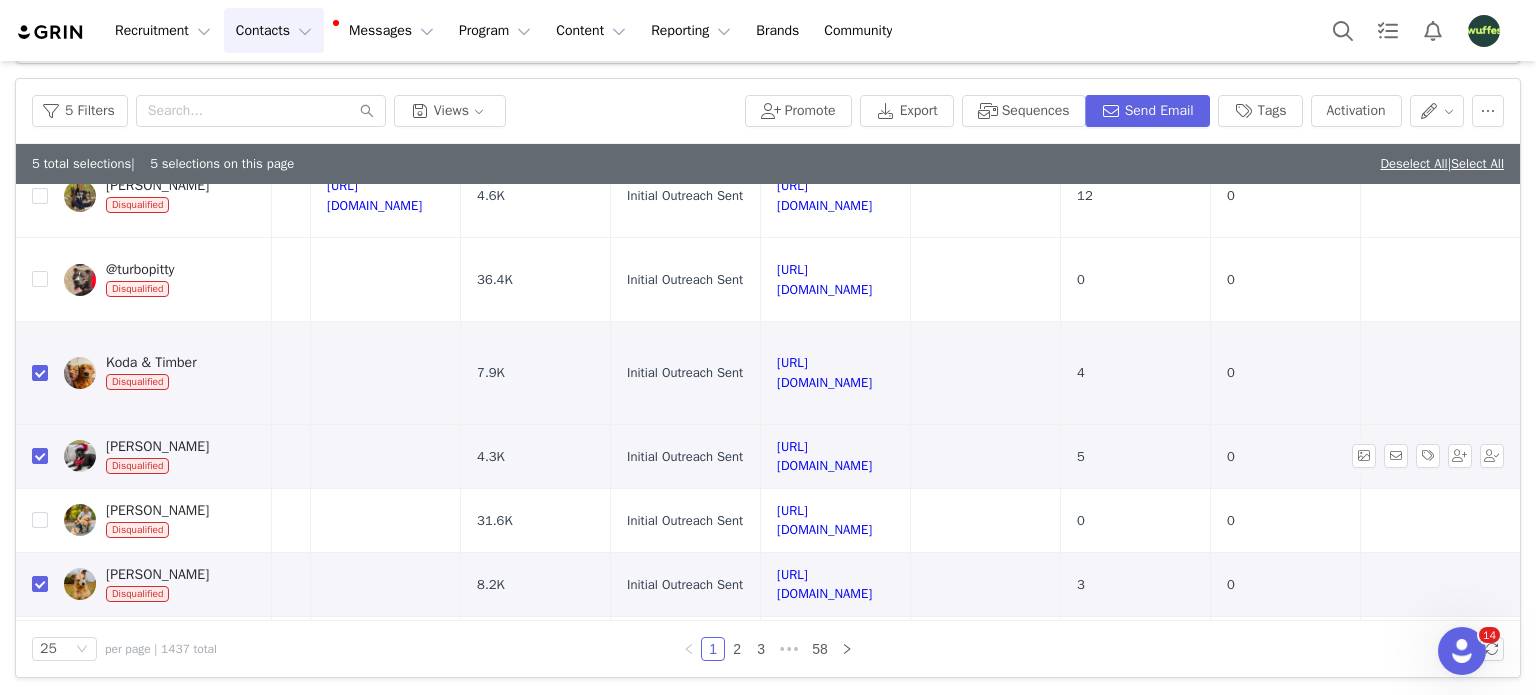 copy on "https://www.instagram.com/thefearfulandthebrave/" 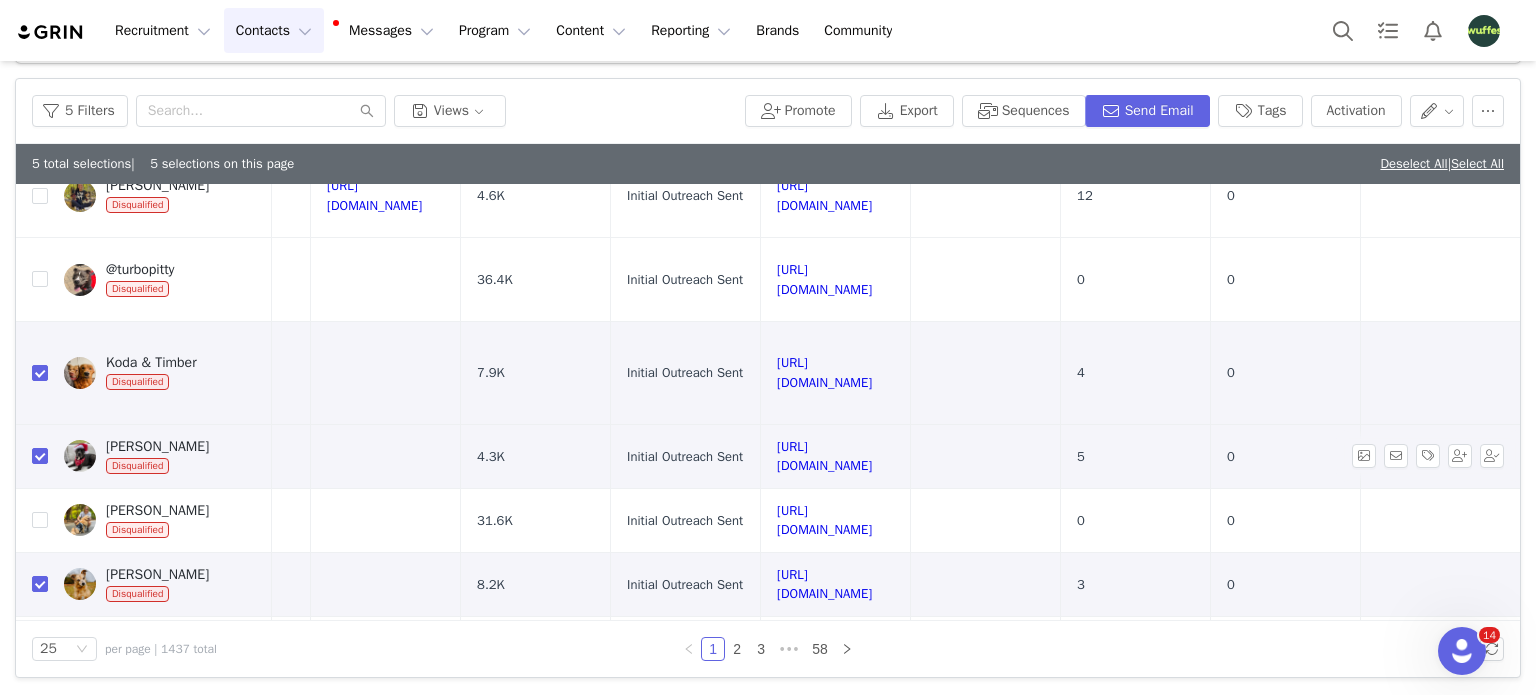 copy on "[URL][DOMAIN_NAME]" 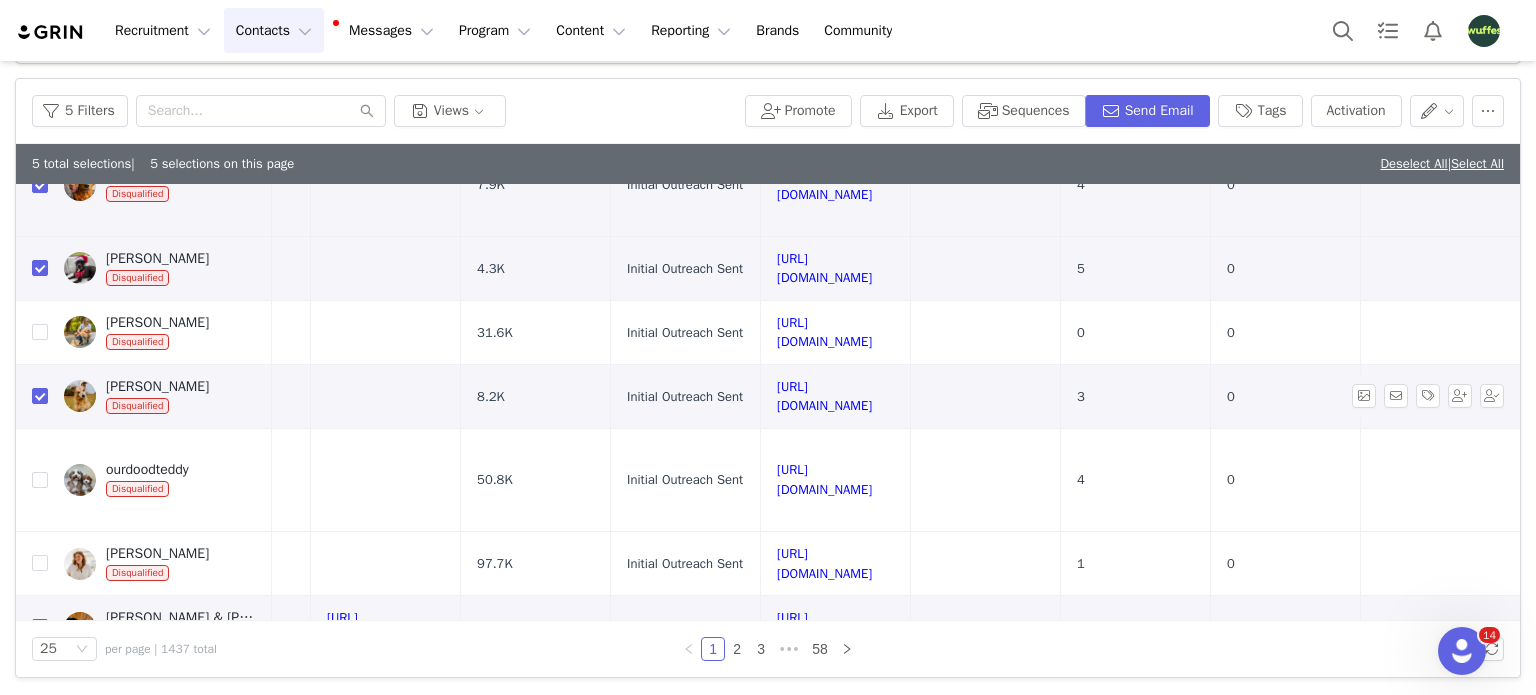 scroll, scrollTop: 700, scrollLeft: 932, axis: both 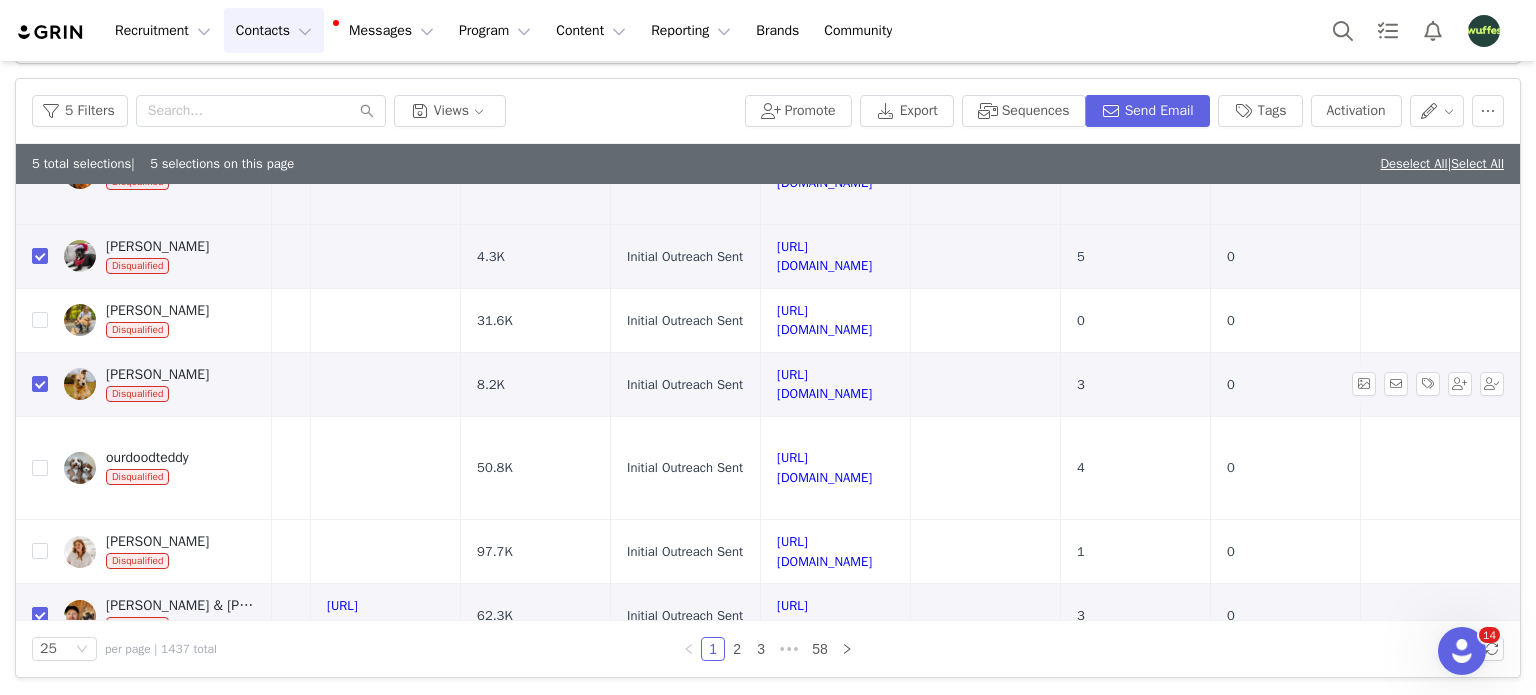 drag, startPoint x: 1237, startPoint y: 356, endPoint x: 958, endPoint y: 362, distance: 279.0645 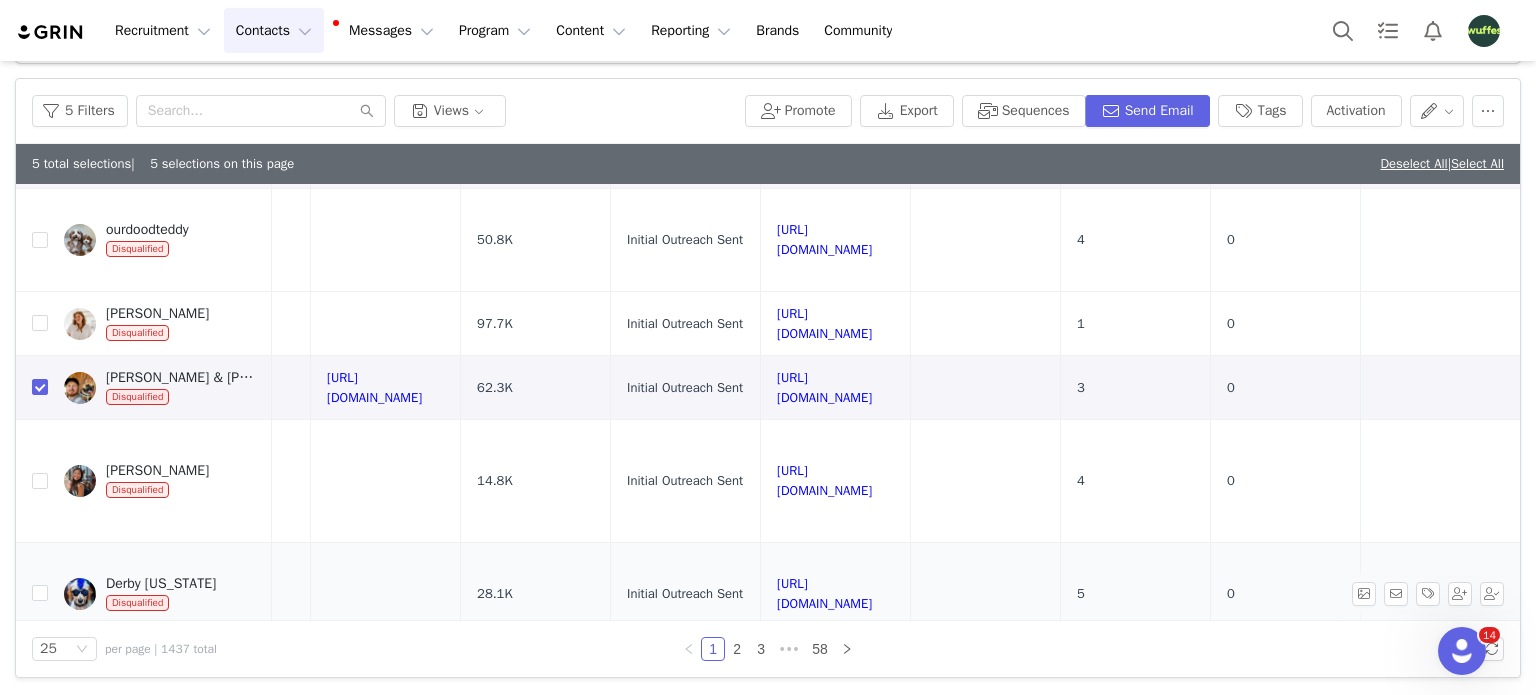 scroll, scrollTop: 1000, scrollLeft: 932, axis: both 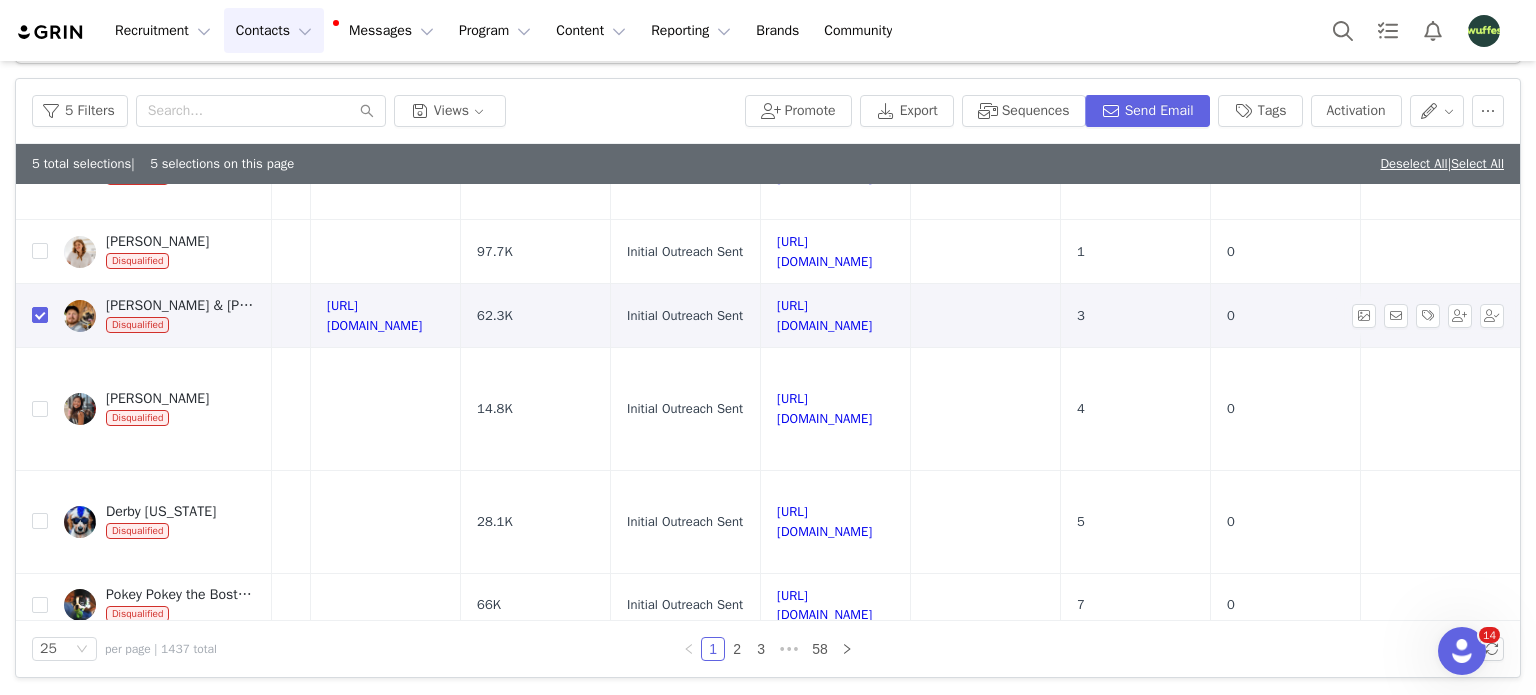 drag, startPoint x: 1043, startPoint y: 285, endPoint x: 936, endPoint y: 280, distance: 107.11676 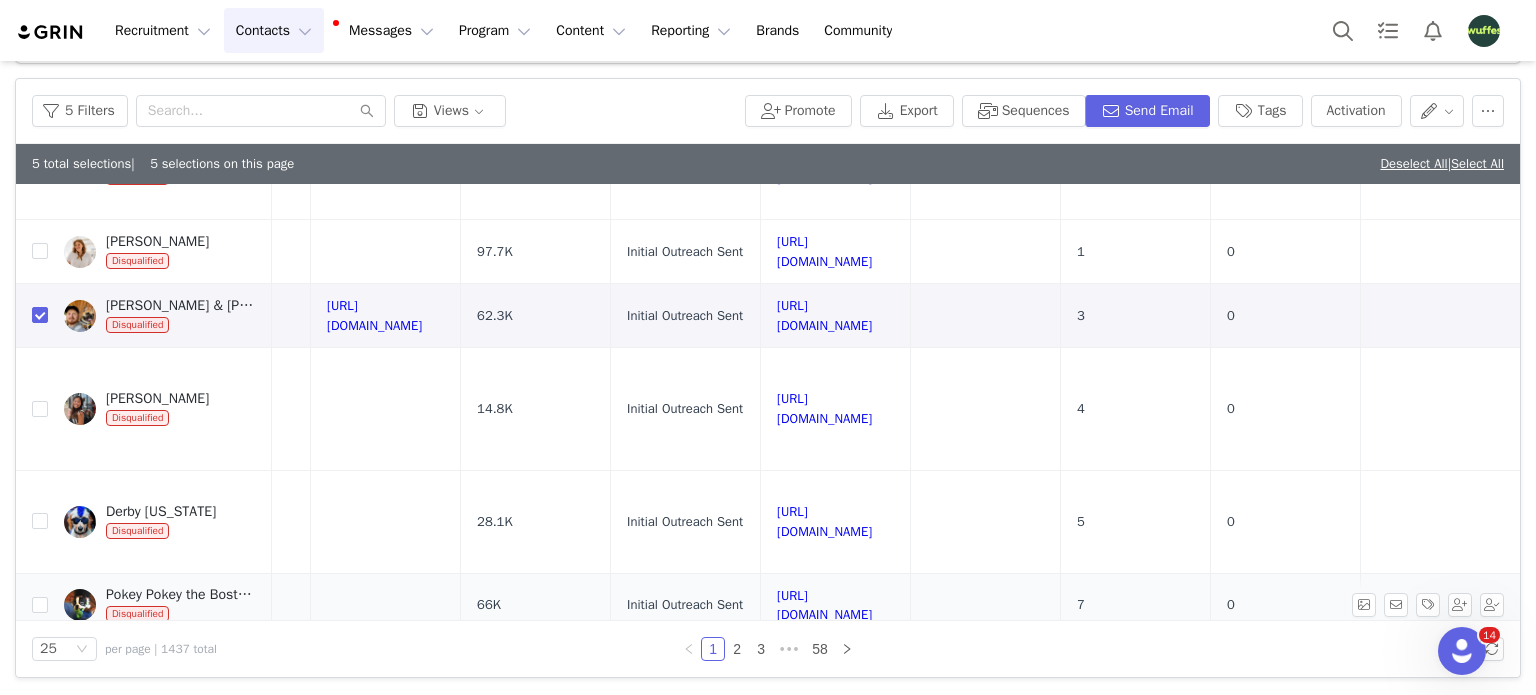 scroll, scrollTop: 1100, scrollLeft: 932, axis: both 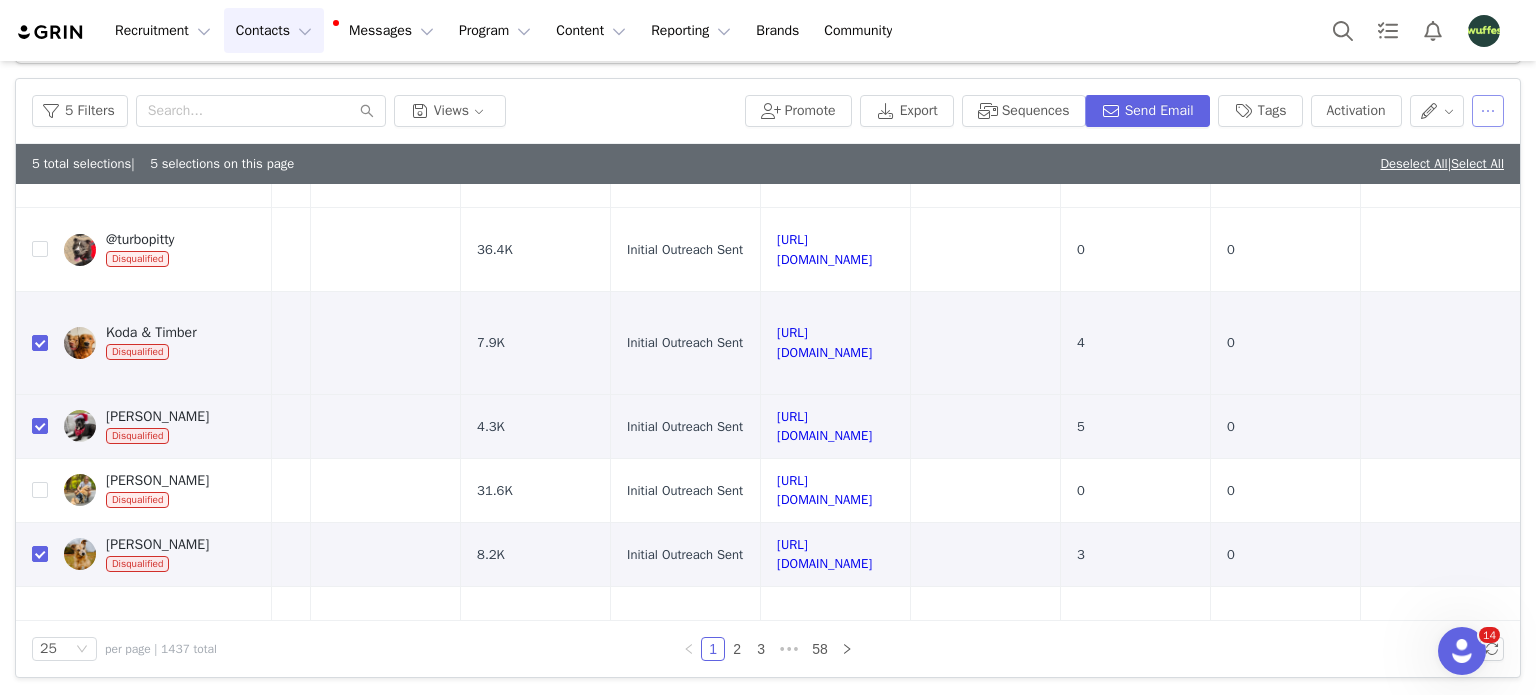 click at bounding box center [1488, 111] 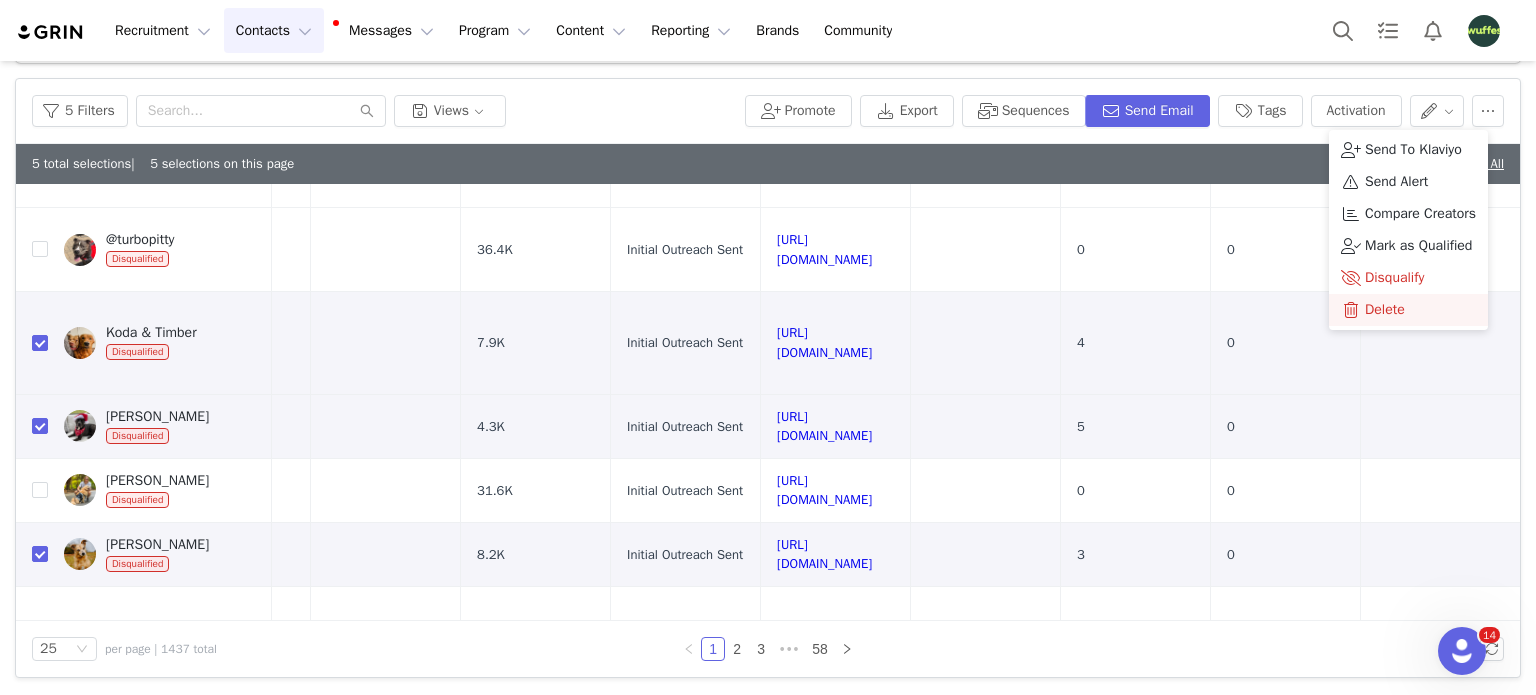 click on "Delete" at bounding box center (1385, 310) 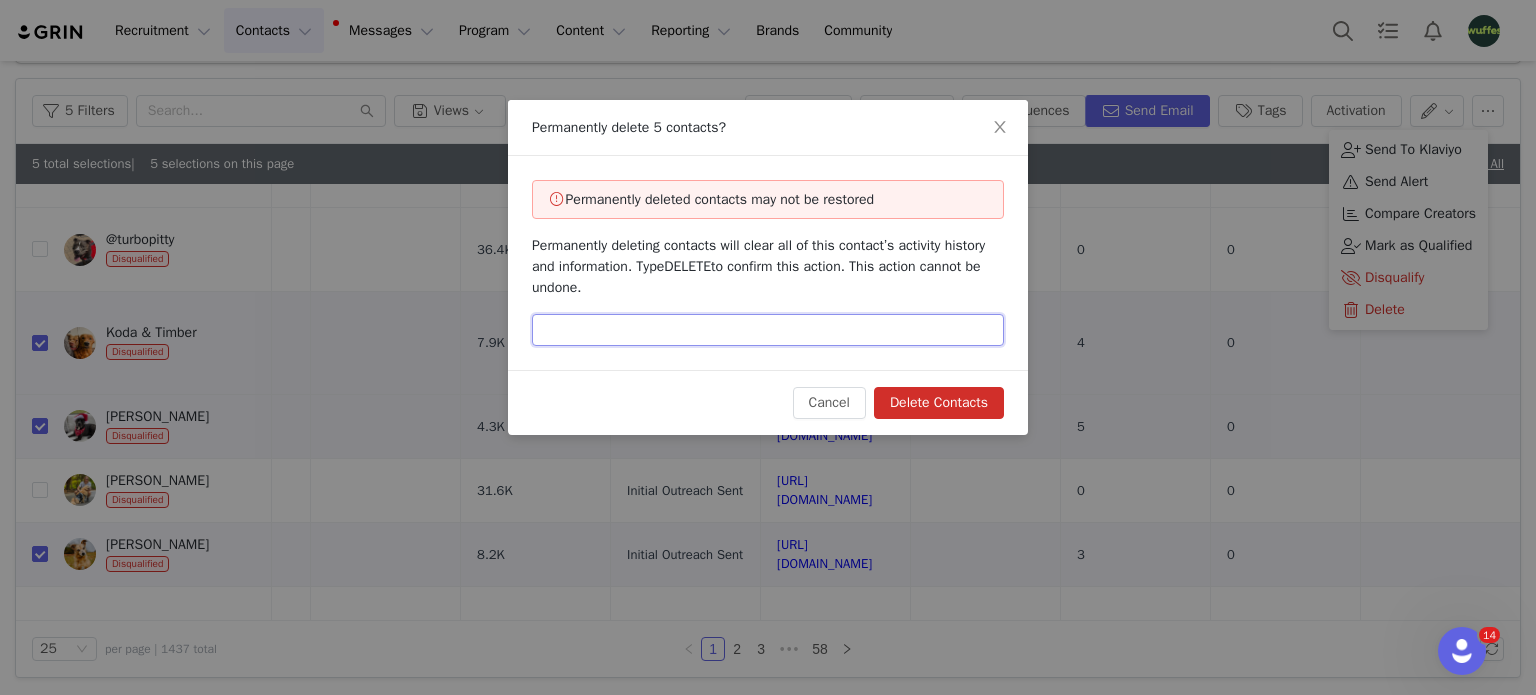 click at bounding box center [768, 330] 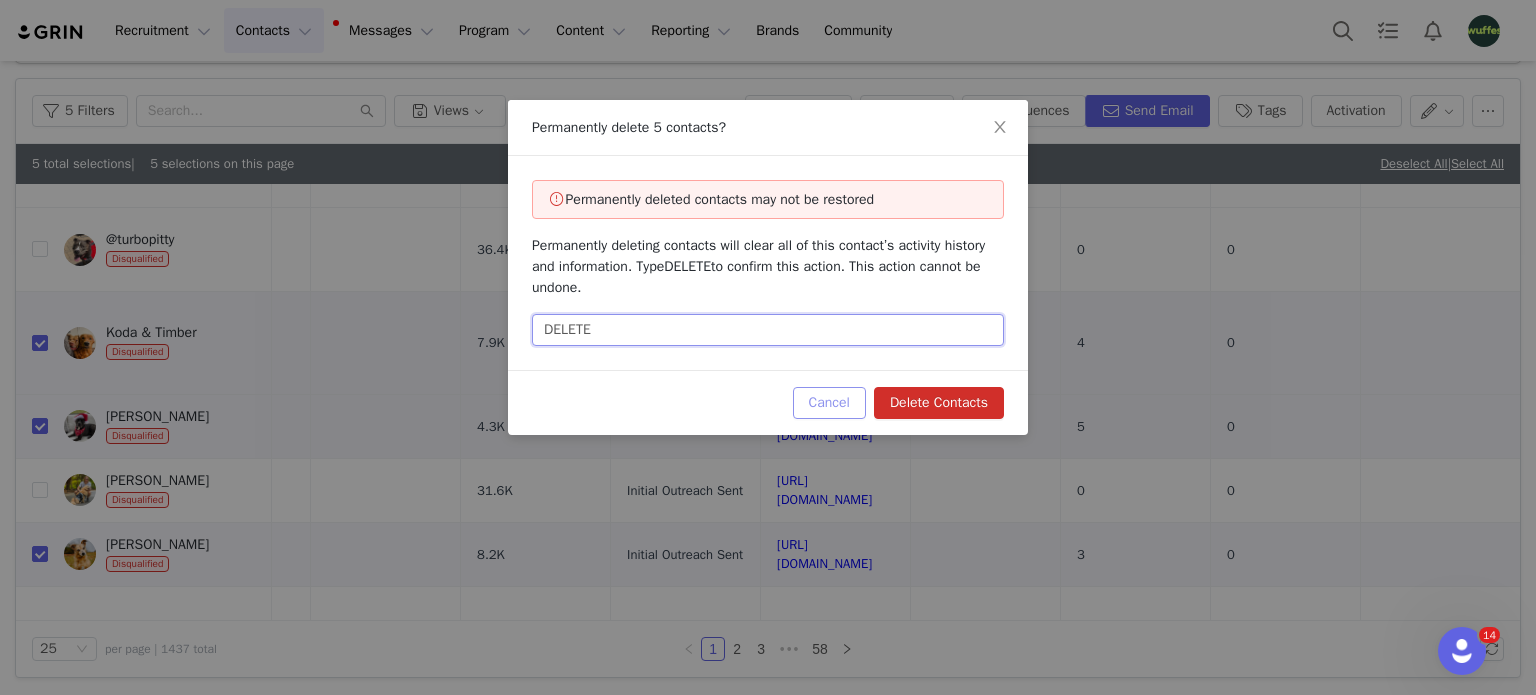 type on "DELETE" 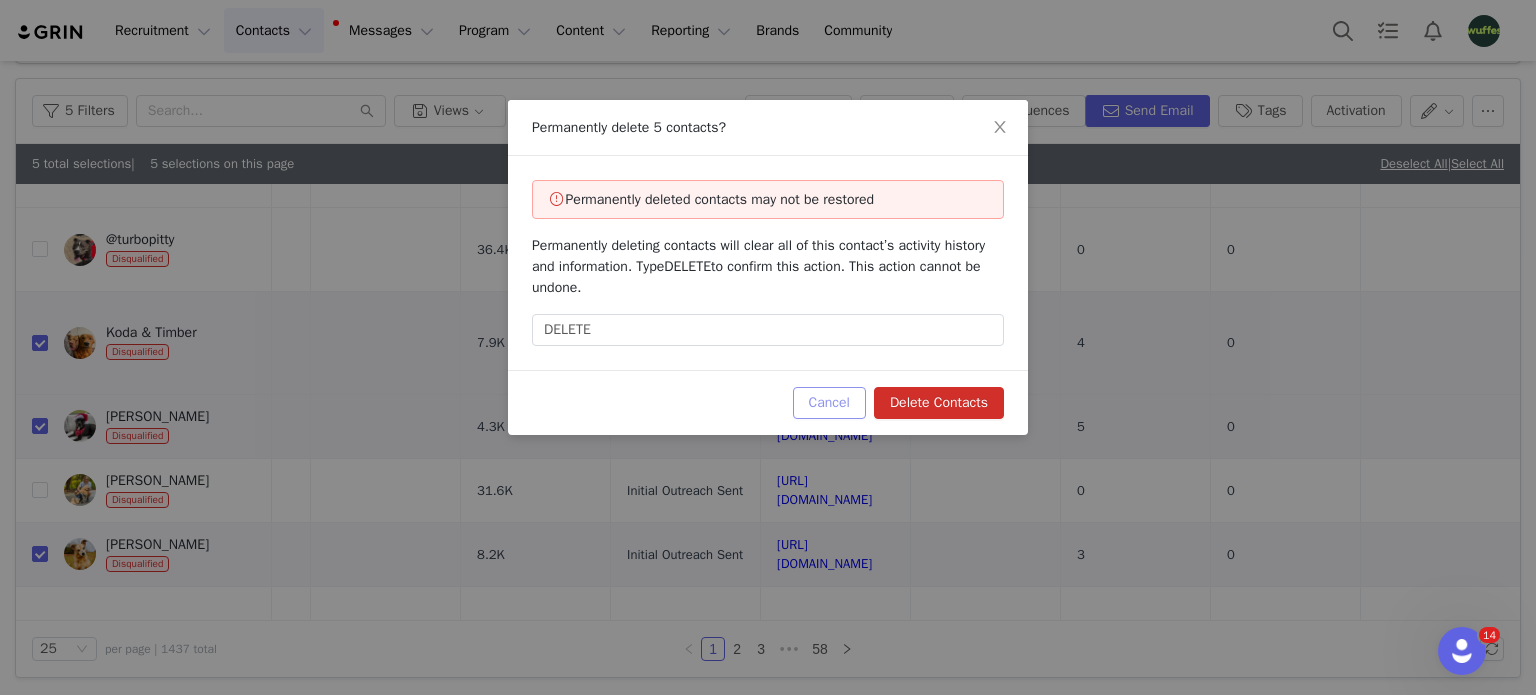 click on "Cancel" at bounding box center (829, 403) 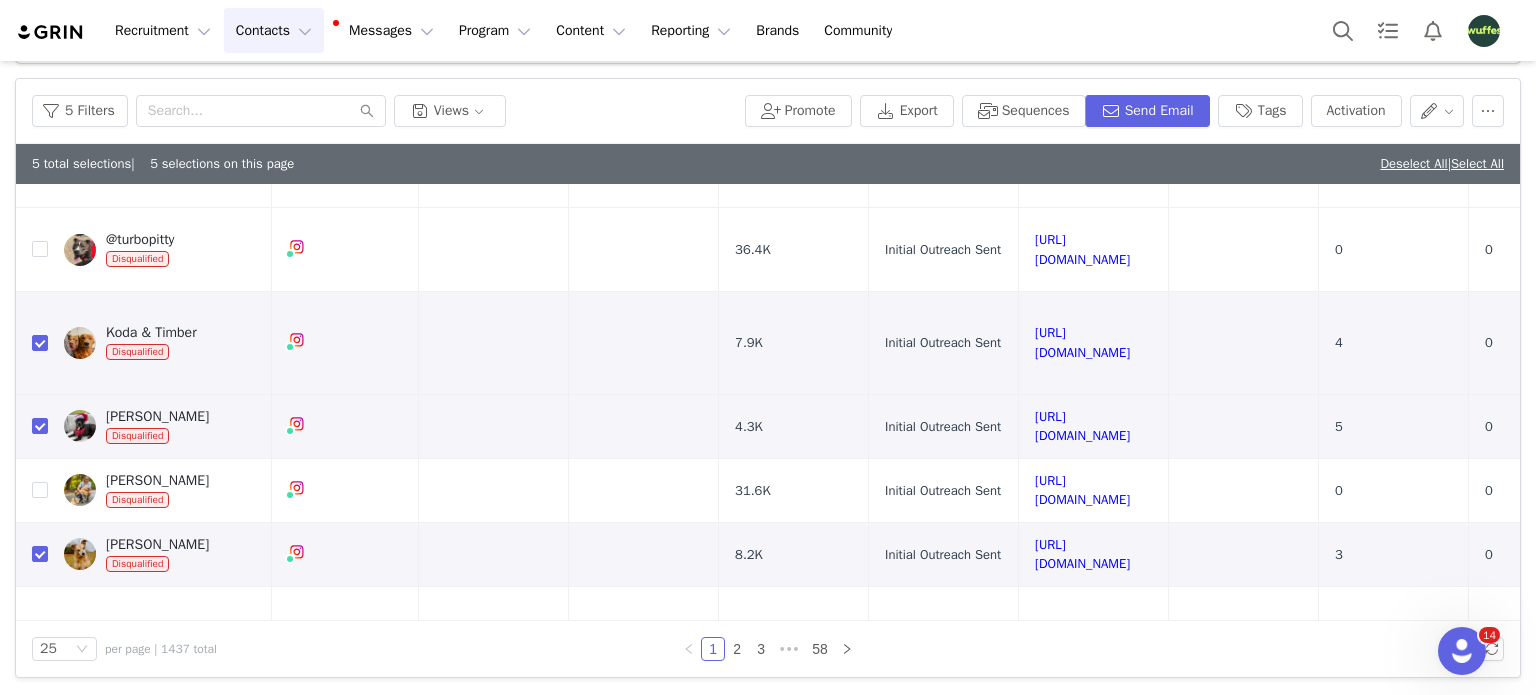 scroll, scrollTop: 530, scrollLeft: 1490, axis: both 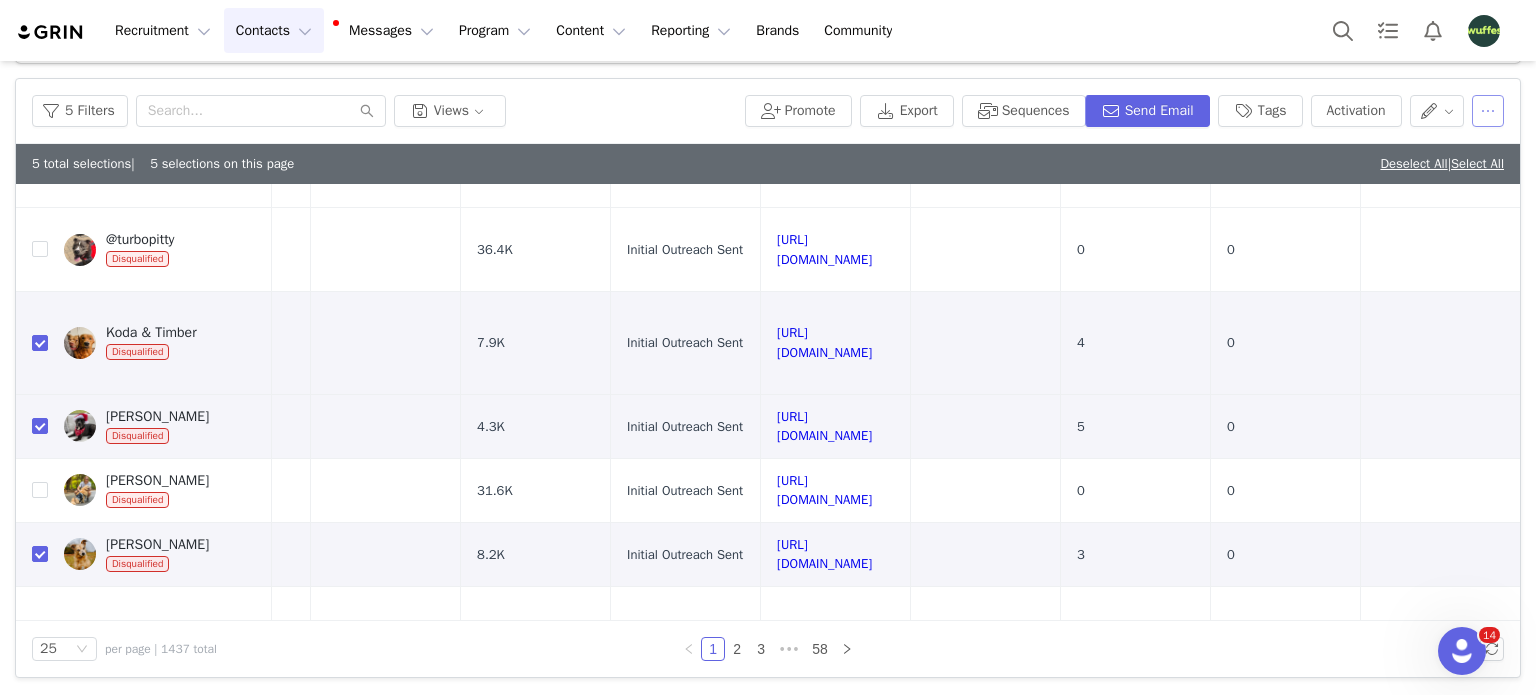 click at bounding box center [1488, 111] 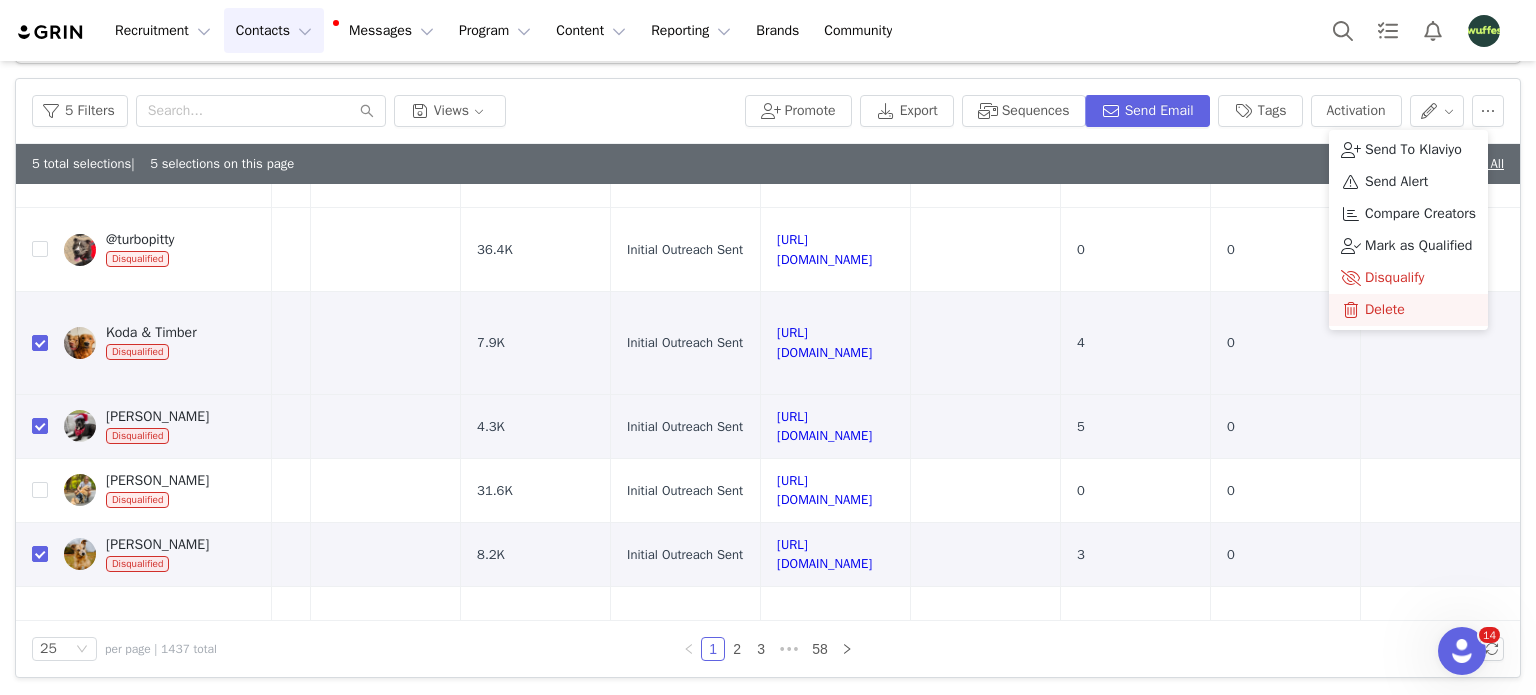 click on "Delete" at bounding box center [1408, 310] 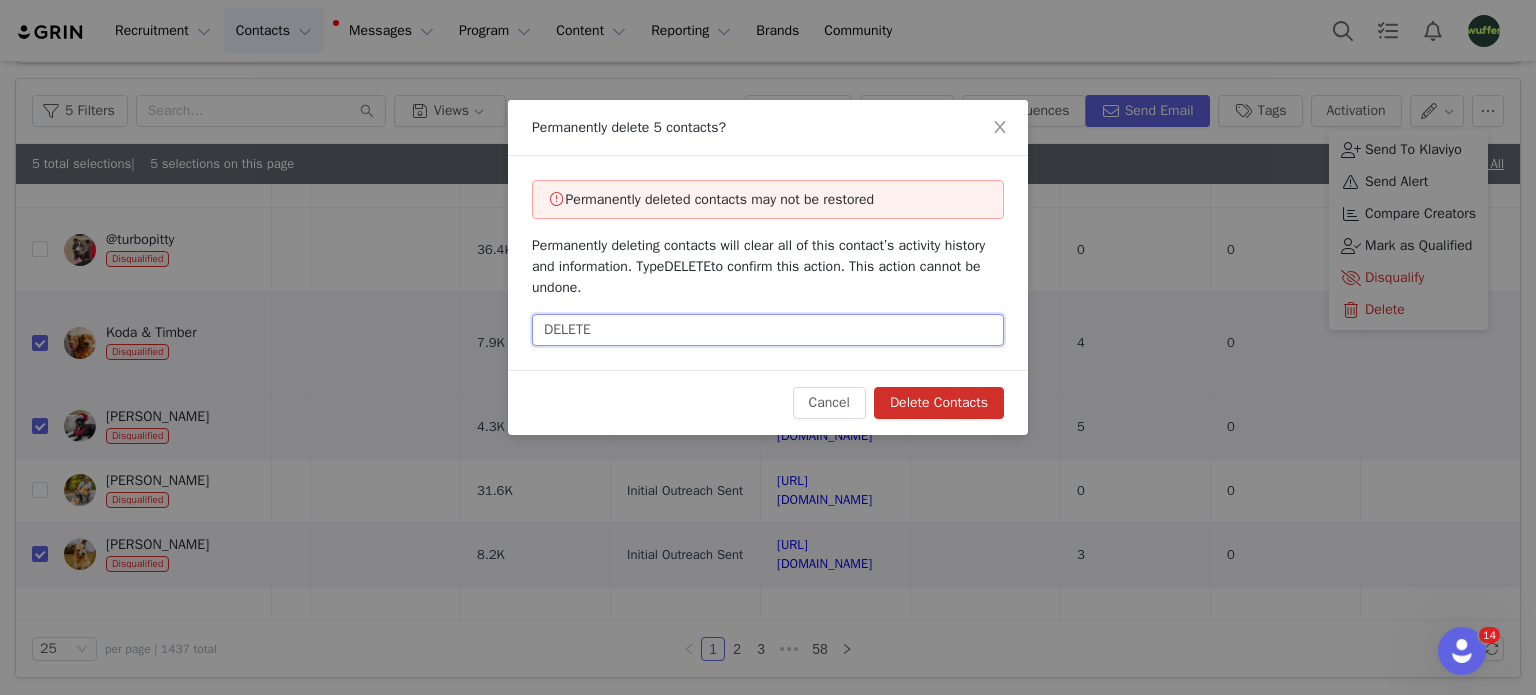 drag, startPoint x: 698, startPoint y: 330, endPoint x: 813, endPoint y: 370, distance: 121.75796 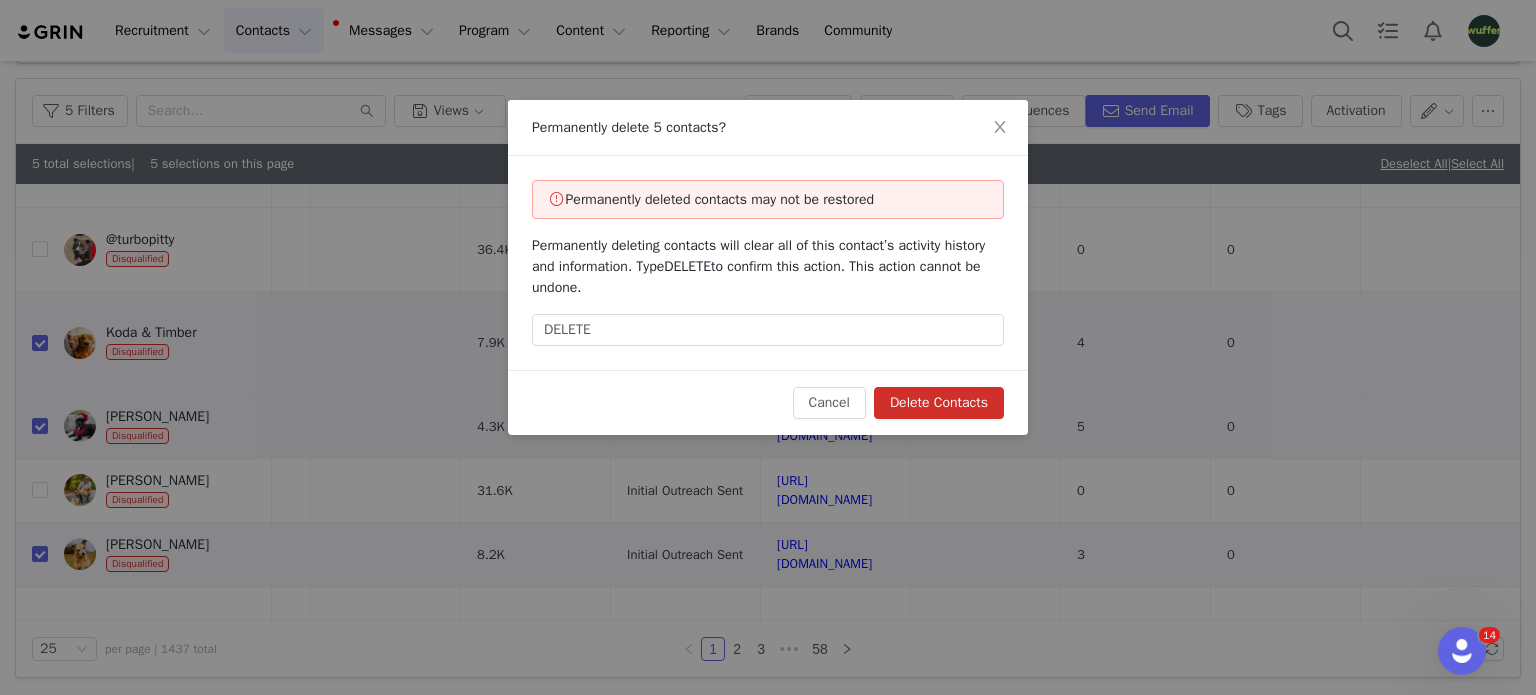 click on "Delete Contacts" at bounding box center (939, 403) 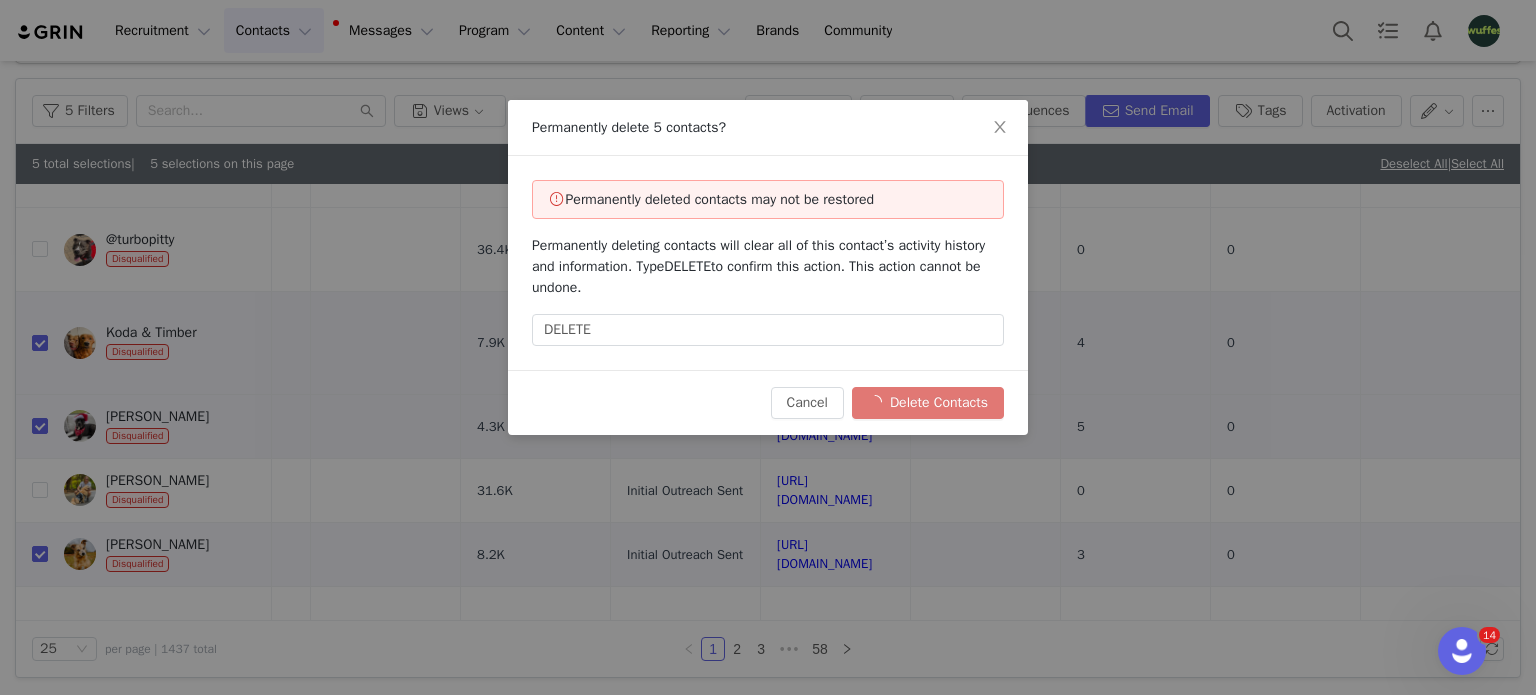 checkbox on "false" 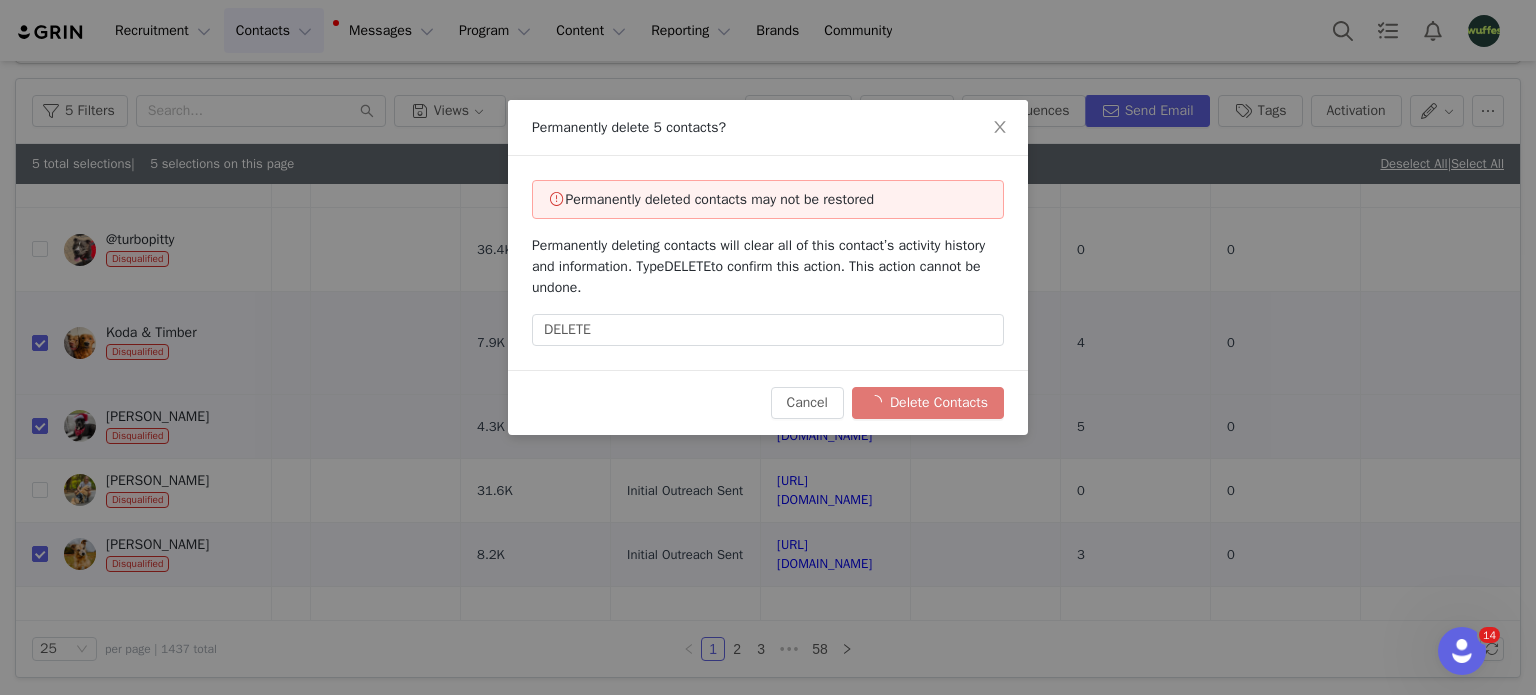 checkbox on "false" 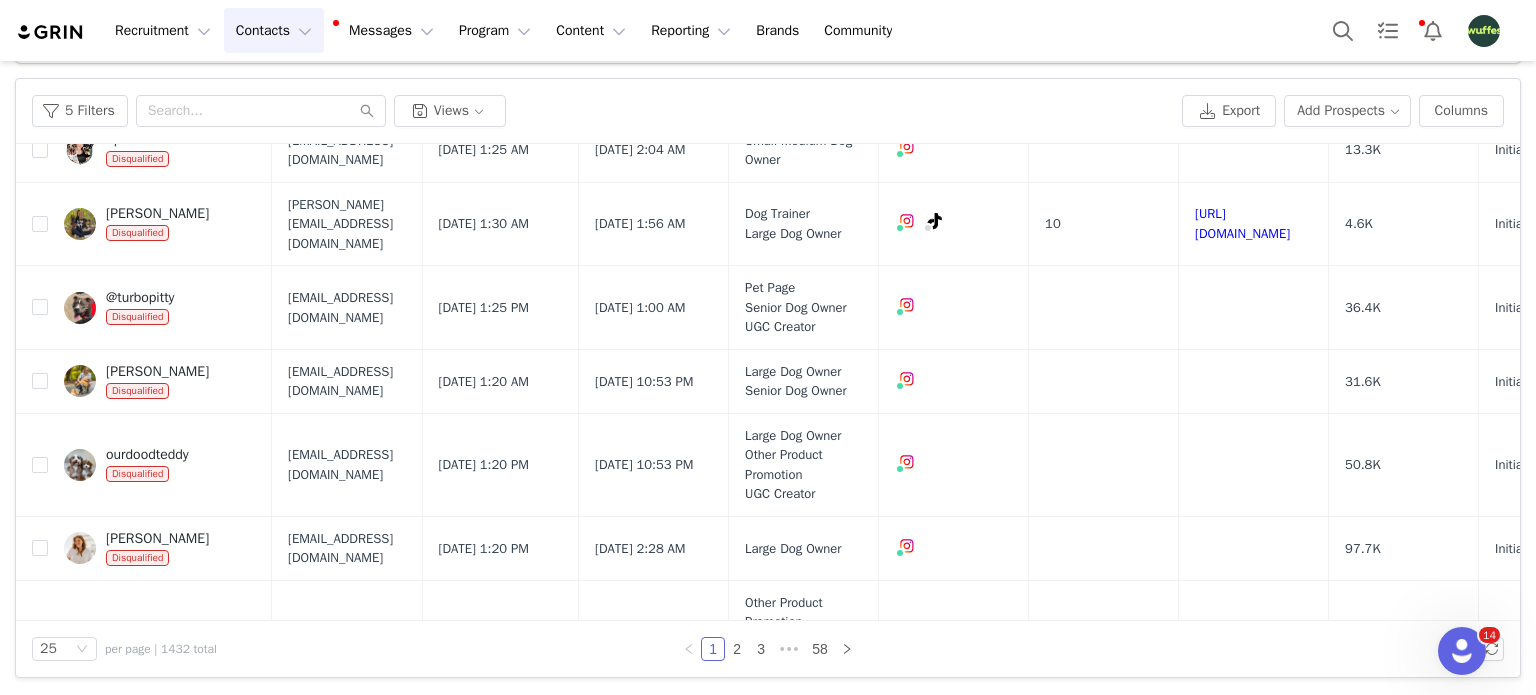 scroll, scrollTop: 600, scrollLeft: 0, axis: vertical 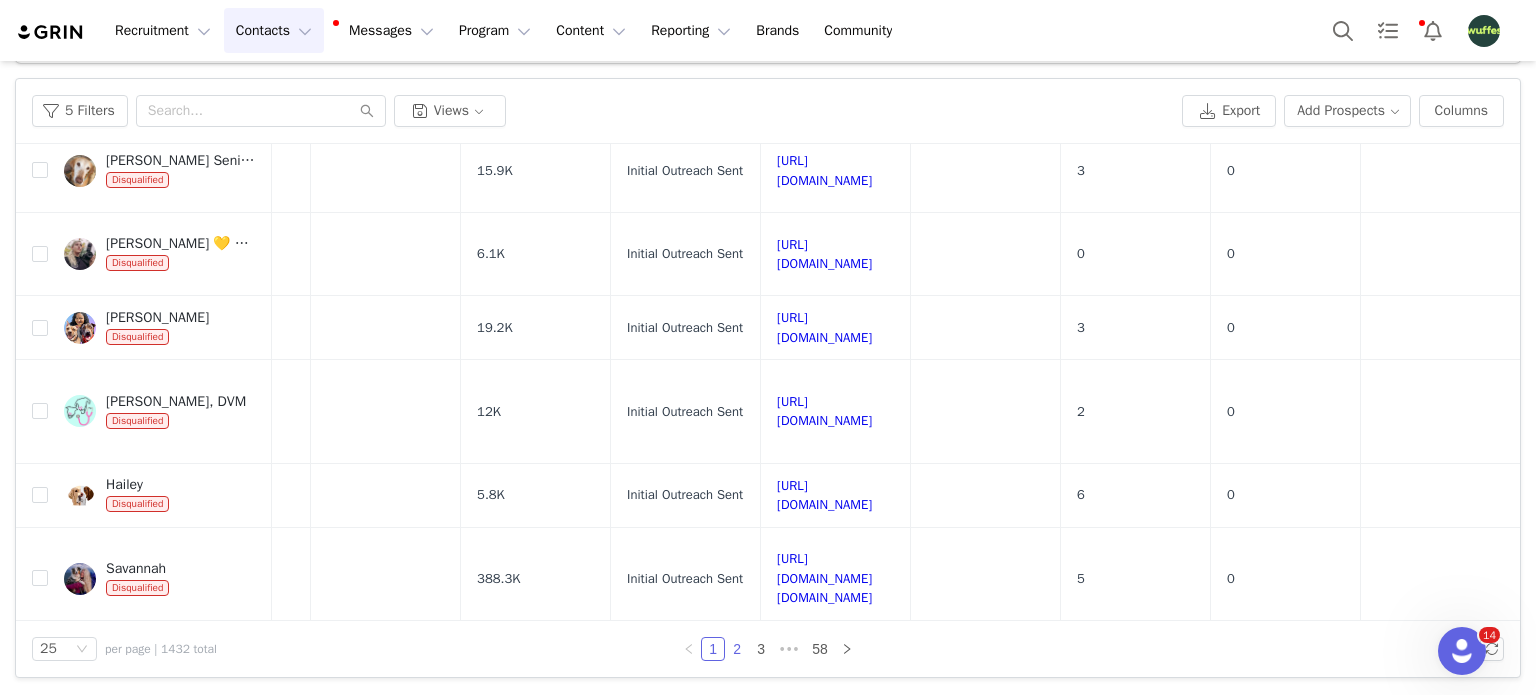 click on "2" at bounding box center (737, 649) 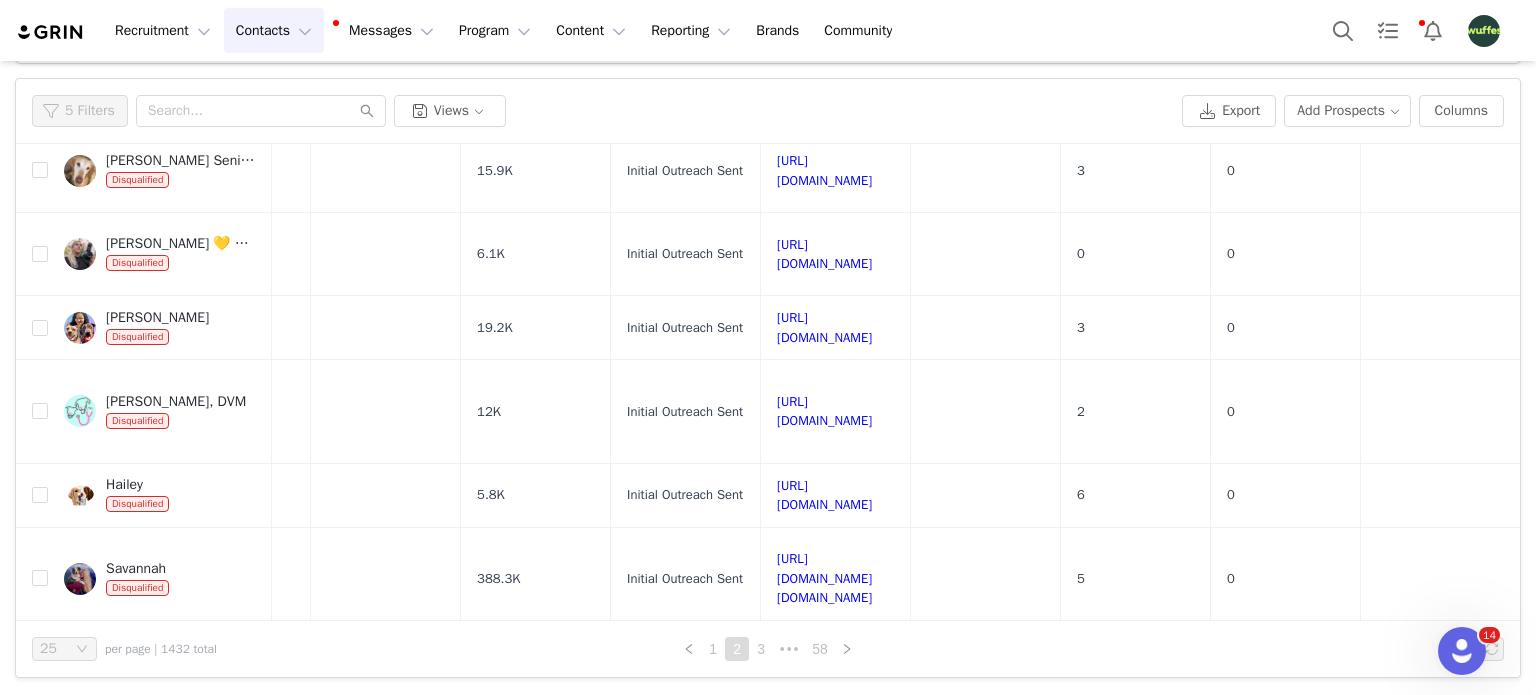 scroll, scrollTop: 0, scrollLeft: 0, axis: both 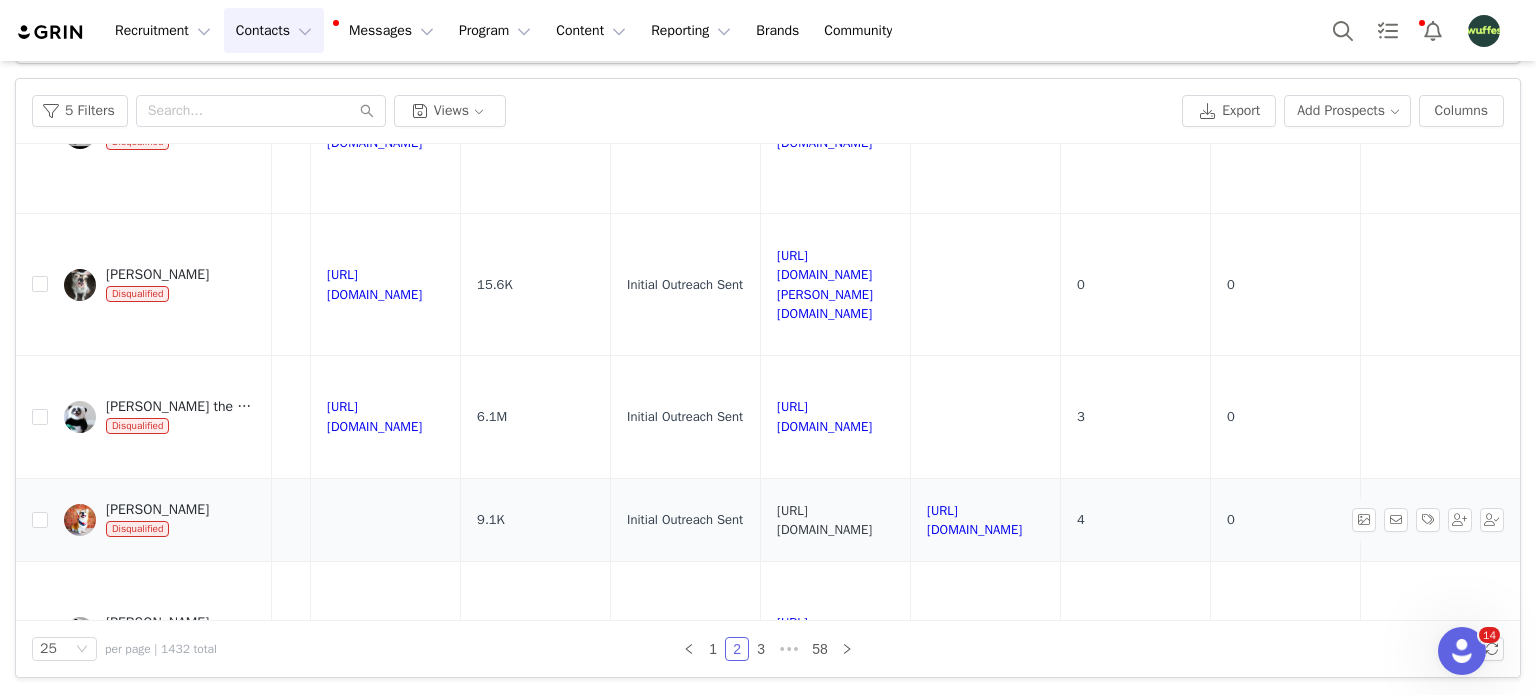 drag, startPoint x: 899, startPoint y: 500, endPoint x: 888, endPoint y: 516, distance: 19.416489 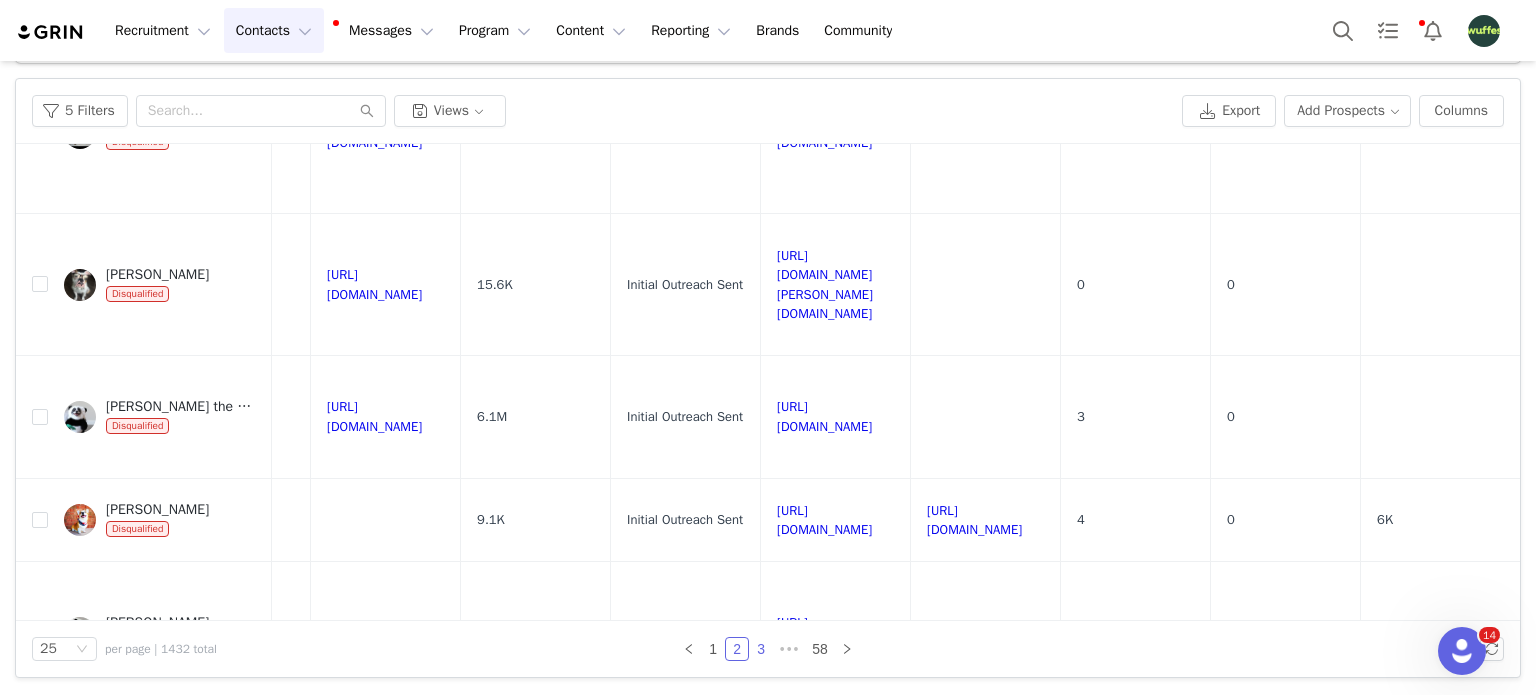 click on "3" at bounding box center [761, 649] 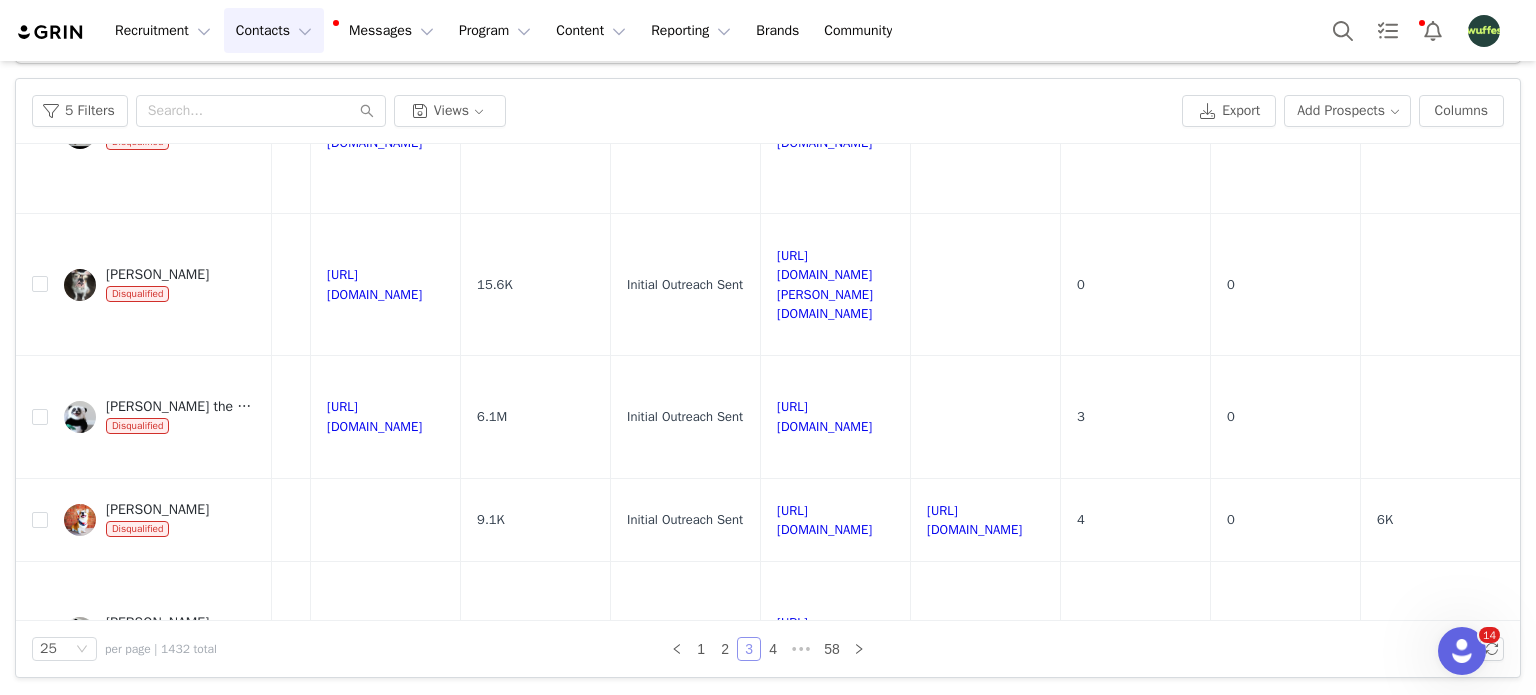 scroll, scrollTop: 0, scrollLeft: 0, axis: both 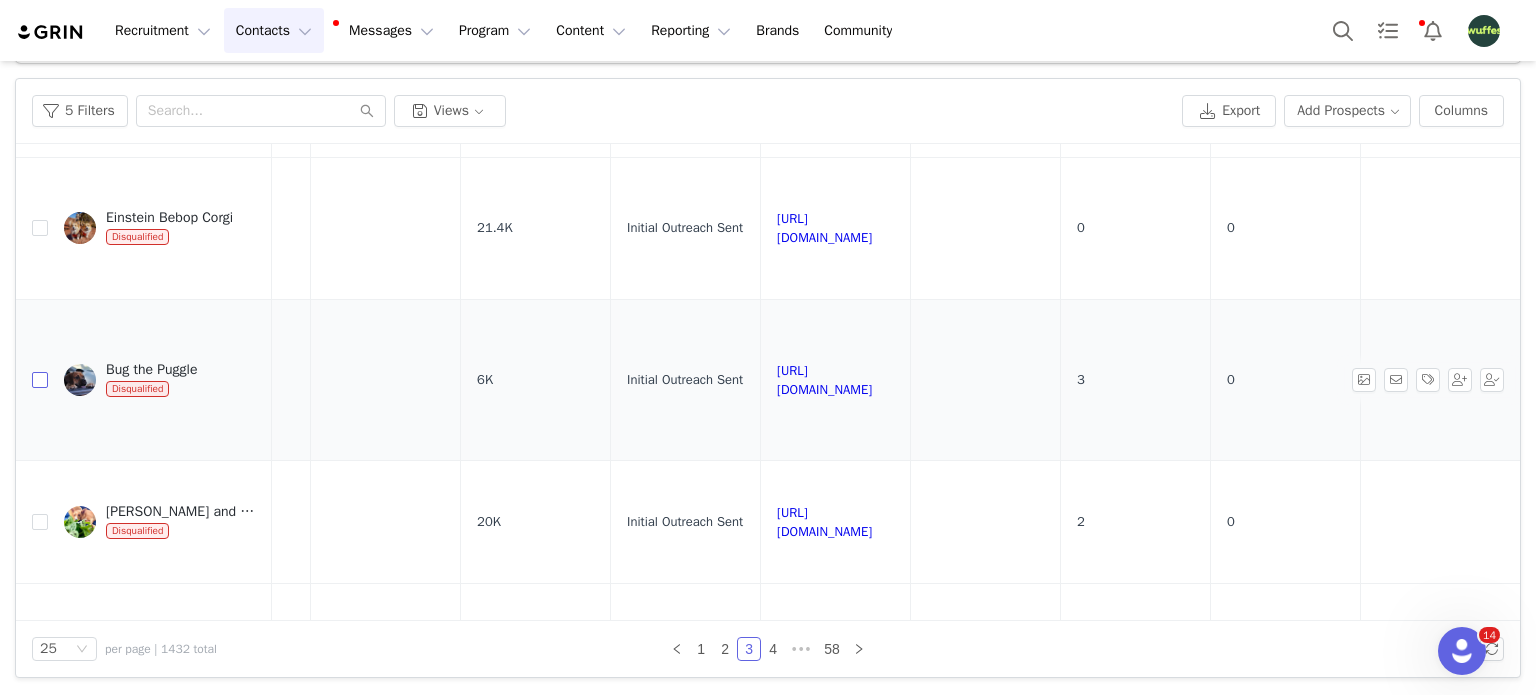click at bounding box center (40, 380) 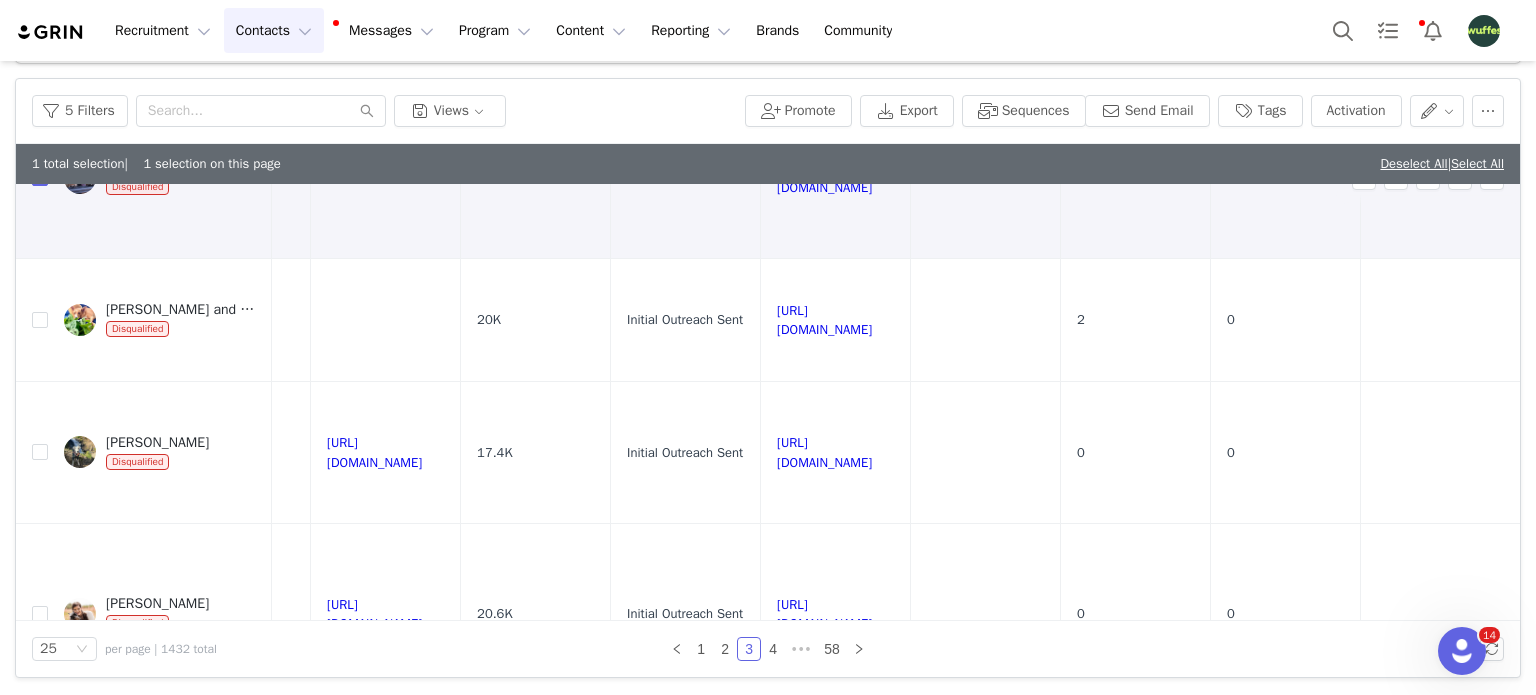 scroll, scrollTop: 1448, scrollLeft: 1013, axis: both 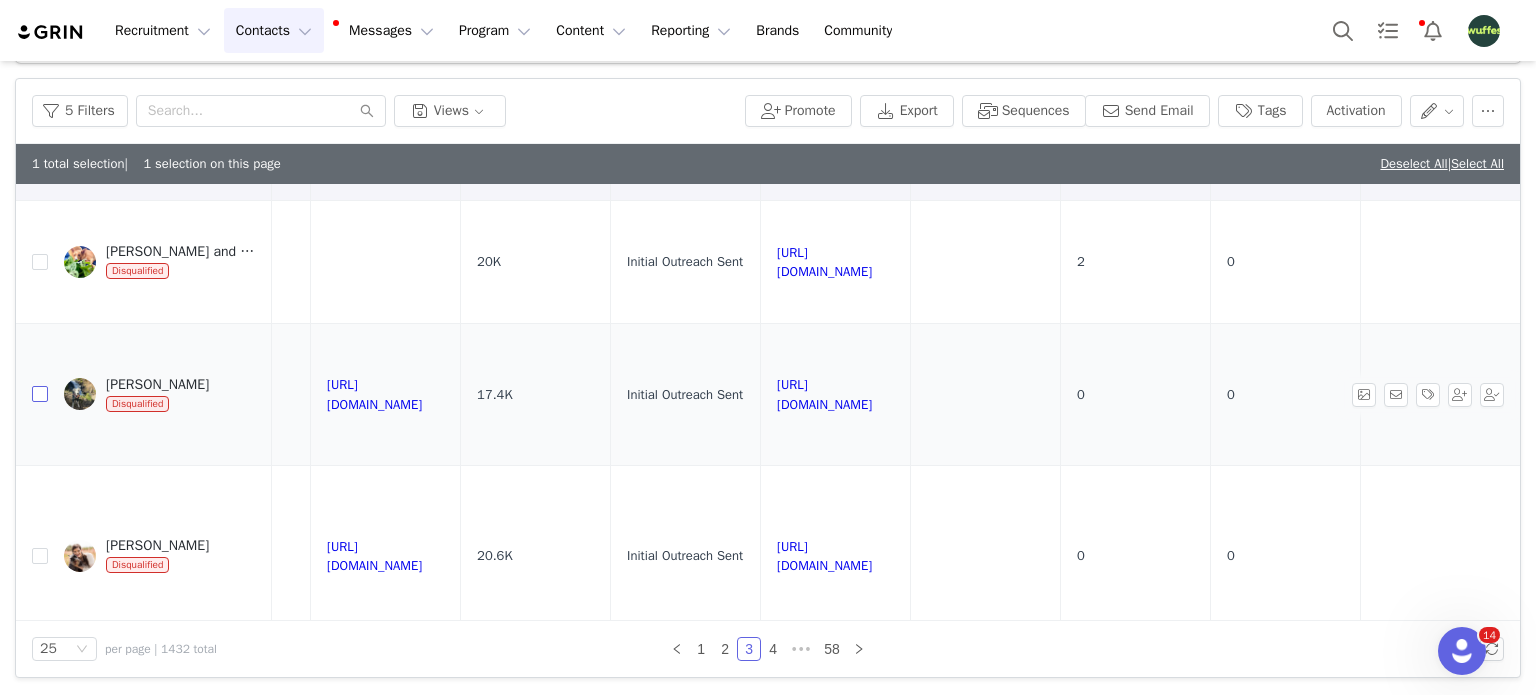 click at bounding box center [40, 394] 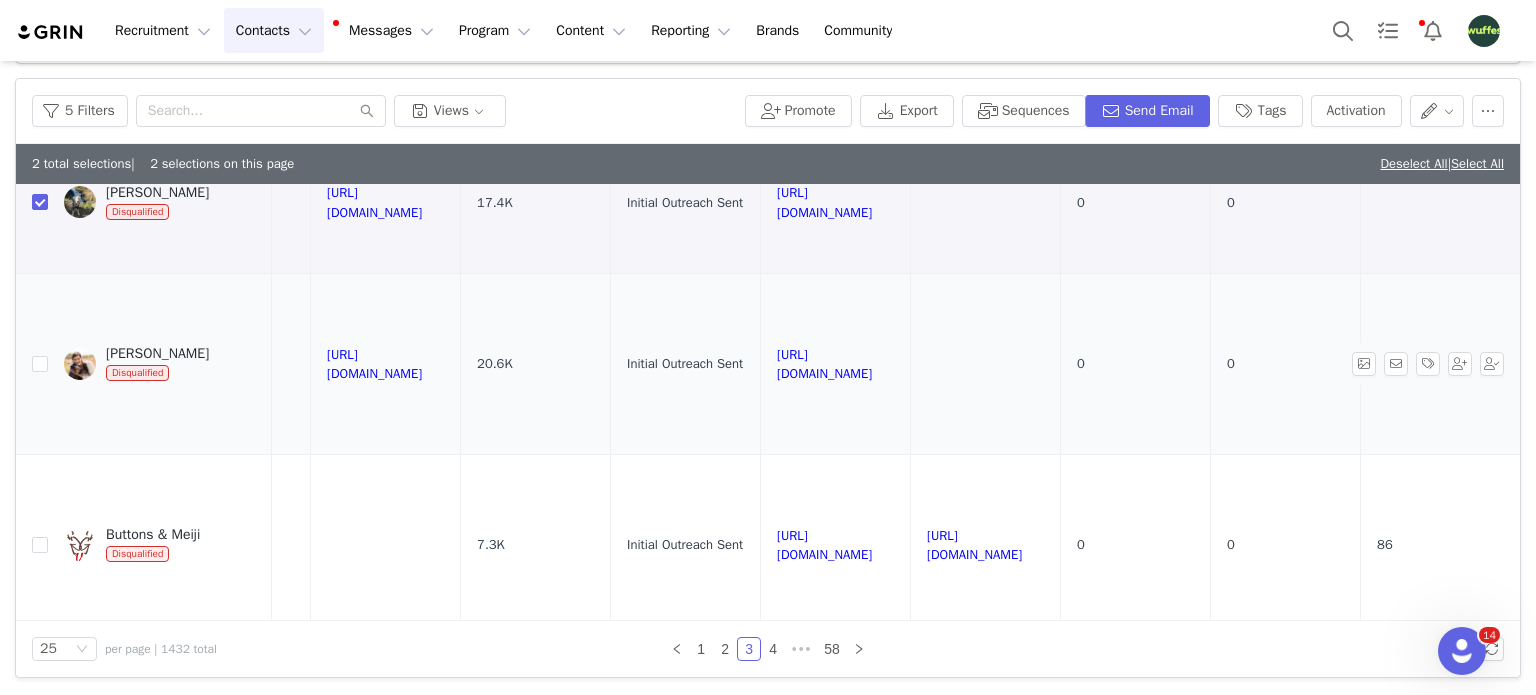 scroll, scrollTop: 1648, scrollLeft: 1013, axis: both 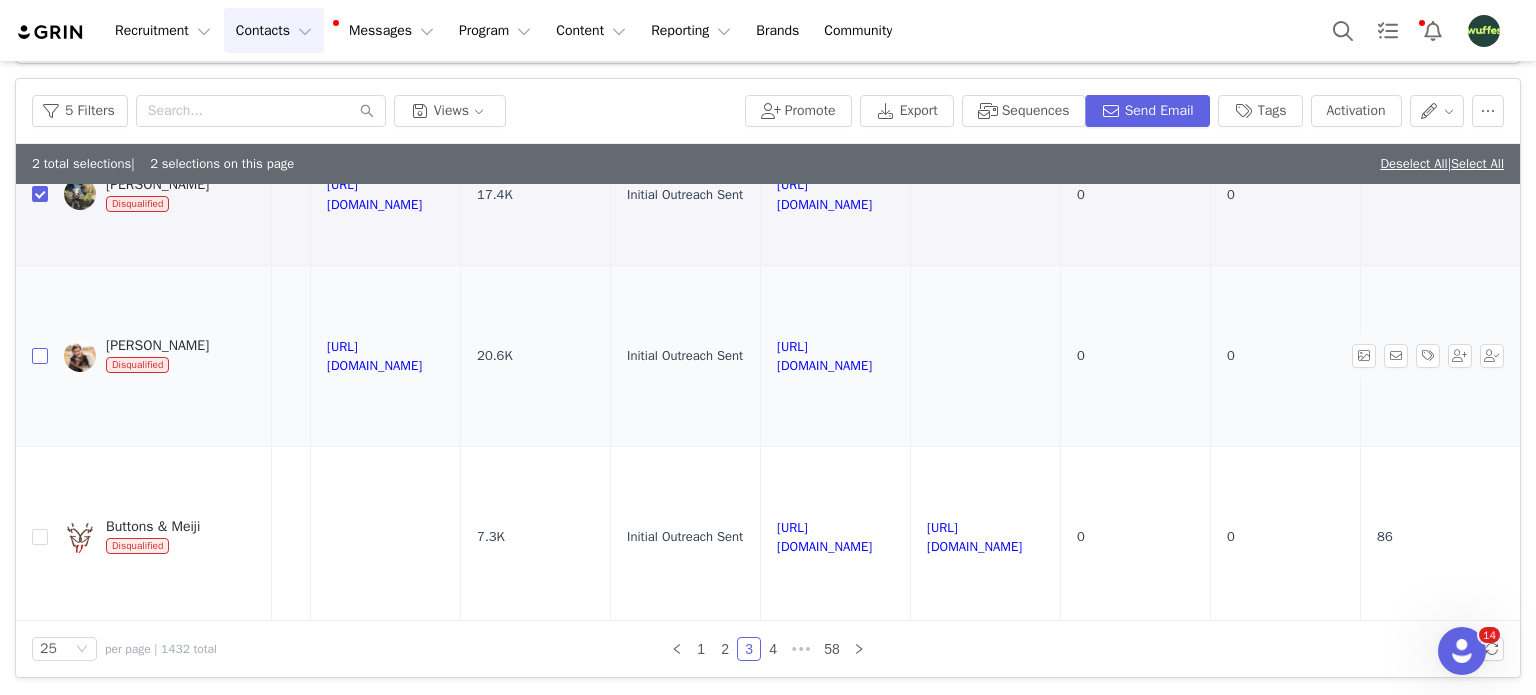 click at bounding box center [40, 356] 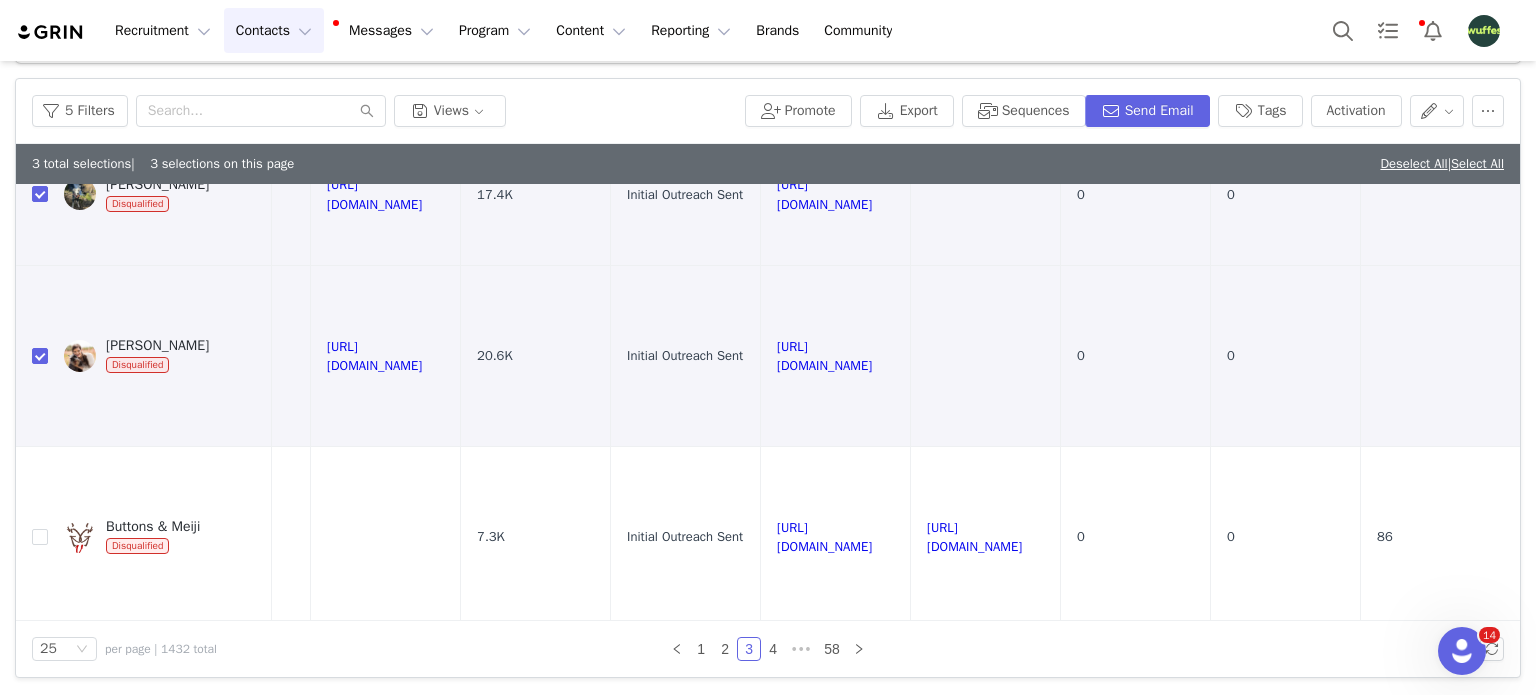 scroll, scrollTop: 1648, scrollLeft: 436, axis: both 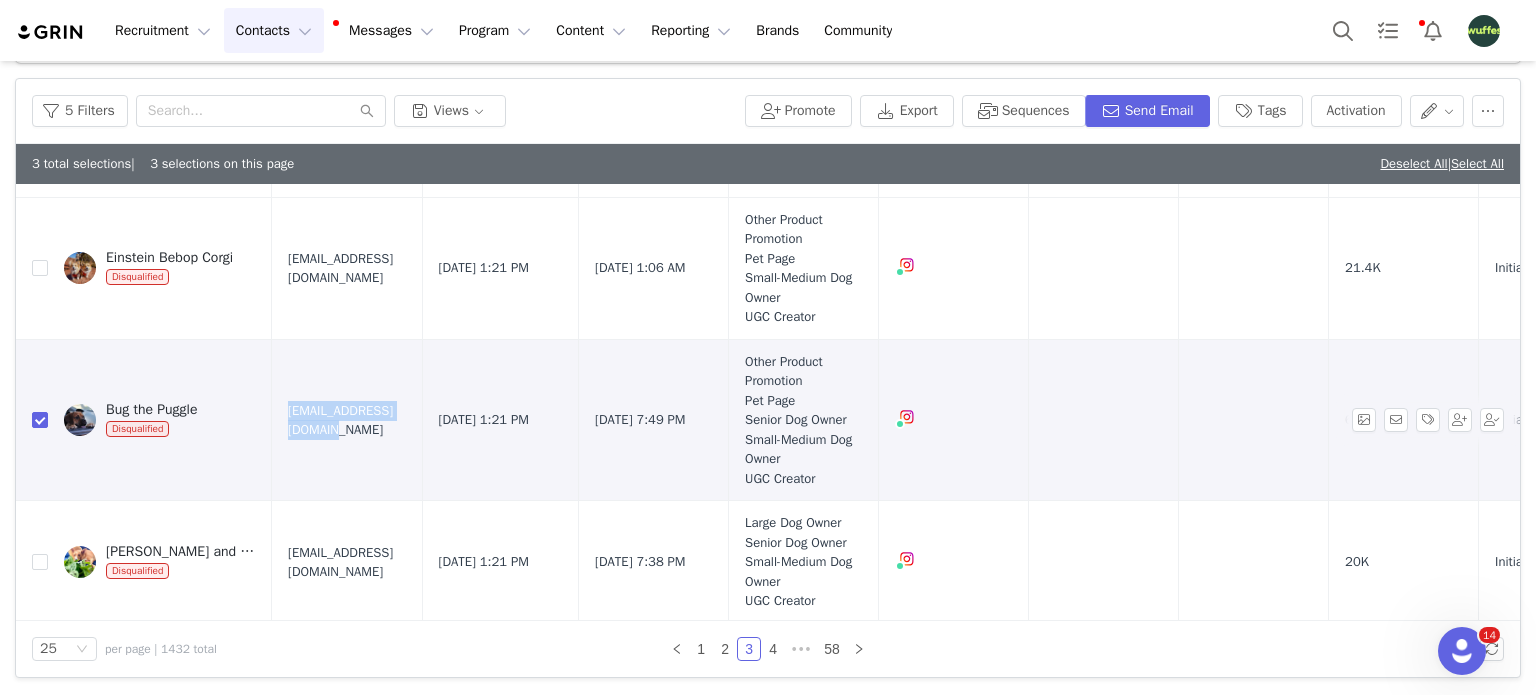 drag, startPoint x: 458, startPoint y: 392, endPoint x: 386, endPoint y: 395, distance: 72.06247 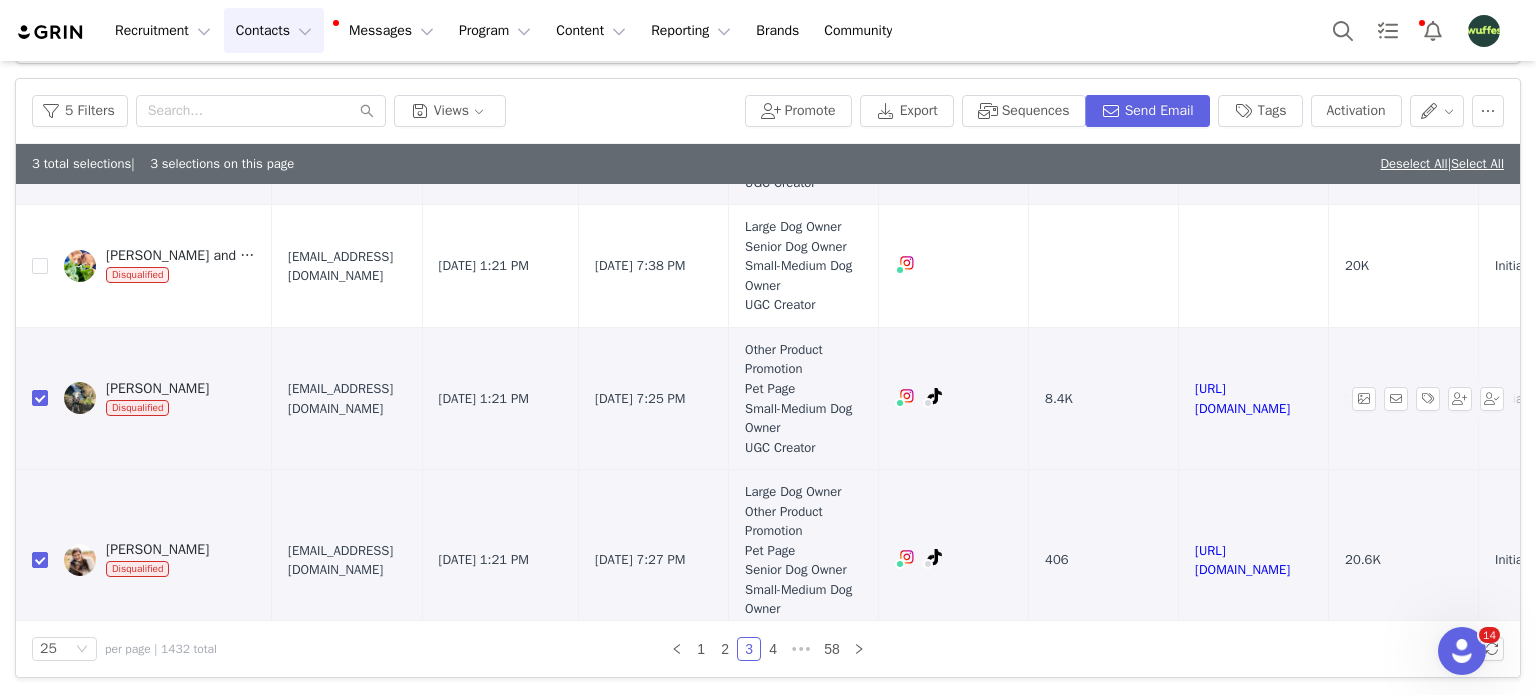 scroll, scrollTop: 1448, scrollLeft: 0, axis: vertical 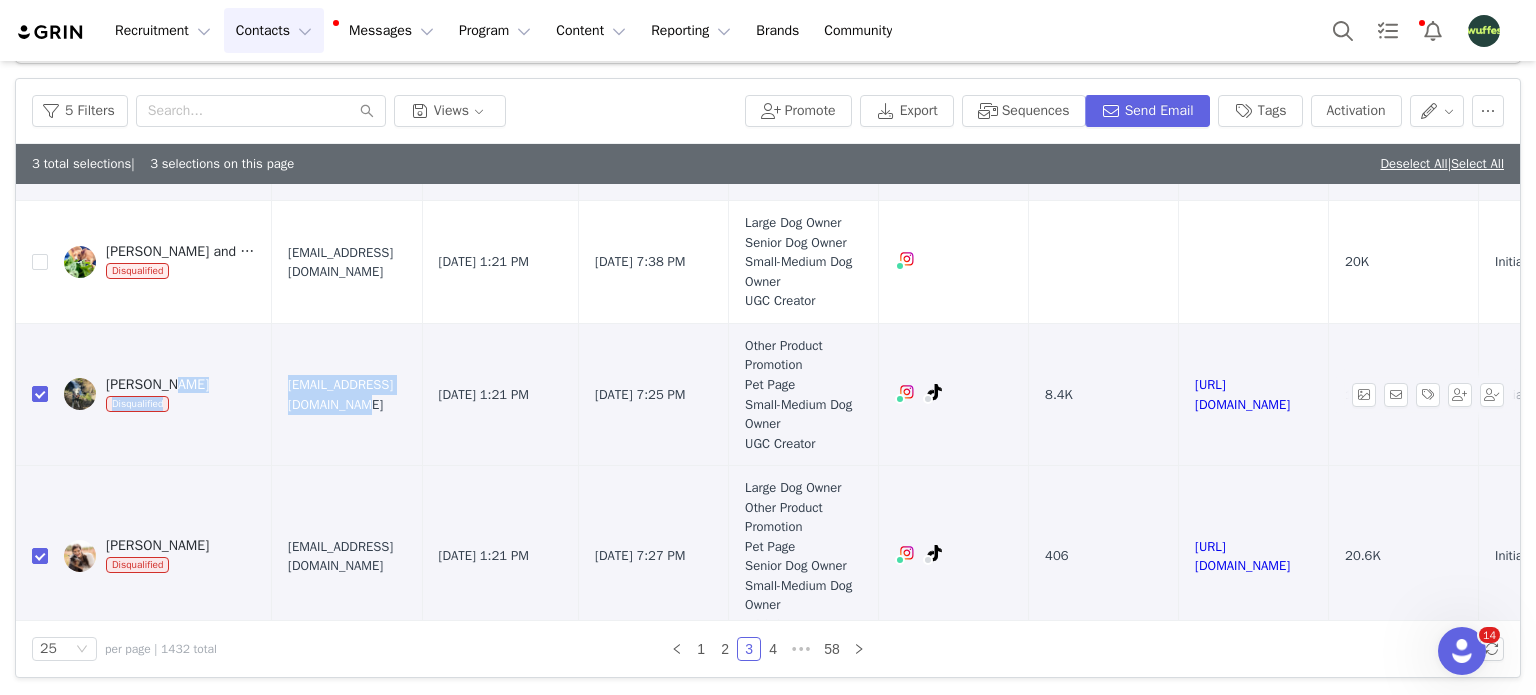 drag, startPoint x: 475, startPoint y: 370, endPoint x: 271, endPoint y: 363, distance: 204.12006 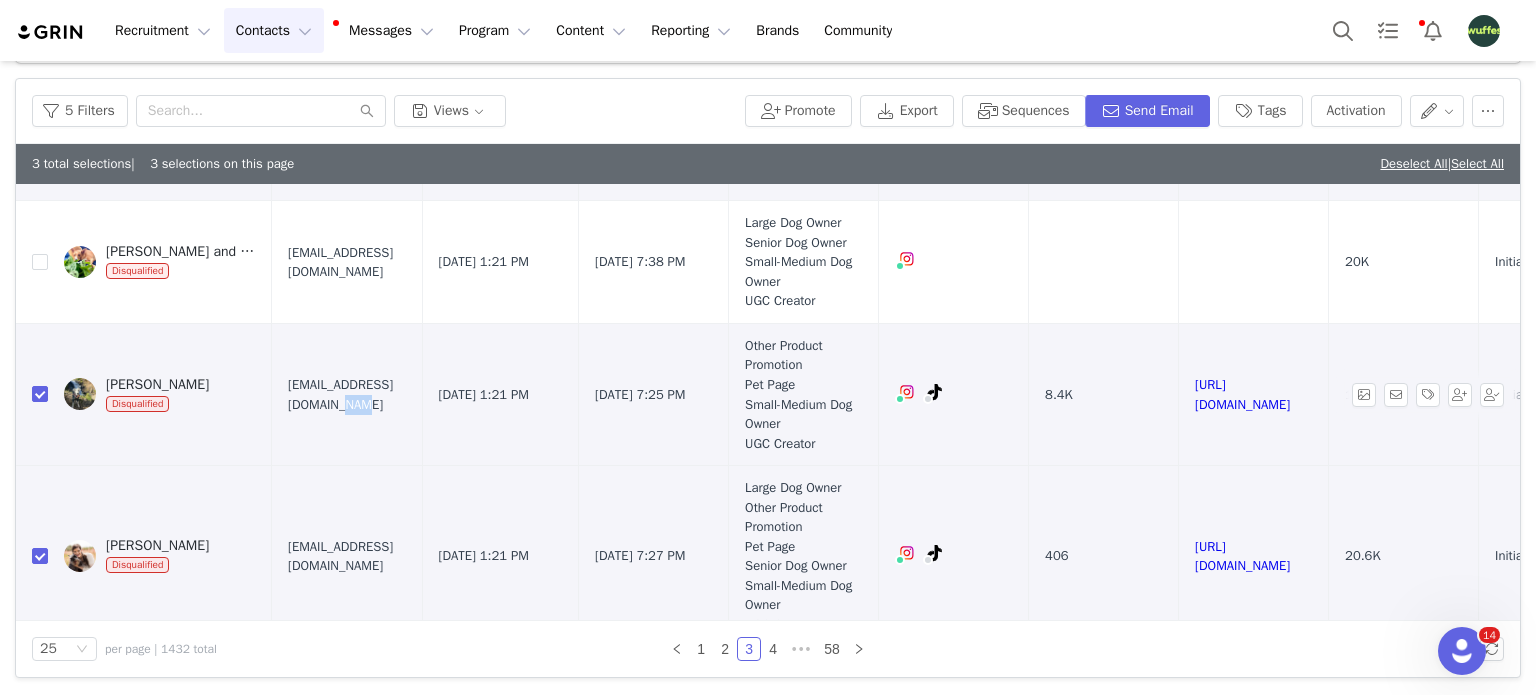 click on "reinapfoxterrier@gmail.com" at bounding box center [347, 394] 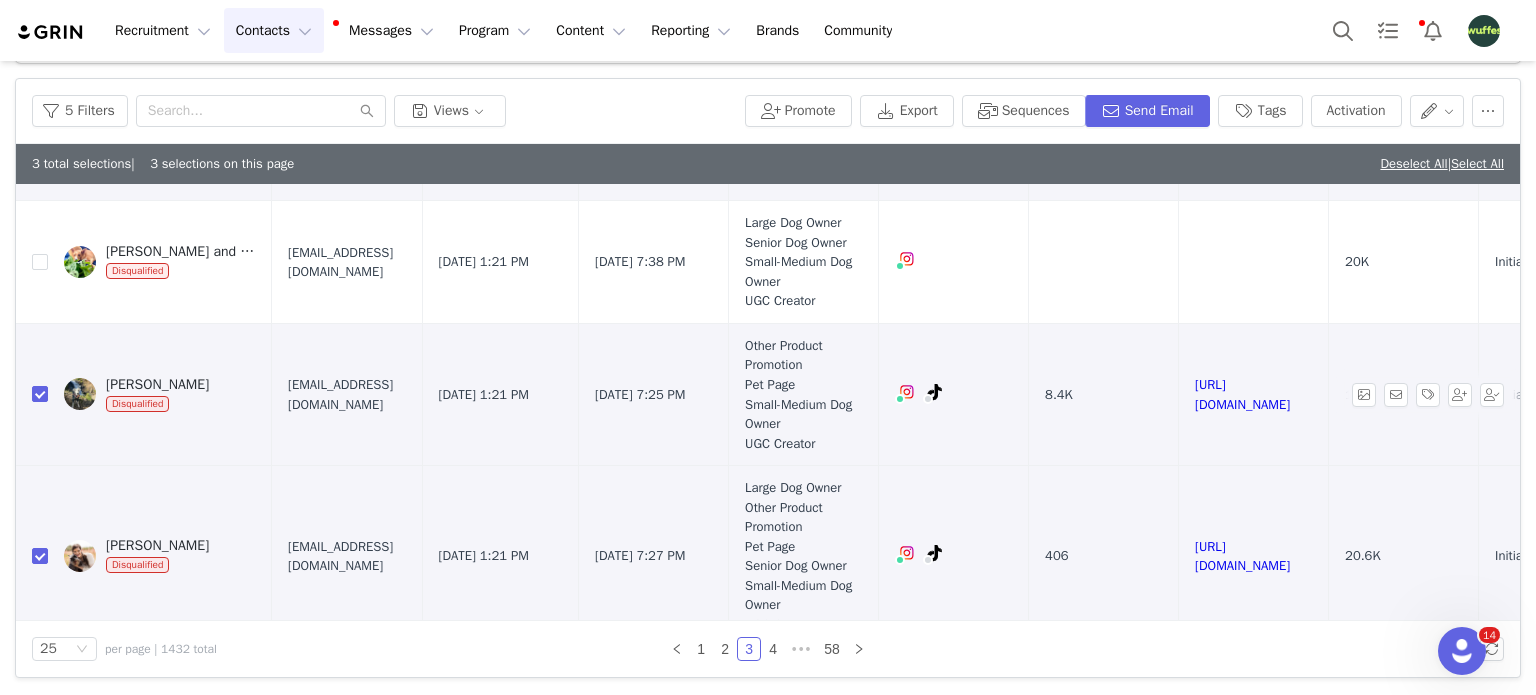 click on "reinapfoxterrier@gmail.com" at bounding box center (347, 394) 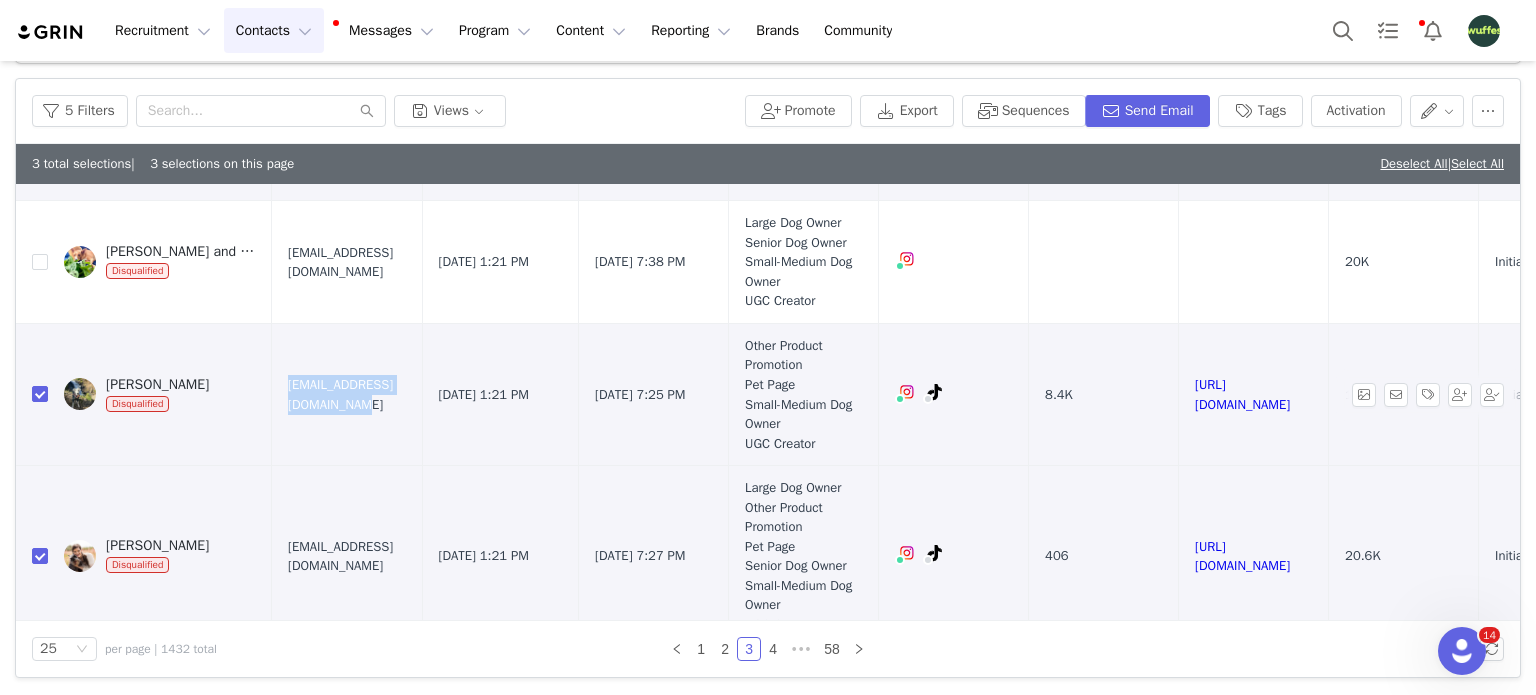 drag, startPoint x: 464, startPoint y: 369, endPoint x: 286, endPoint y: 369, distance: 178 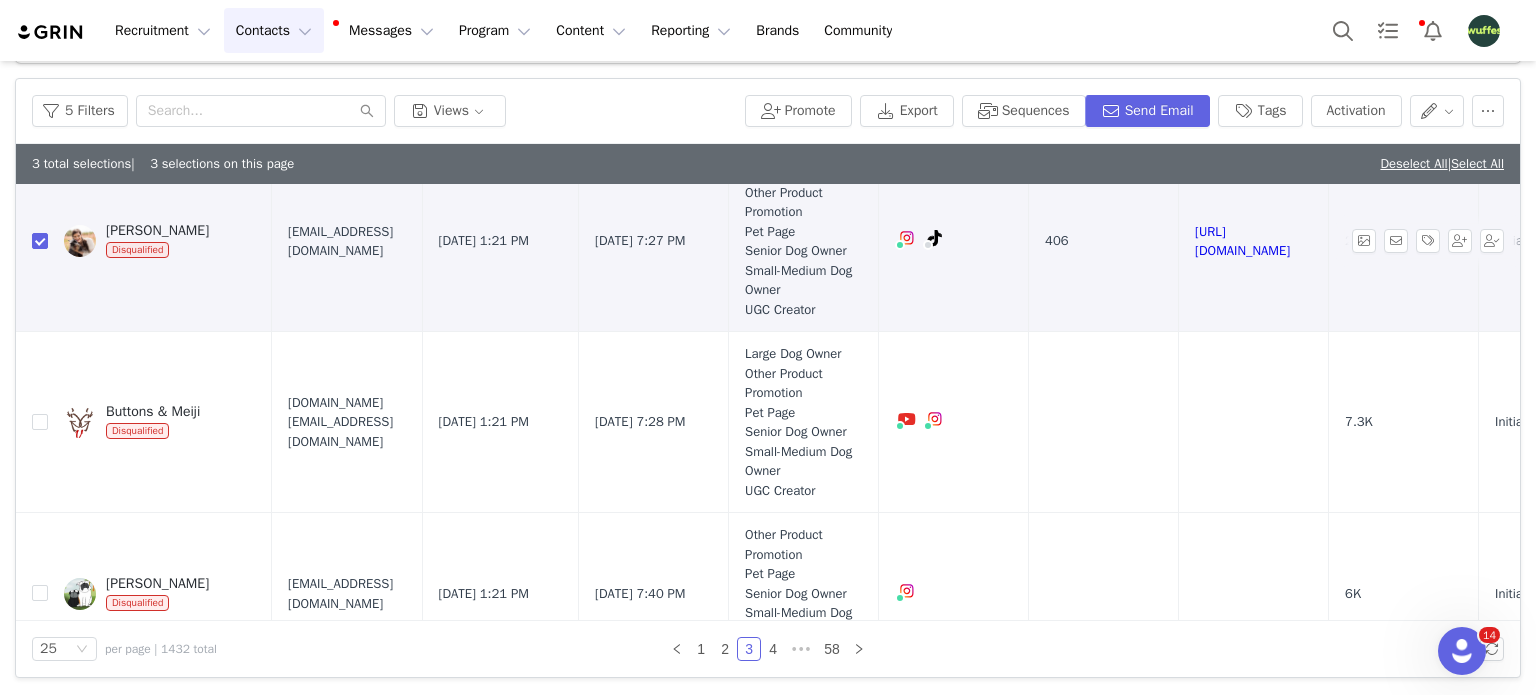 scroll, scrollTop: 1648, scrollLeft: 0, axis: vertical 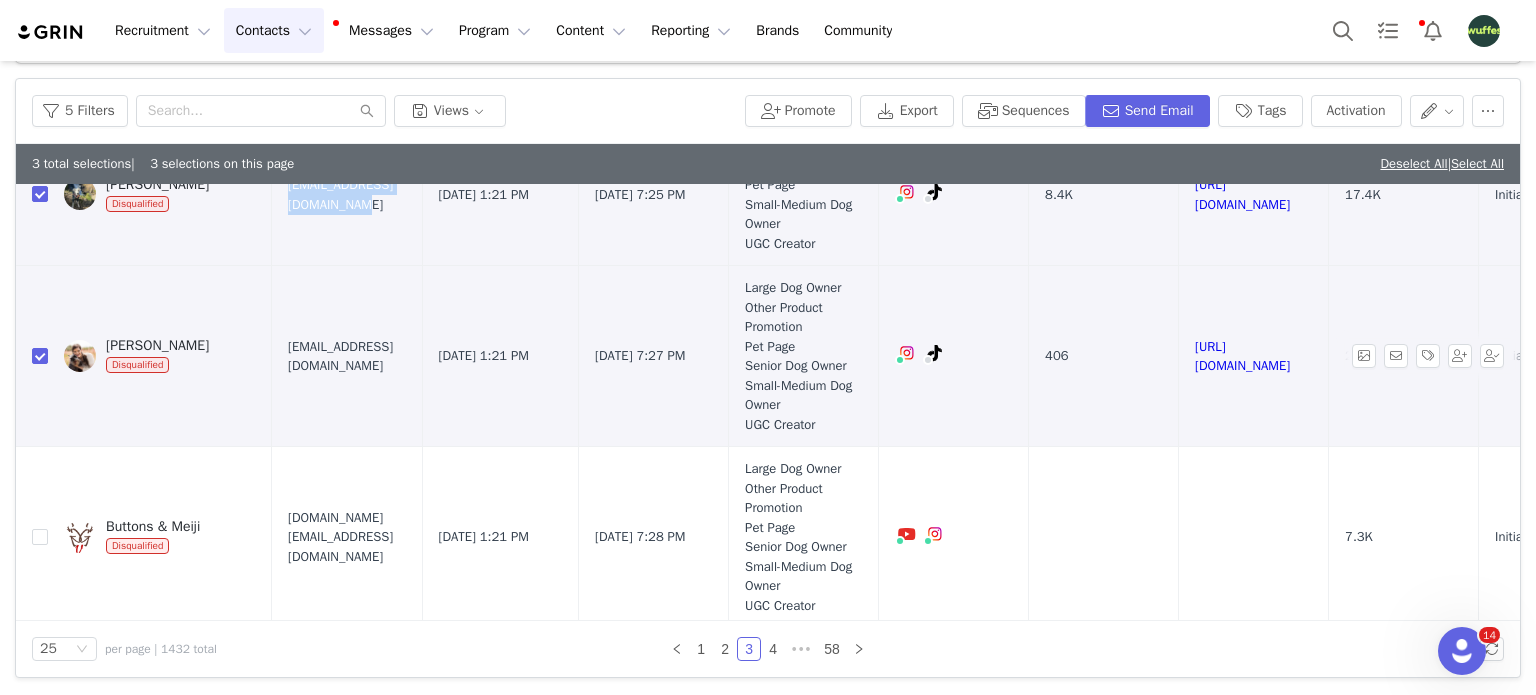 drag, startPoint x: 460, startPoint y: 336, endPoint x: 271, endPoint y: 335, distance: 189.00264 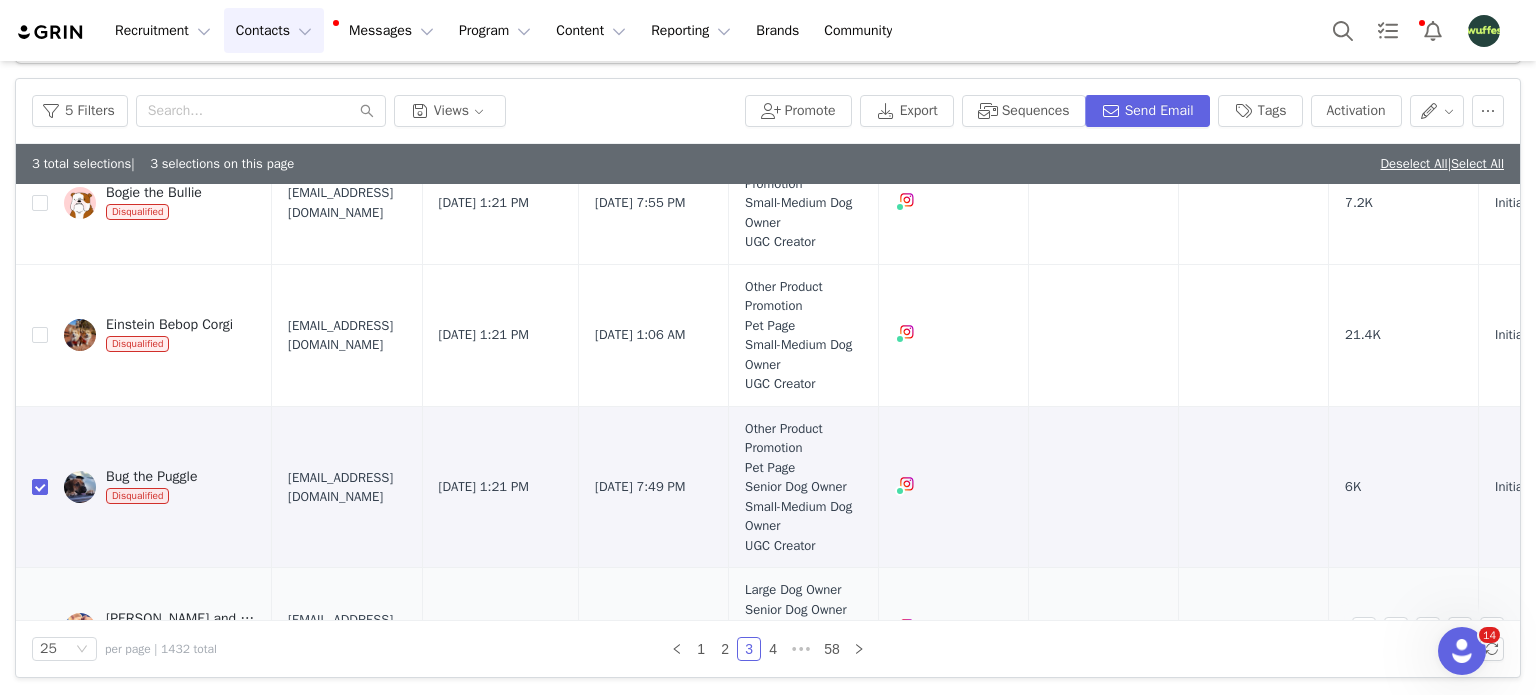 scroll, scrollTop: 1048, scrollLeft: 0, axis: vertical 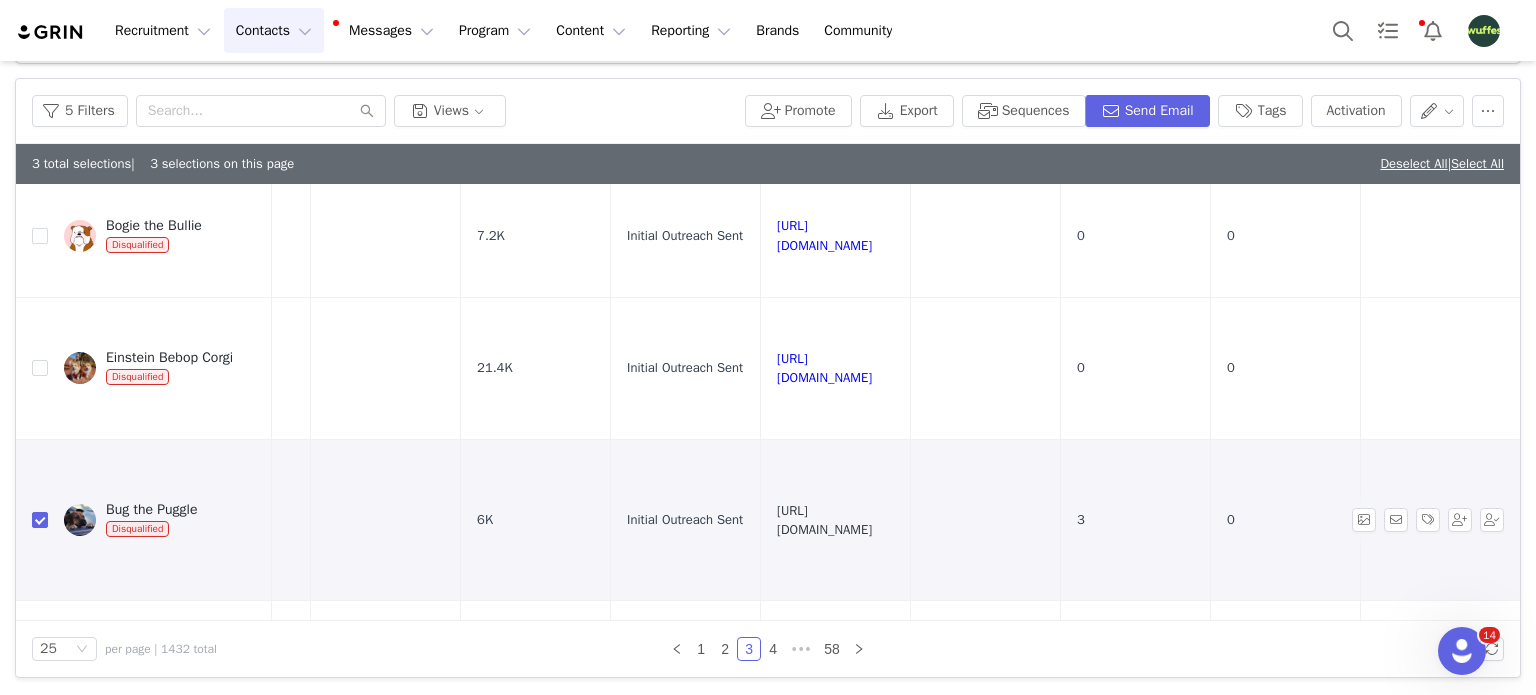 drag, startPoint x: 1097, startPoint y: 490, endPoint x: 815, endPoint y: 495, distance: 282.0443 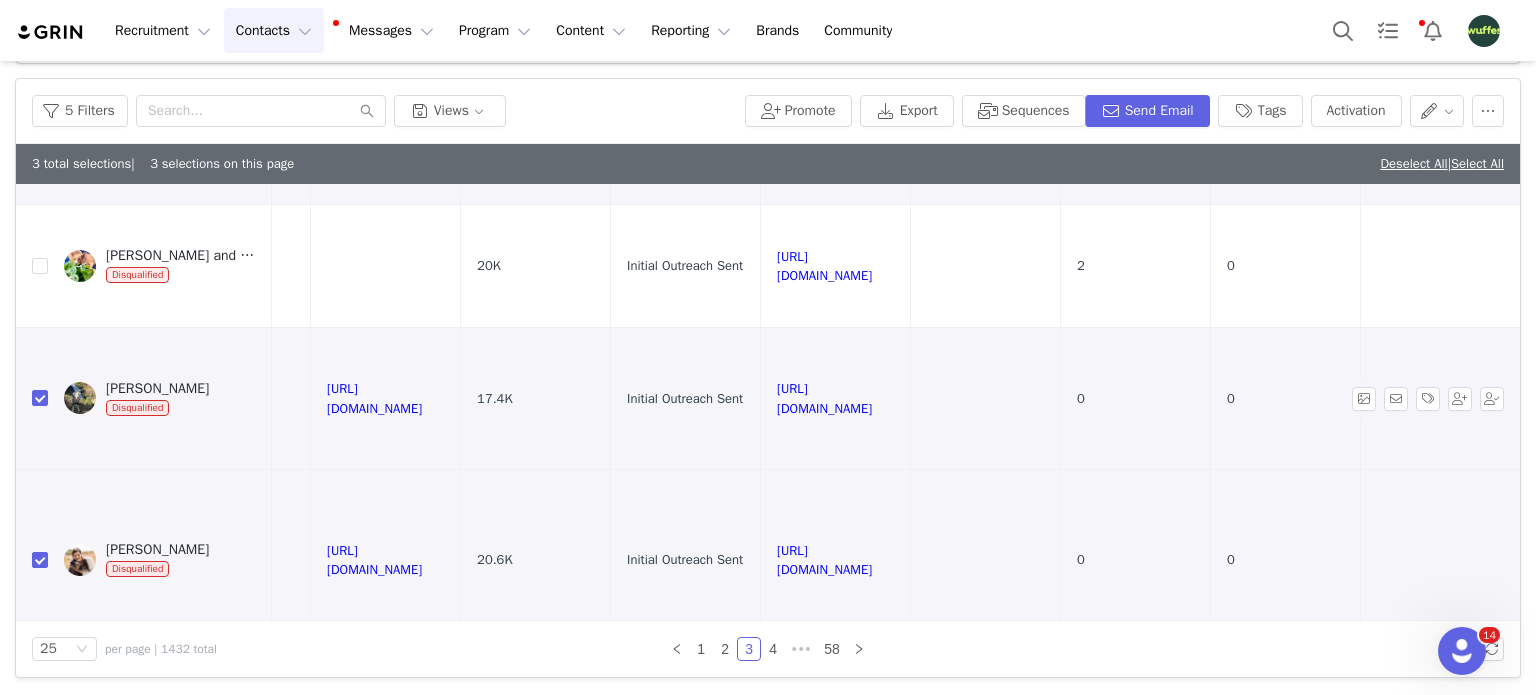 scroll, scrollTop: 1448, scrollLeft: 1096, axis: both 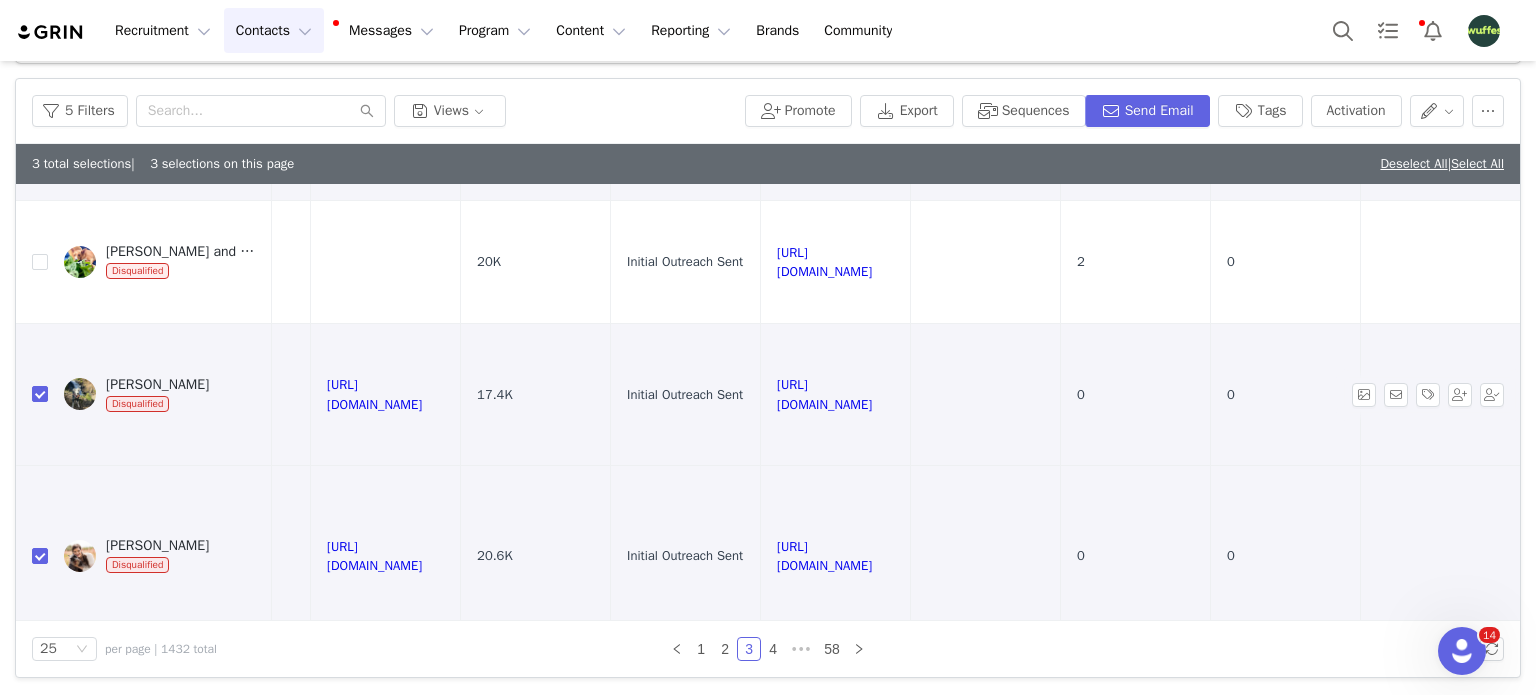 drag, startPoint x: 1092, startPoint y: 365, endPoint x: 777, endPoint y: 364, distance: 315.0016 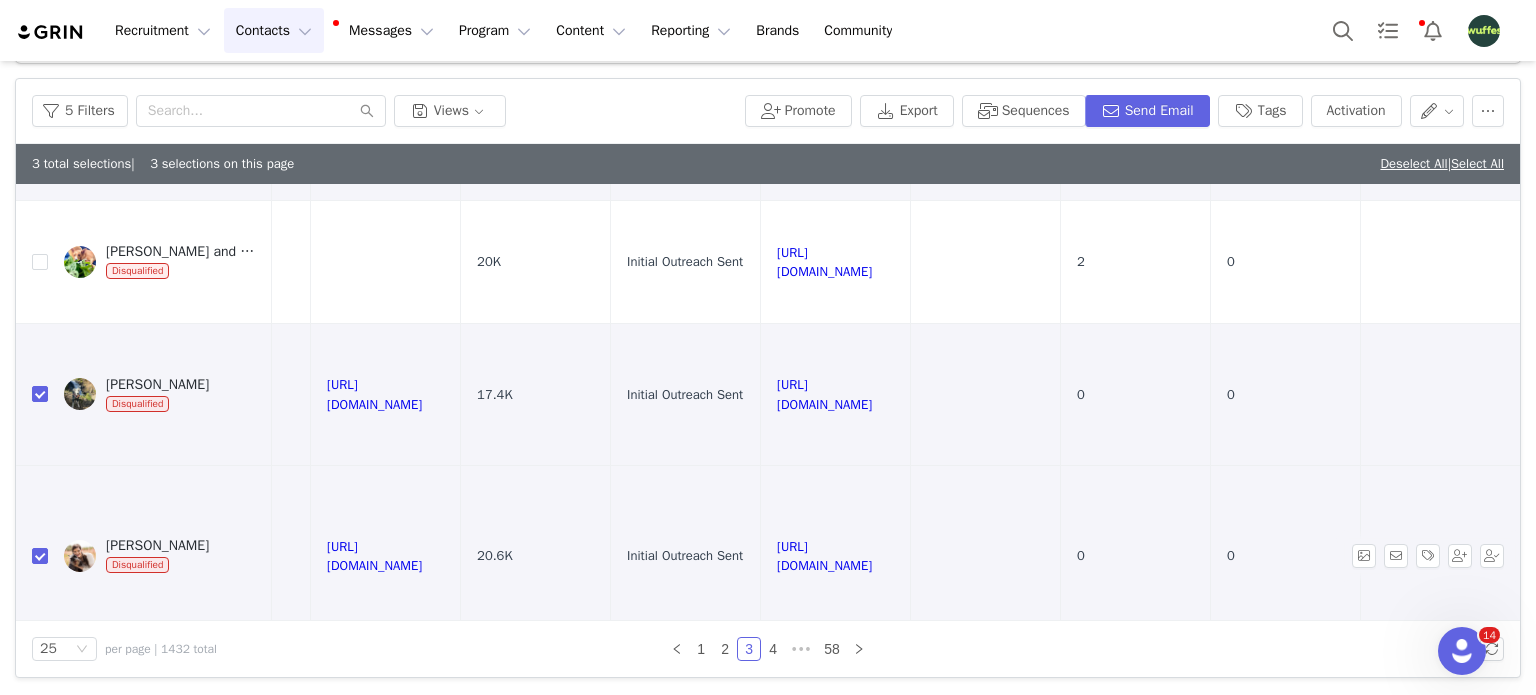 drag, startPoint x: 1123, startPoint y: 527, endPoint x: 803, endPoint y: 527, distance: 320 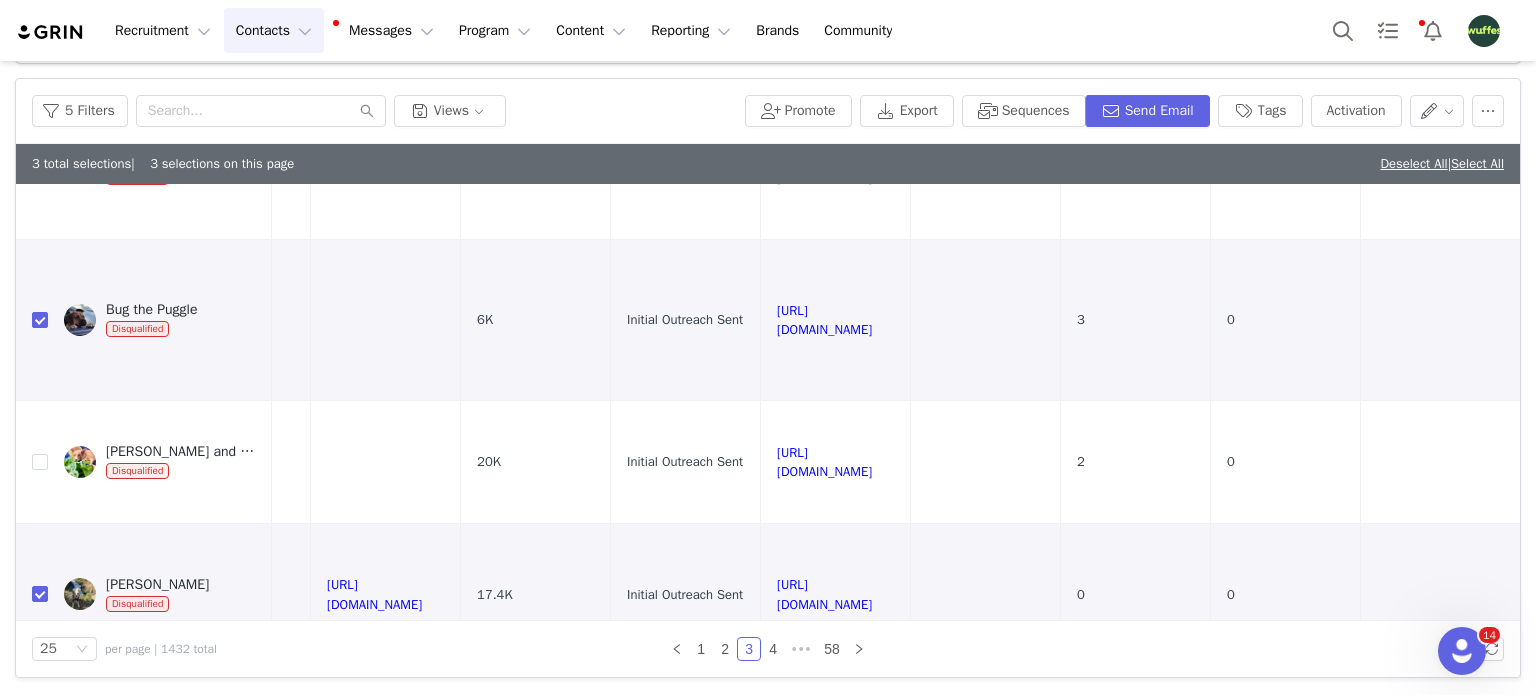 scroll, scrollTop: 1248, scrollLeft: 0, axis: vertical 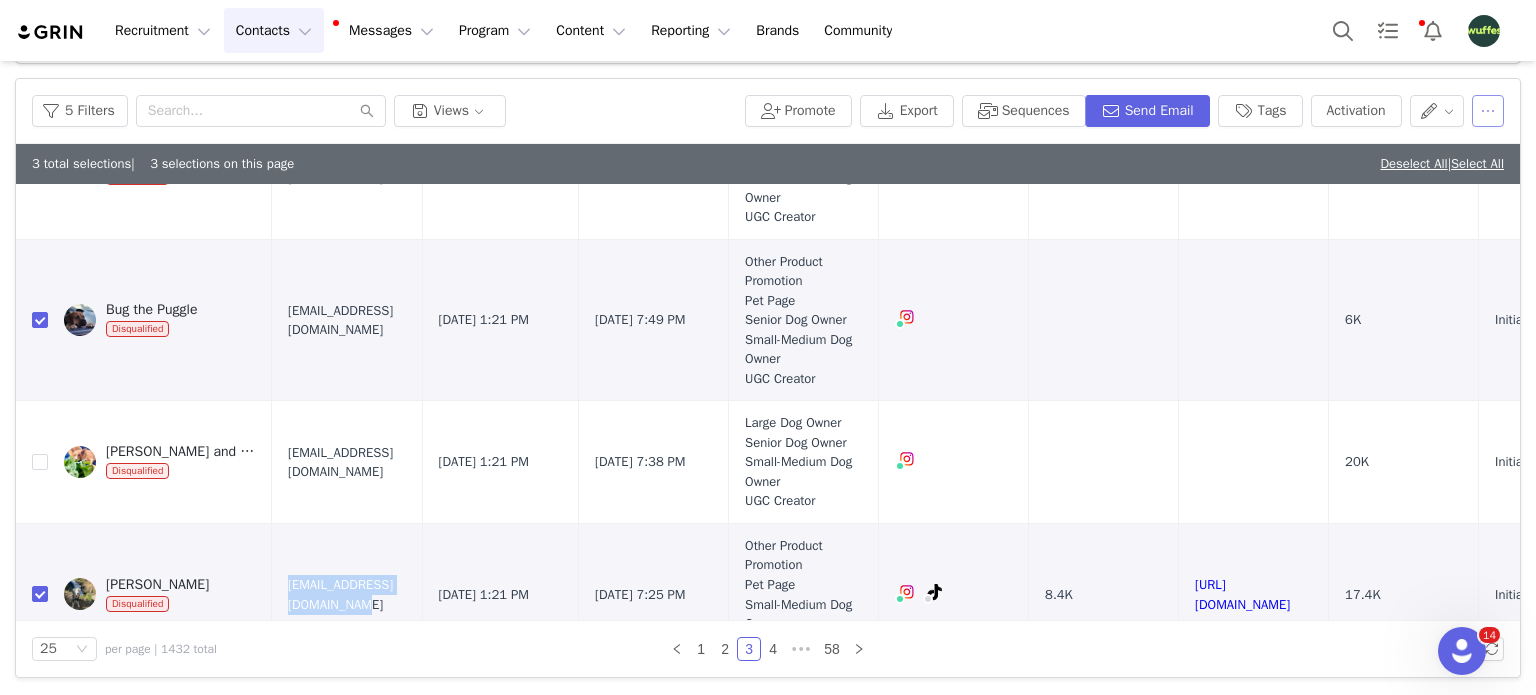 click at bounding box center (1488, 111) 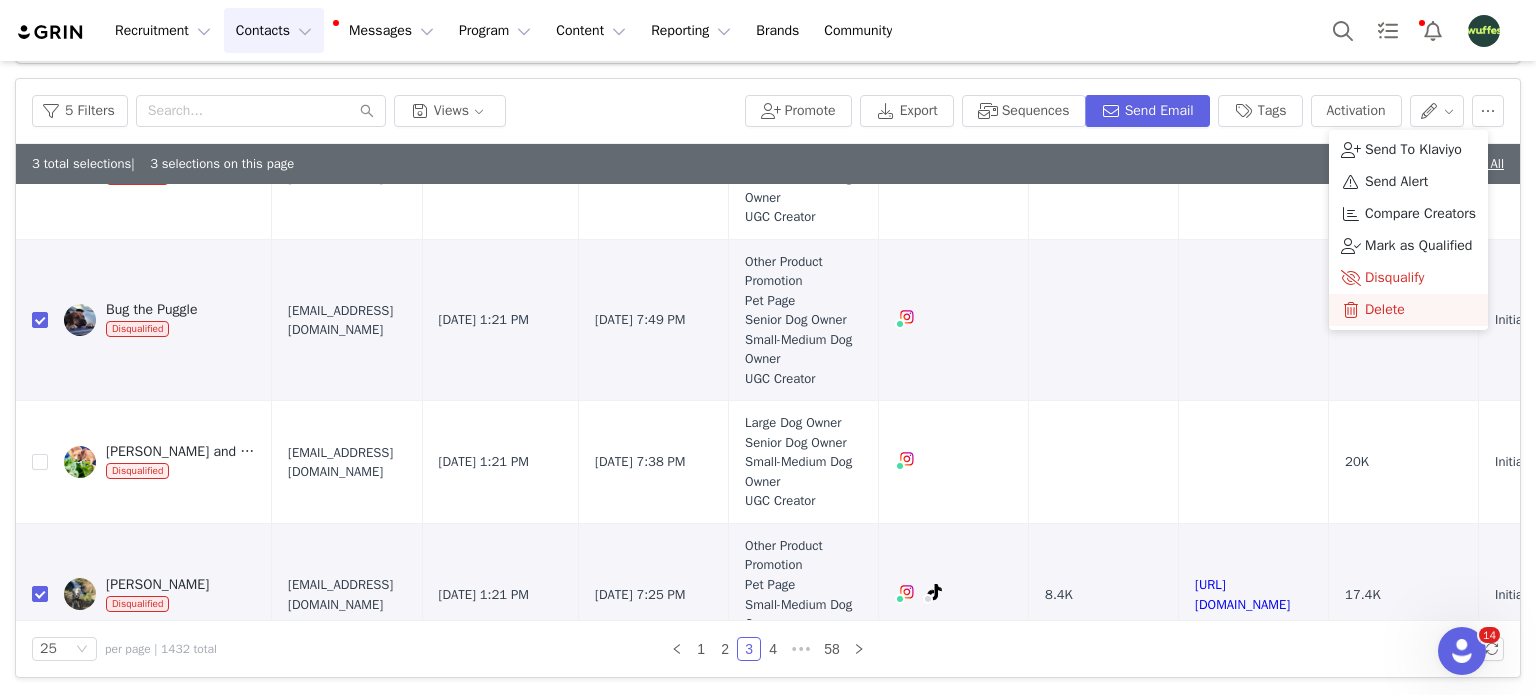 click on "Delete" at bounding box center (1385, 310) 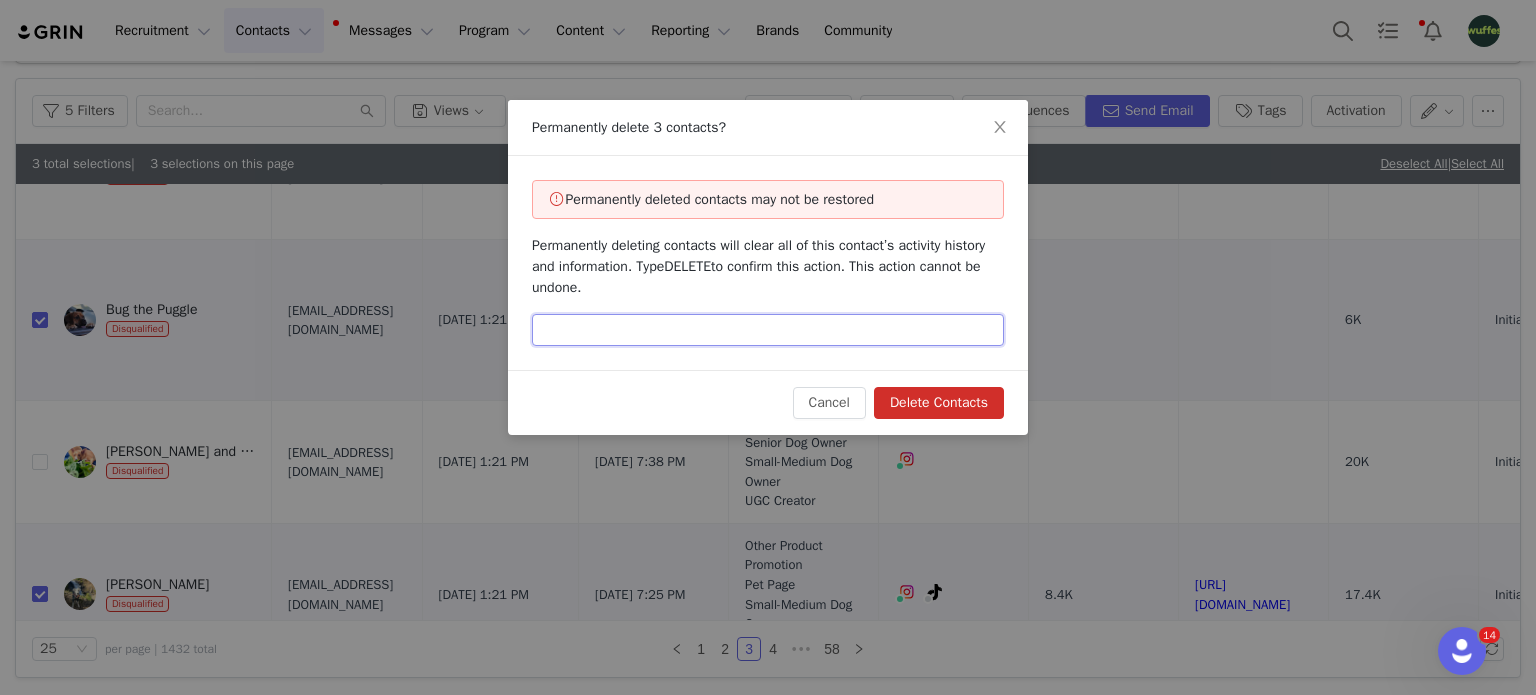 click at bounding box center (768, 330) 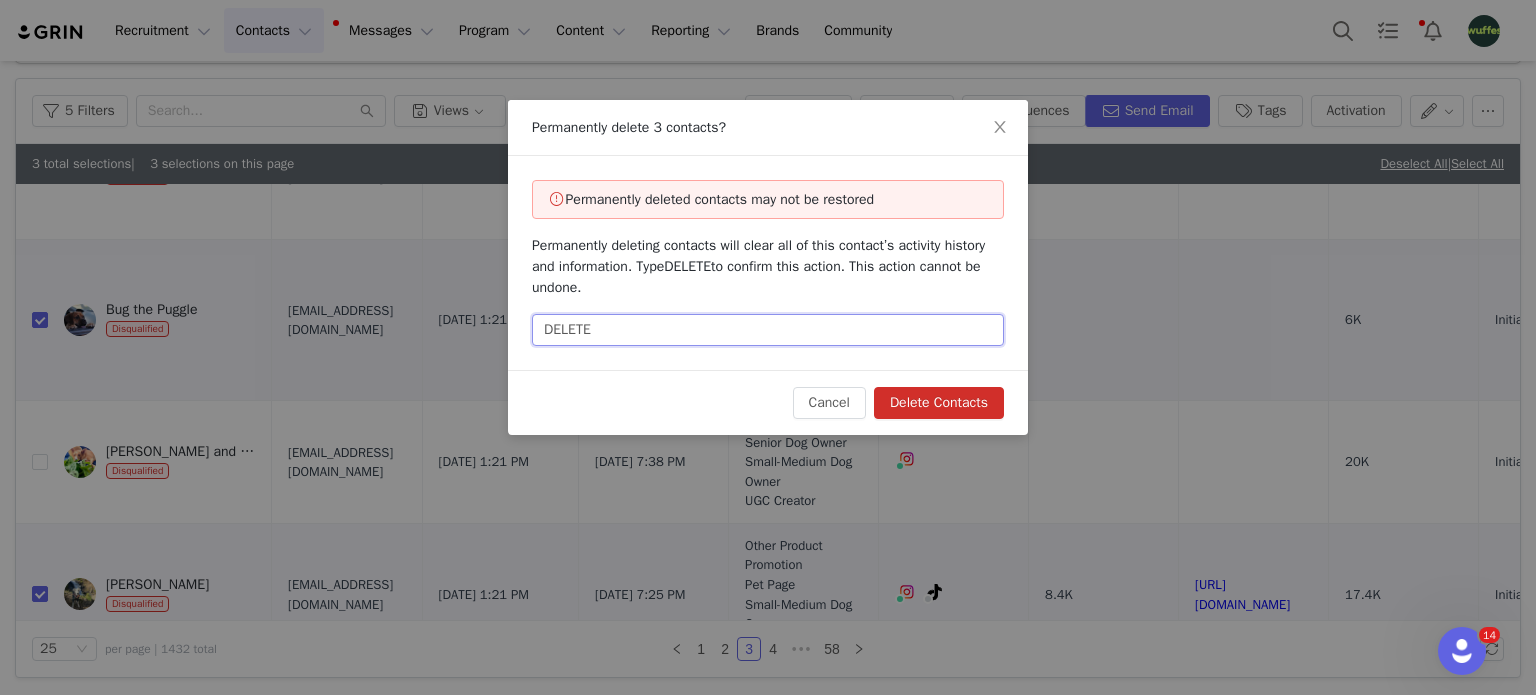type on "DELETE" 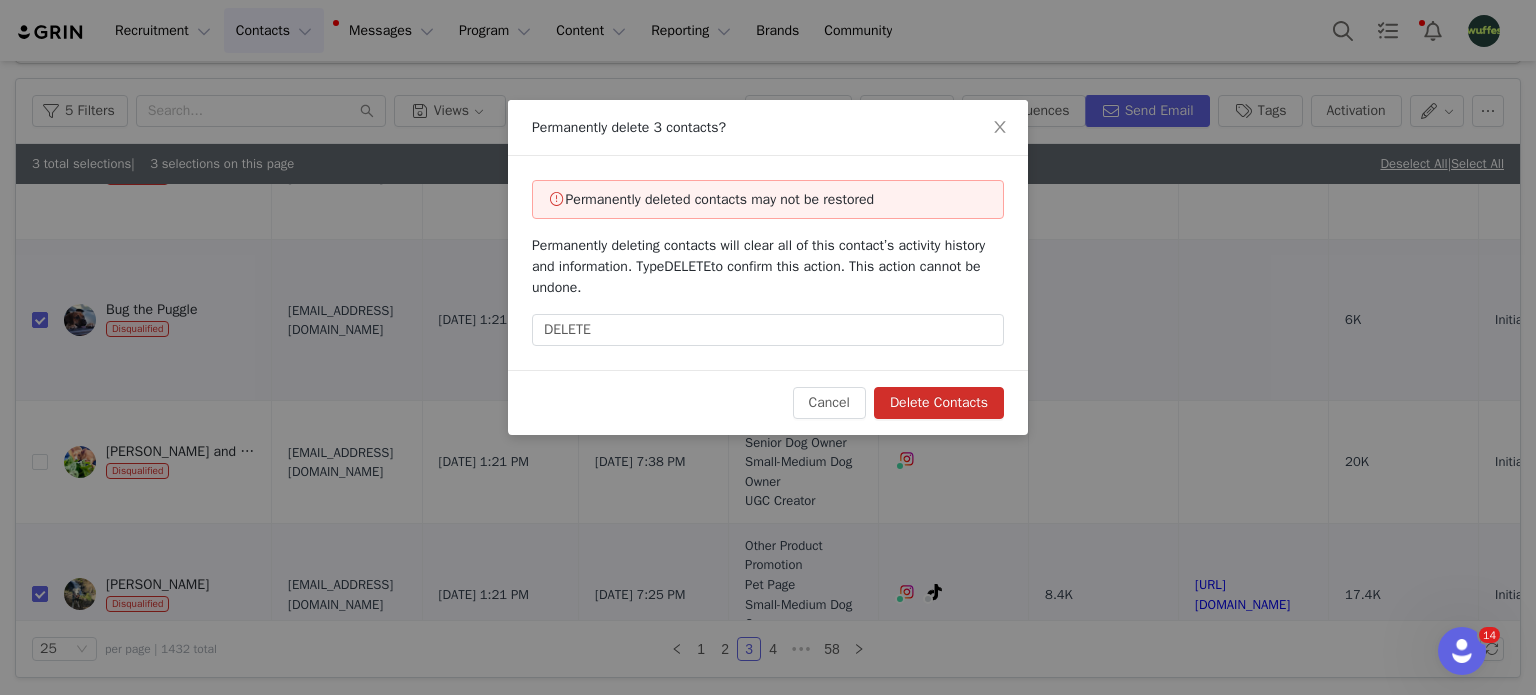 click on "Delete Contacts" at bounding box center (939, 403) 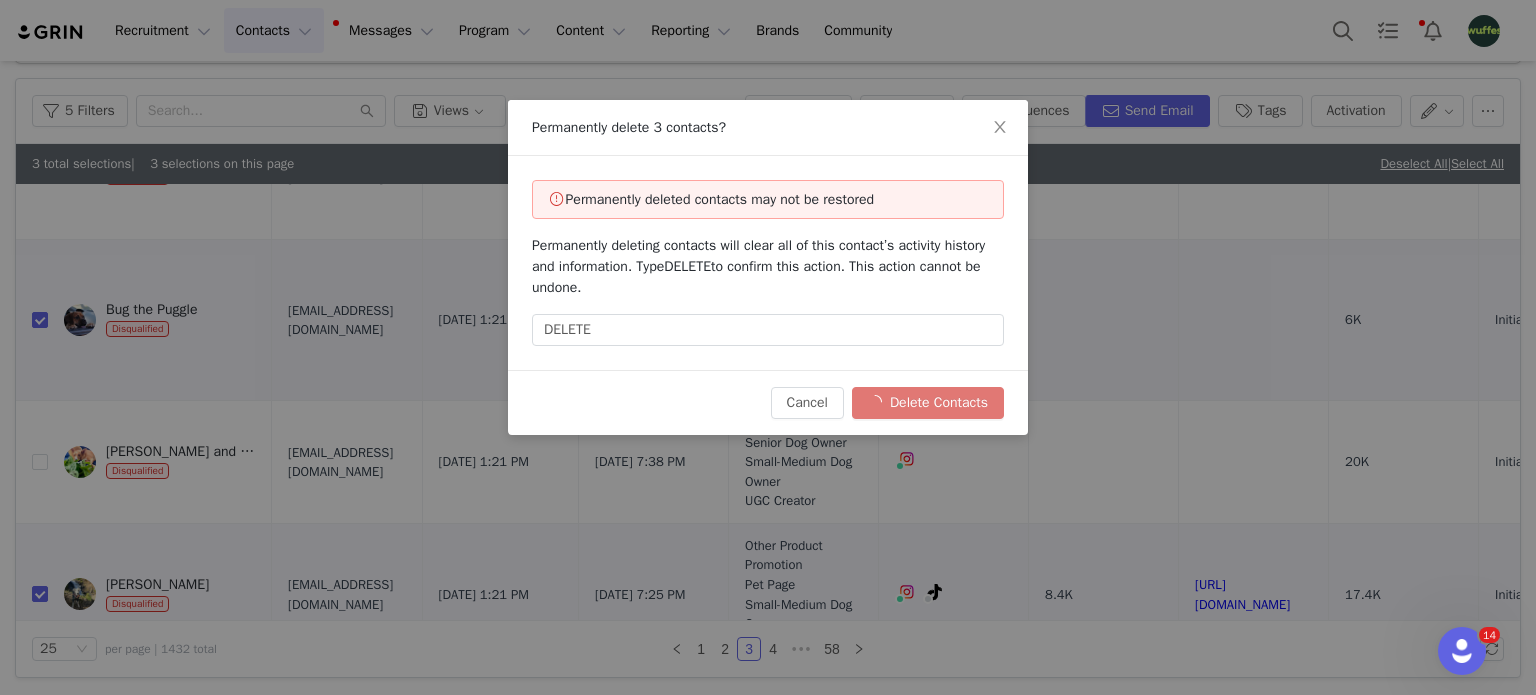 checkbox on "false" 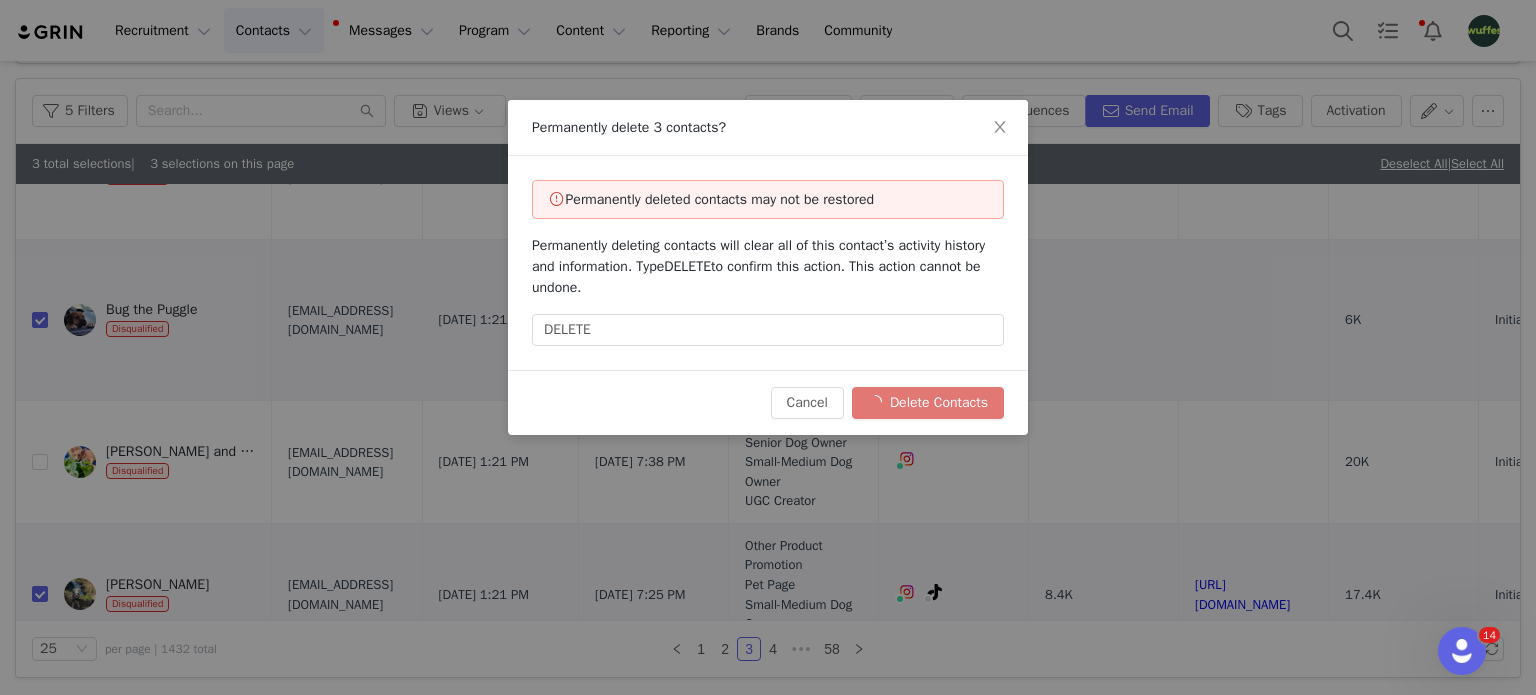 checkbox on "false" 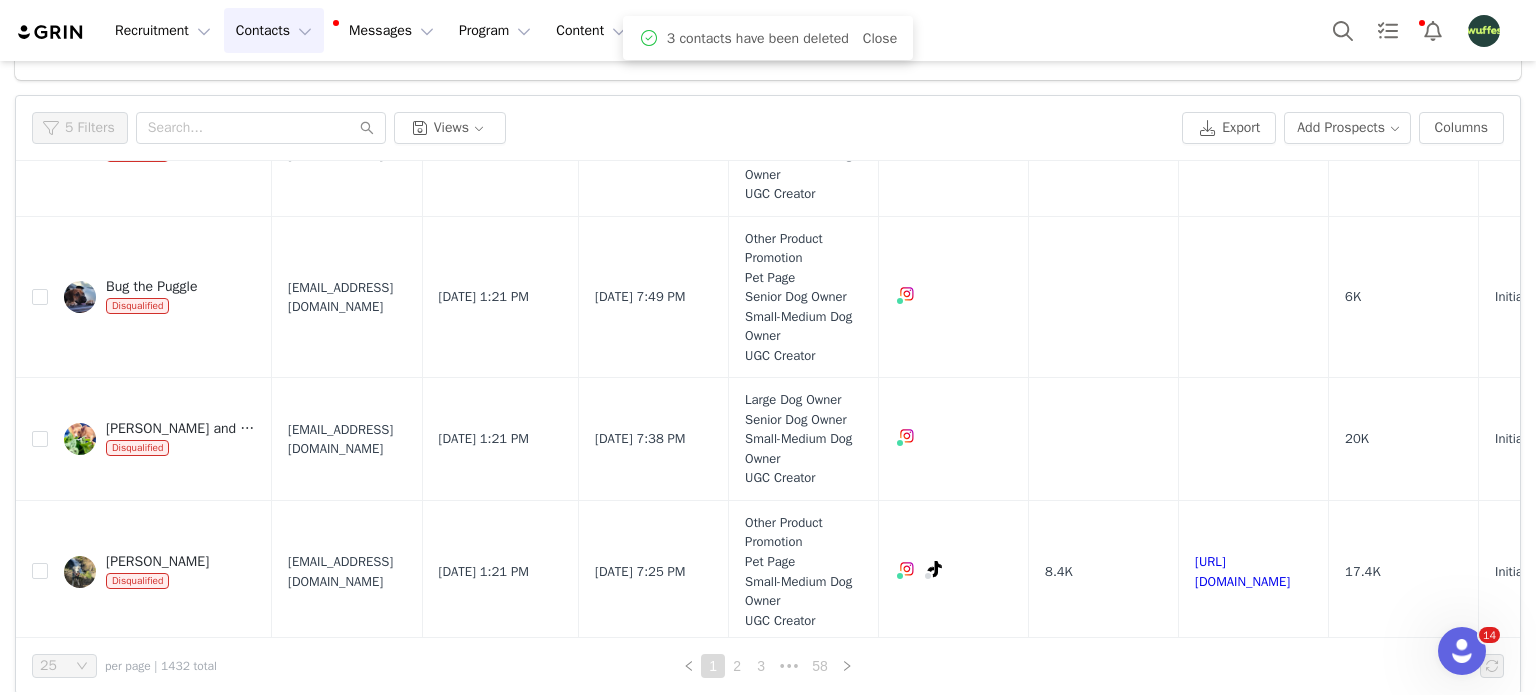 scroll, scrollTop: 0, scrollLeft: 0, axis: both 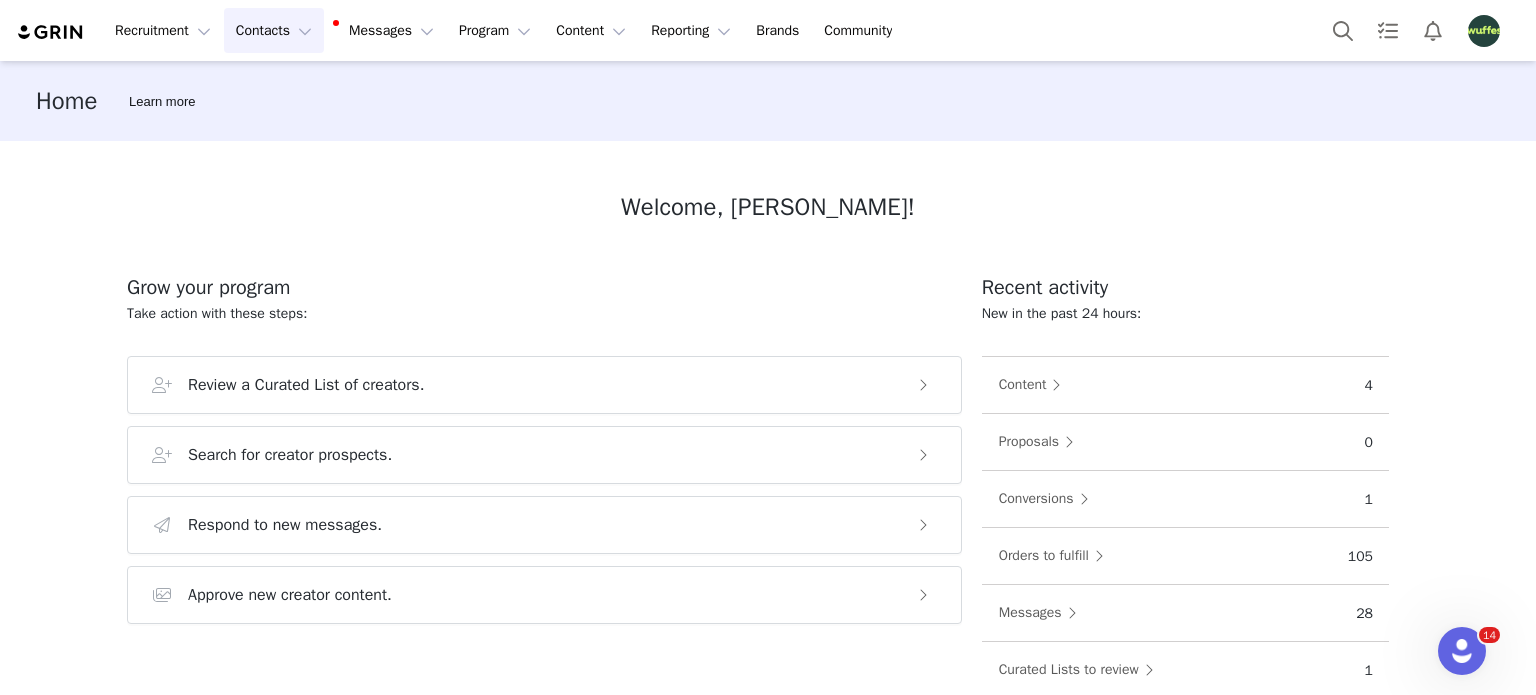 click on "Contacts Contacts" at bounding box center (274, 30) 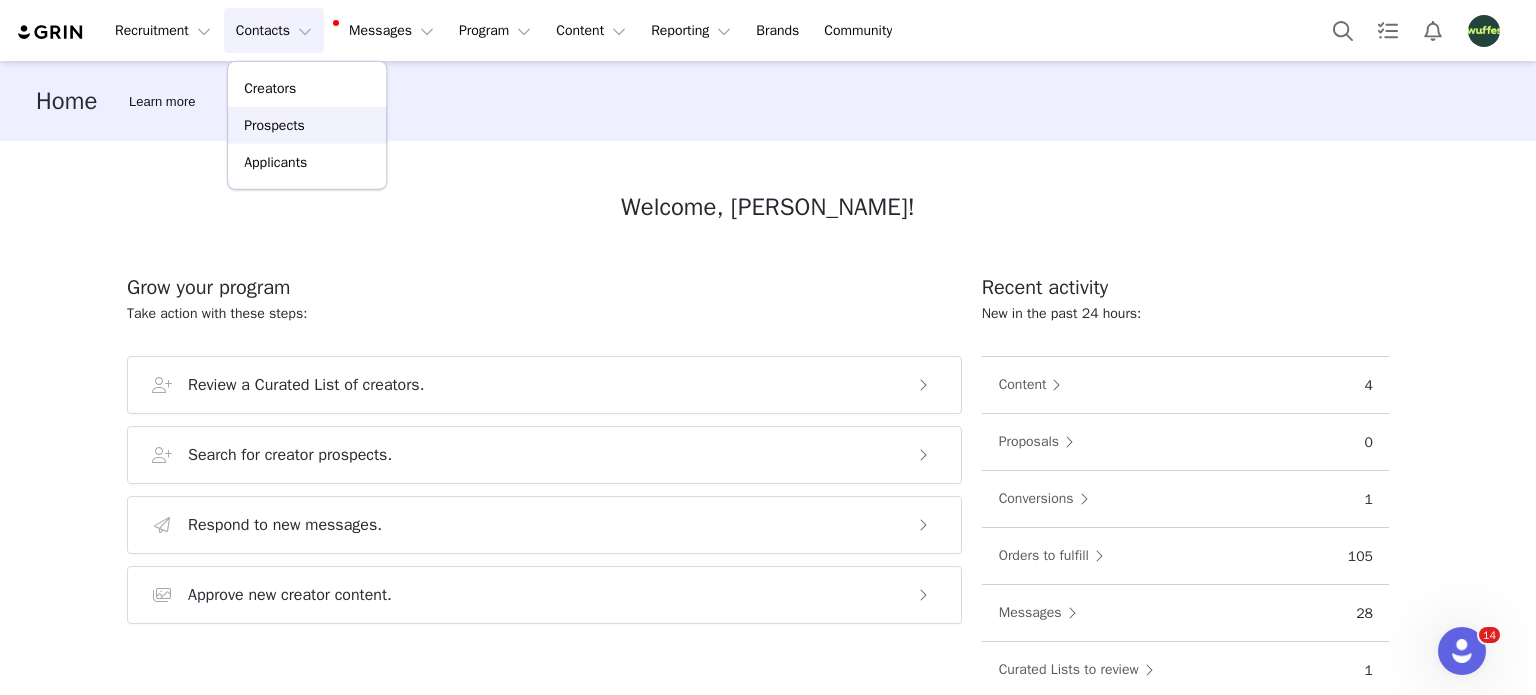 click on "Prospects" at bounding box center [307, 125] 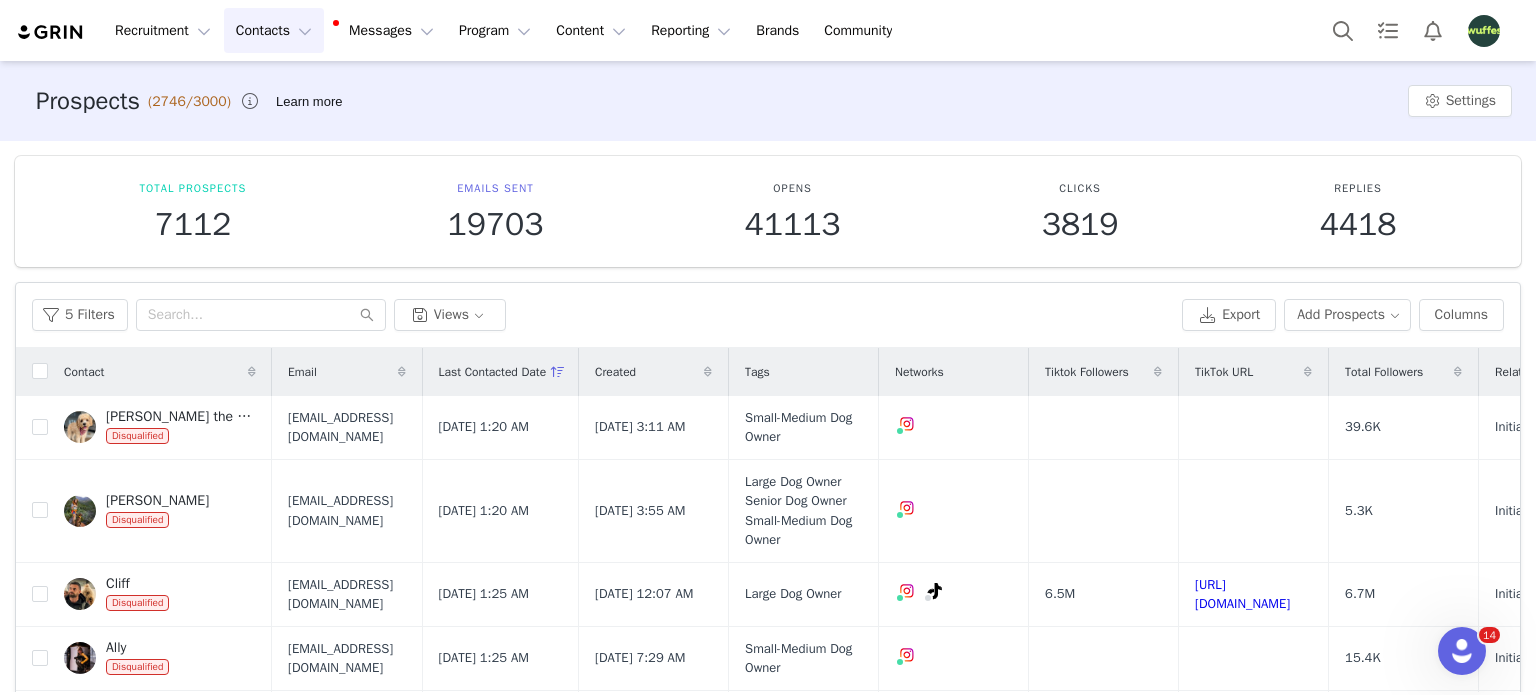 scroll, scrollTop: 204, scrollLeft: 0, axis: vertical 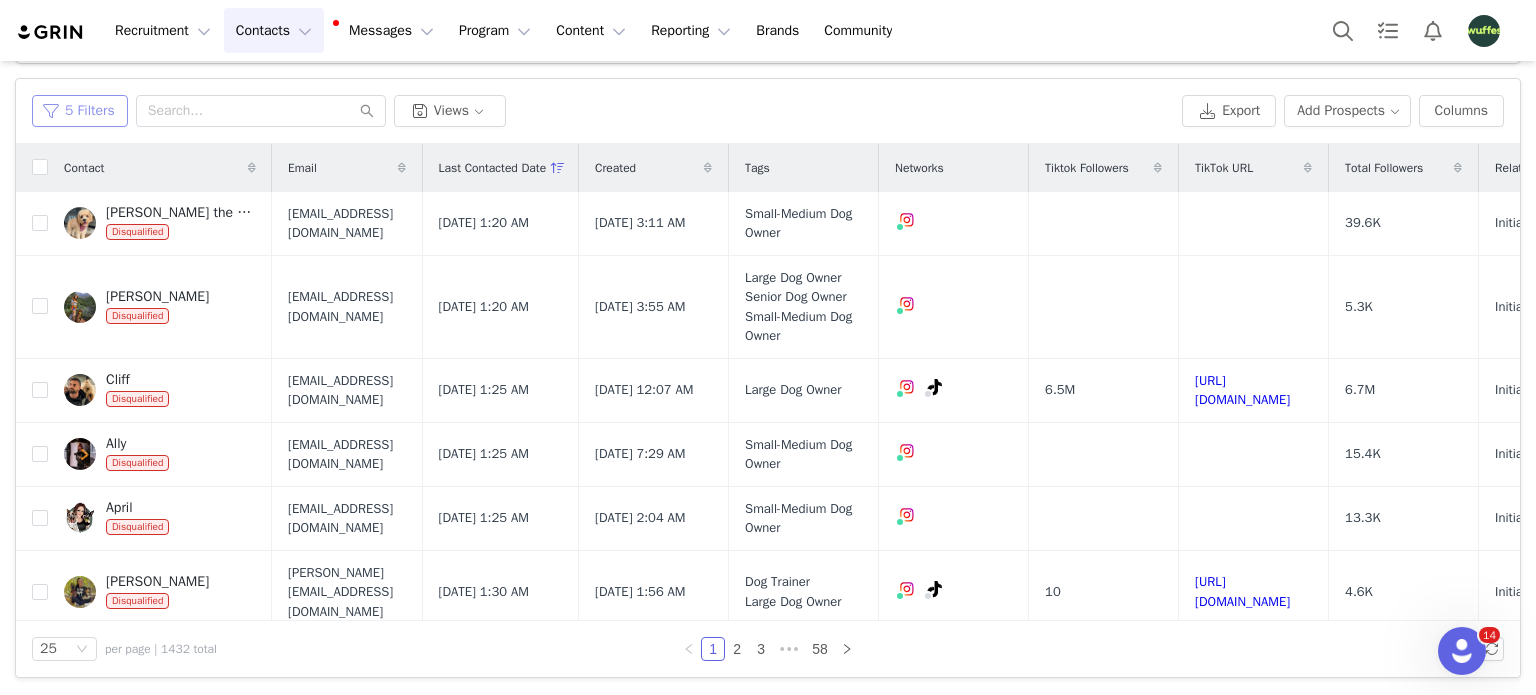 click on "5 Filters" at bounding box center (80, 111) 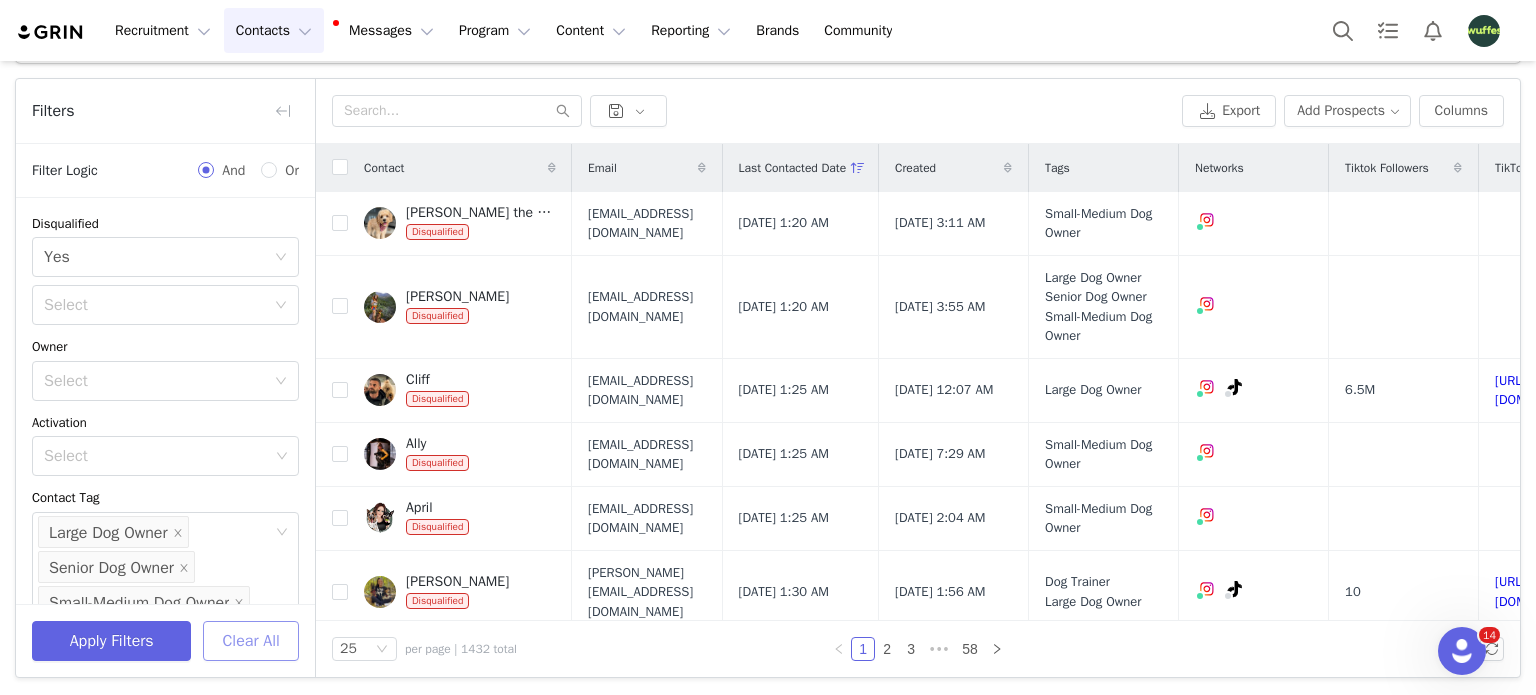 click on "Clear All" at bounding box center (251, 641) 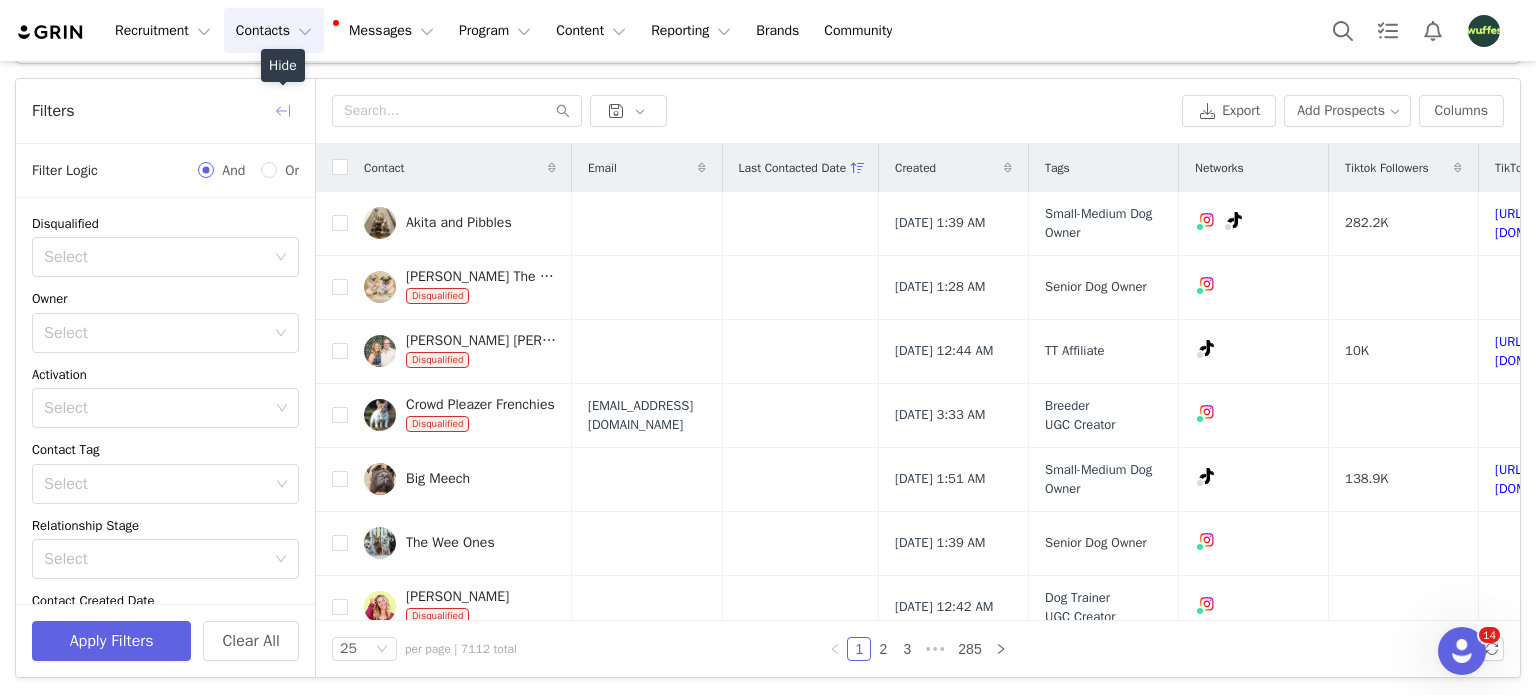 click at bounding box center (283, 111) 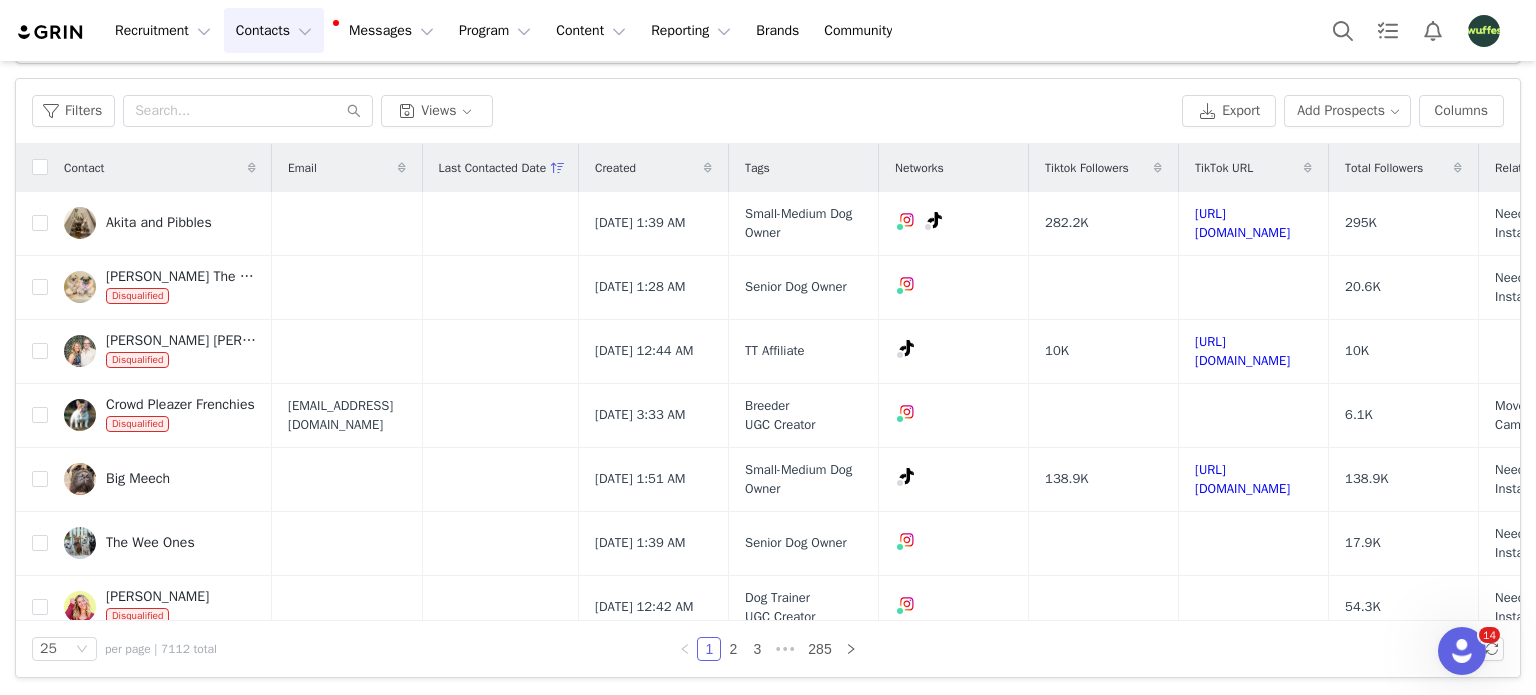 click on "Created" at bounding box center [653, 168] 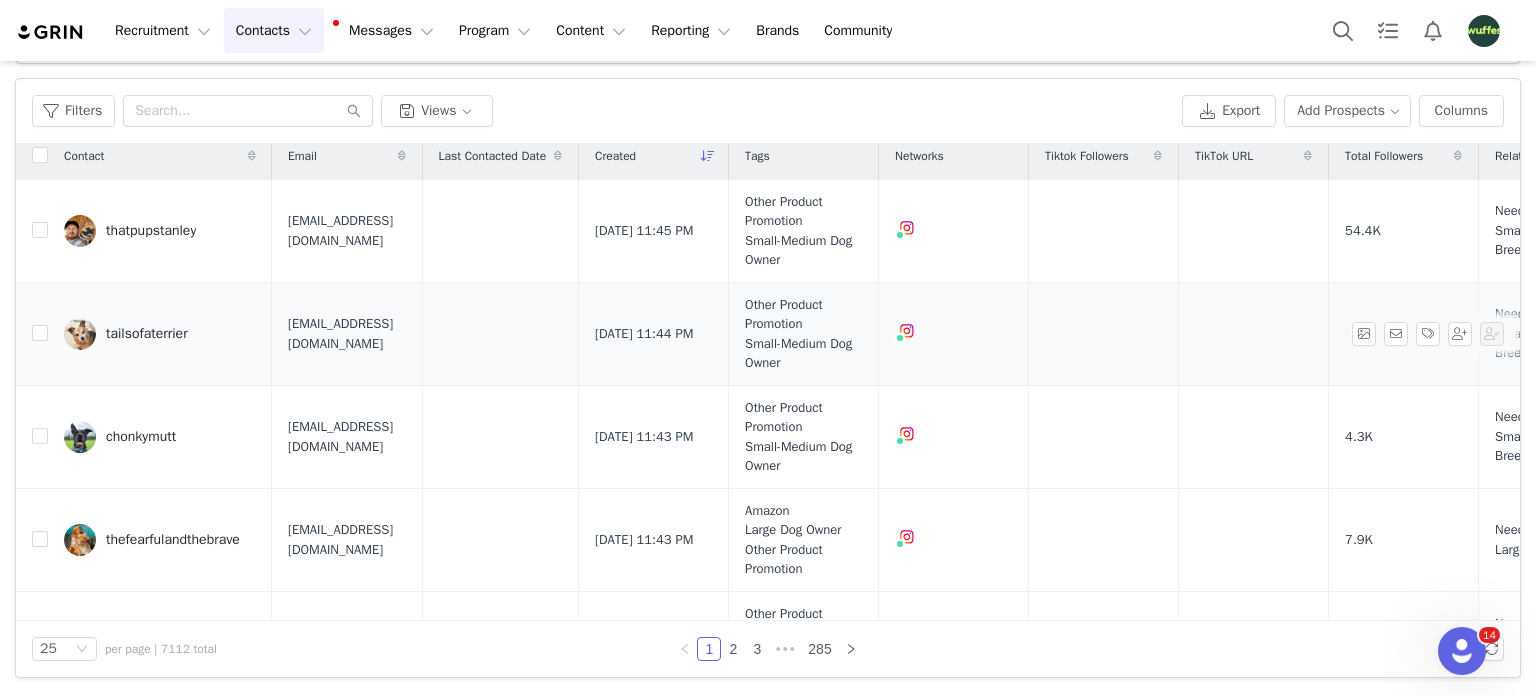 scroll, scrollTop: 0, scrollLeft: 0, axis: both 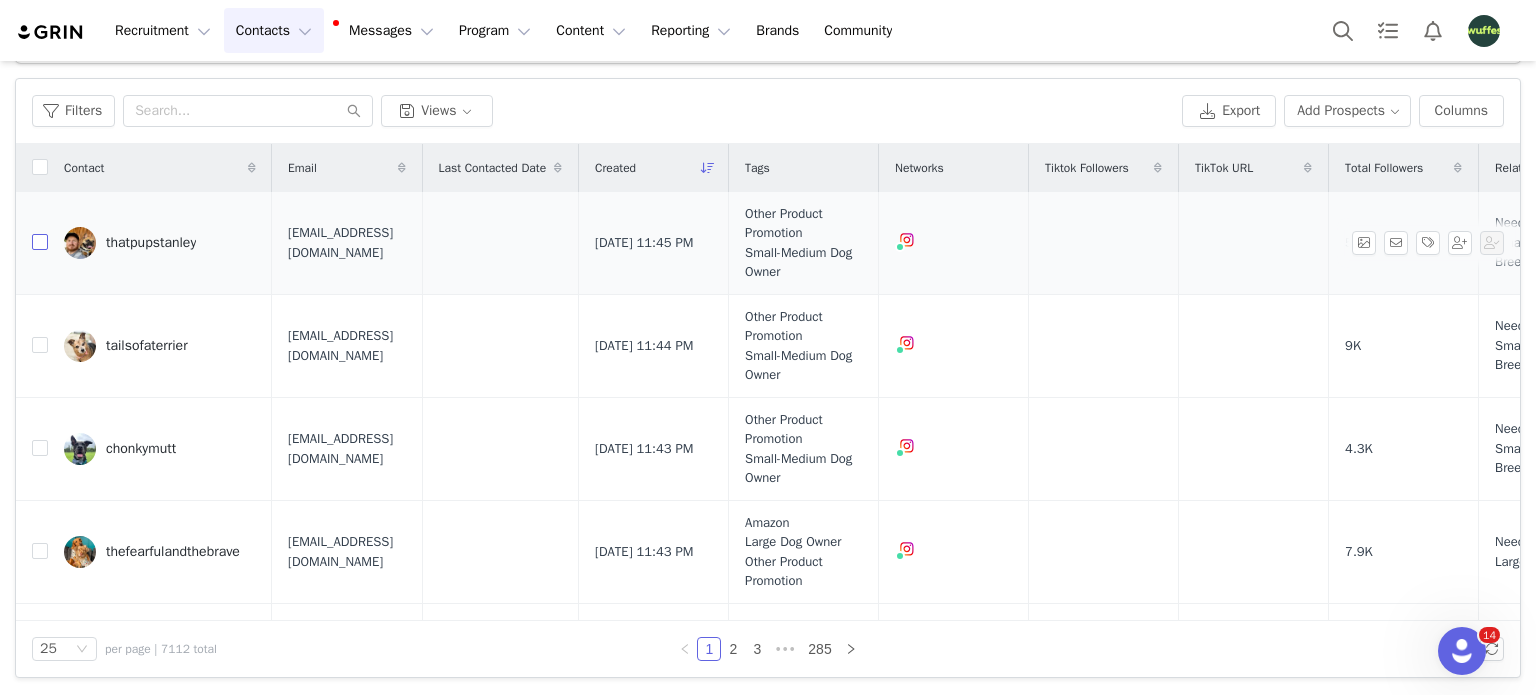 click at bounding box center [40, 242] 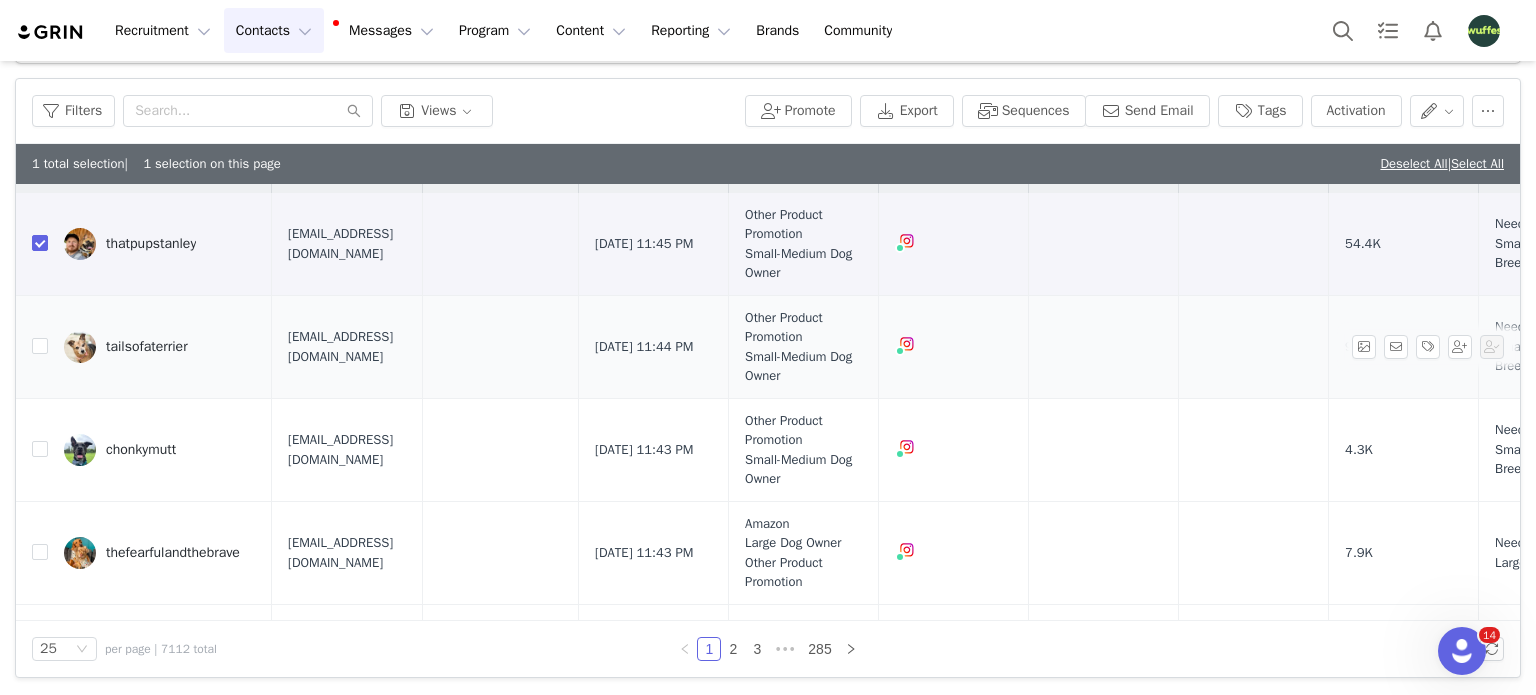 scroll, scrollTop: 100, scrollLeft: 0, axis: vertical 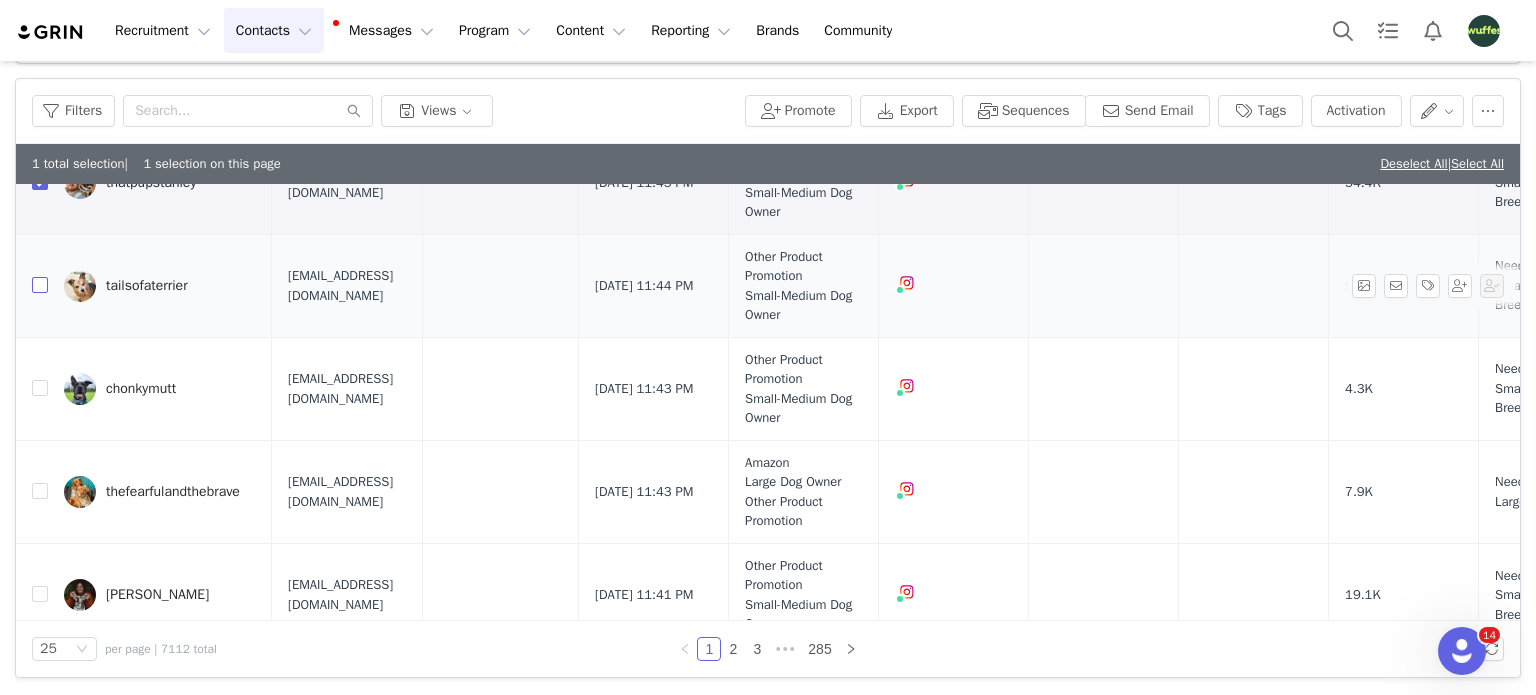 click at bounding box center (40, 285) 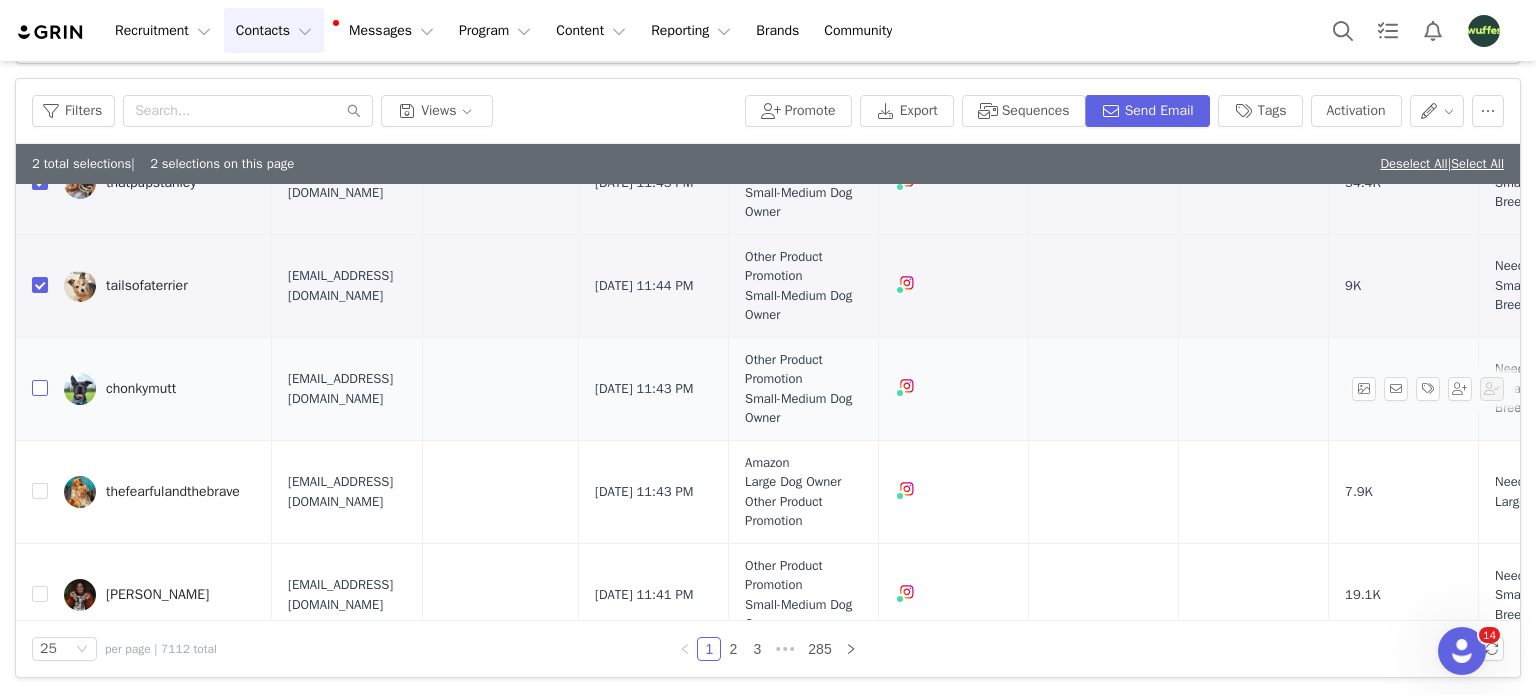 click at bounding box center [40, 388] 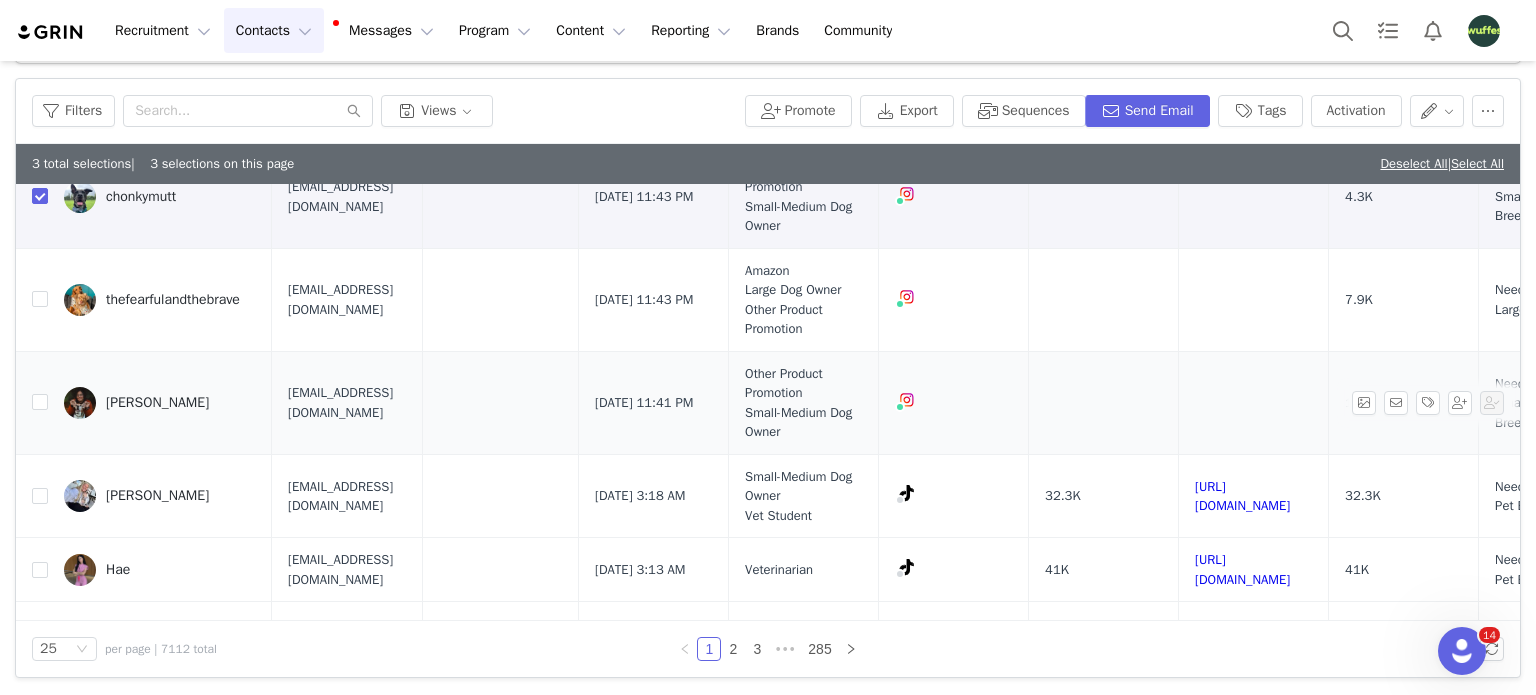scroll, scrollTop: 300, scrollLeft: 0, axis: vertical 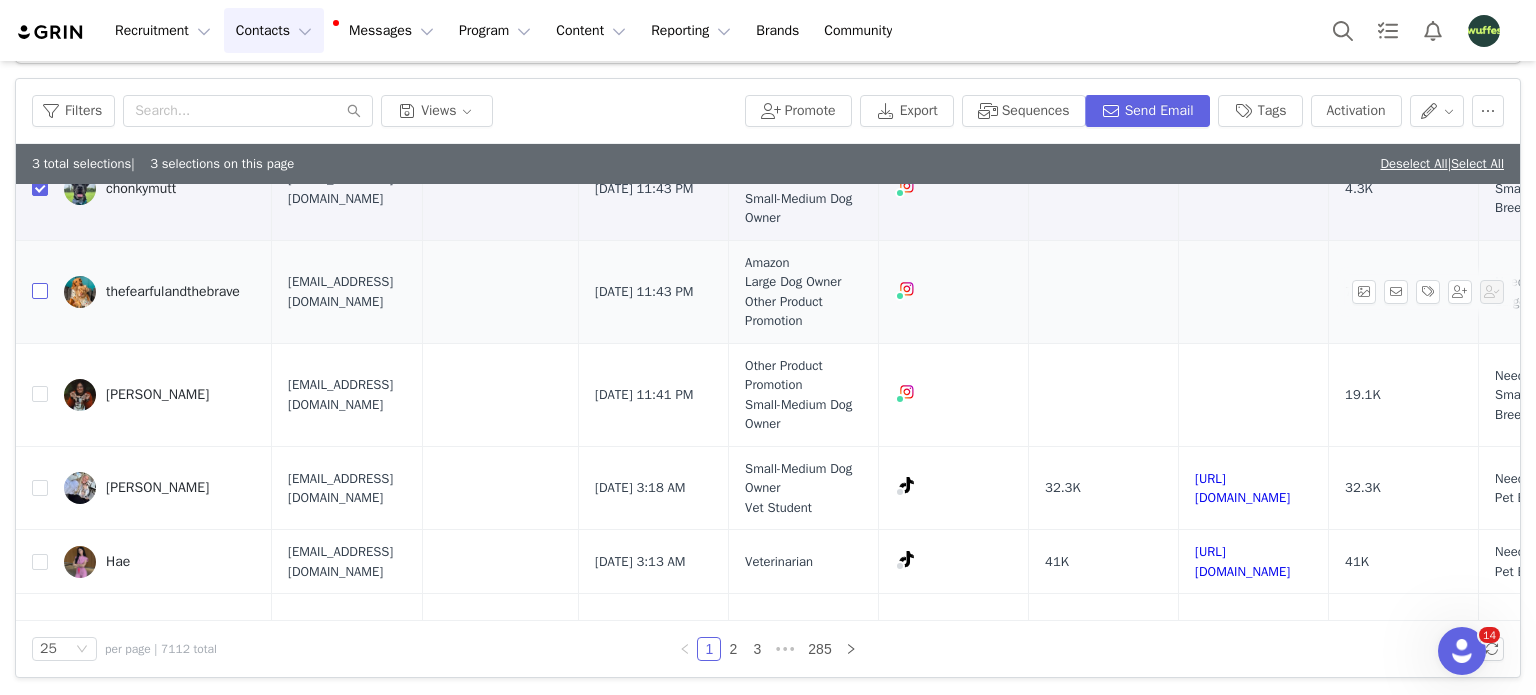 drag, startPoint x: 37, startPoint y: 291, endPoint x: 52, endPoint y: 317, distance: 30.016663 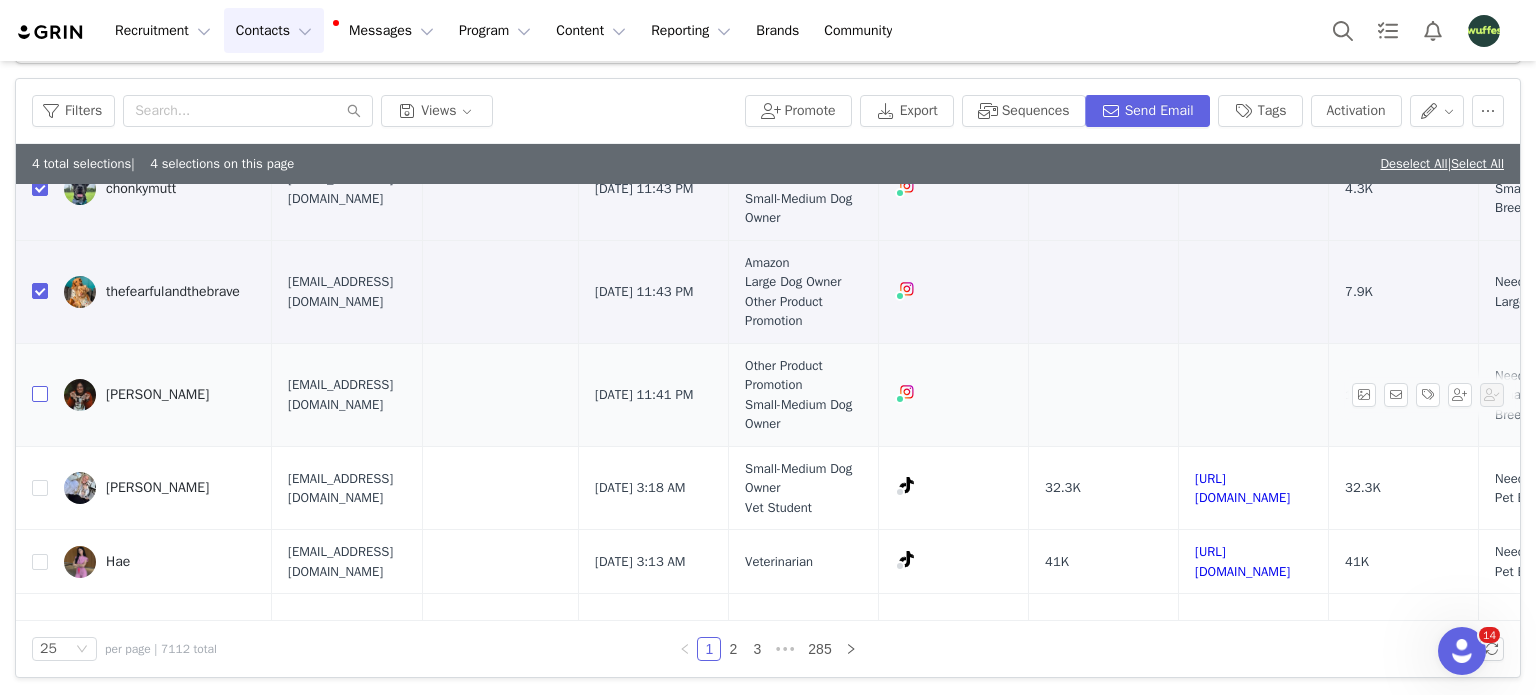 click at bounding box center [40, 394] 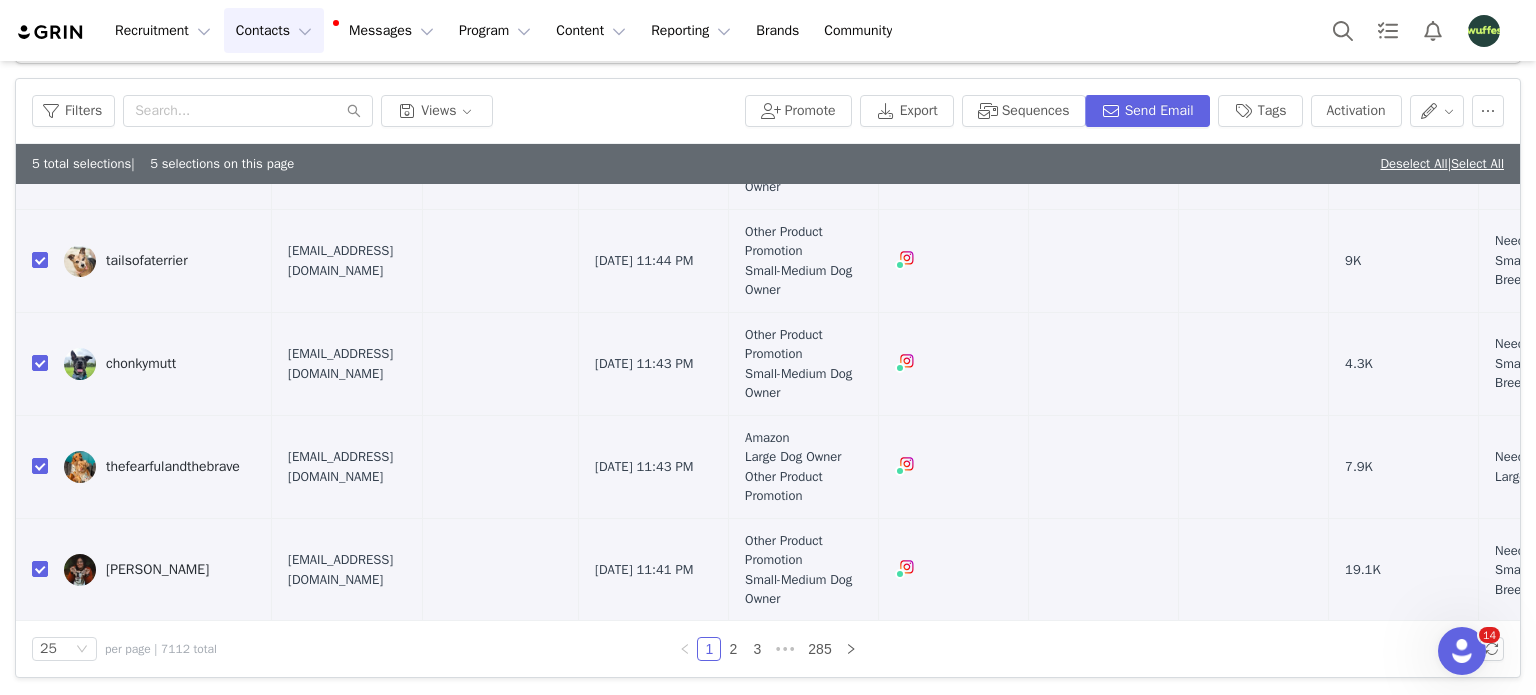 scroll, scrollTop: 0, scrollLeft: 0, axis: both 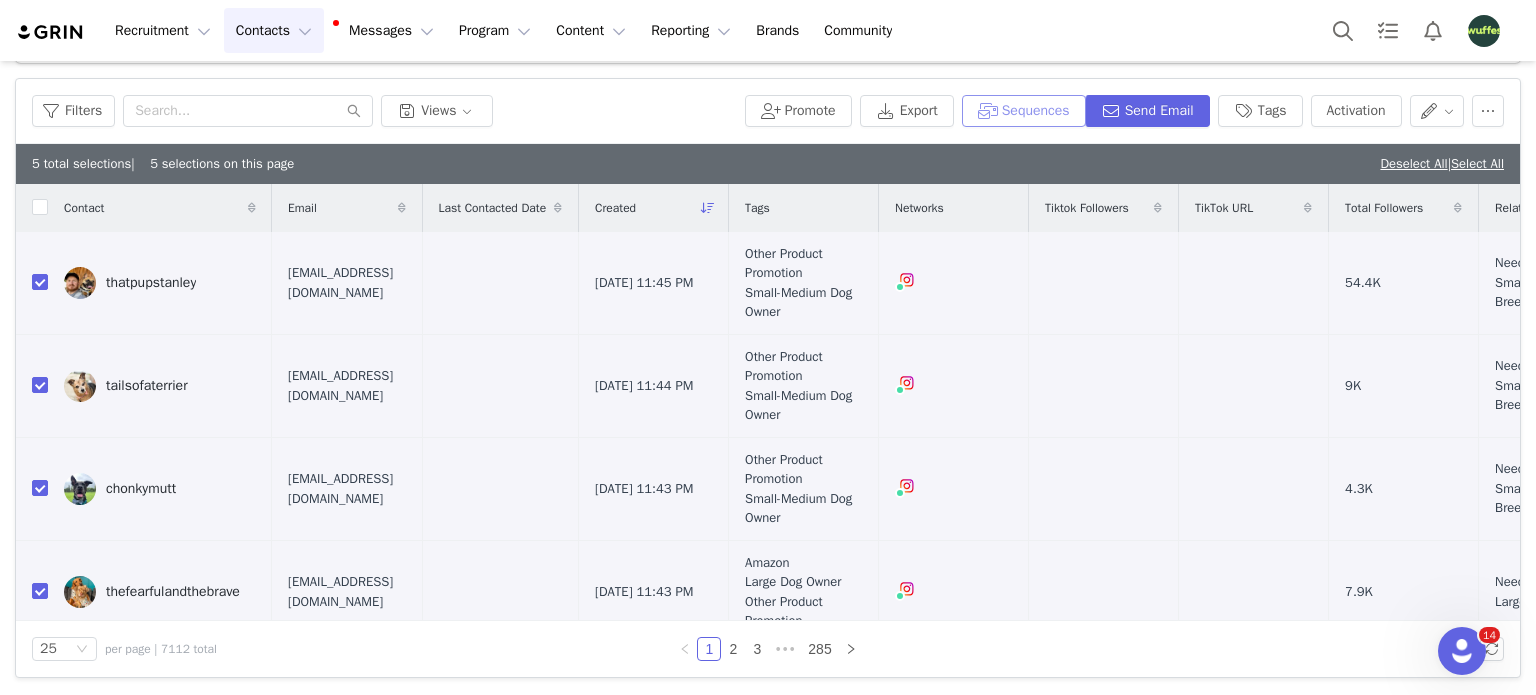 click on "Sequences" at bounding box center (1024, 111) 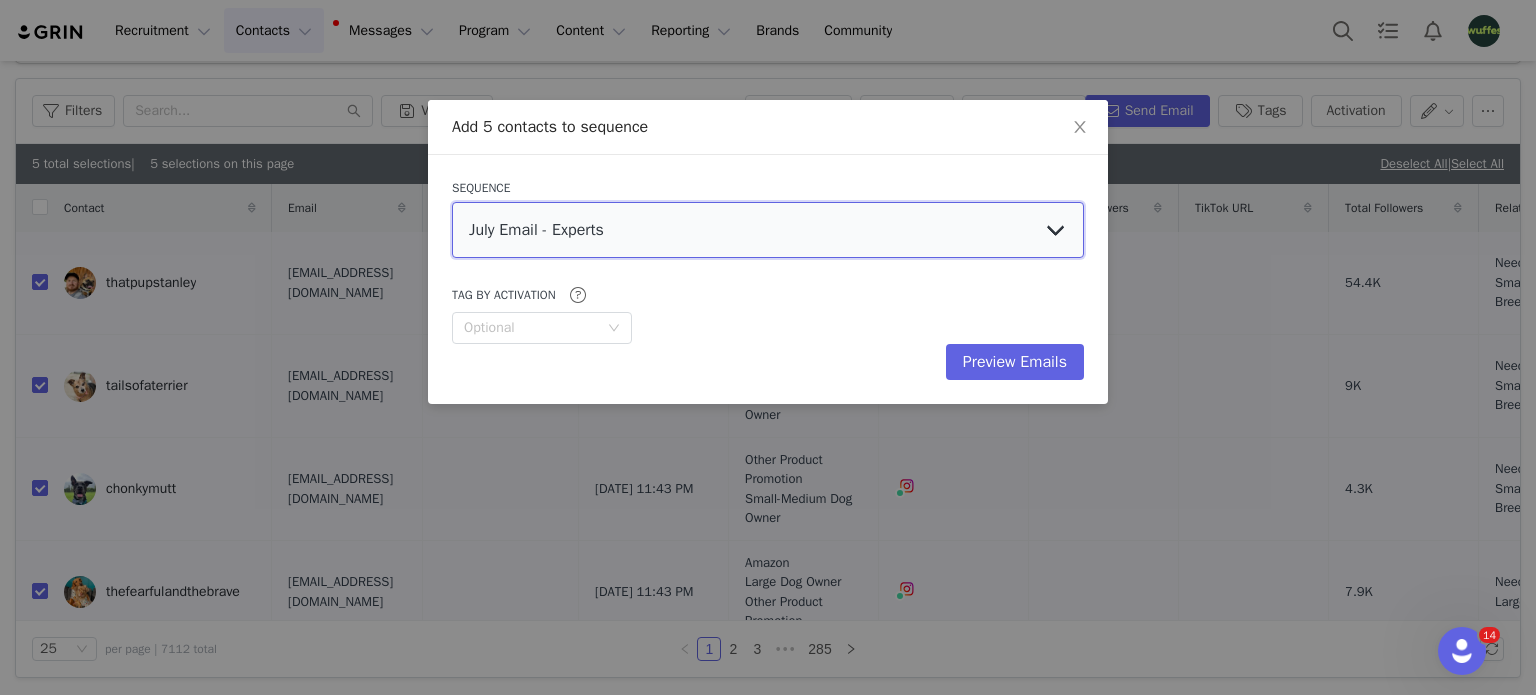 drag, startPoint x: 946, startPoint y: 234, endPoint x: 920, endPoint y: 251, distance: 31.06445 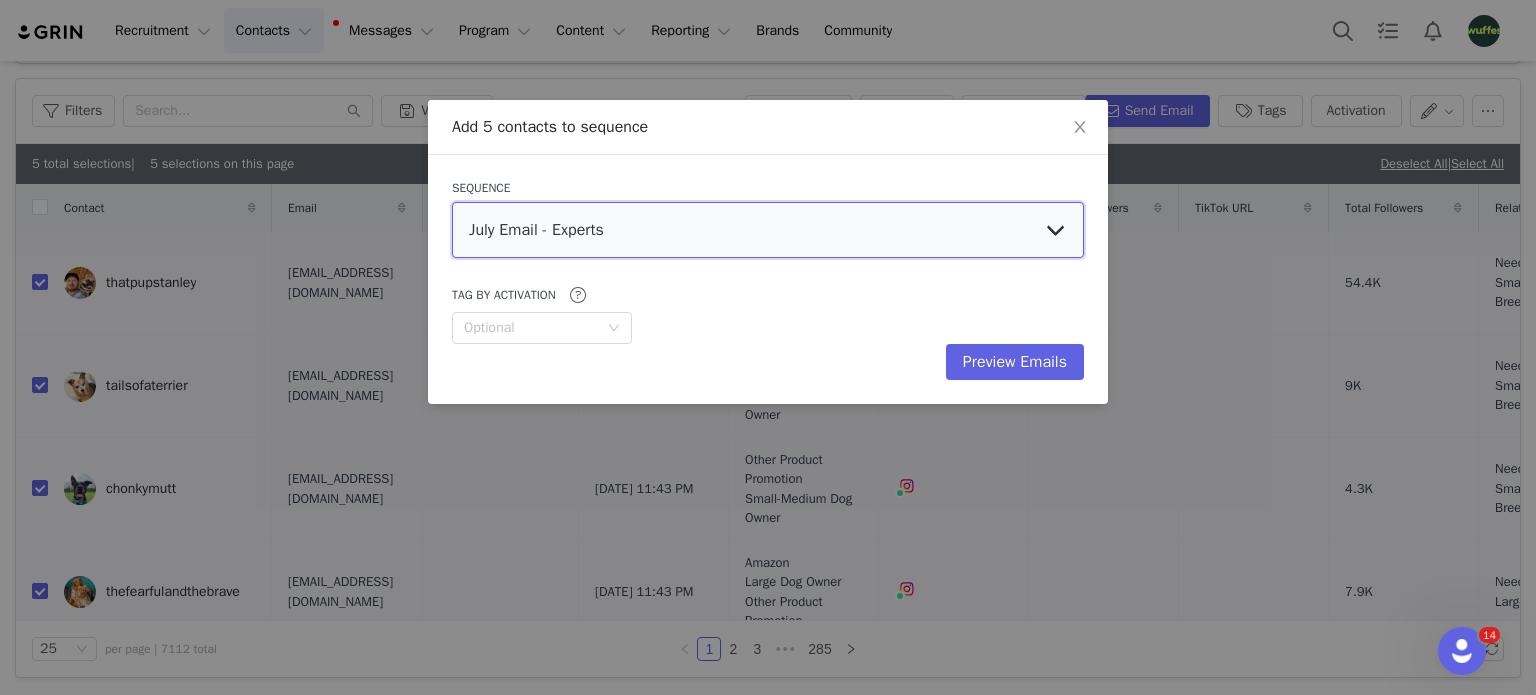 select on "4ec6a772-5ff4-4ad5-a253-5bf3adda7645" 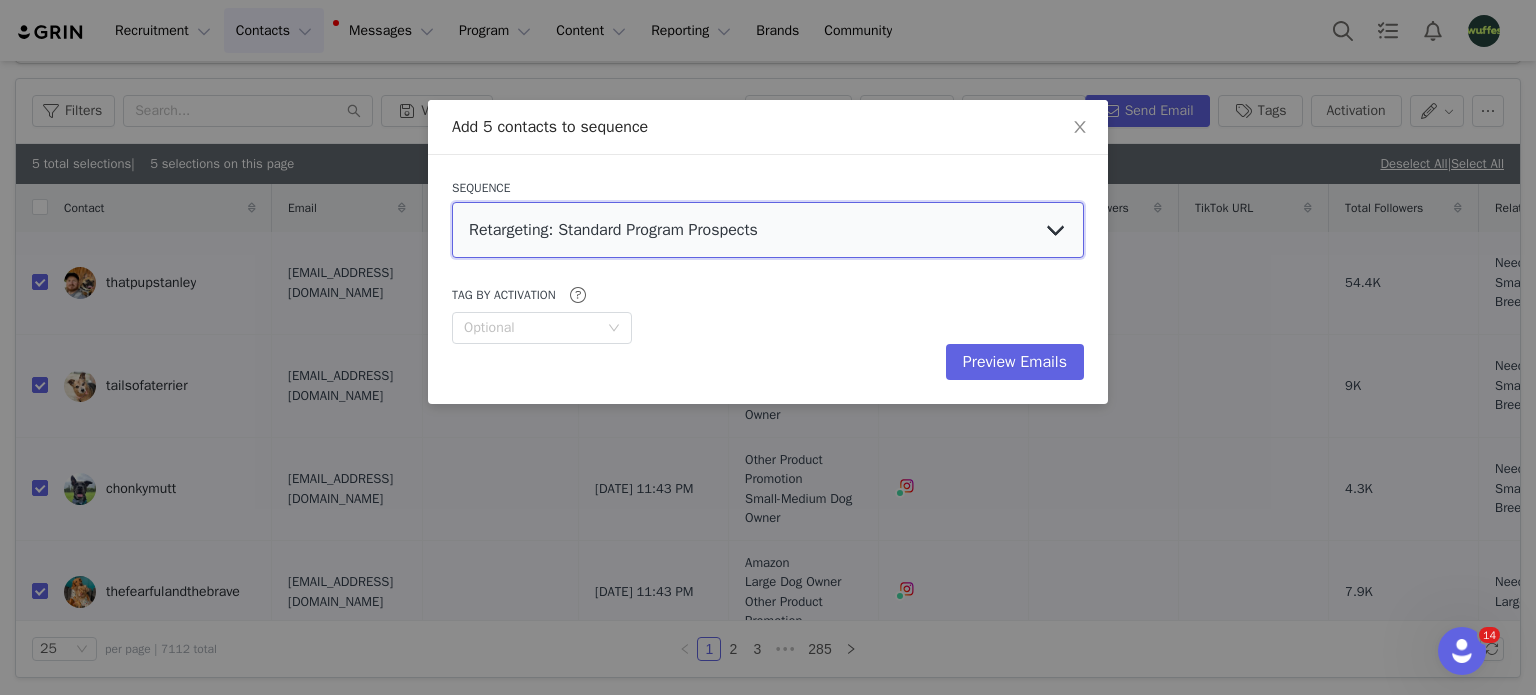 click on "July Email - Experts   July Email   Hybrid Welcome Email - UGC Only   Clinical Trial - Commission-Only Creators (Email 6)   Clinical Trial - Commission-Only Experts (Email 5)   Clinical Trial - Paid Creators Brief (Email 4)   Clinical Trial - Paid Experts Brief (Email 3)   Clinical Trial - Paid Experts Invitation (Email 1)   Clinical Trial - Paid Creators Invitation (Email 2)   April Sequence - TT Affiliate Prospects   Retargeting: Standard Program Prospects   Retargeting: Expert Program Prospects   TikTok Shop Existing Prospects   Initial Outreach - Experts   UPDATED Hybrid Campaign Details   Expert Campaign Details   Paid Usage Rights/ Whitelisting - Existing Content   Expert Welcome Email   Hybrid Welcome Email   Welcome Email   Campaign Details   Initial Outreach - Senior Dogs   Initial Outreach - Small/Medium Breed   Initial Outreach - Large Breeds" at bounding box center (768, 230) 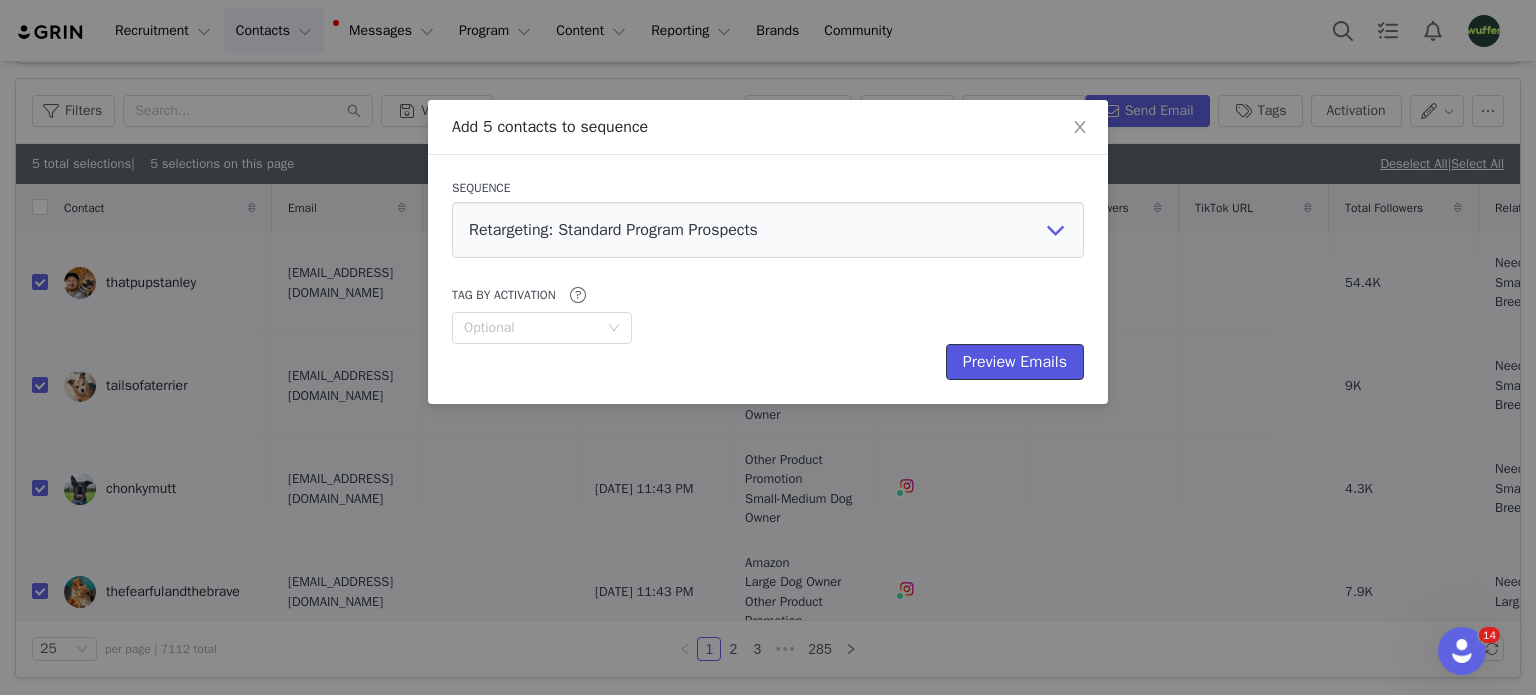 click on "Preview Emails" at bounding box center [1015, 362] 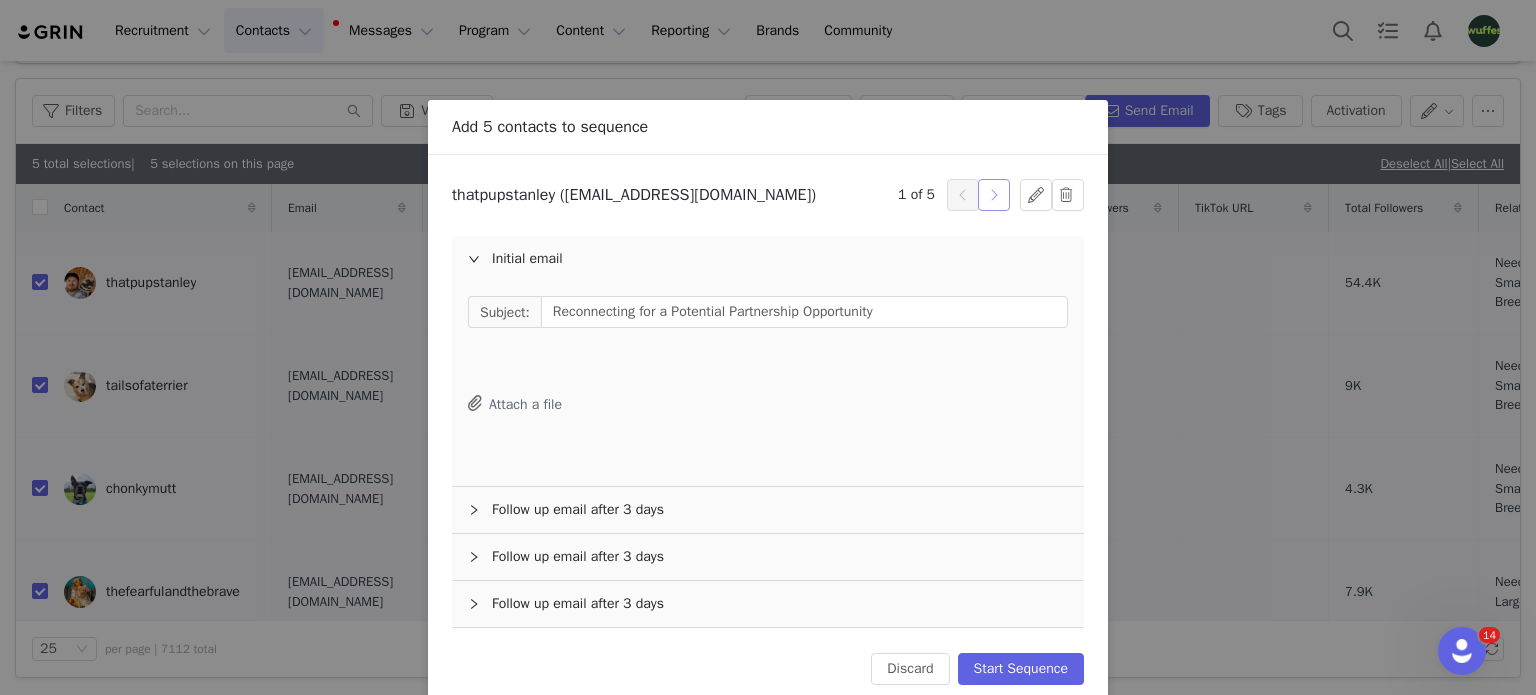 click at bounding box center [994, 195] 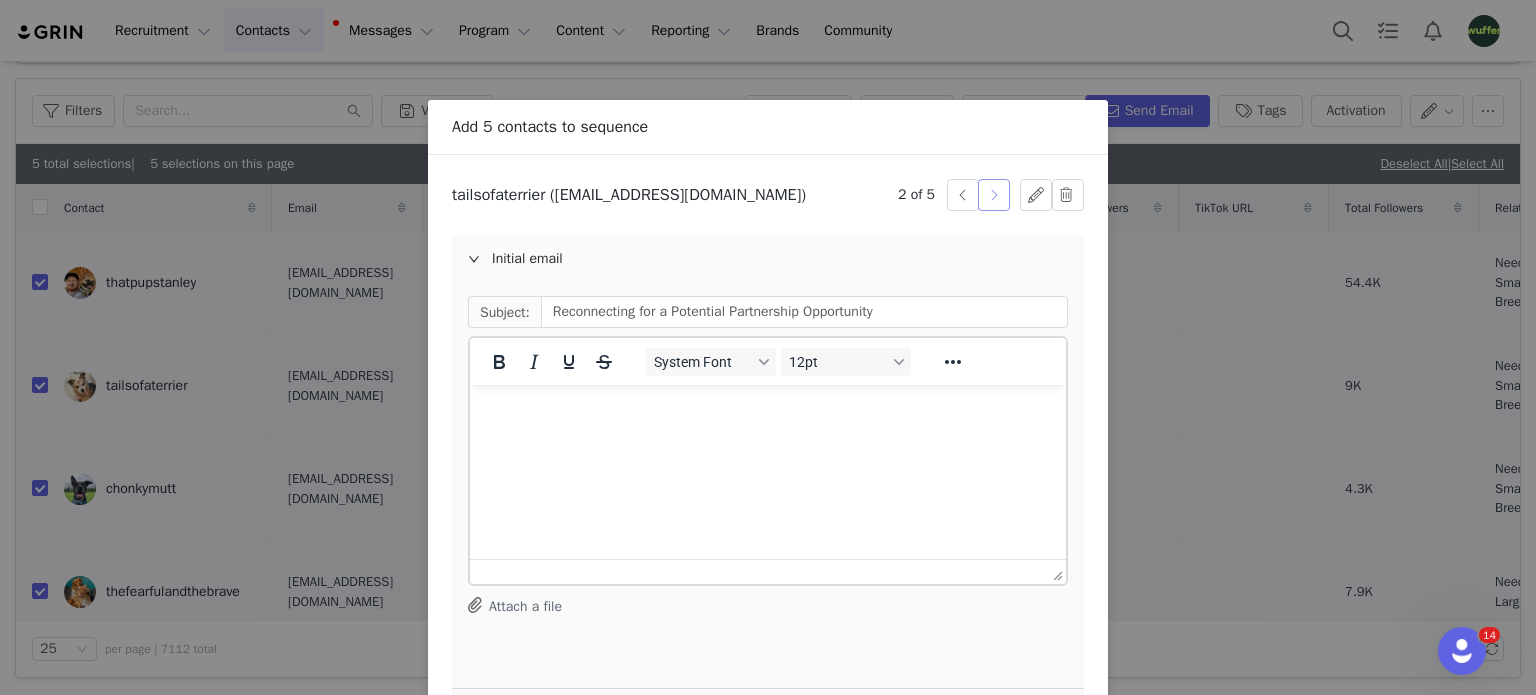 scroll, scrollTop: 0, scrollLeft: 0, axis: both 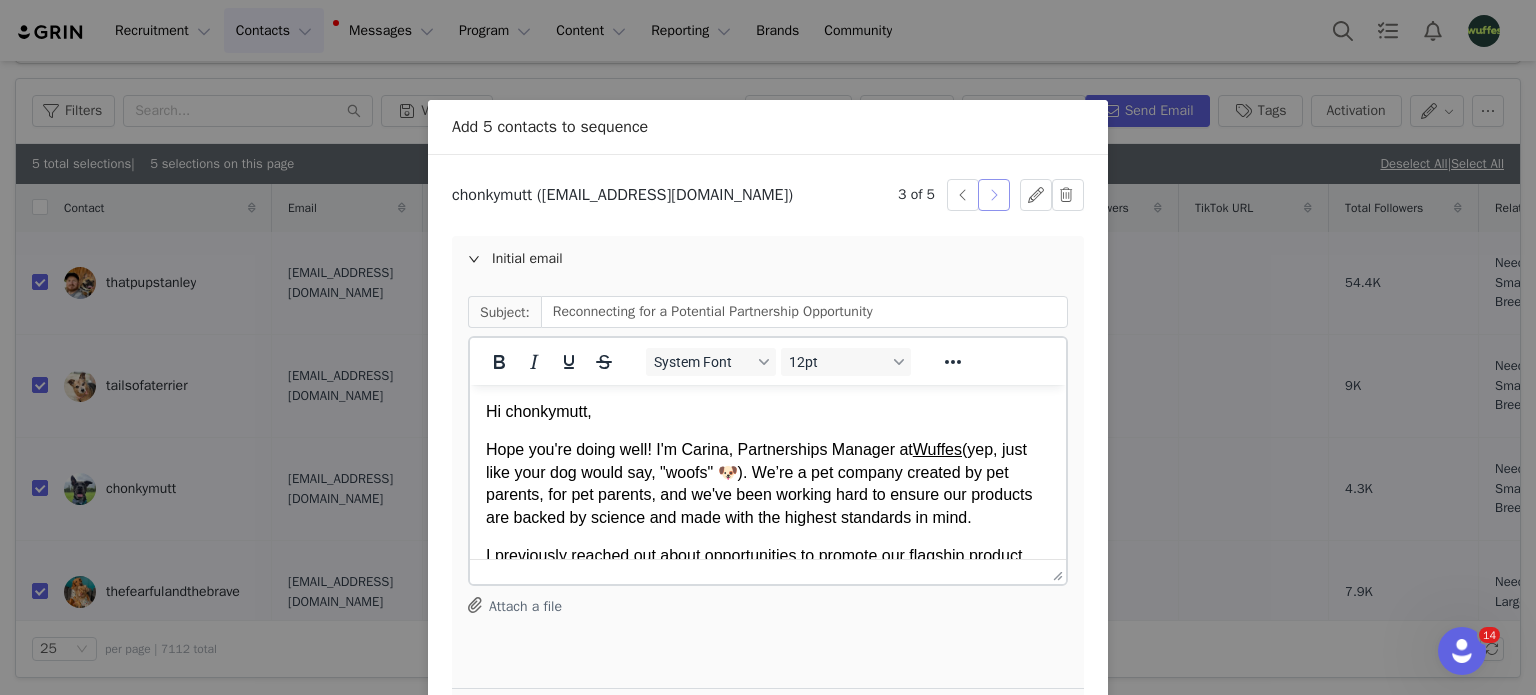 click at bounding box center (994, 195) 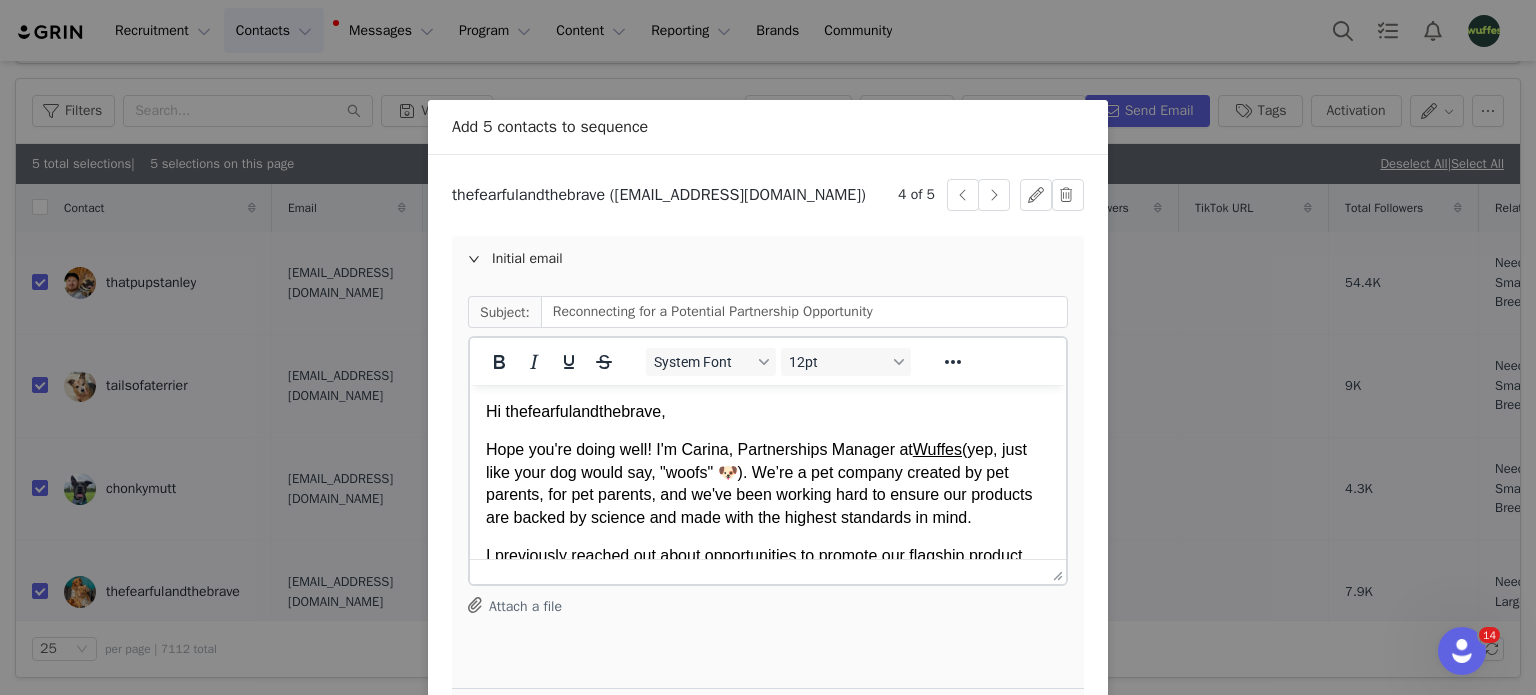scroll, scrollTop: 0, scrollLeft: 0, axis: both 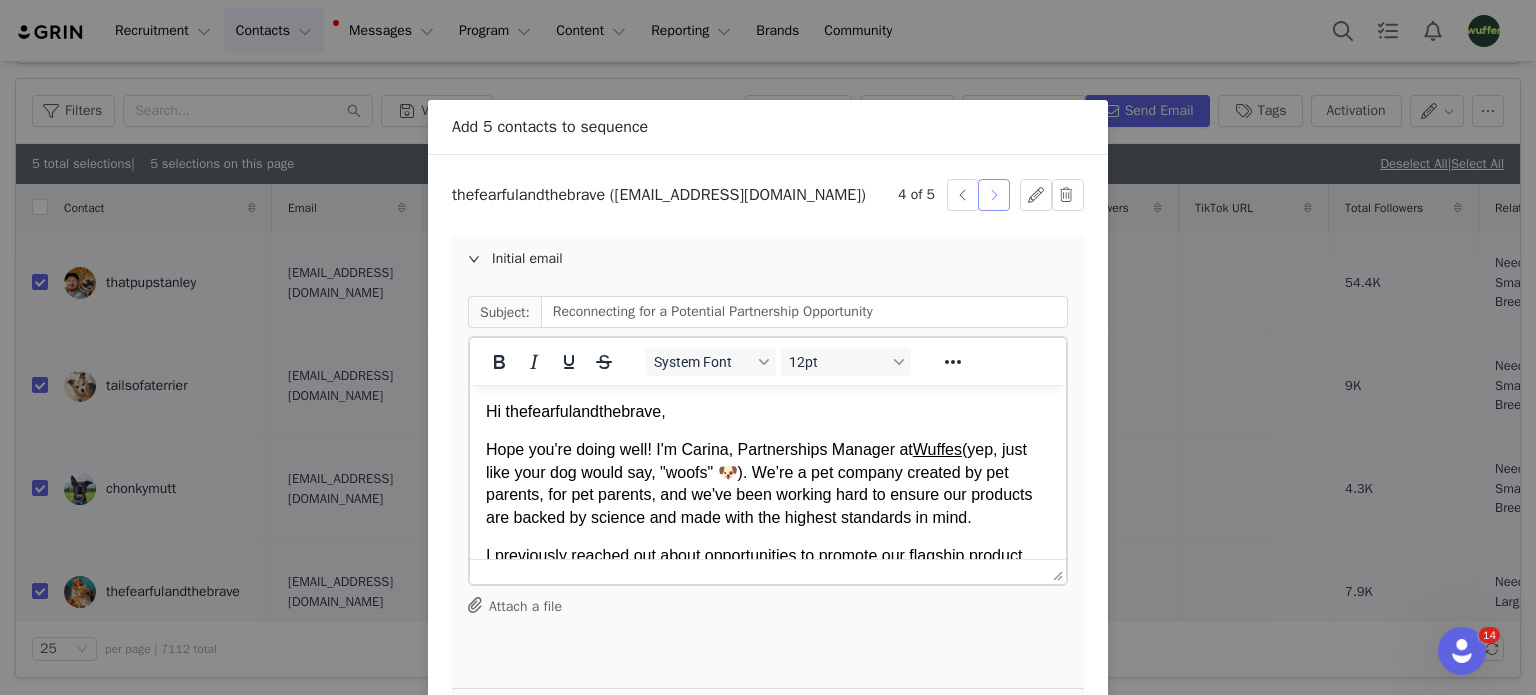 click at bounding box center [994, 195] 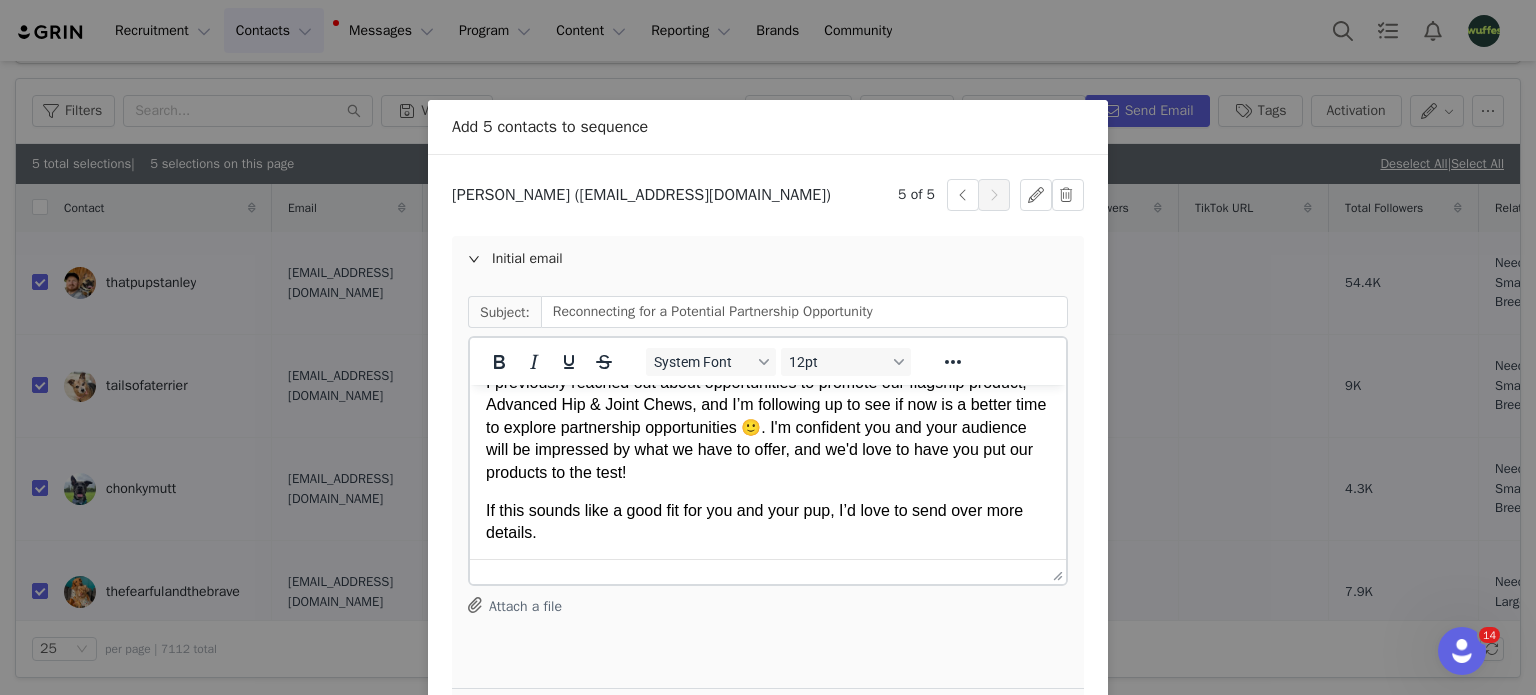 scroll, scrollTop: 100, scrollLeft: 0, axis: vertical 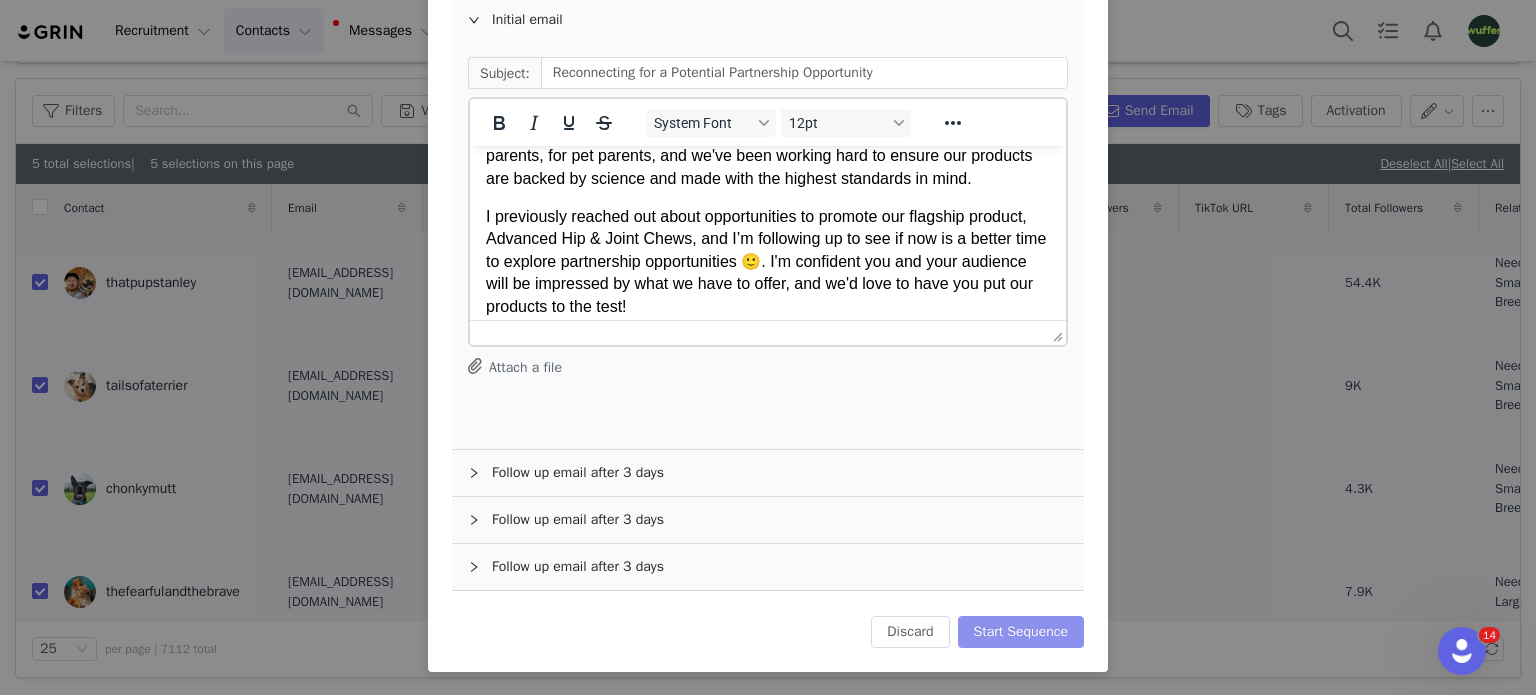 click on "Start Sequence" at bounding box center [1021, 632] 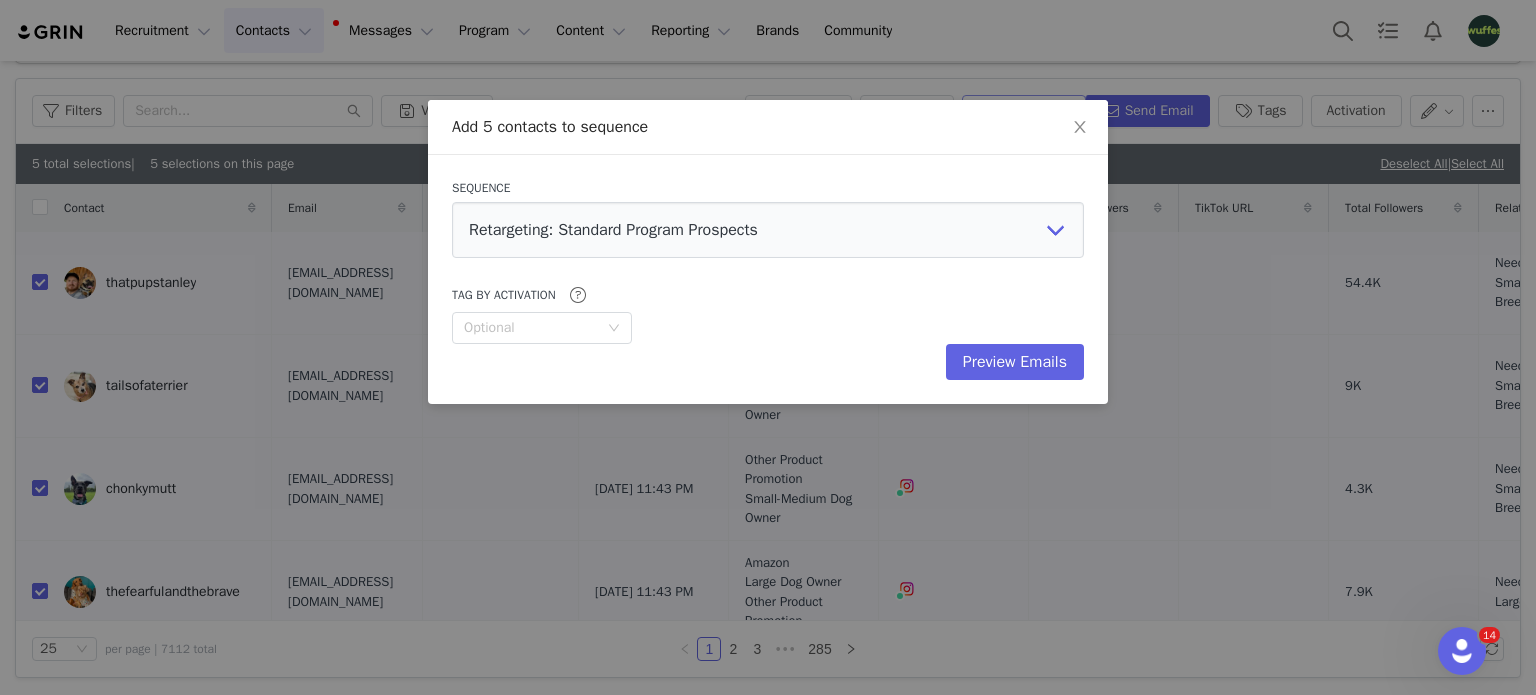 scroll, scrollTop: 0, scrollLeft: 0, axis: both 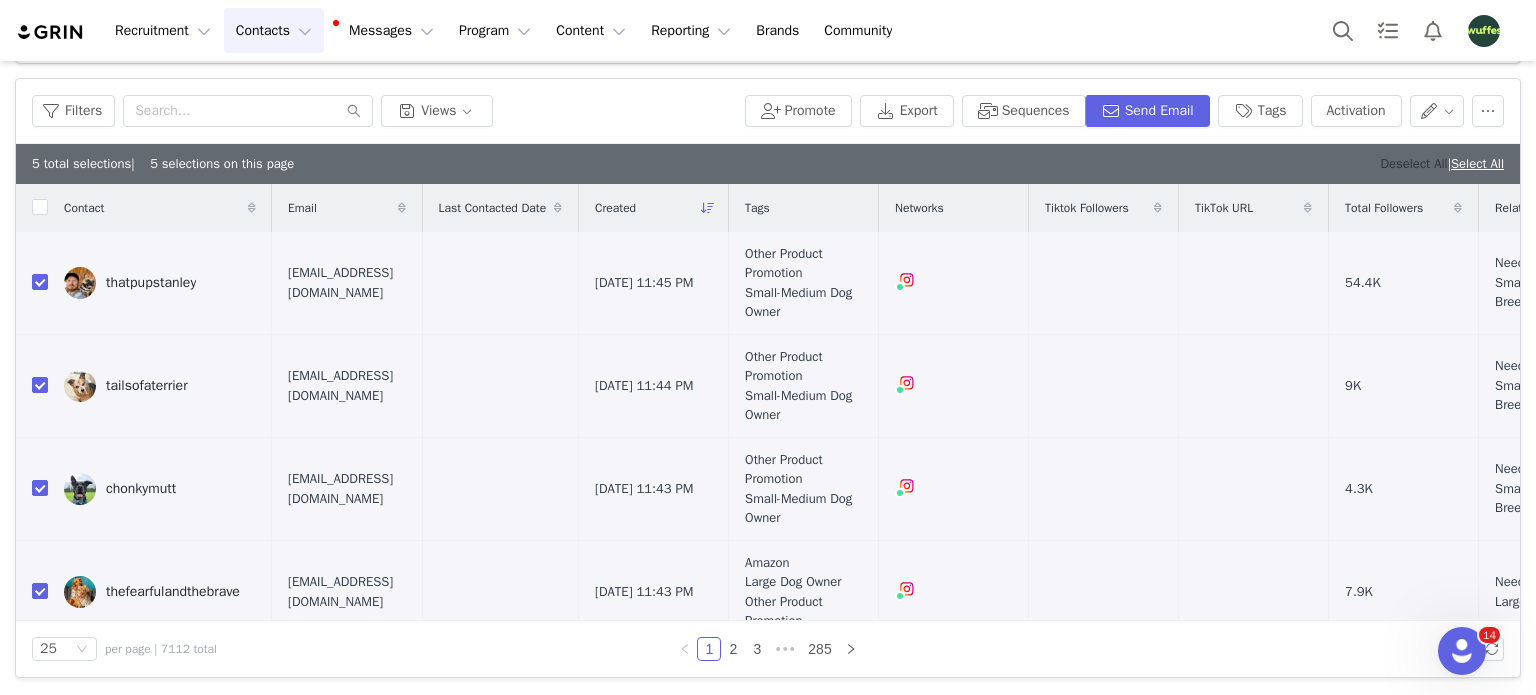 click on "Deselect All" at bounding box center (1413, 163) 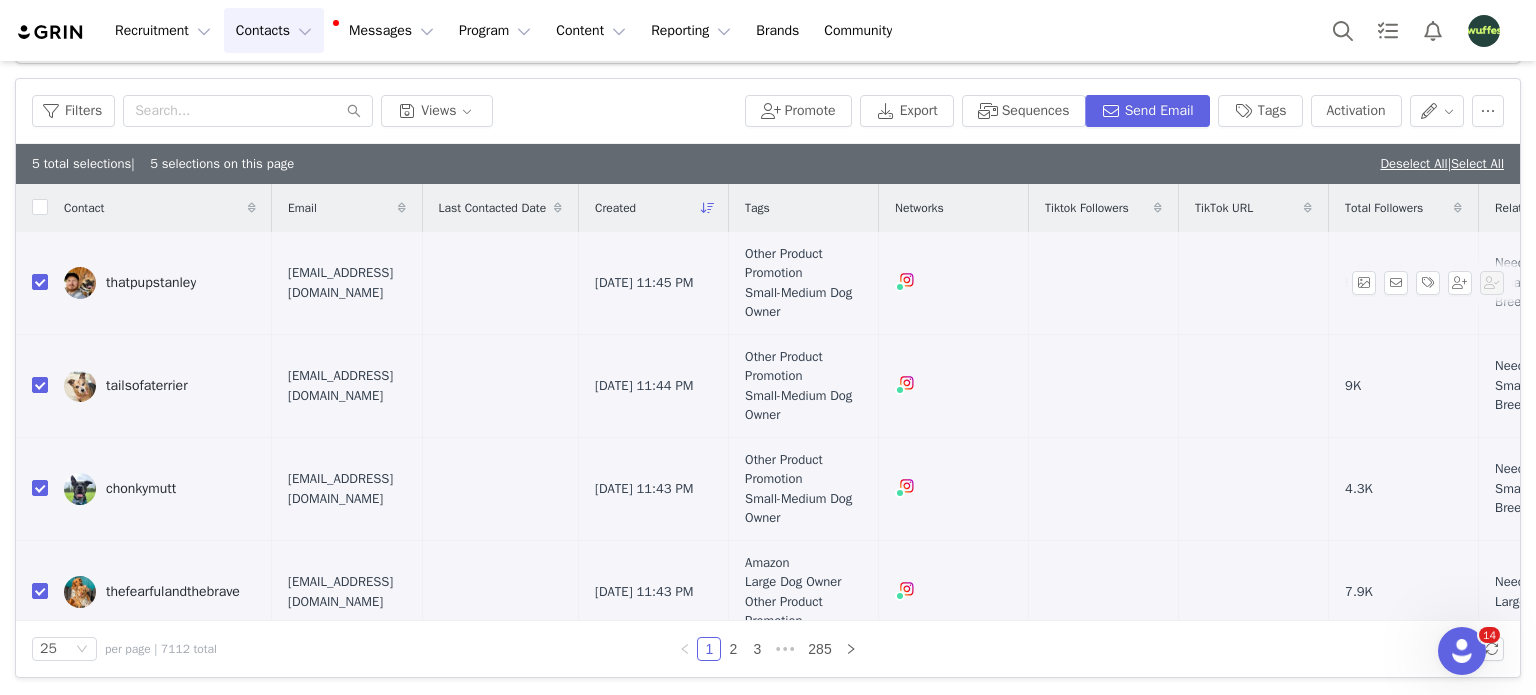 checkbox on "false" 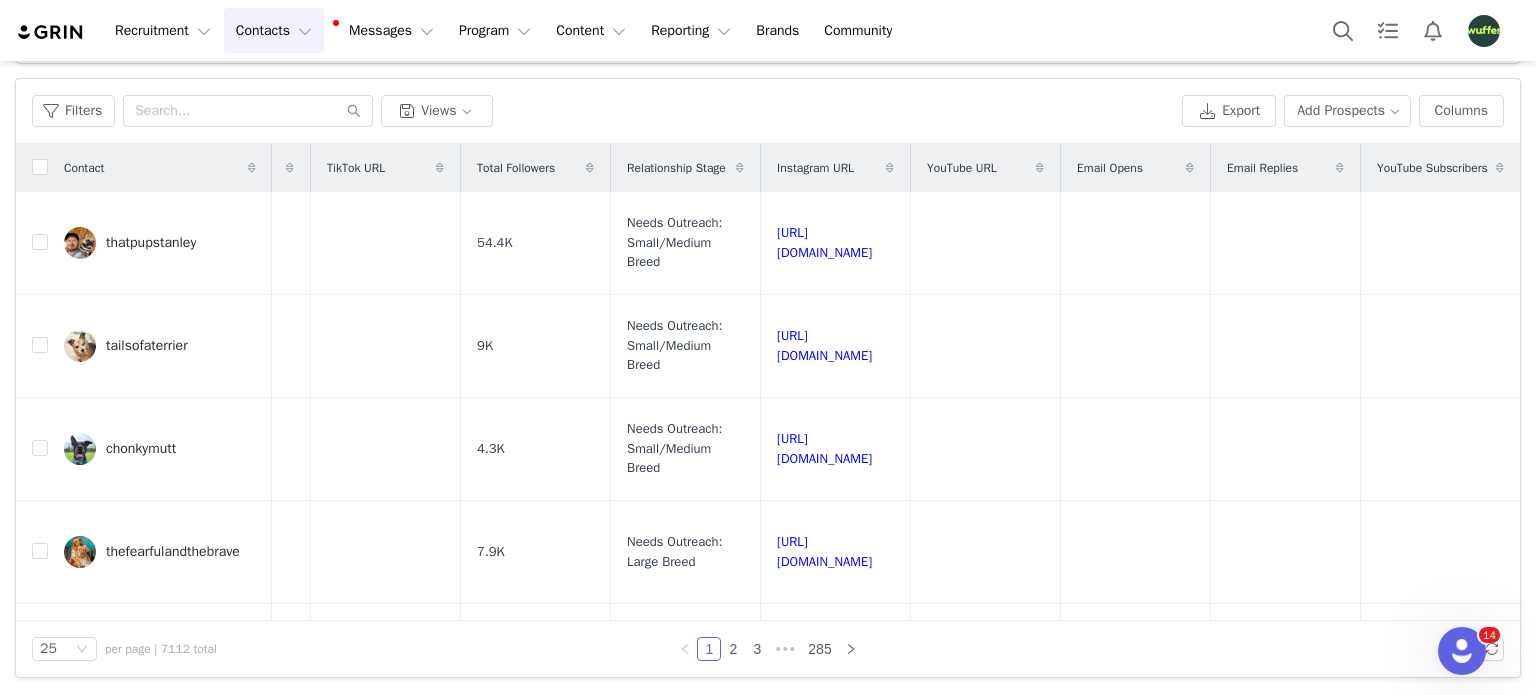 scroll, scrollTop: 0, scrollLeft: 924, axis: horizontal 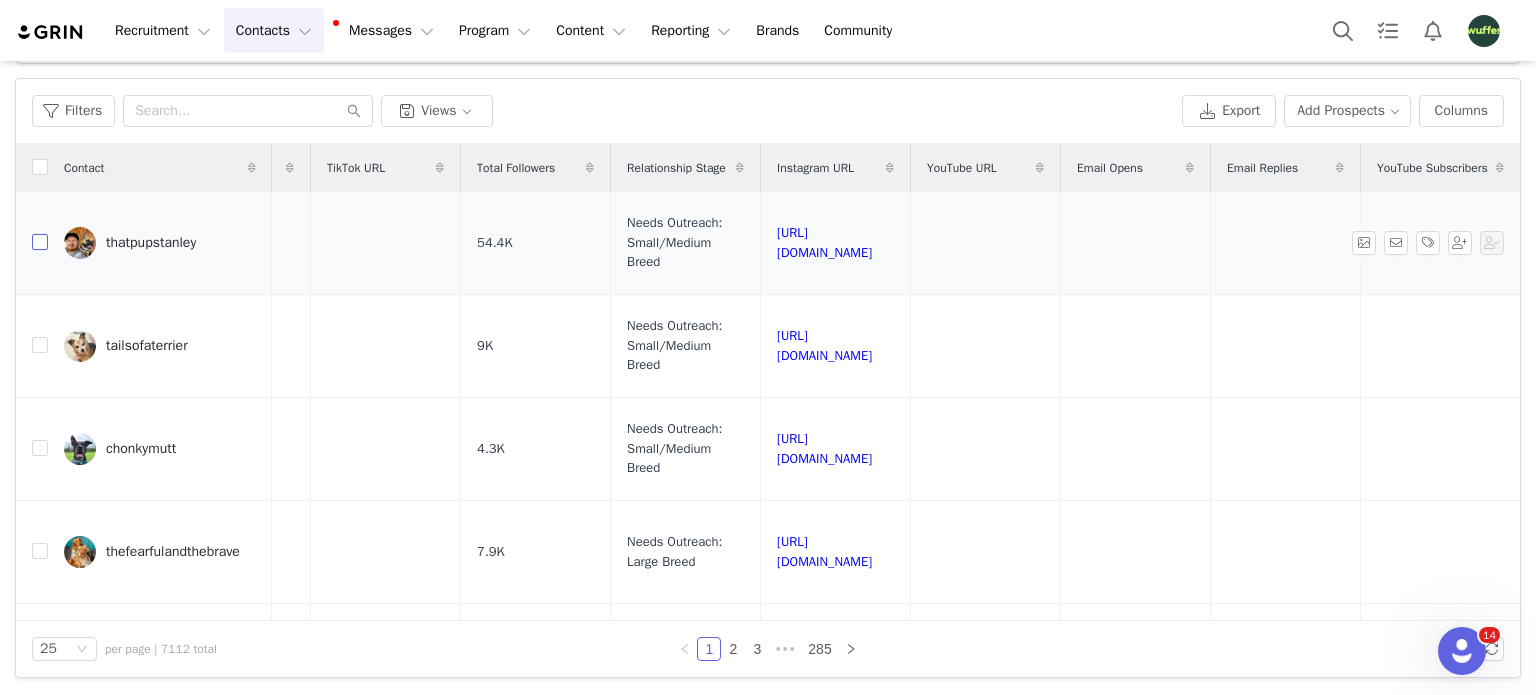 click at bounding box center (40, 242) 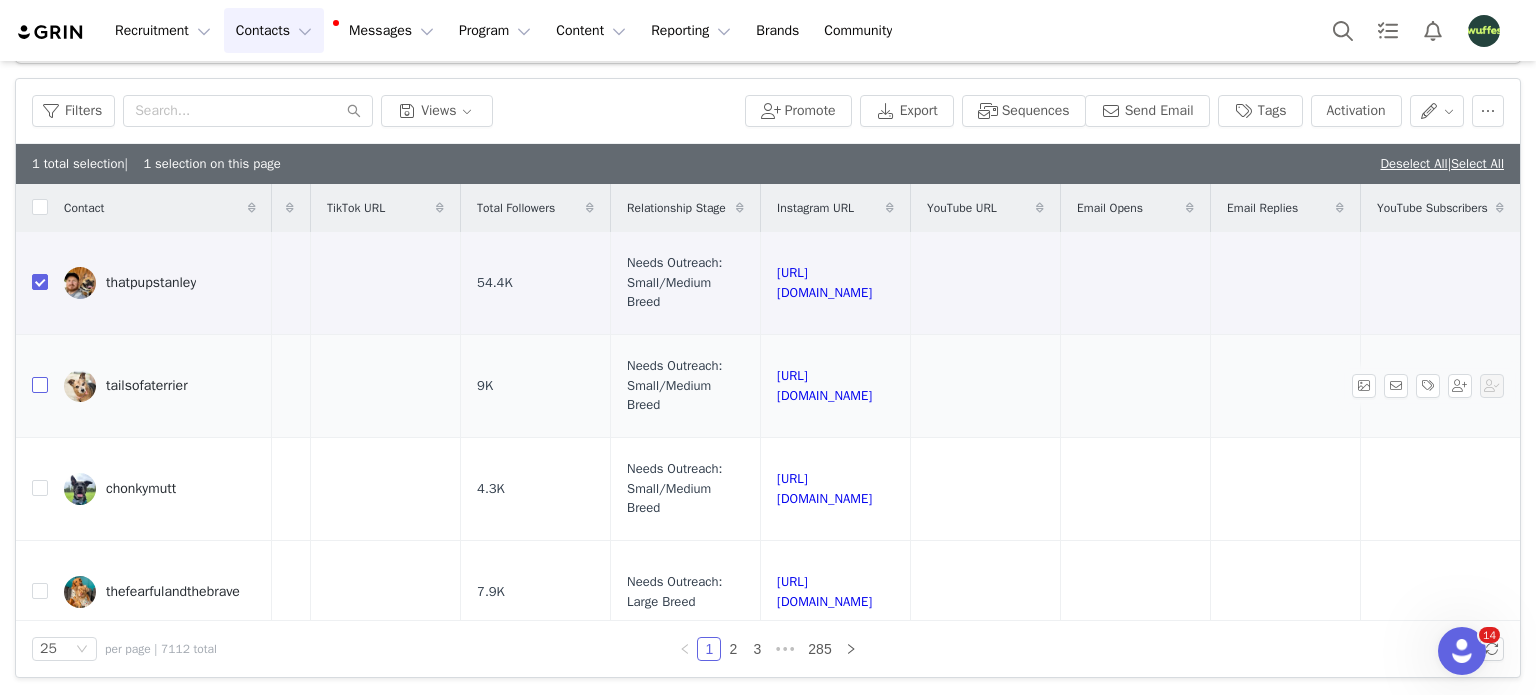 click at bounding box center [40, 385] 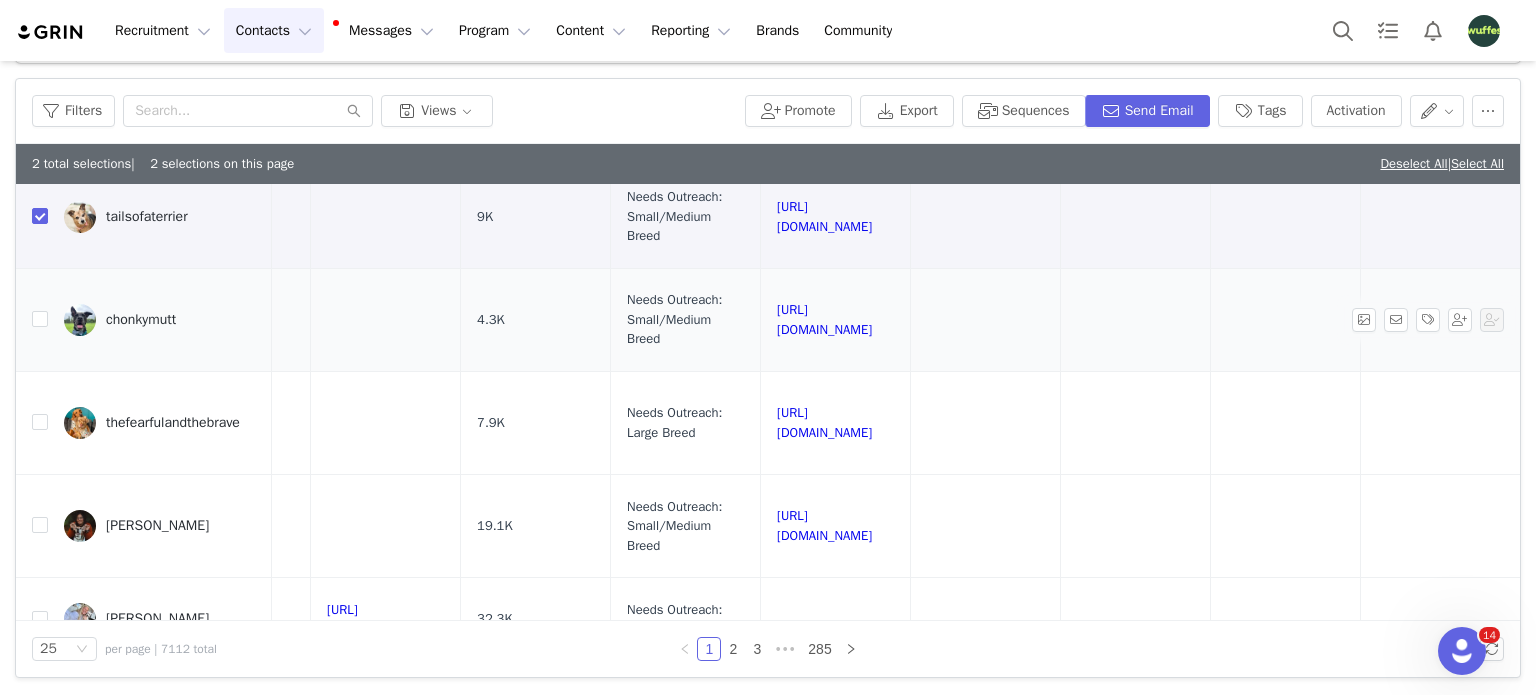 scroll, scrollTop: 200, scrollLeft: 924, axis: both 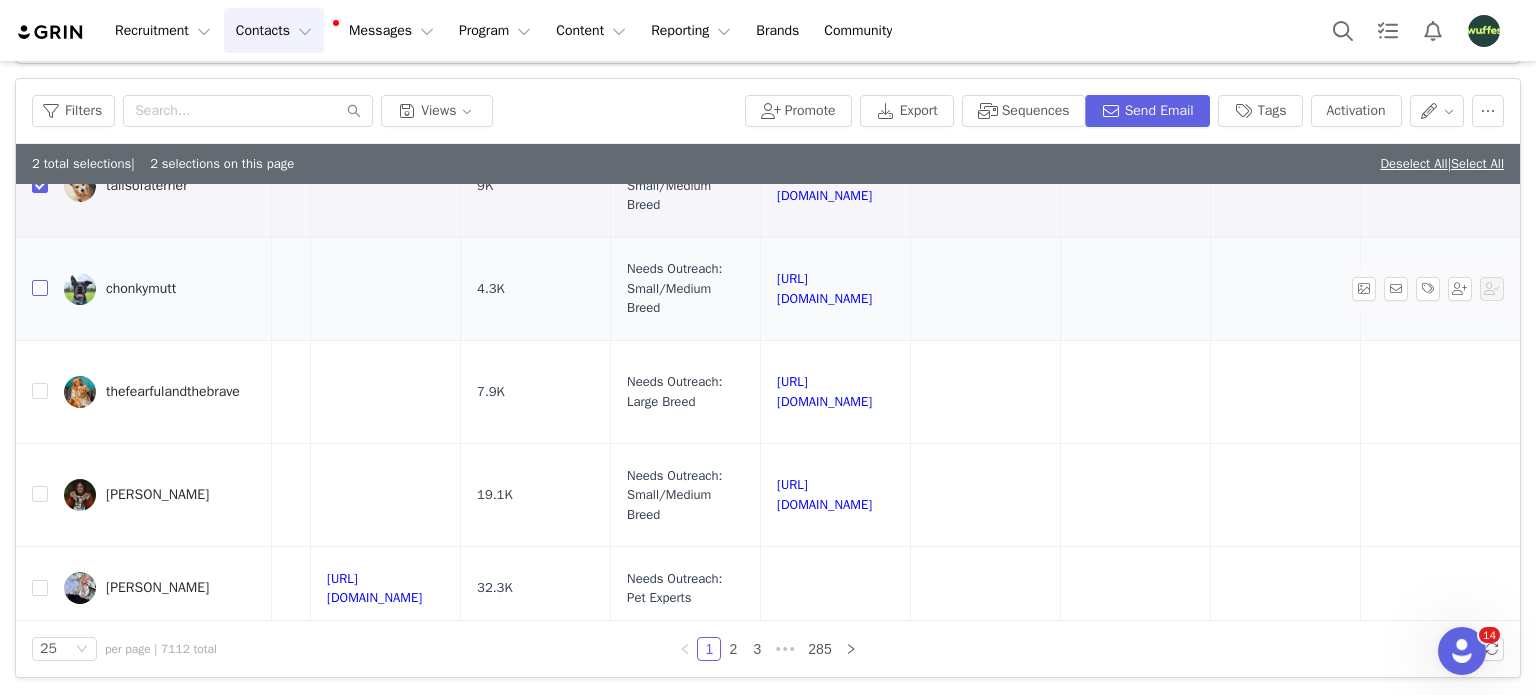 click at bounding box center (40, 288) 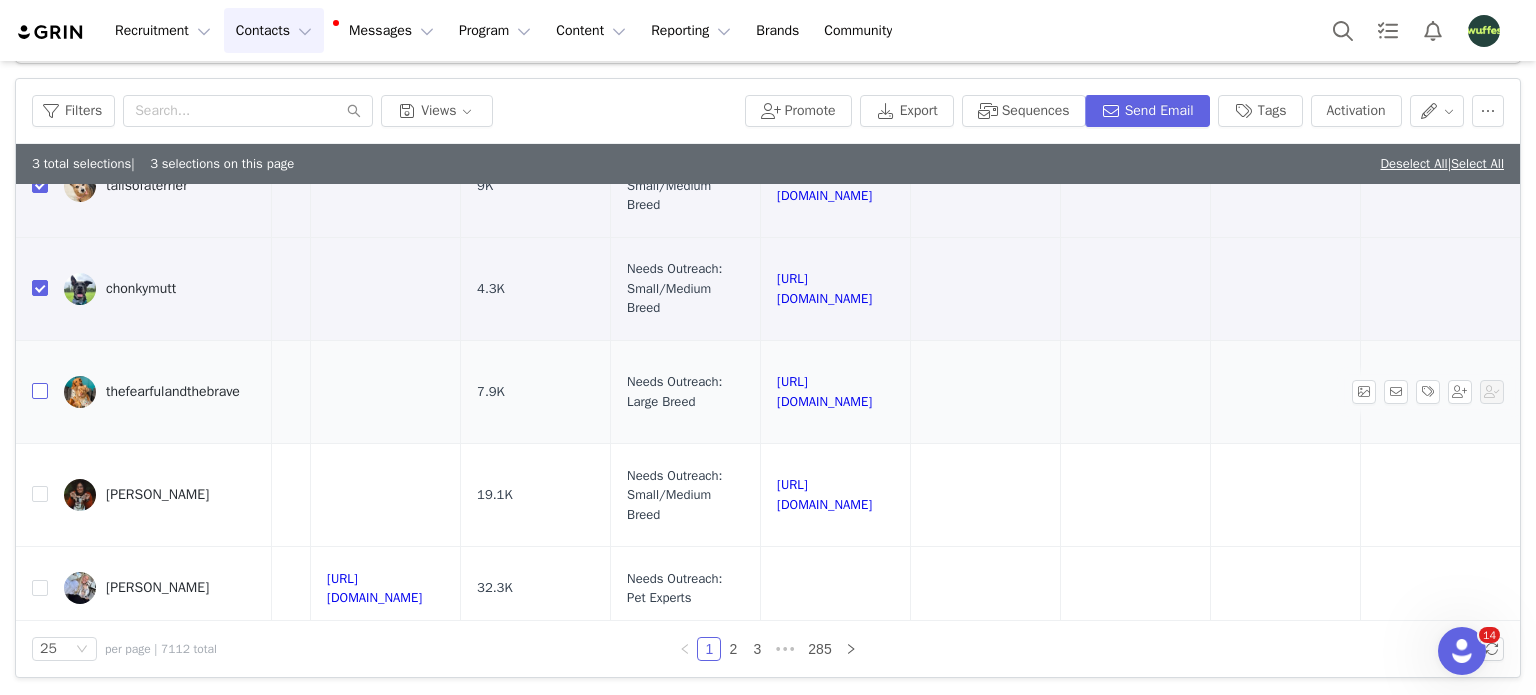 click at bounding box center (40, 391) 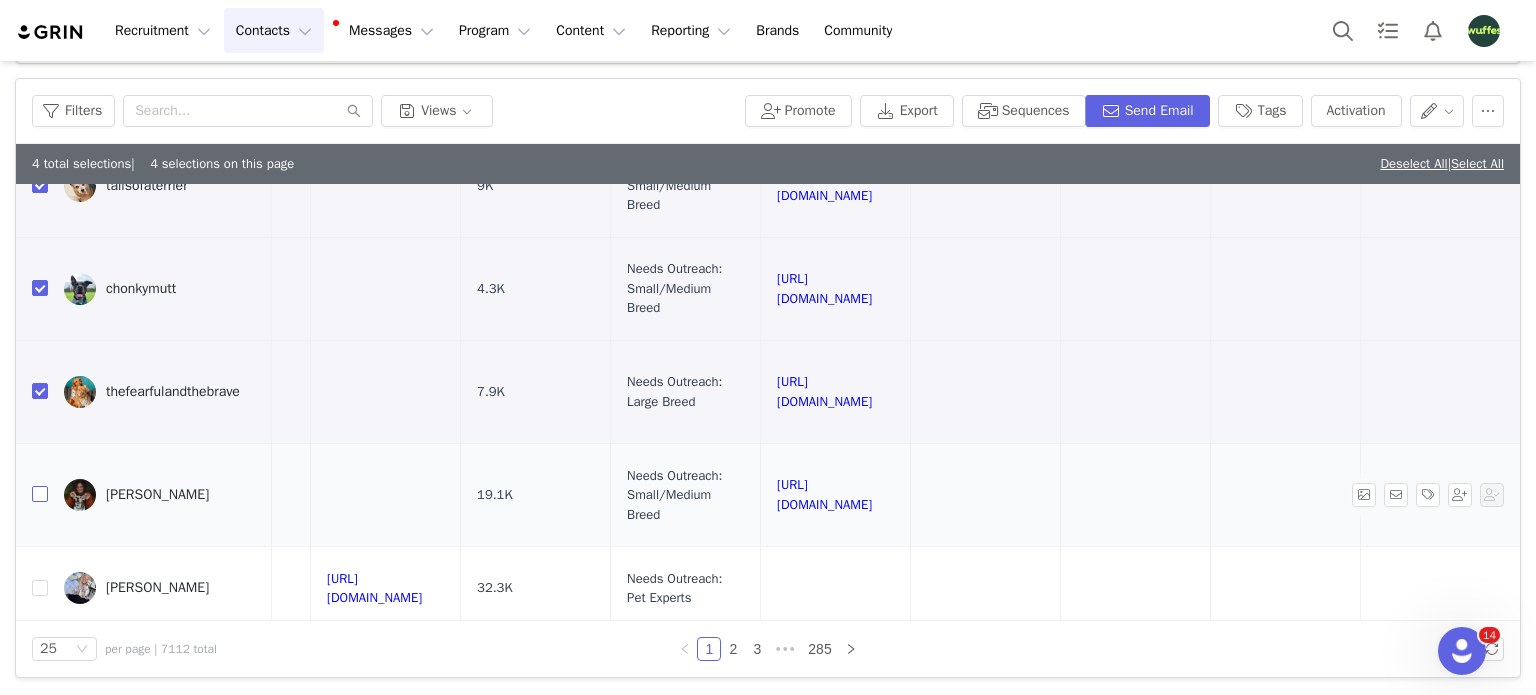 click at bounding box center (40, 494) 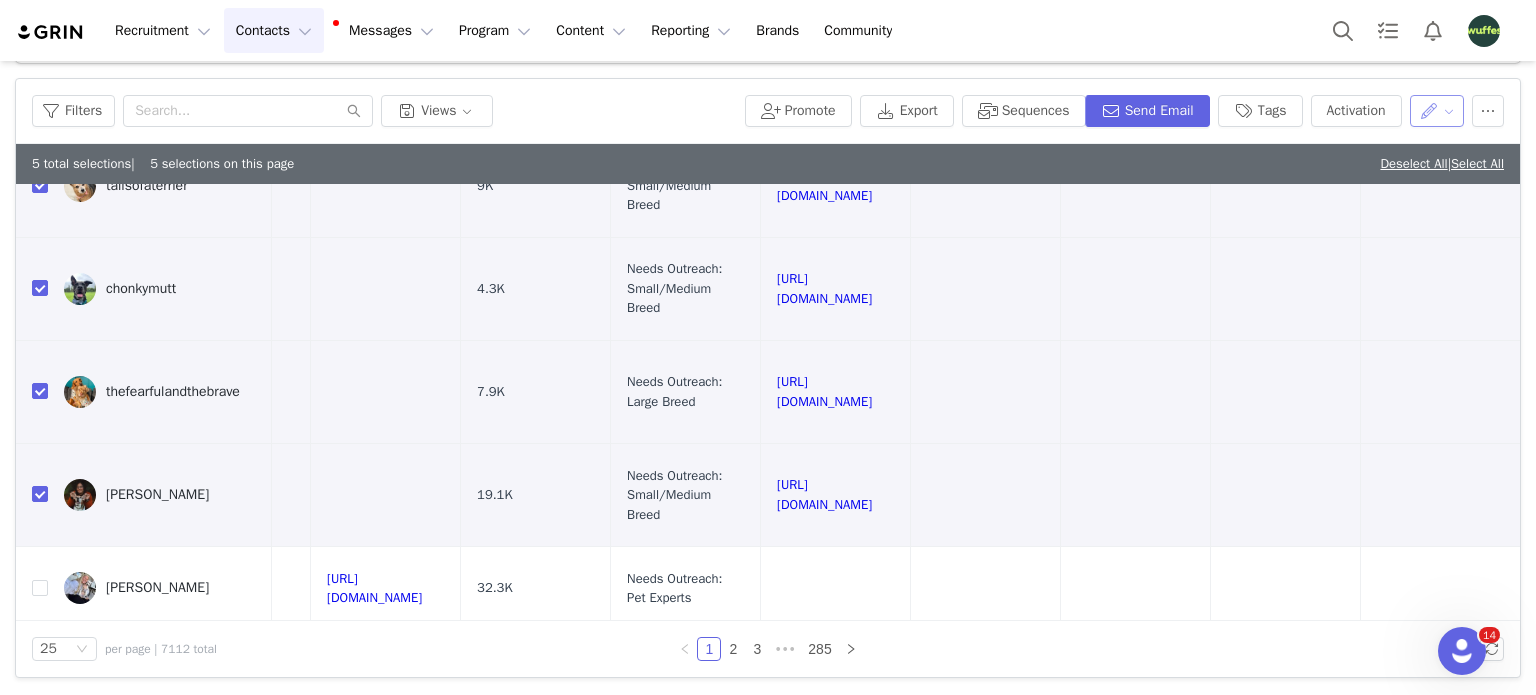 click at bounding box center (1437, 111) 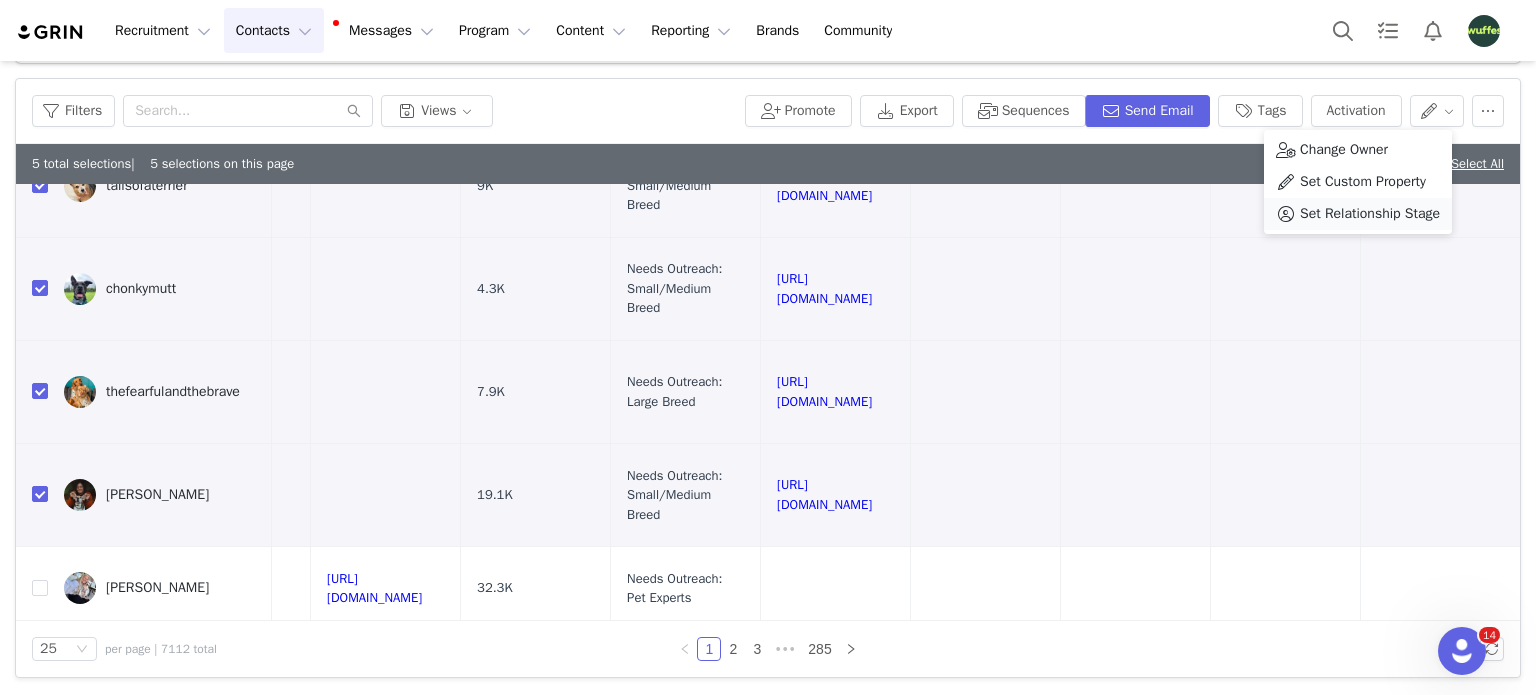 click on "Set Relationship Stage" at bounding box center [1370, 214] 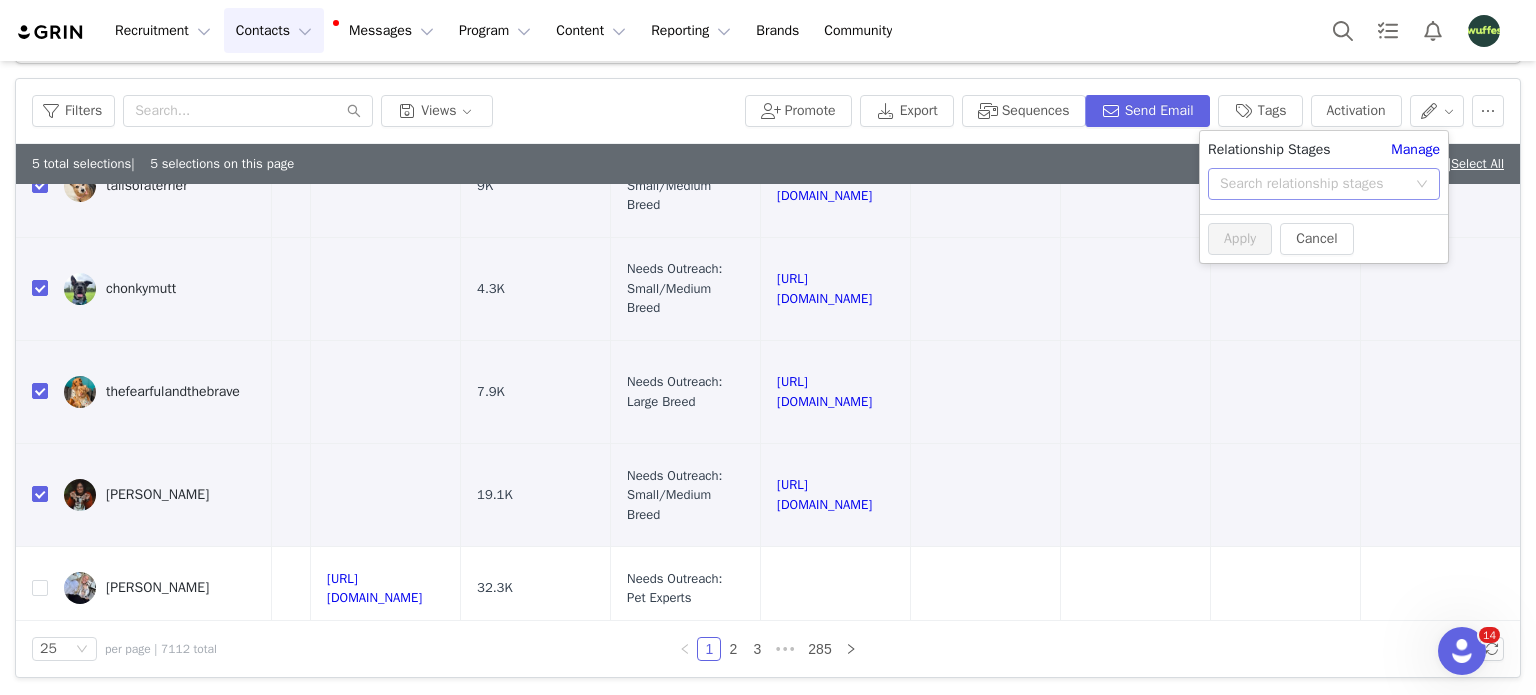 click on "Search relationship stages" at bounding box center [1313, 184] 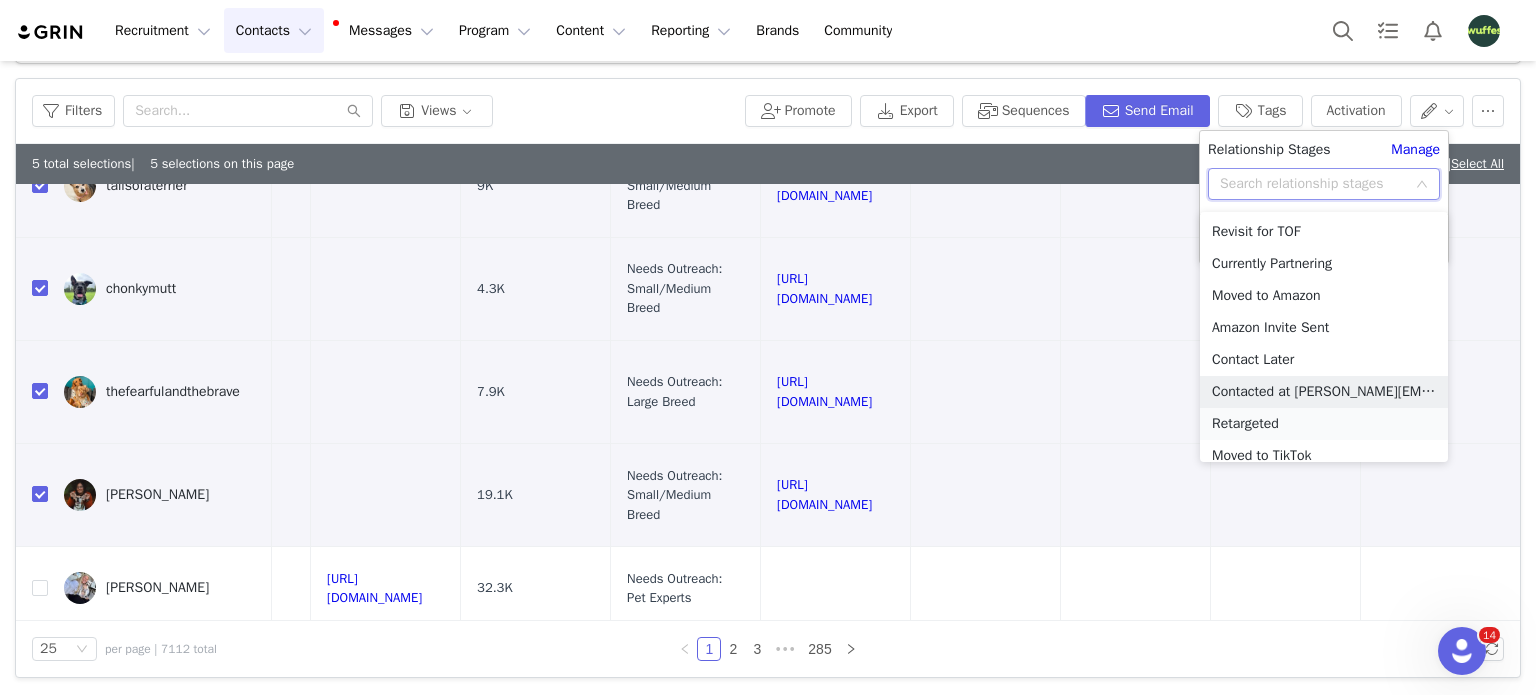 scroll, scrollTop: 100, scrollLeft: 0, axis: vertical 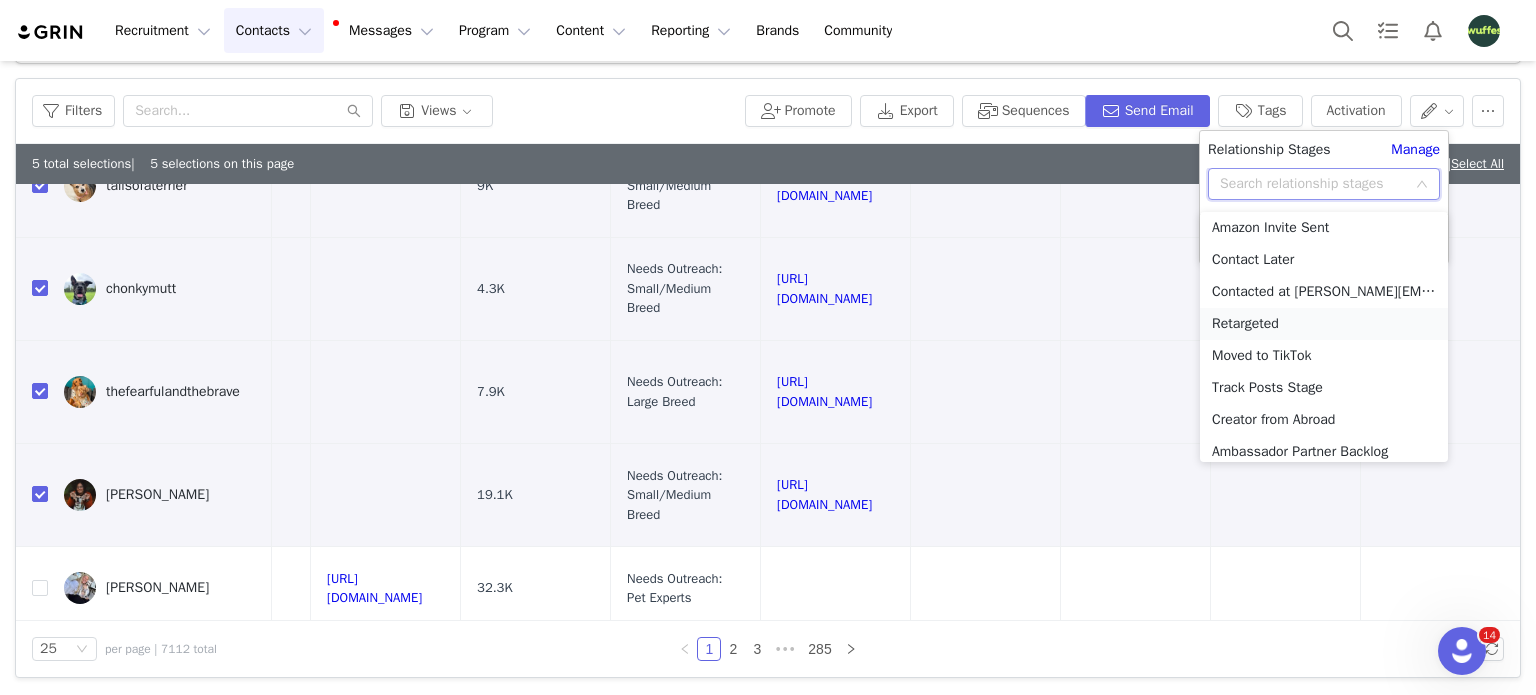 click on "Retargeted" at bounding box center [1324, 324] 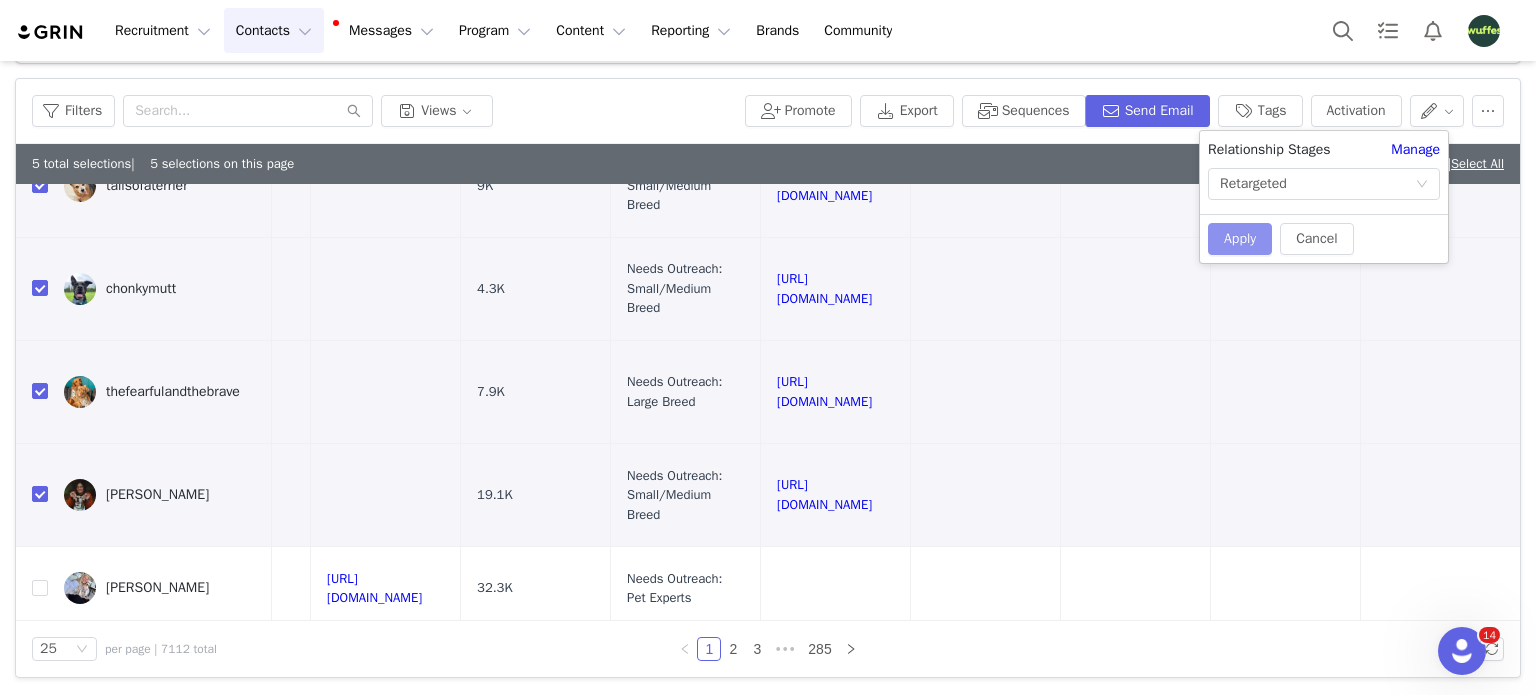 click on "Apply" at bounding box center (1240, 239) 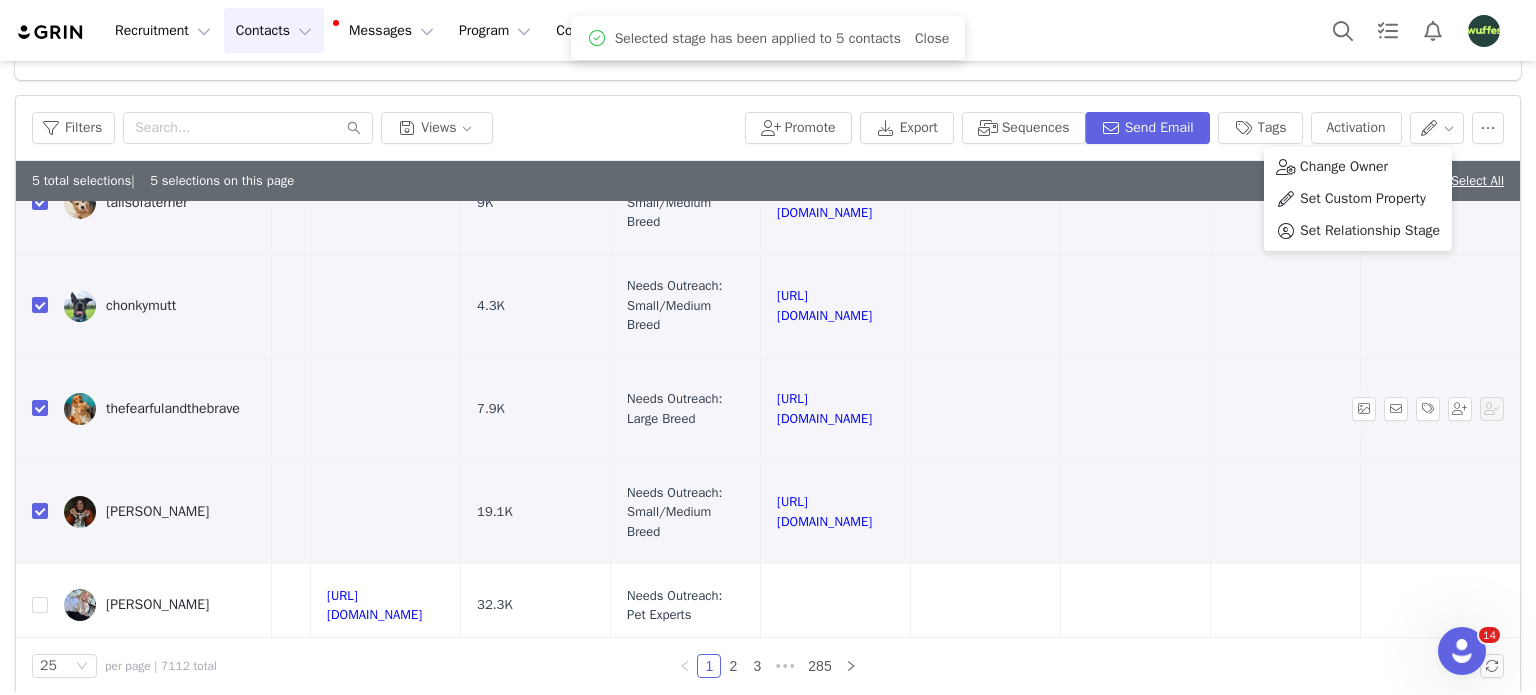 scroll, scrollTop: 0, scrollLeft: 0, axis: both 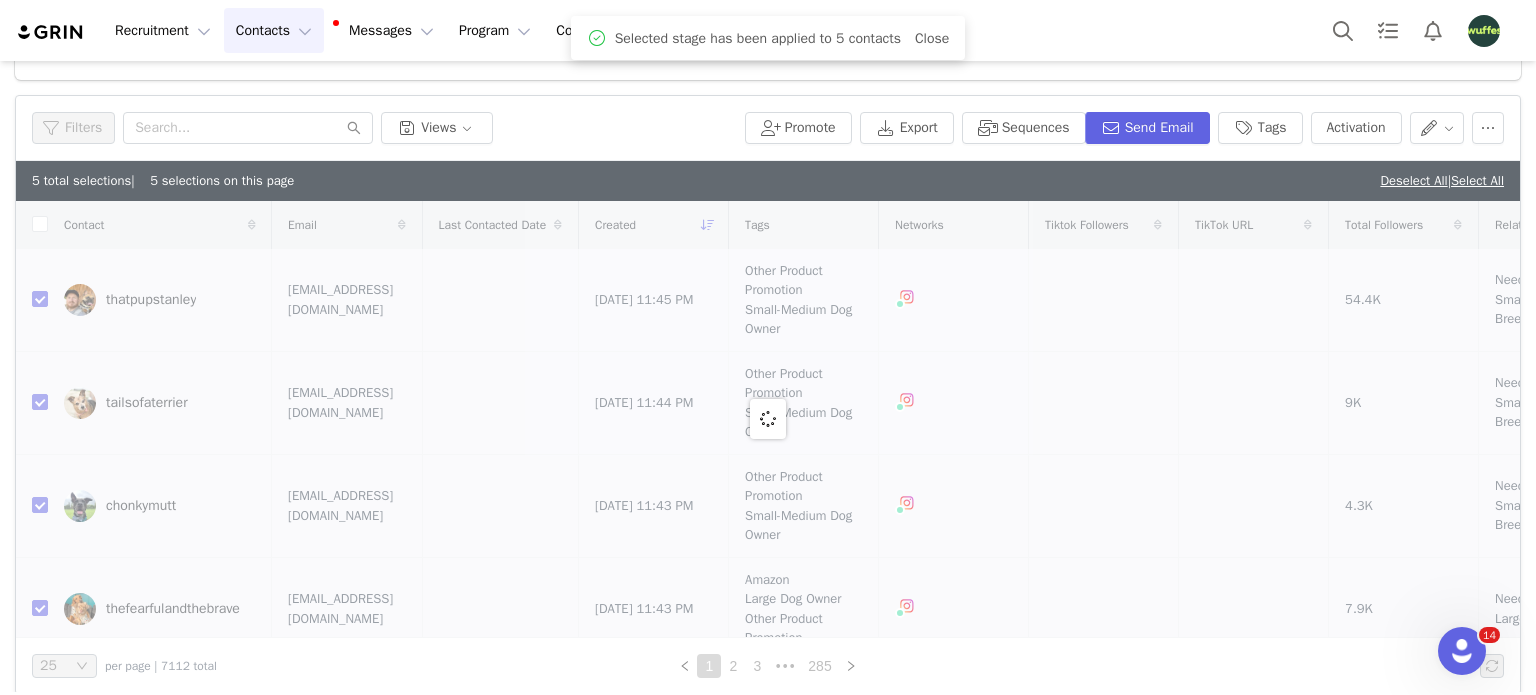 click on "5 total selections     |    5 selections on this page  Deselect All     |     Select All" at bounding box center (768, 181) 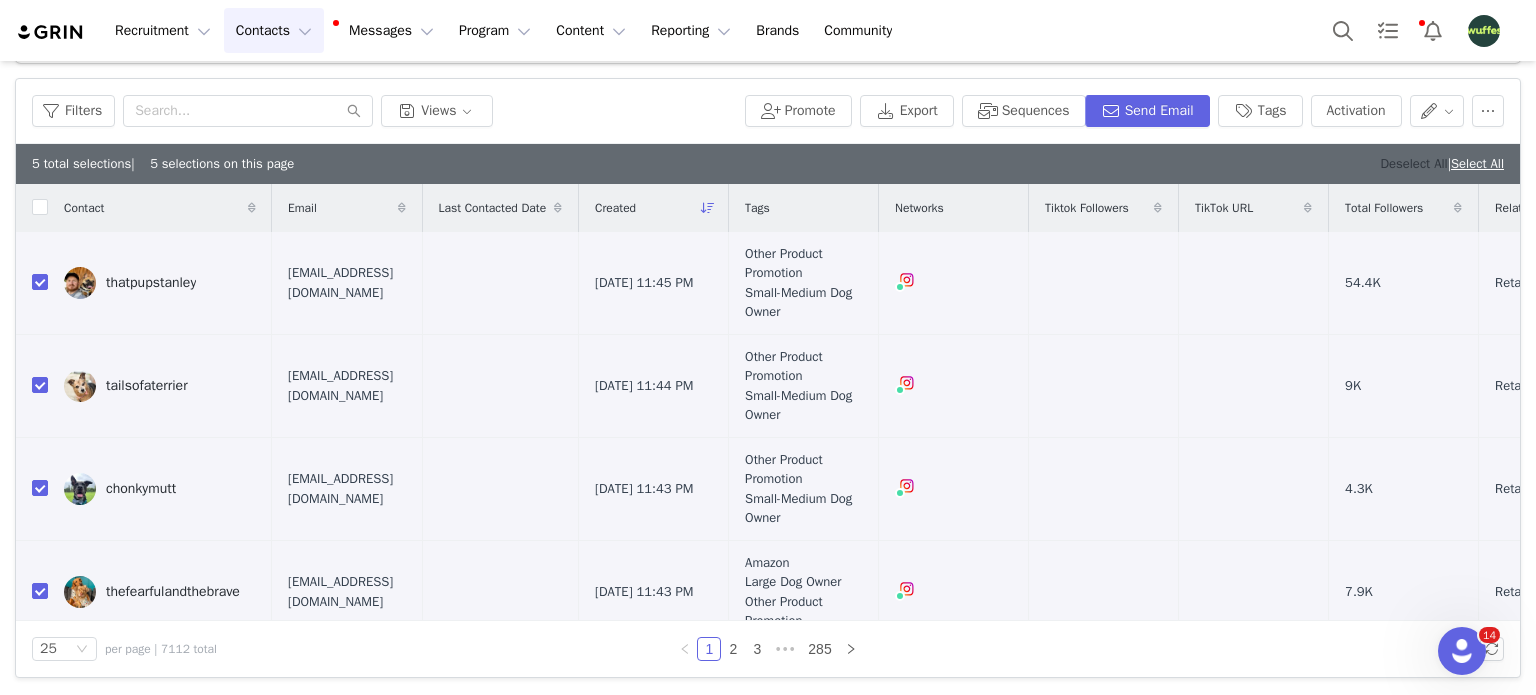 click on "Deselect All" at bounding box center (1413, 163) 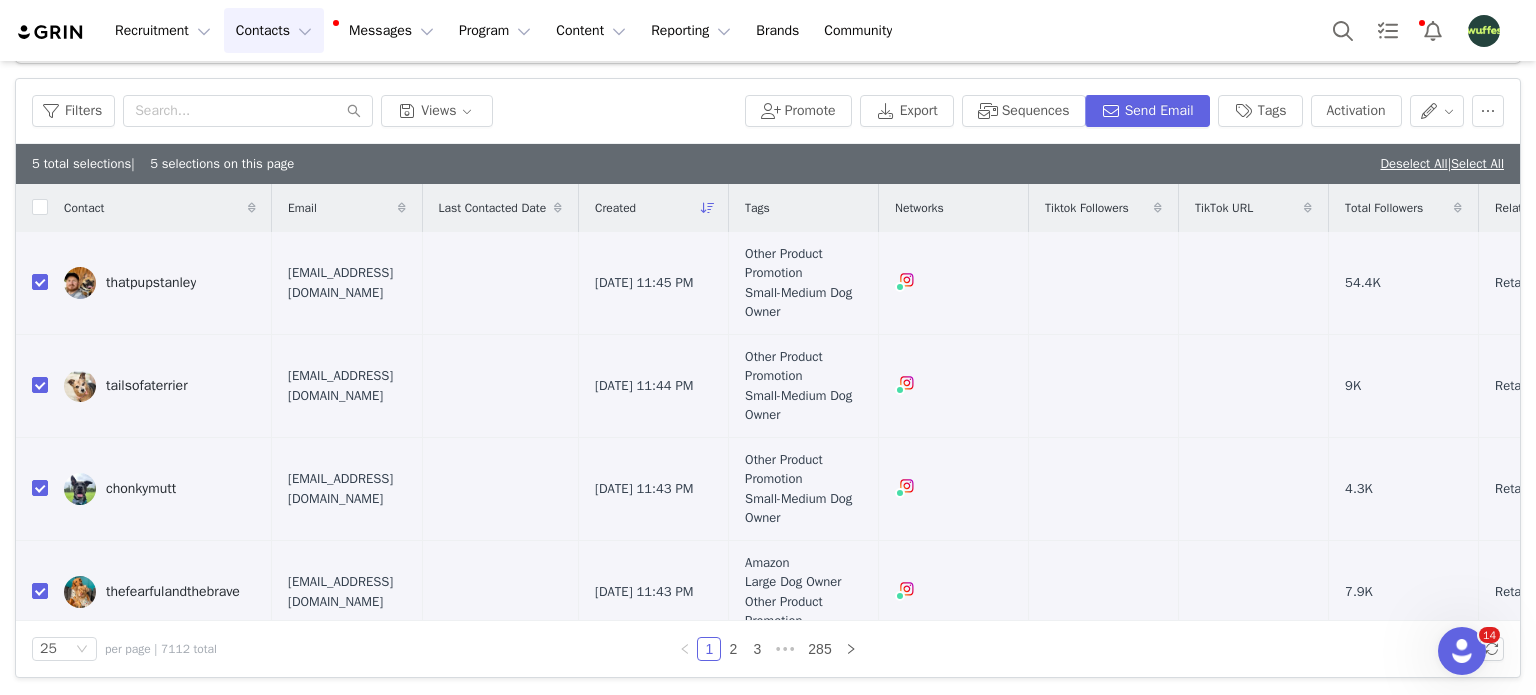 checkbox on "false" 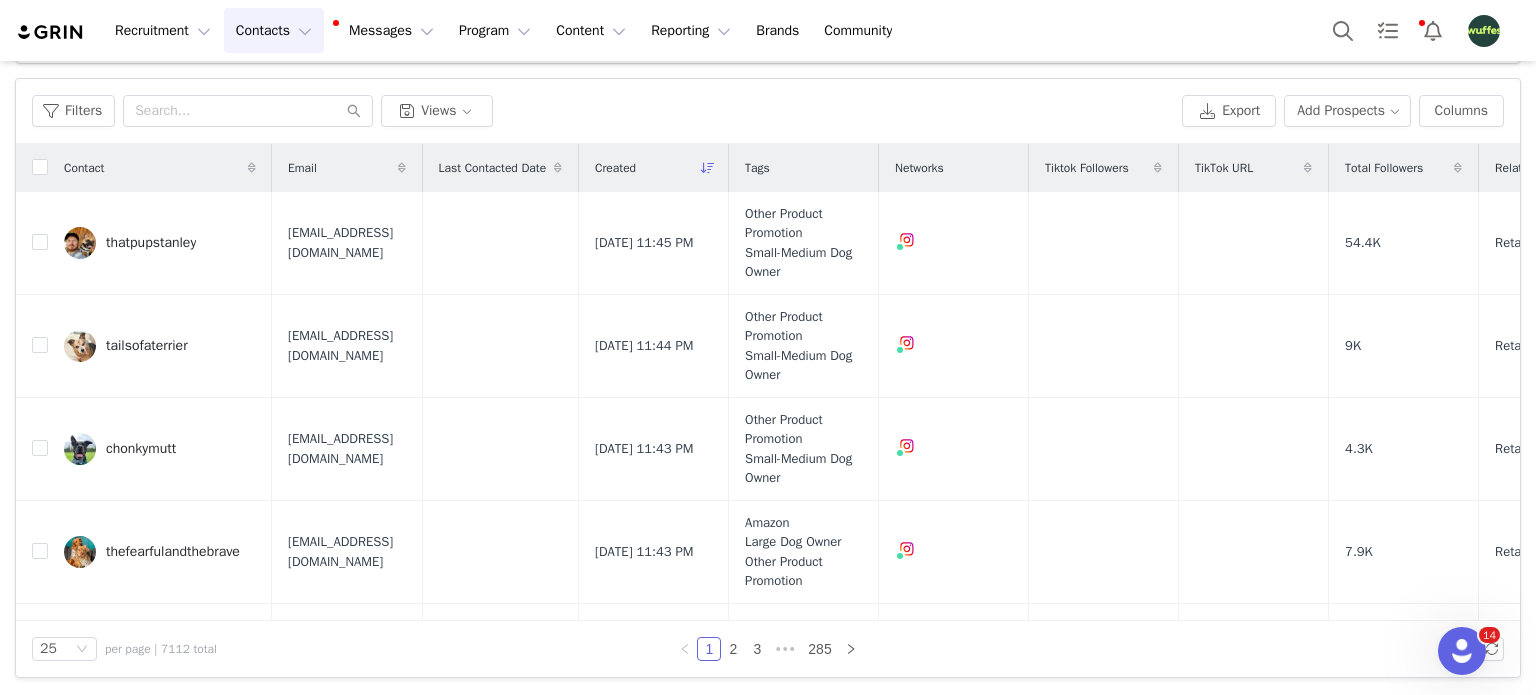 click on "Filters Views     Export  Add Prospects      Columns" at bounding box center (768, 111) 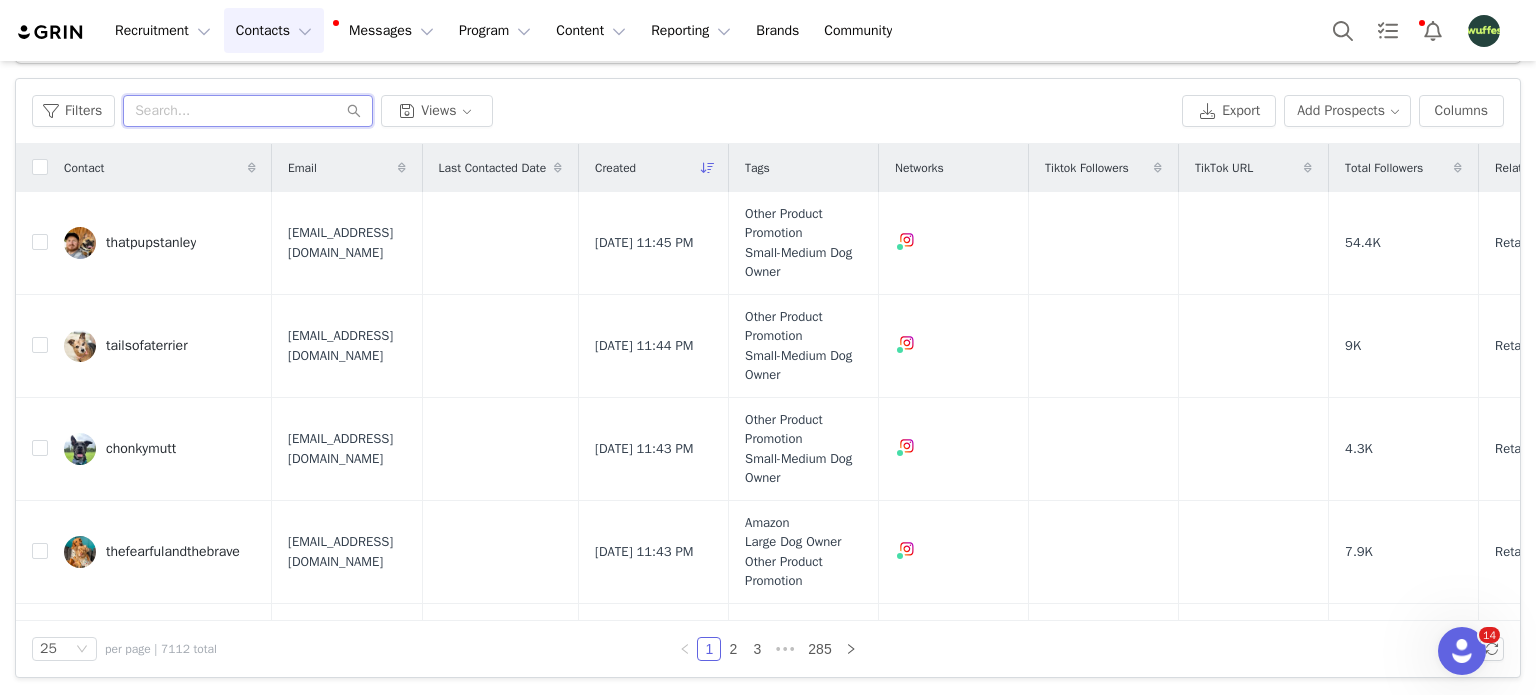 click at bounding box center [248, 111] 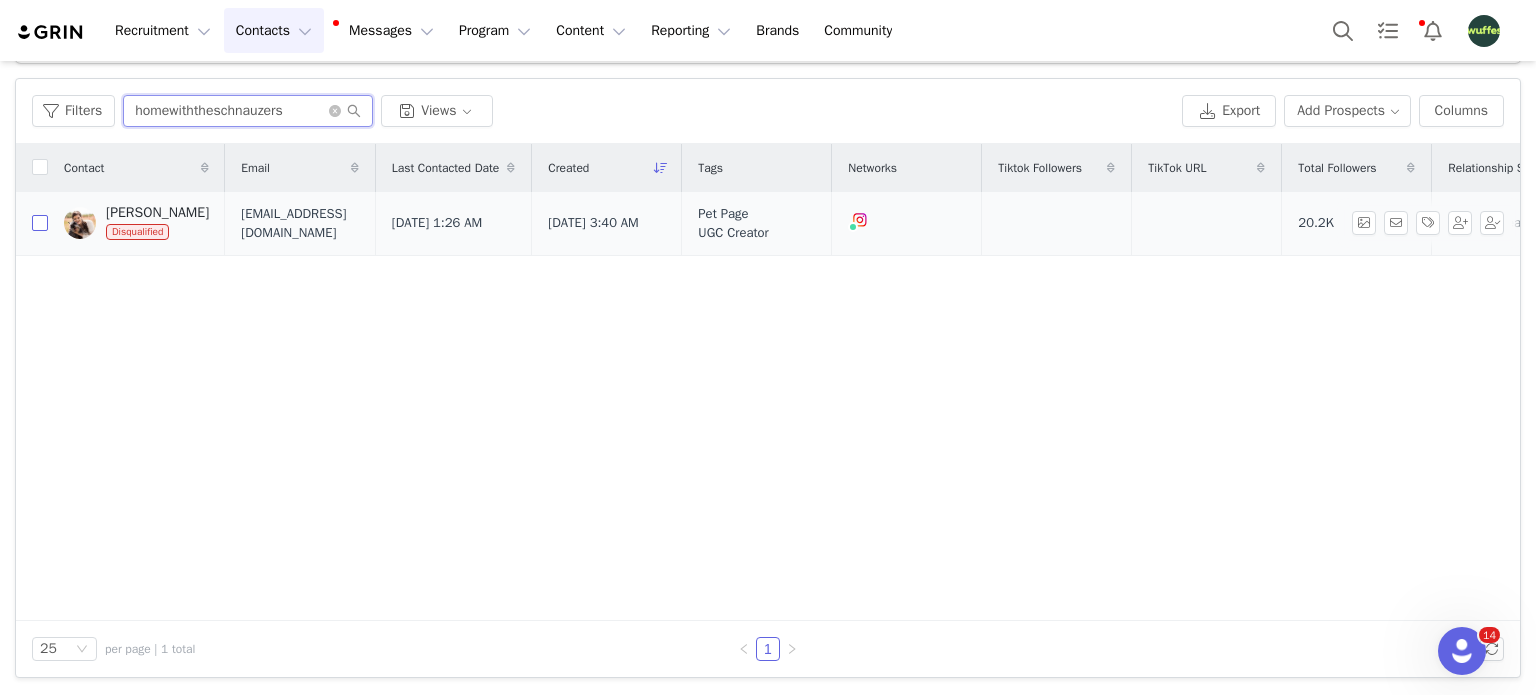 type on "homewiththeschnauzers" 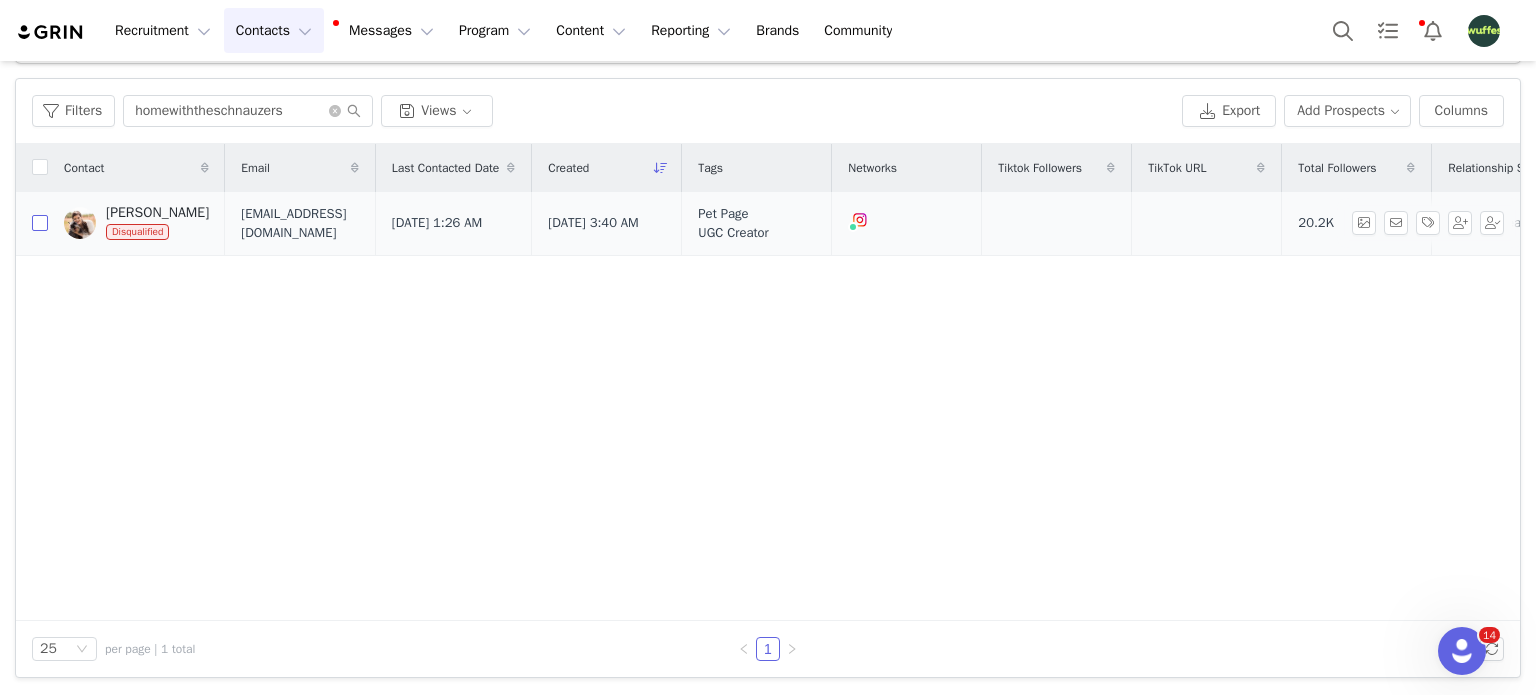 click at bounding box center [40, 223] 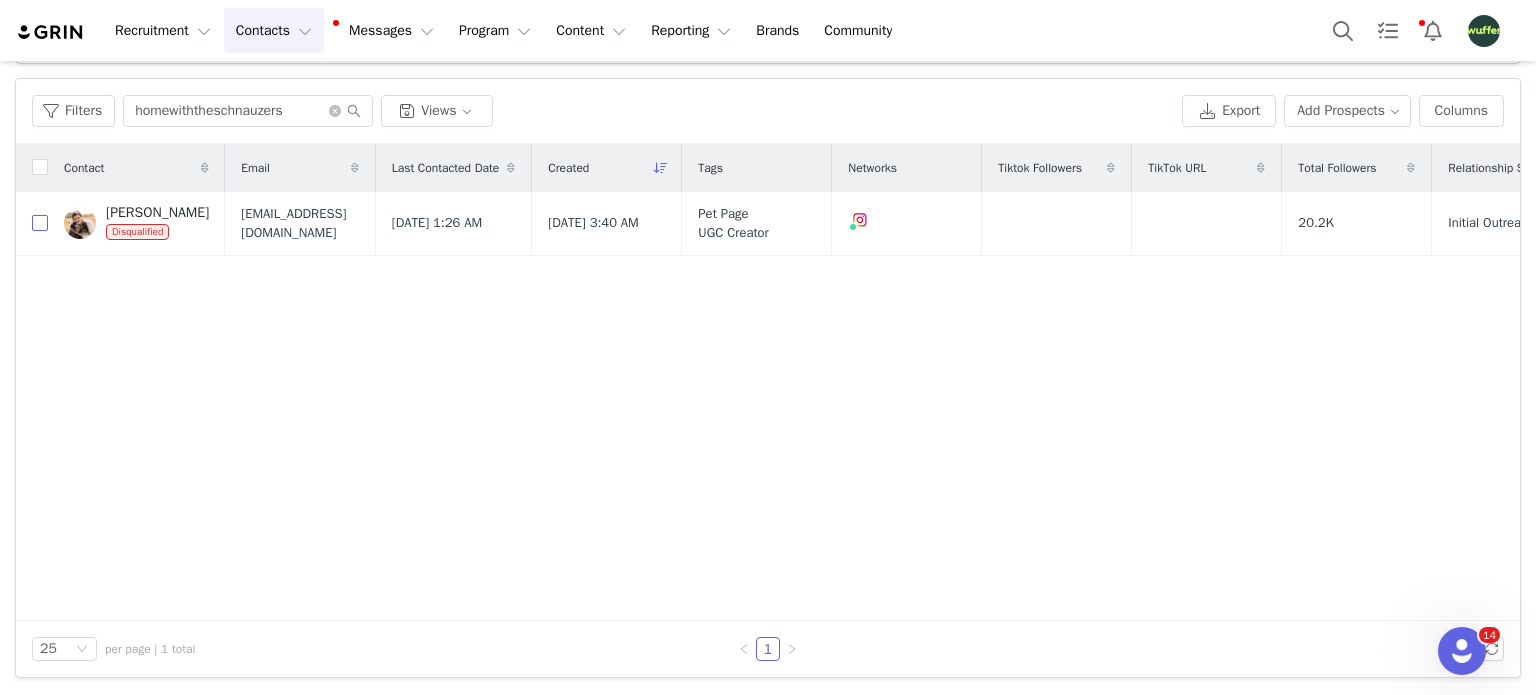 checkbox on "true" 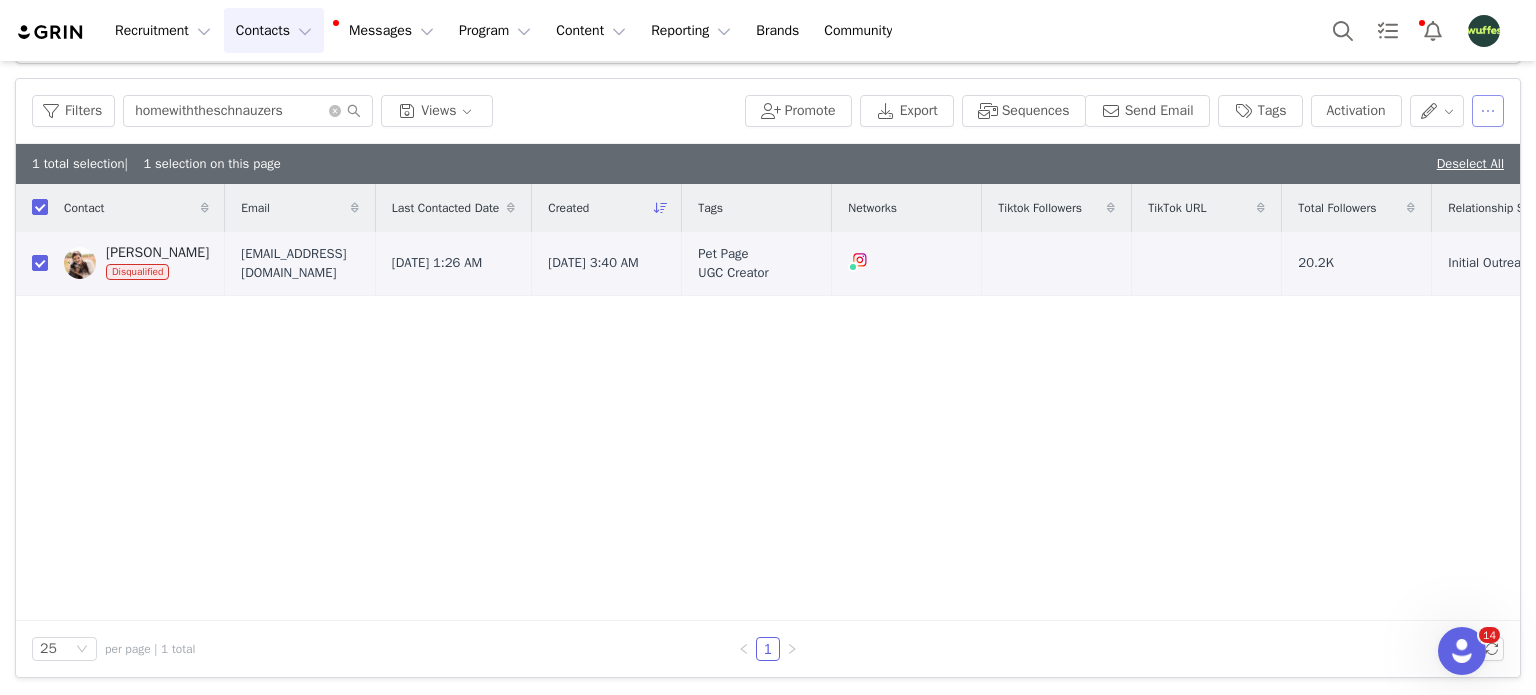 click at bounding box center [1488, 111] 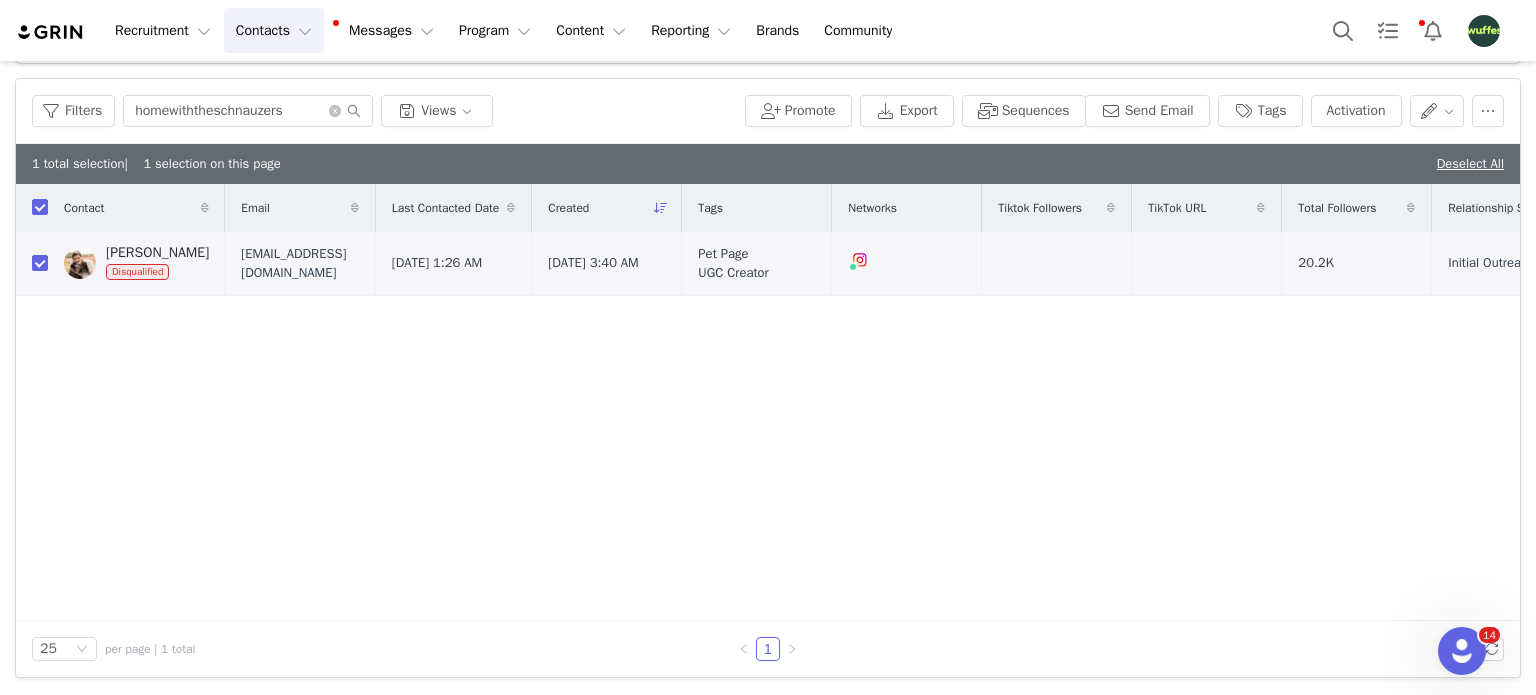 click on "Contact   Email   Last Contacted Date   Created   Tags   Networks   Tiktok Followers   TikTok URL   Total Followers   Relationship Stage   Instagram URL   YouTube URL   Email Opens   Email Replies   YouTube Subscribers   [PERSON_NAME]    Disqualified  [EMAIL_ADDRESS][DOMAIN_NAME] [DATE] 1:26 AM [DATE] 3:40 AM Pet Page
UGC Creator    20.2K Initial Outreach Sent  [URL][DOMAIN_NAME]     9 0" at bounding box center [768, 402] 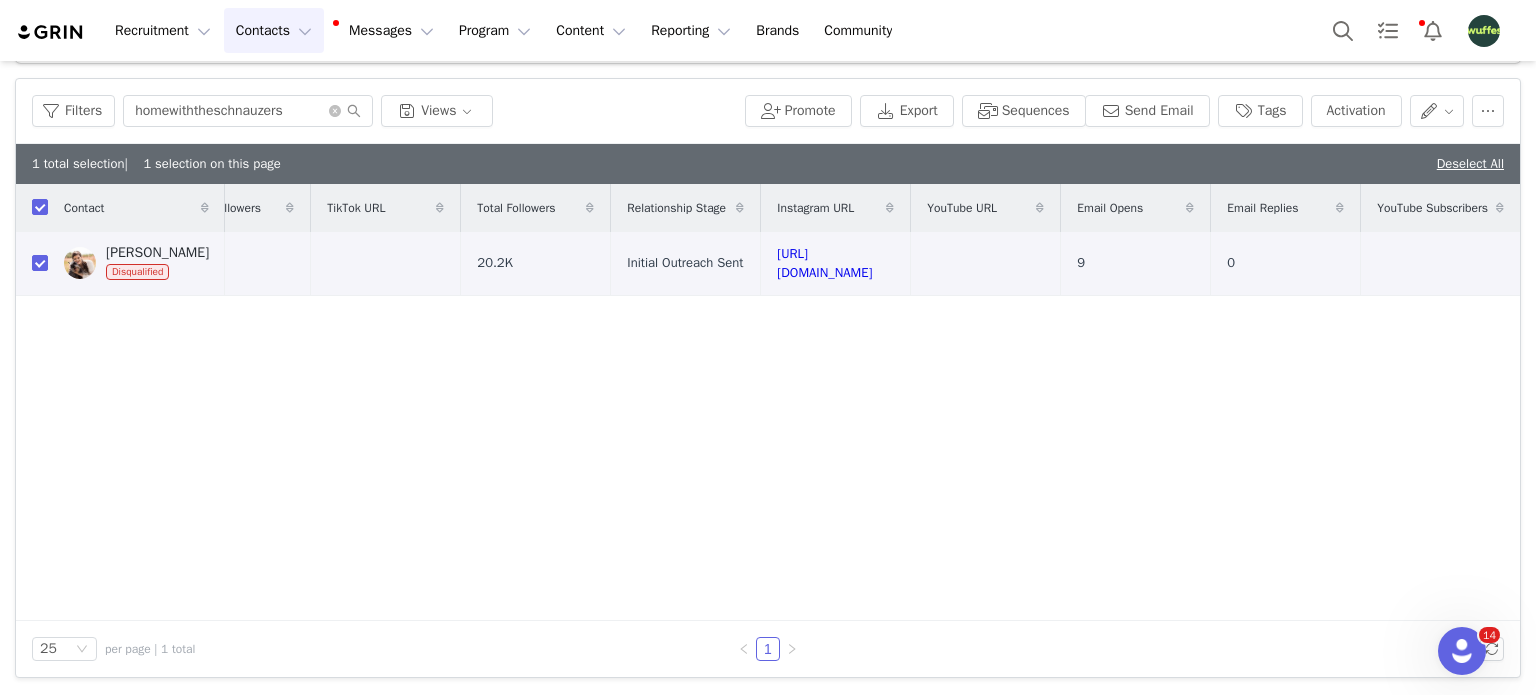 scroll, scrollTop: 0, scrollLeft: 0, axis: both 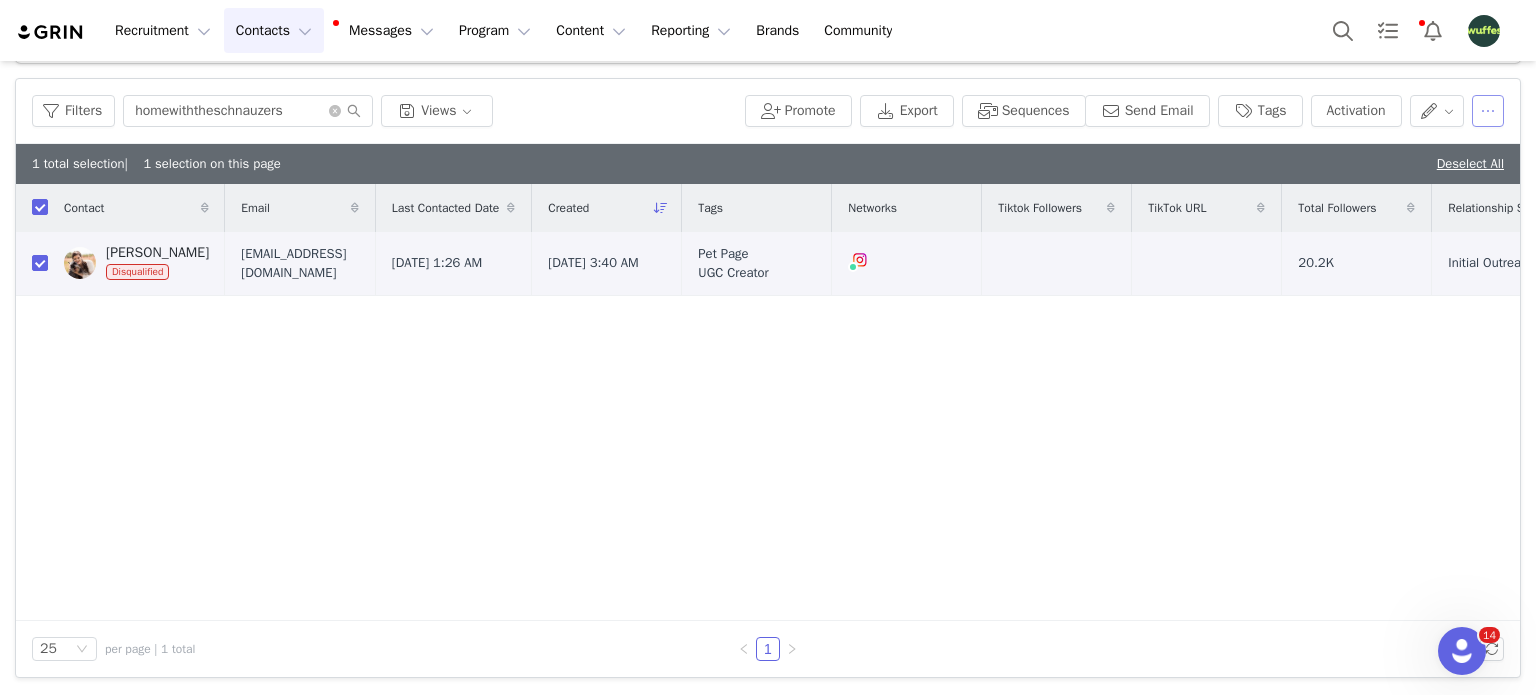 click at bounding box center (1488, 111) 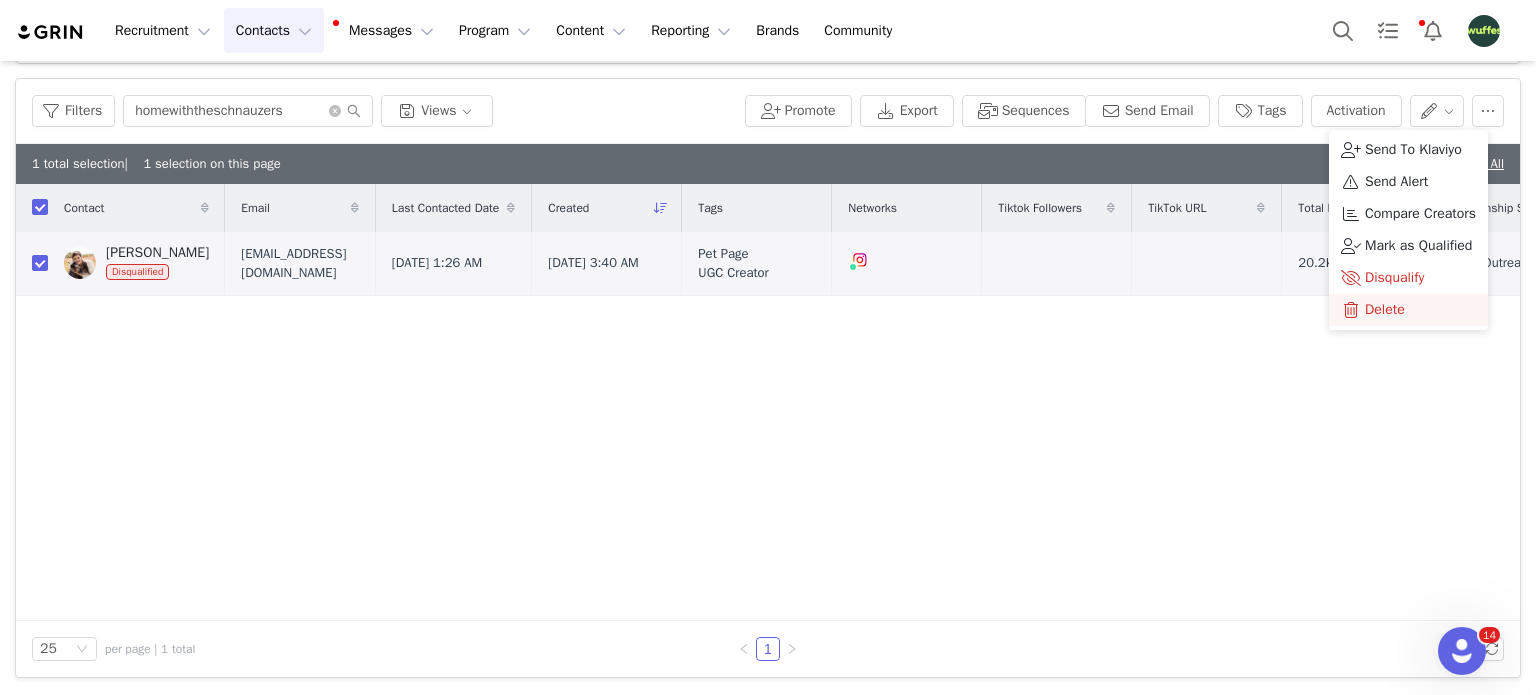 click on "Delete" at bounding box center [1385, 310] 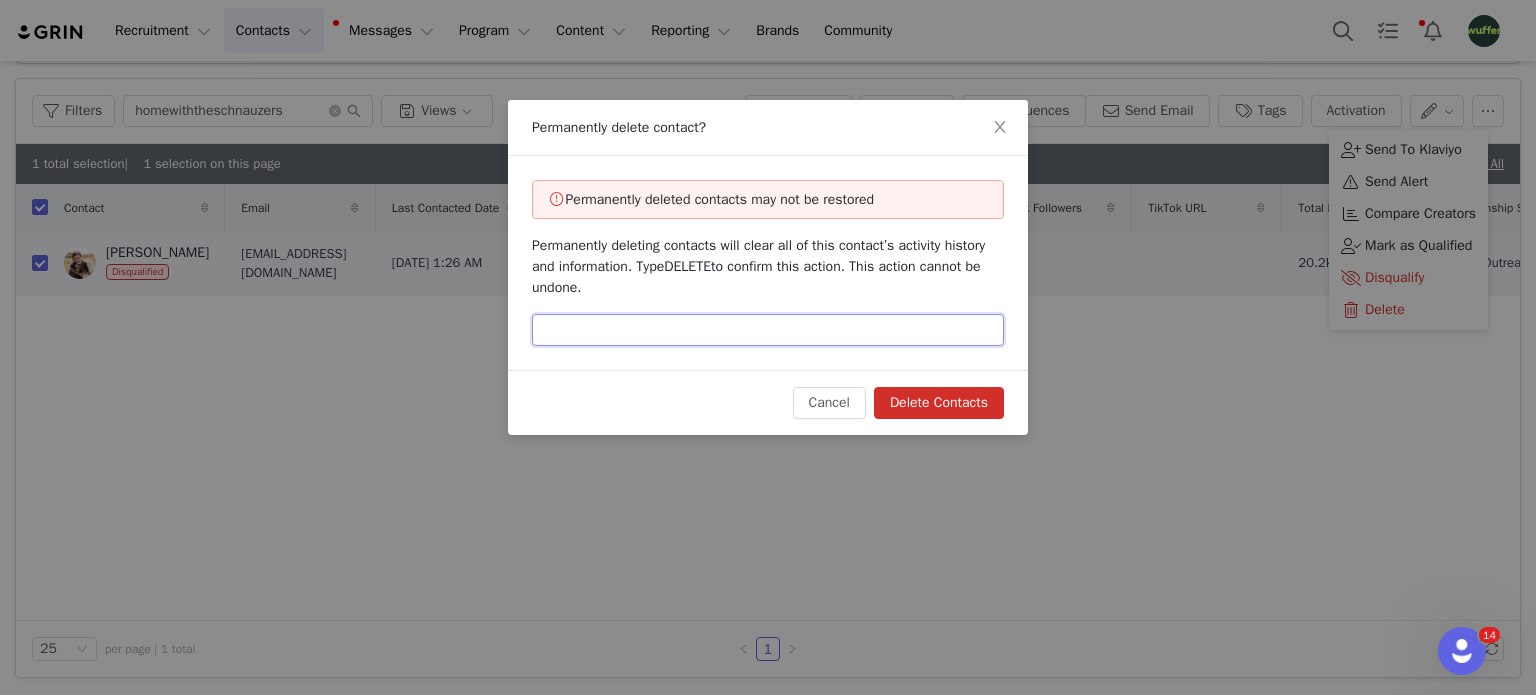 click at bounding box center [768, 330] 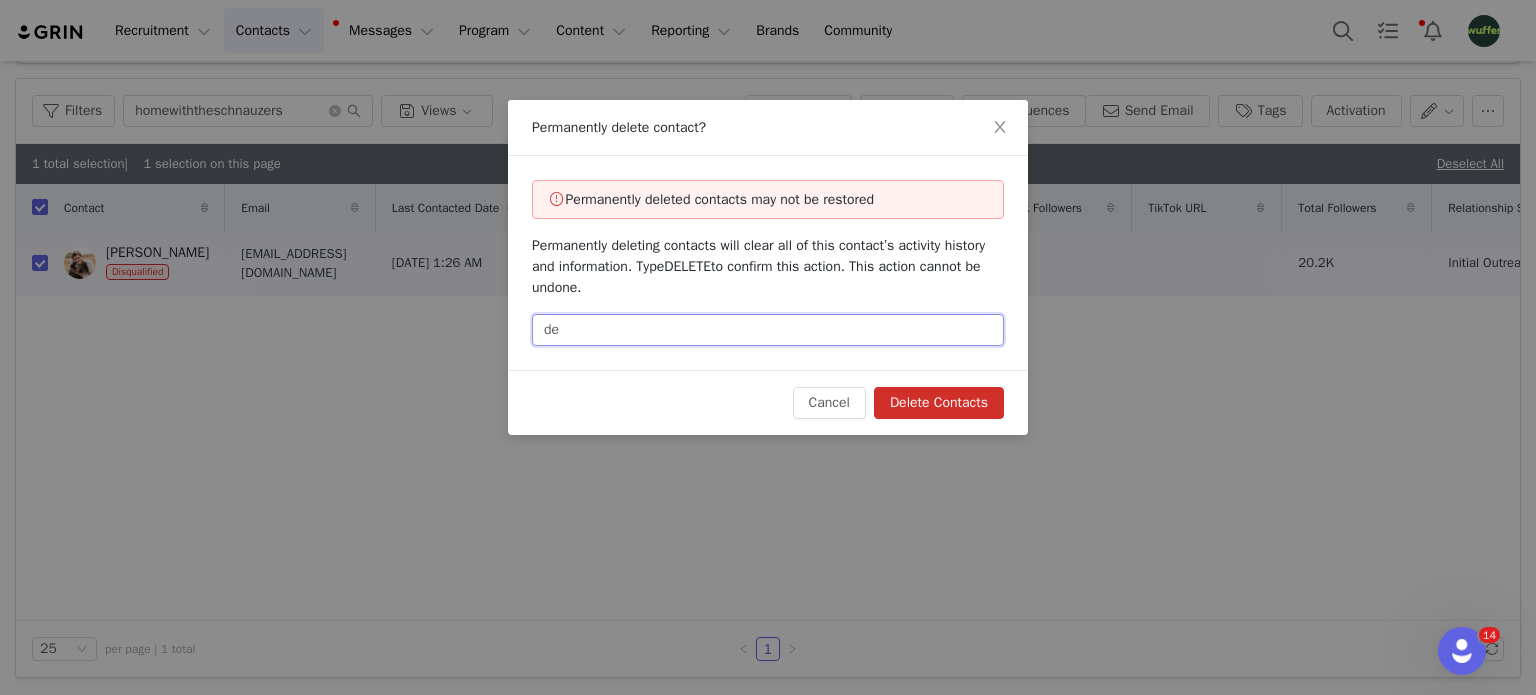 type on "d" 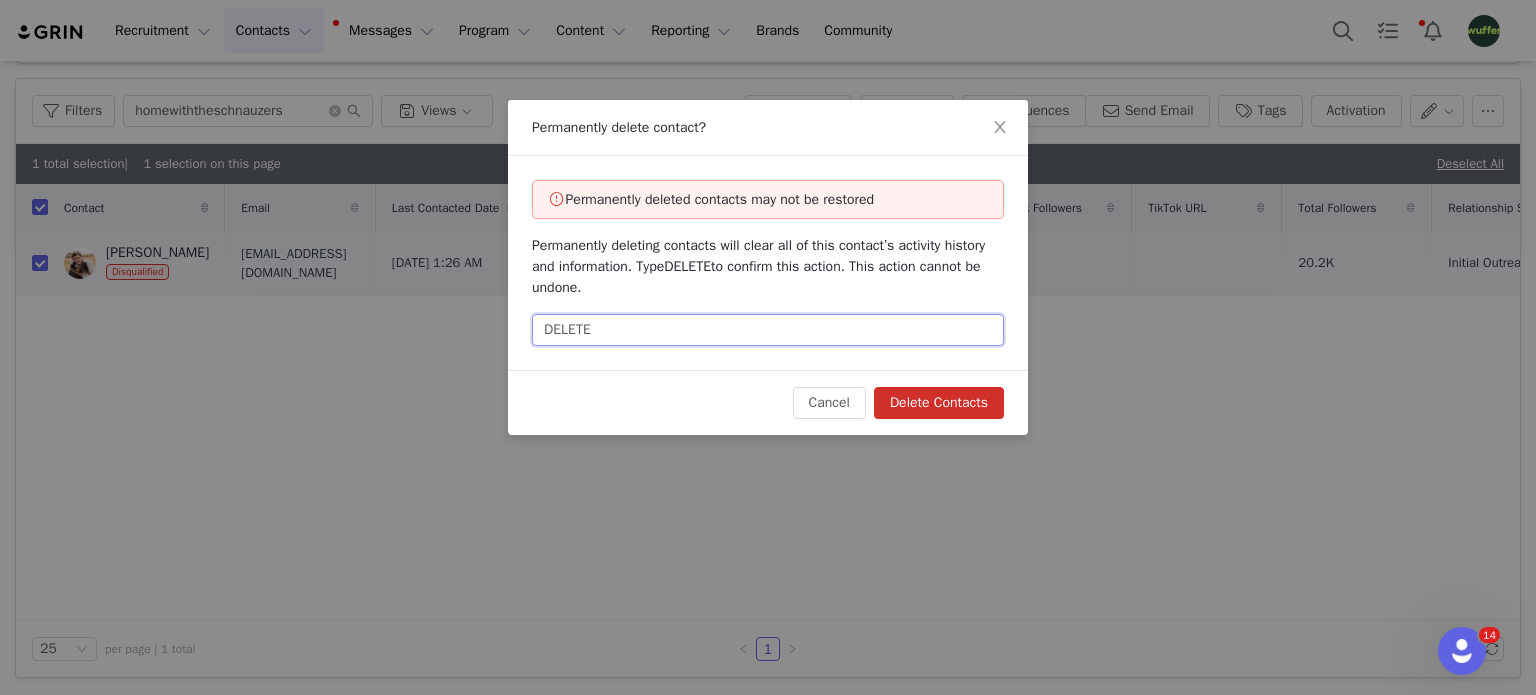 type on "DELETE" 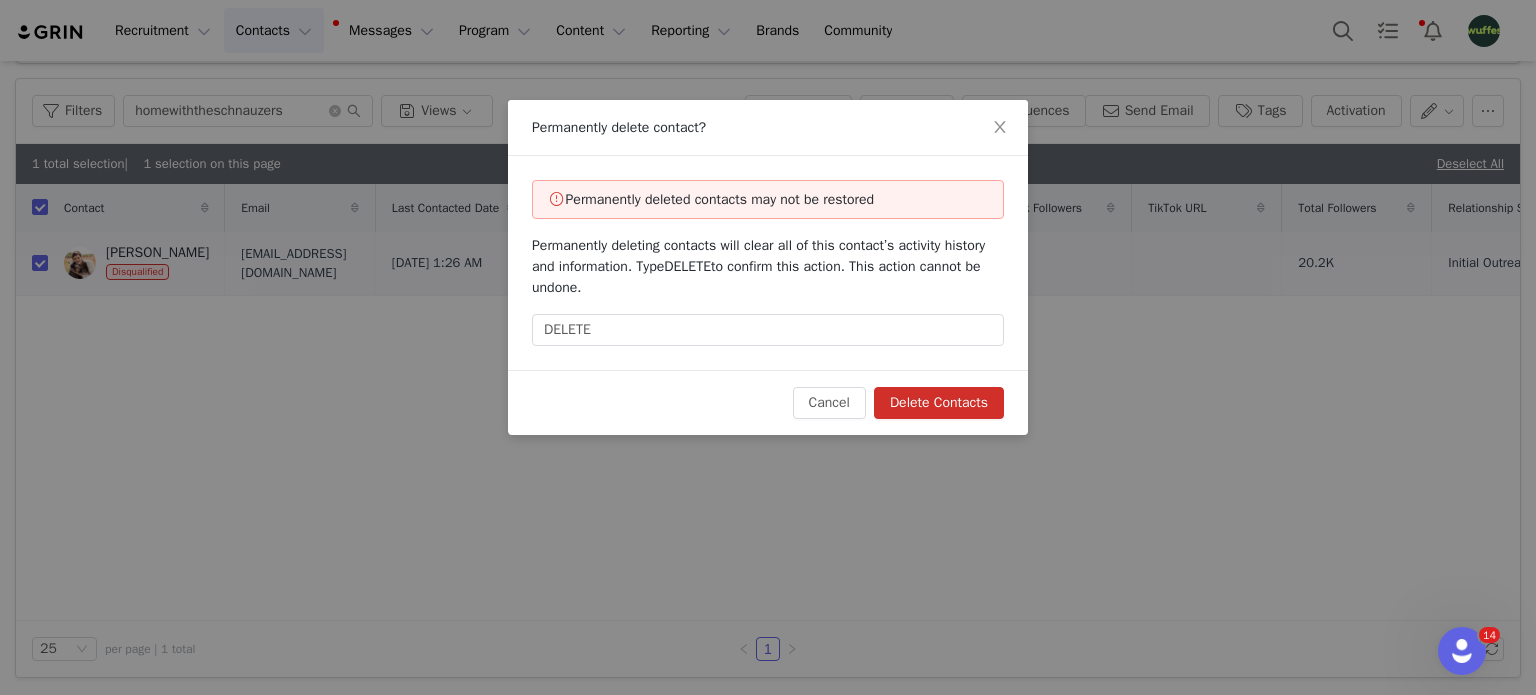 click on "Delete Contacts" at bounding box center [939, 403] 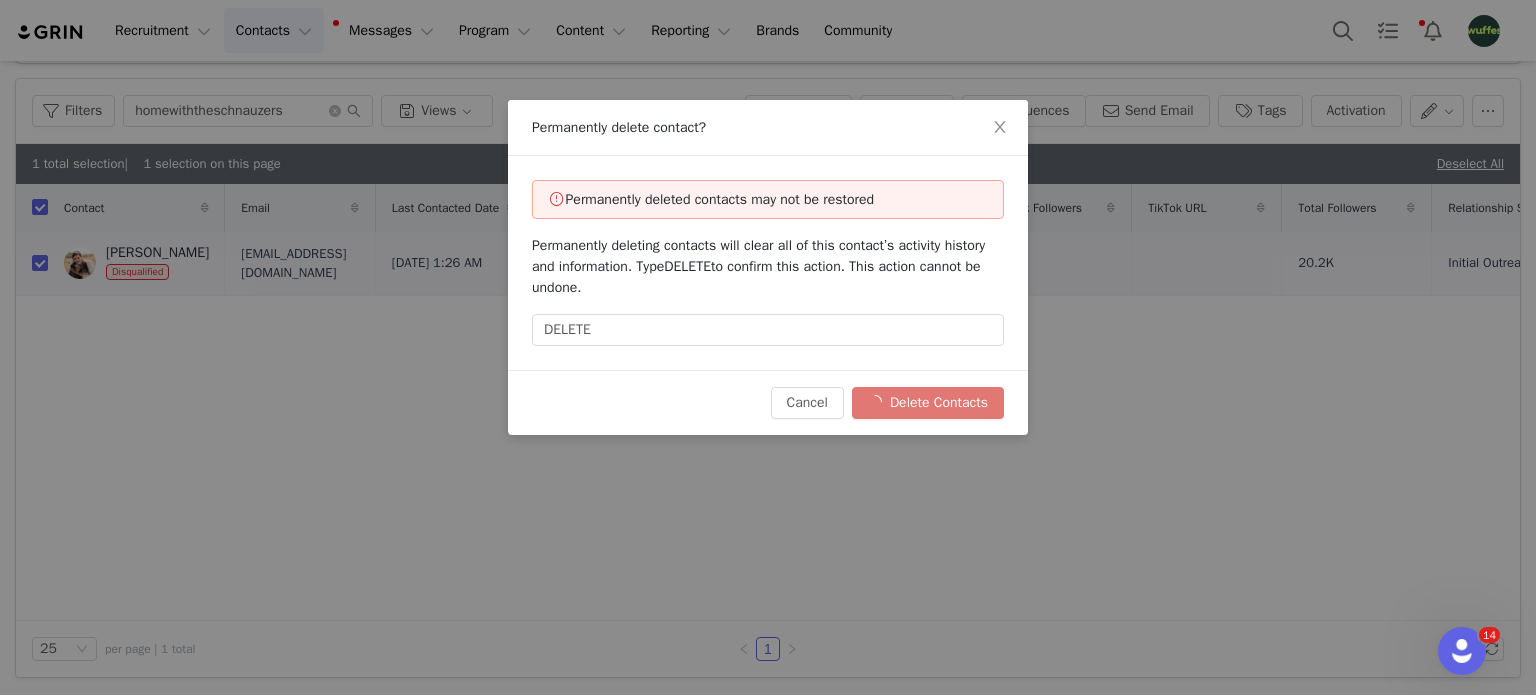 checkbox on "false" 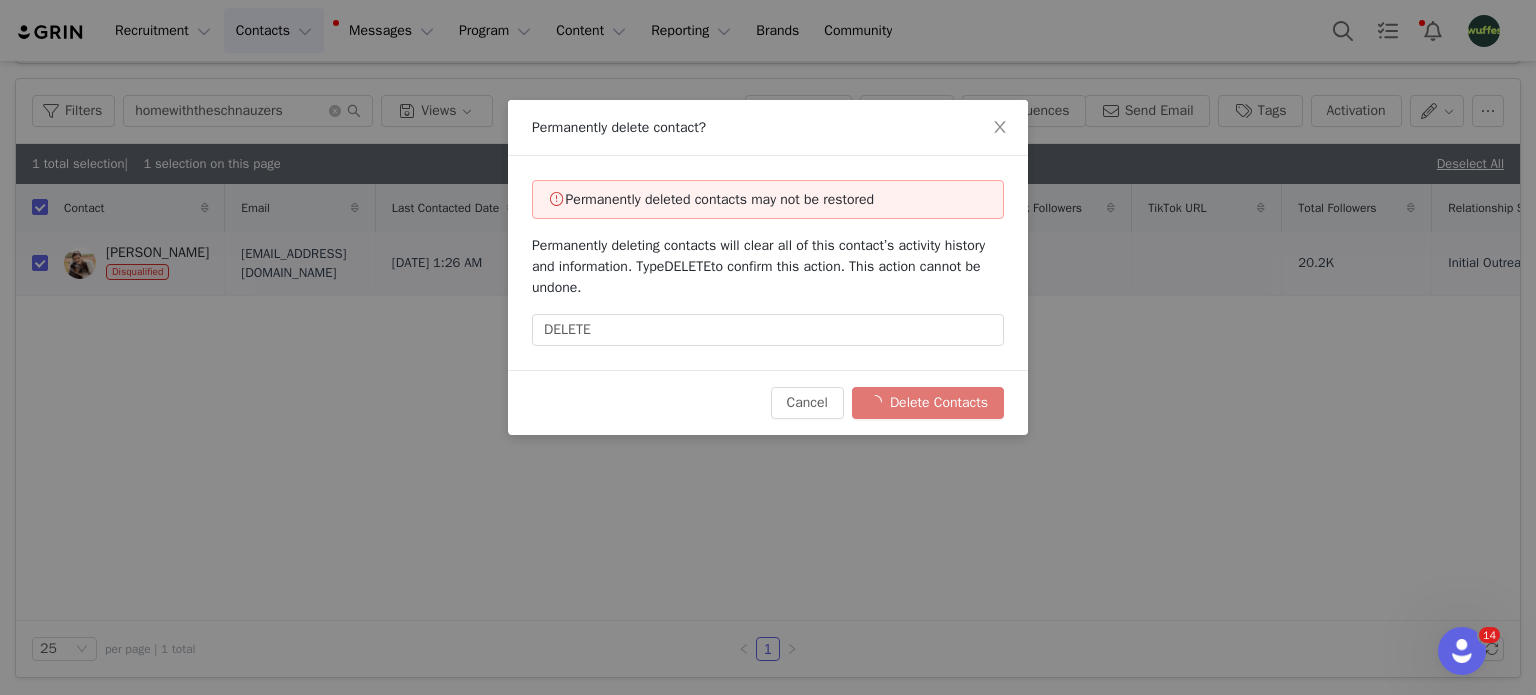 checkbox on "false" 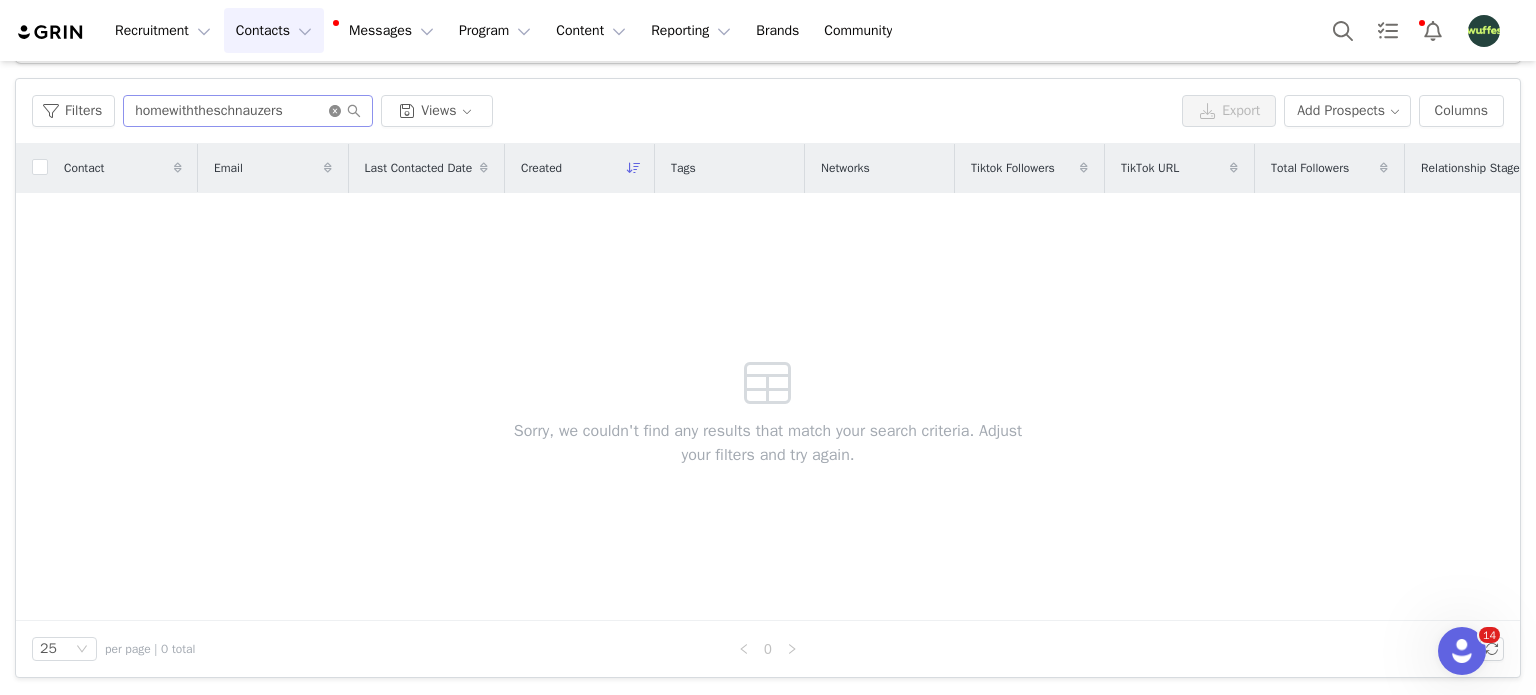 click 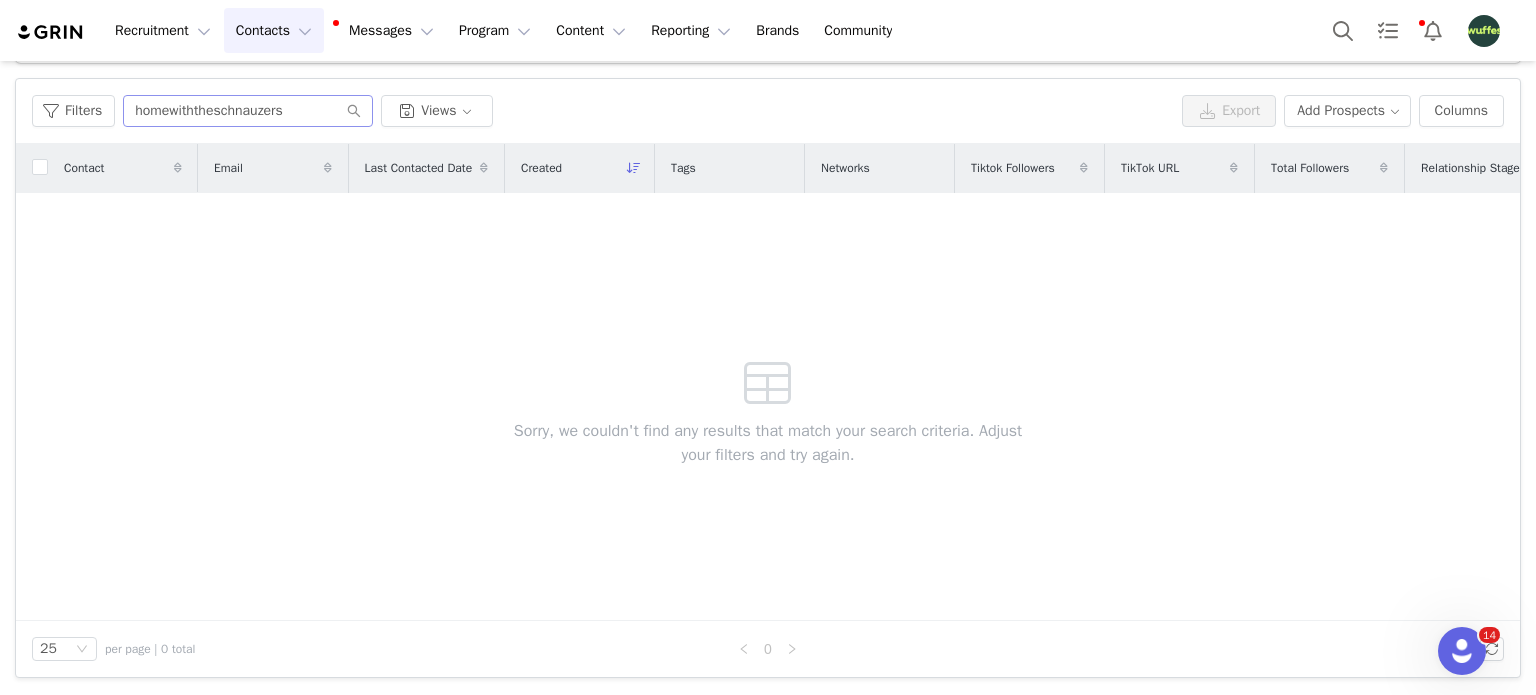 type 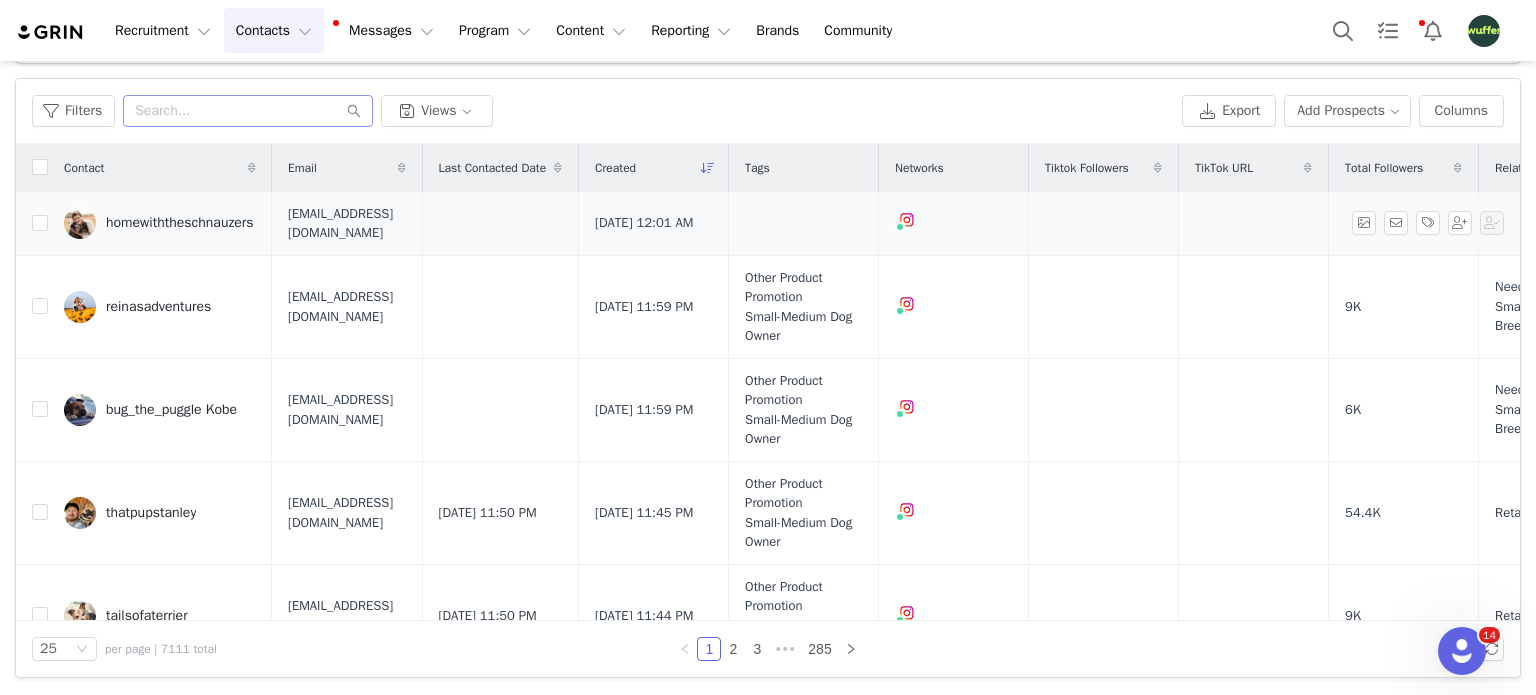 click at bounding box center (80, 223) 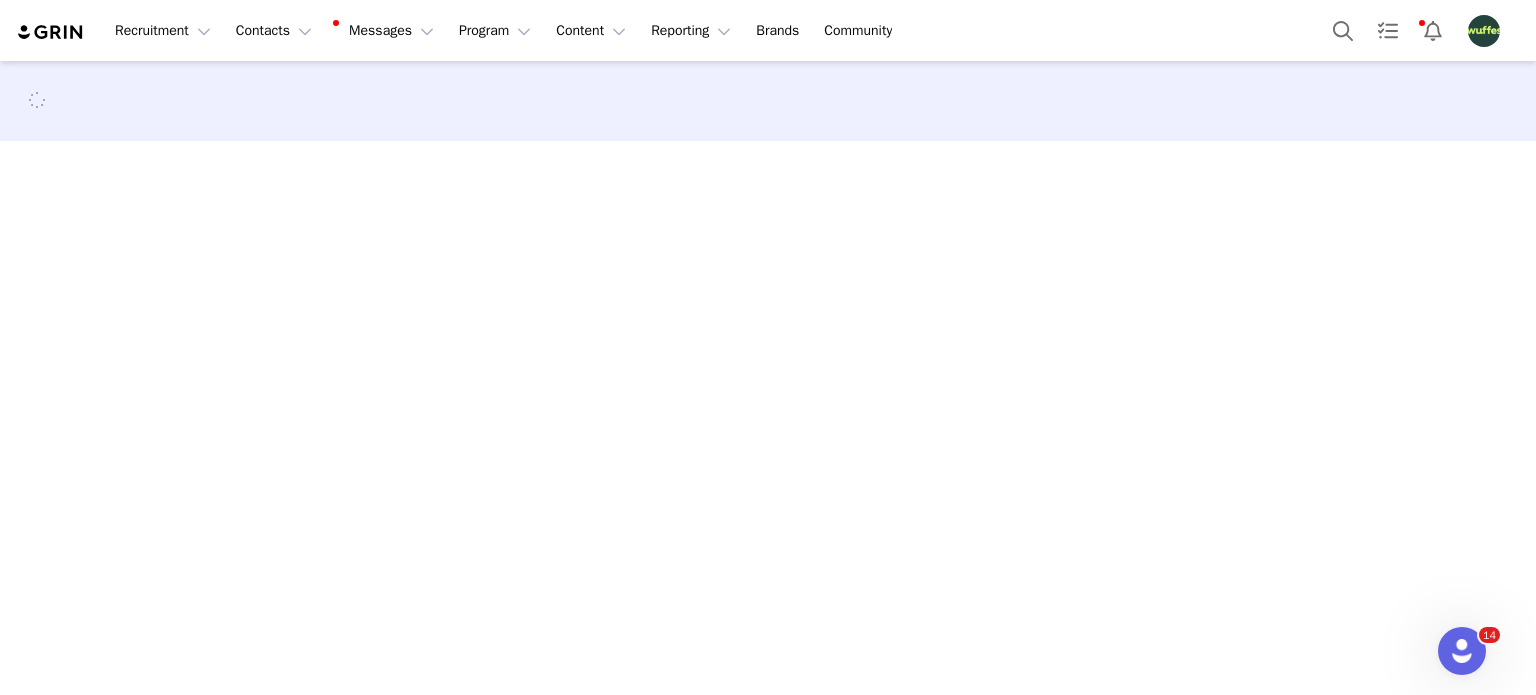 scroll, scrollTop: 0, scrollLeft: 0, axis: both 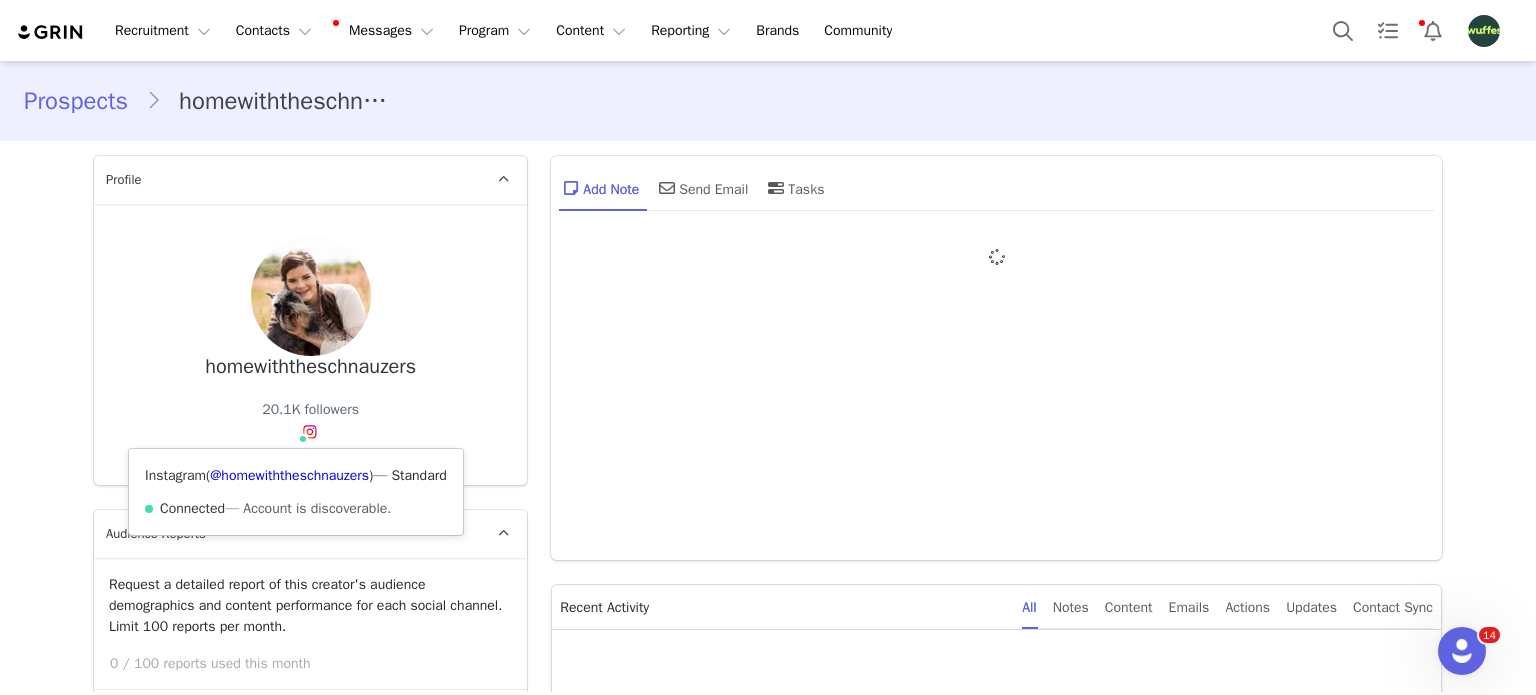 type on "+1 ([GEOGRAPHIC_DATA])" 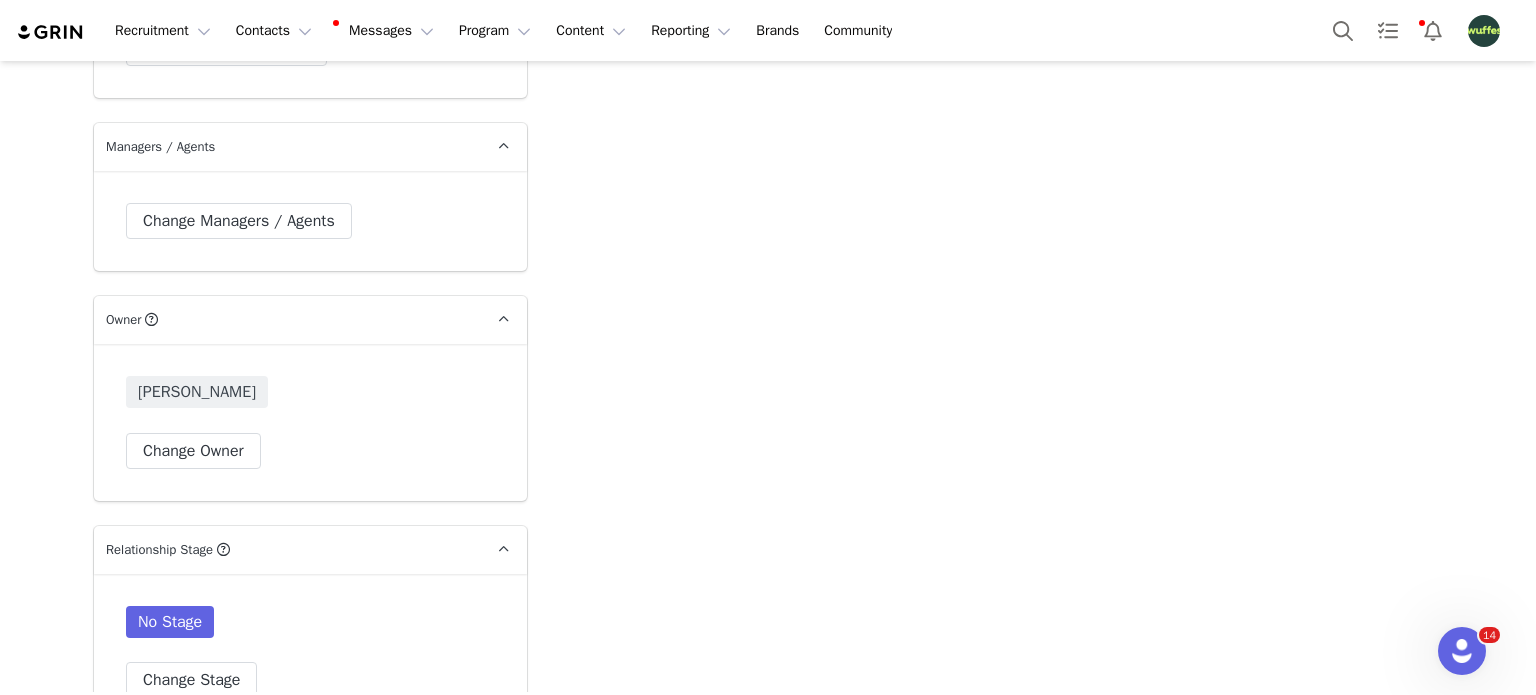 scroll, scrollTop: 0, scrollLeft: 0, axis: both 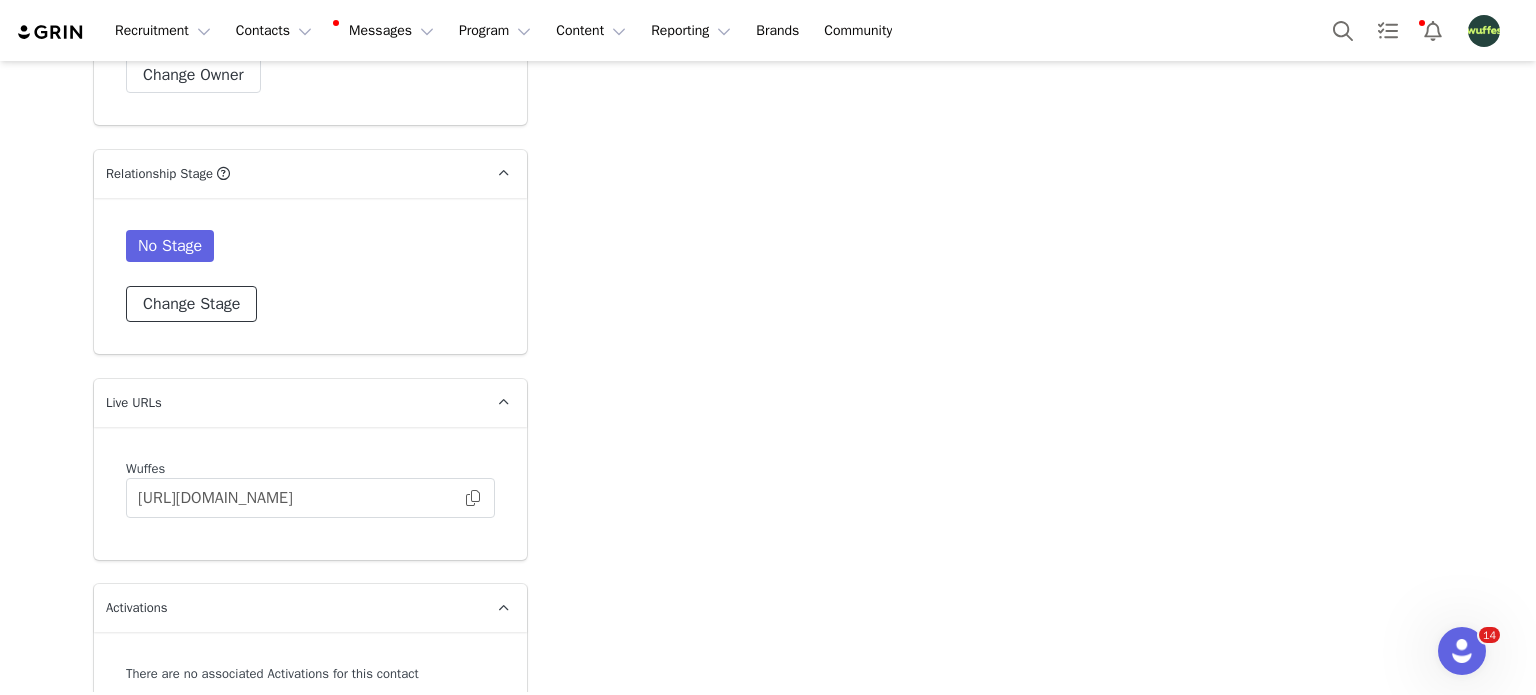 click on "Change Stage" at bounding box center [191, 304] 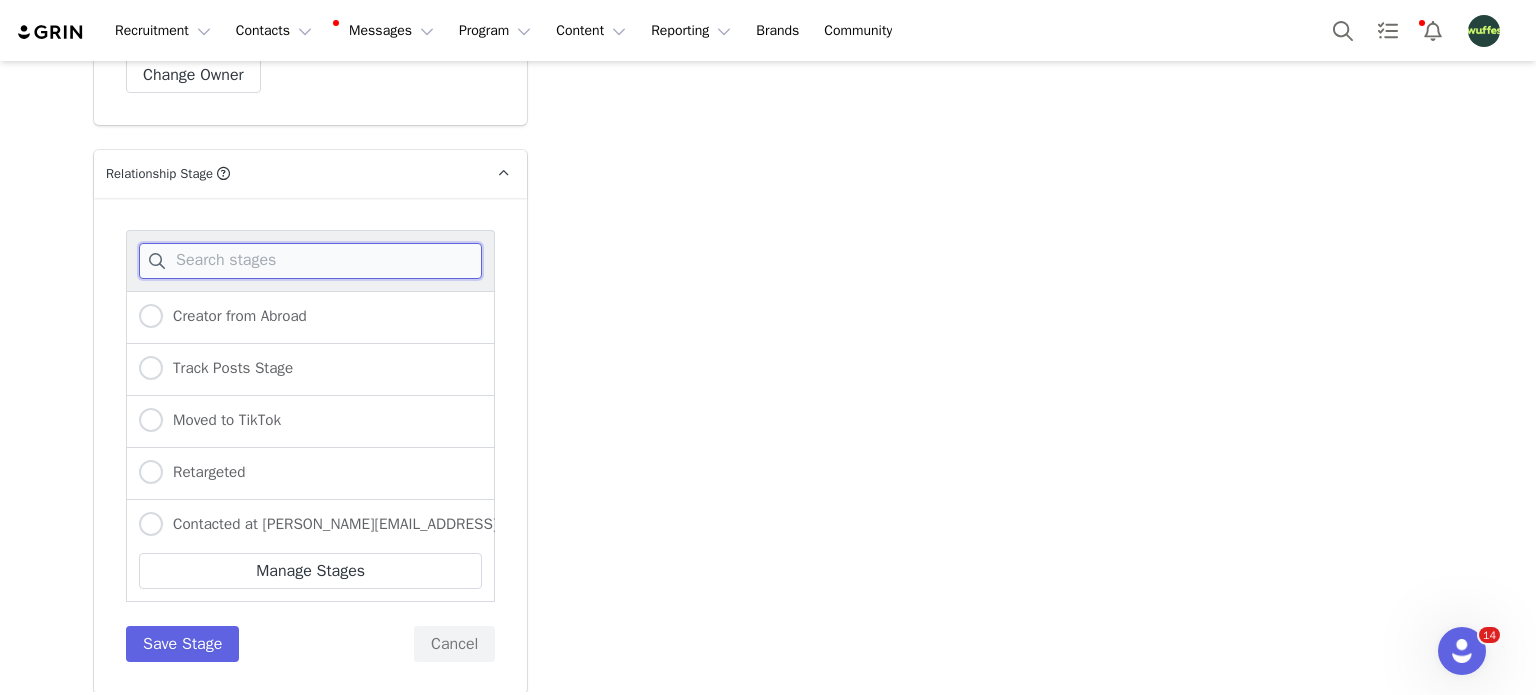 click at bounding box center [310, 261] 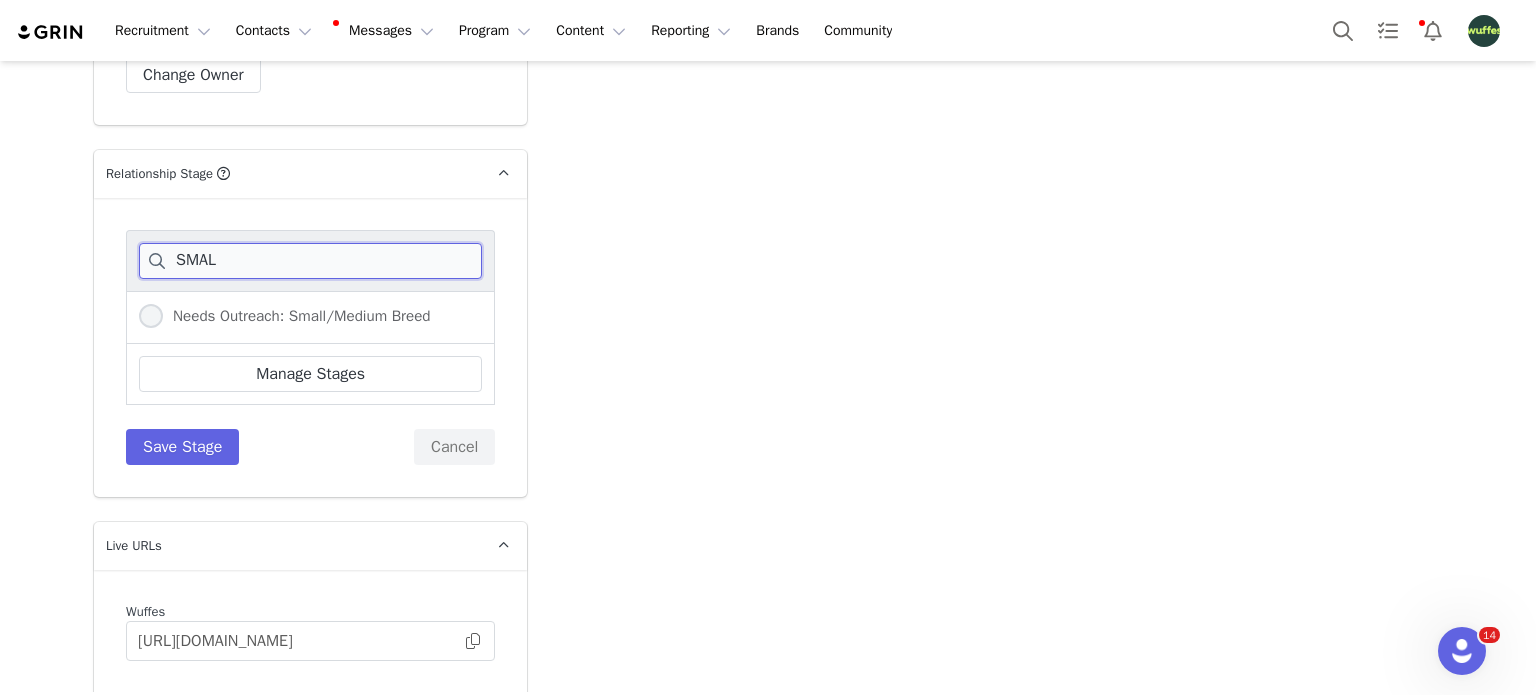 type on "SMAL" 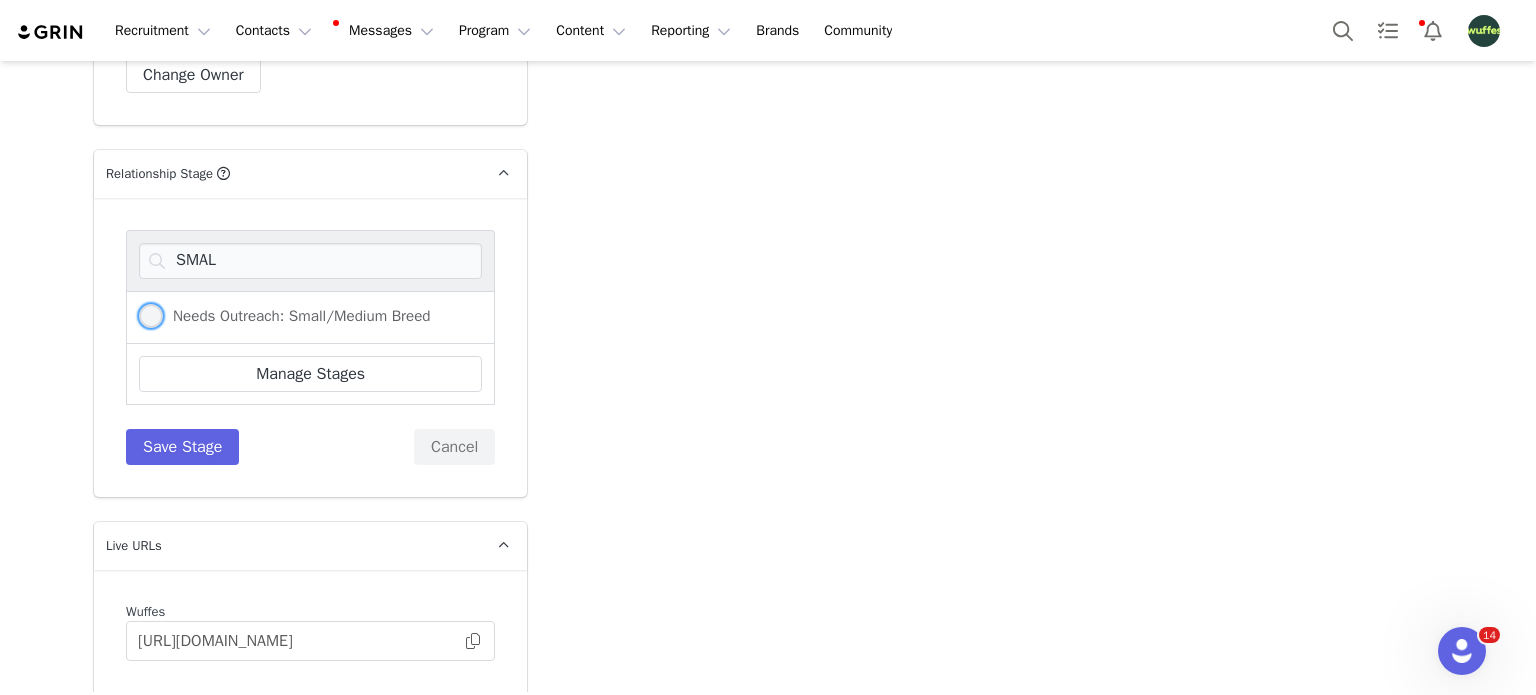 click on "Needs Outreach: Small/Medium Breed" at bounding box center (297, 316) 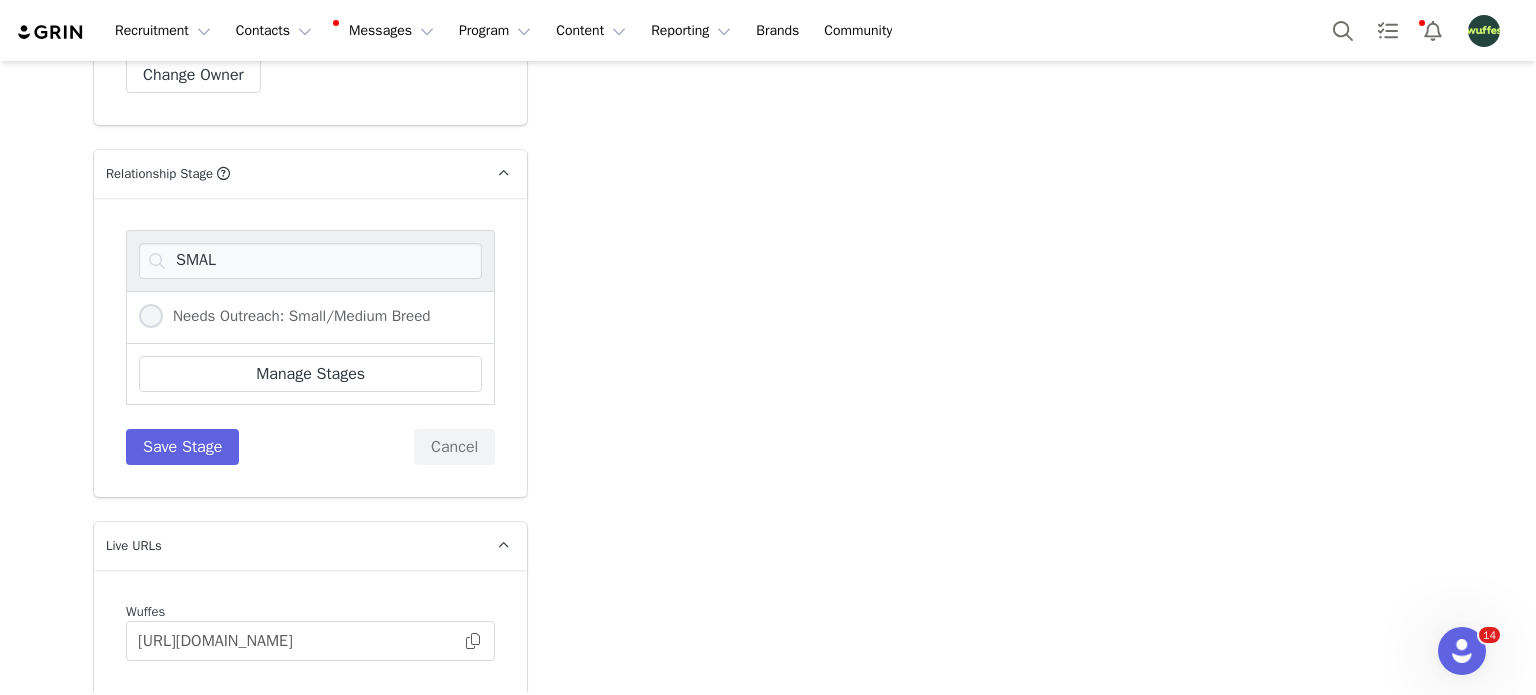click on "Needs Outreach: Small/Medium Breed" at bounding box center [151, 317] 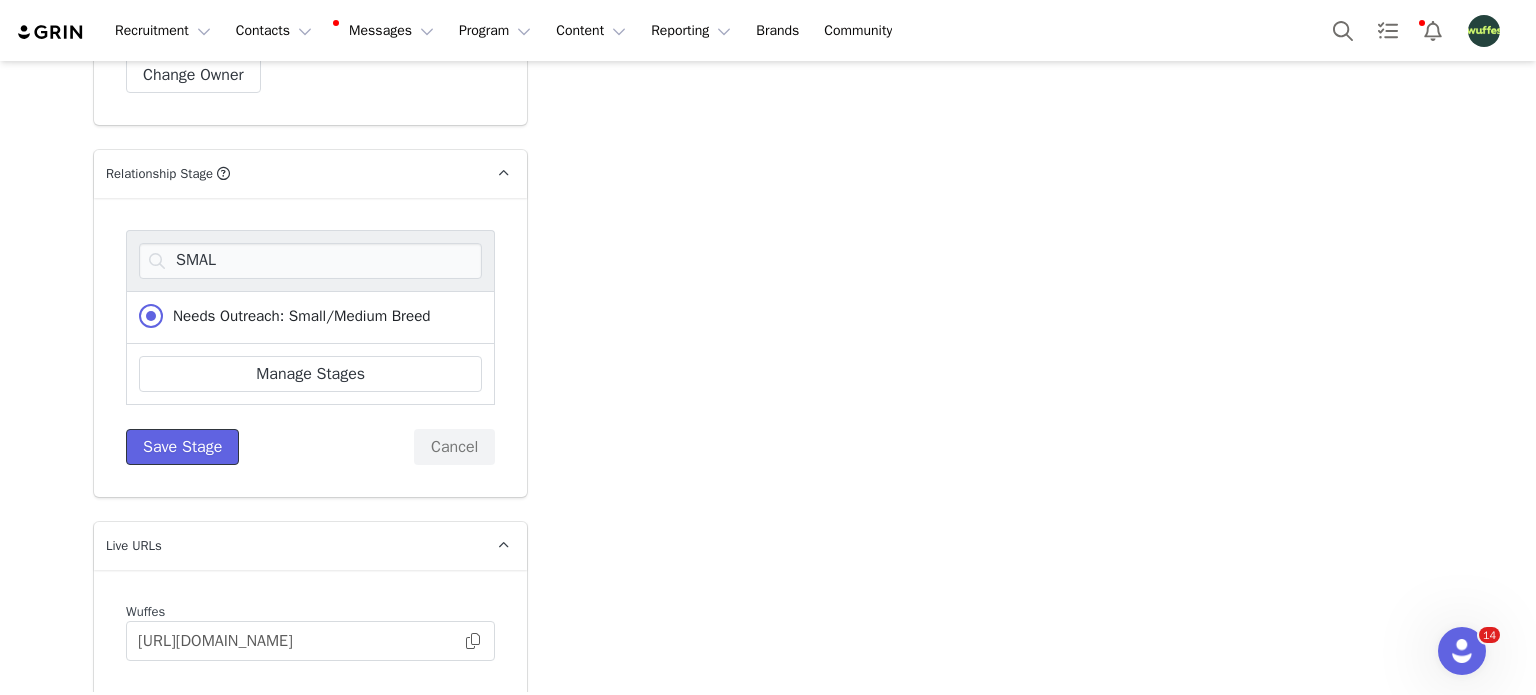 click on "Save Stage" at bounding box center [182, 447] 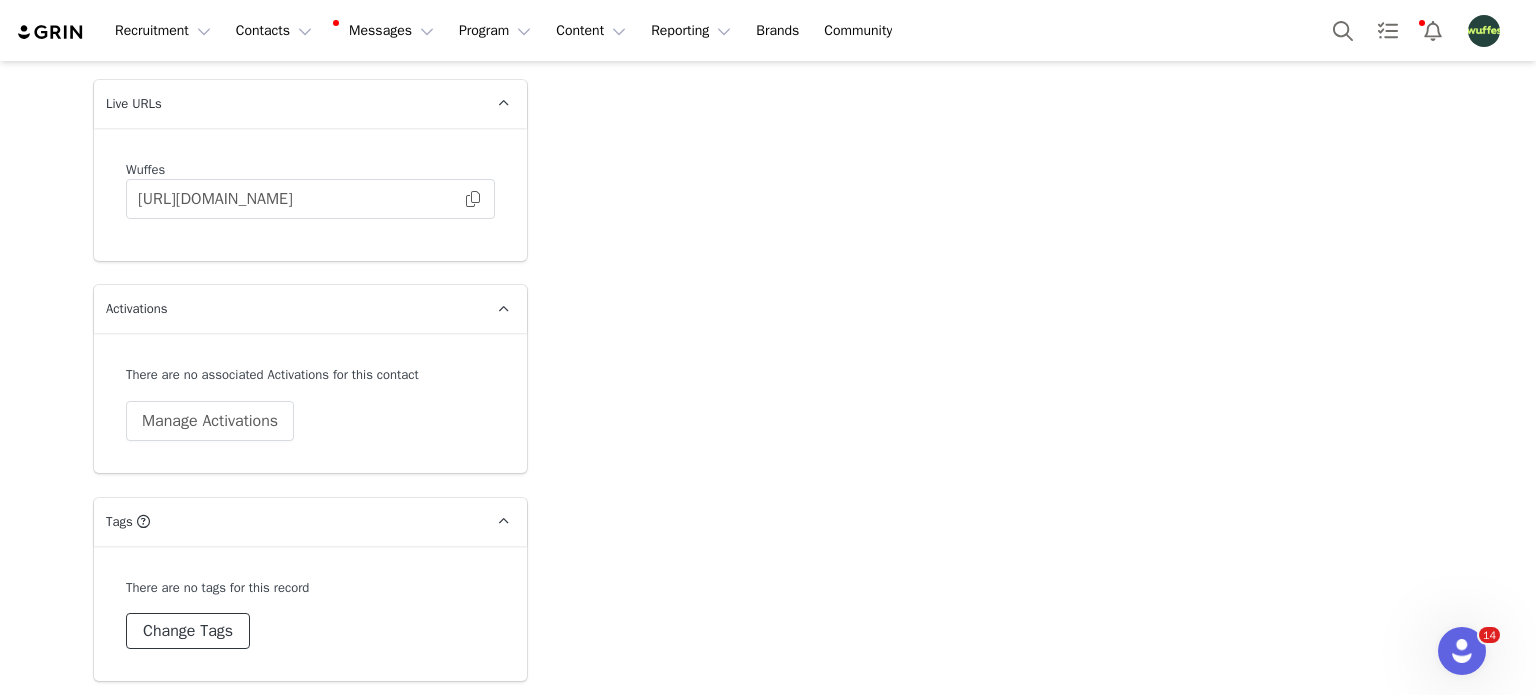 click on "Change Tags" at bounding box center (188, 631) 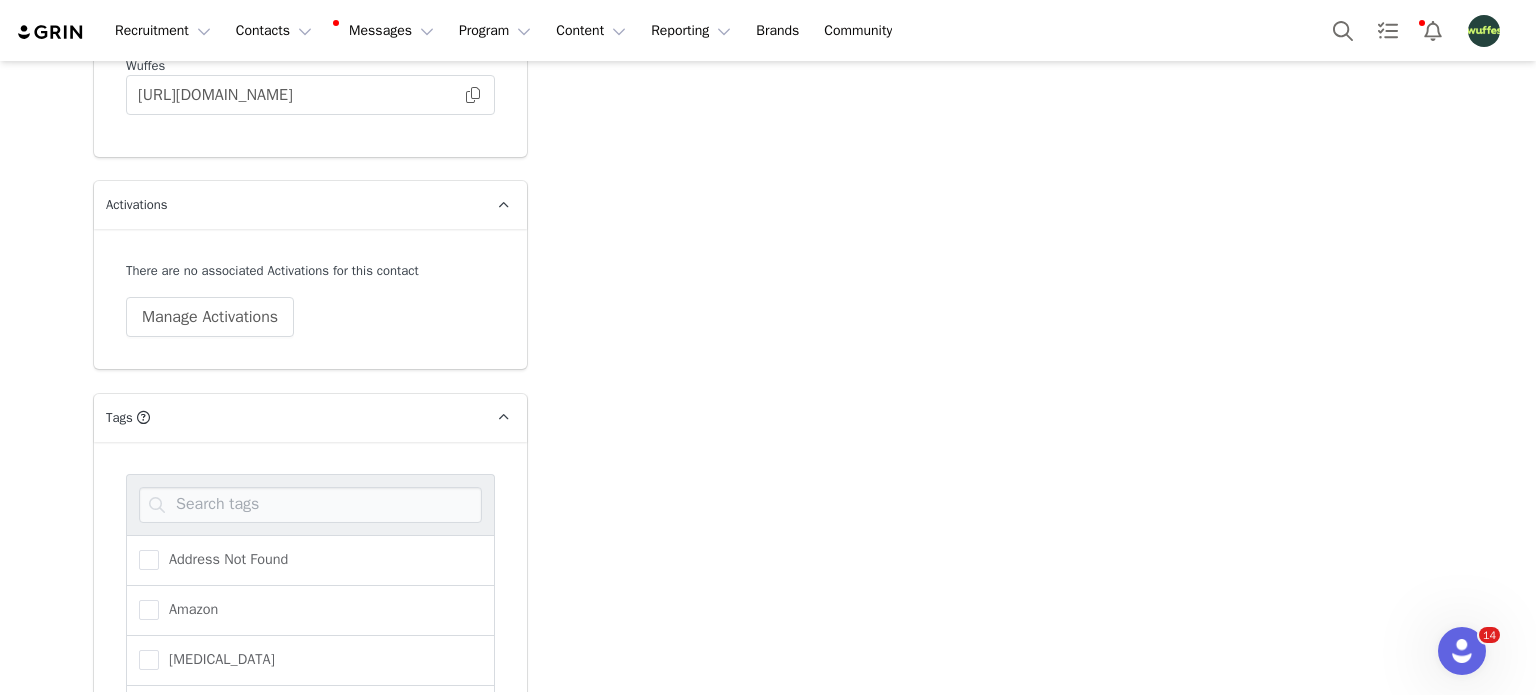 scroll, scrollTop: 4000, scrollLeft: 0, axis: vertical 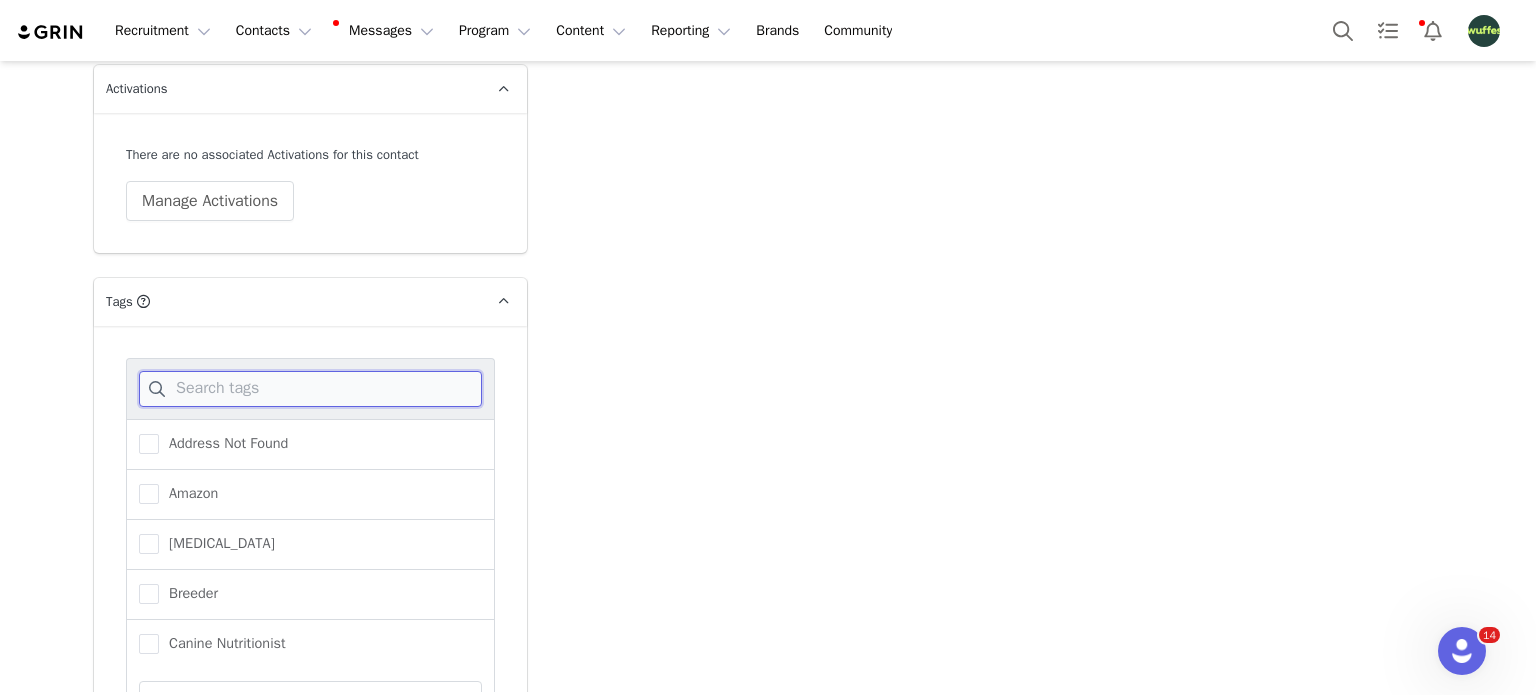 click at bounding box center [310, 389] 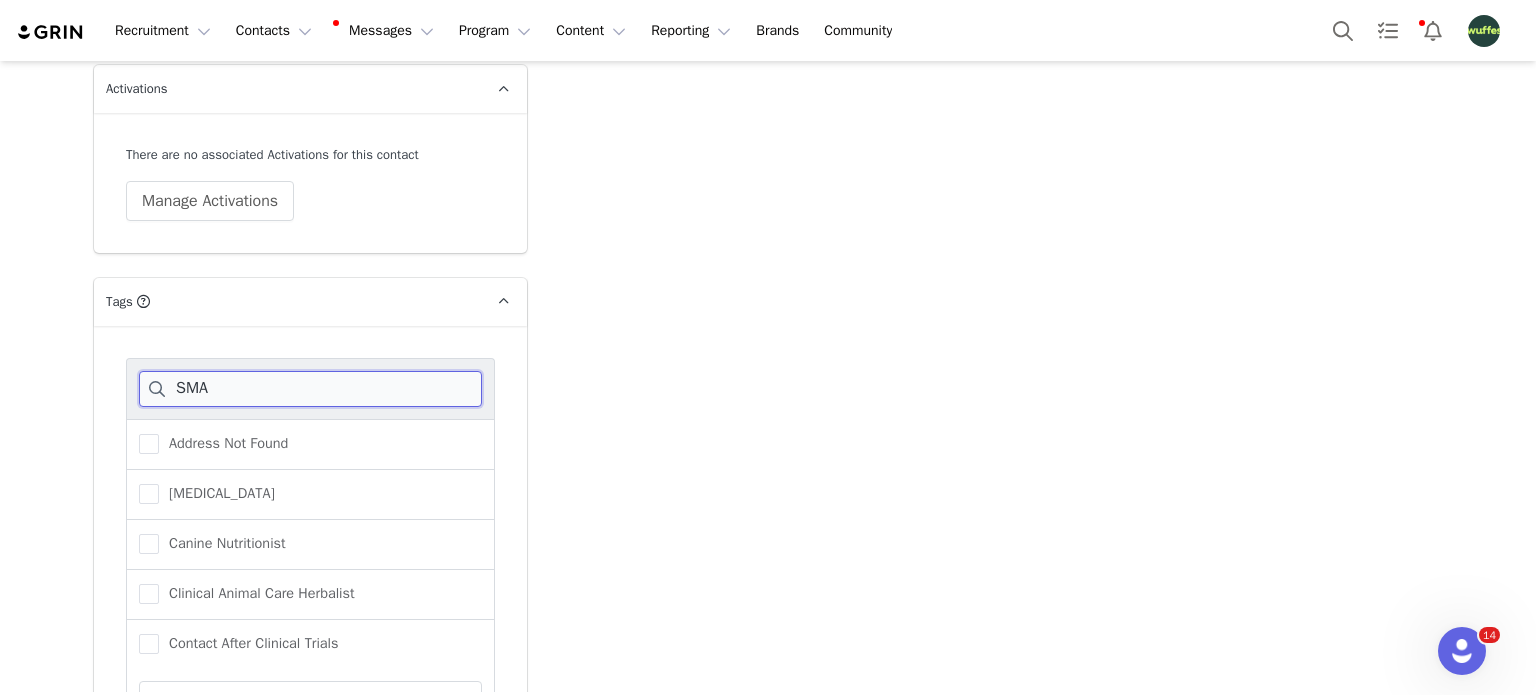 scroll, scrollTop: 3940, scrollLeft: 0, axis: vertical 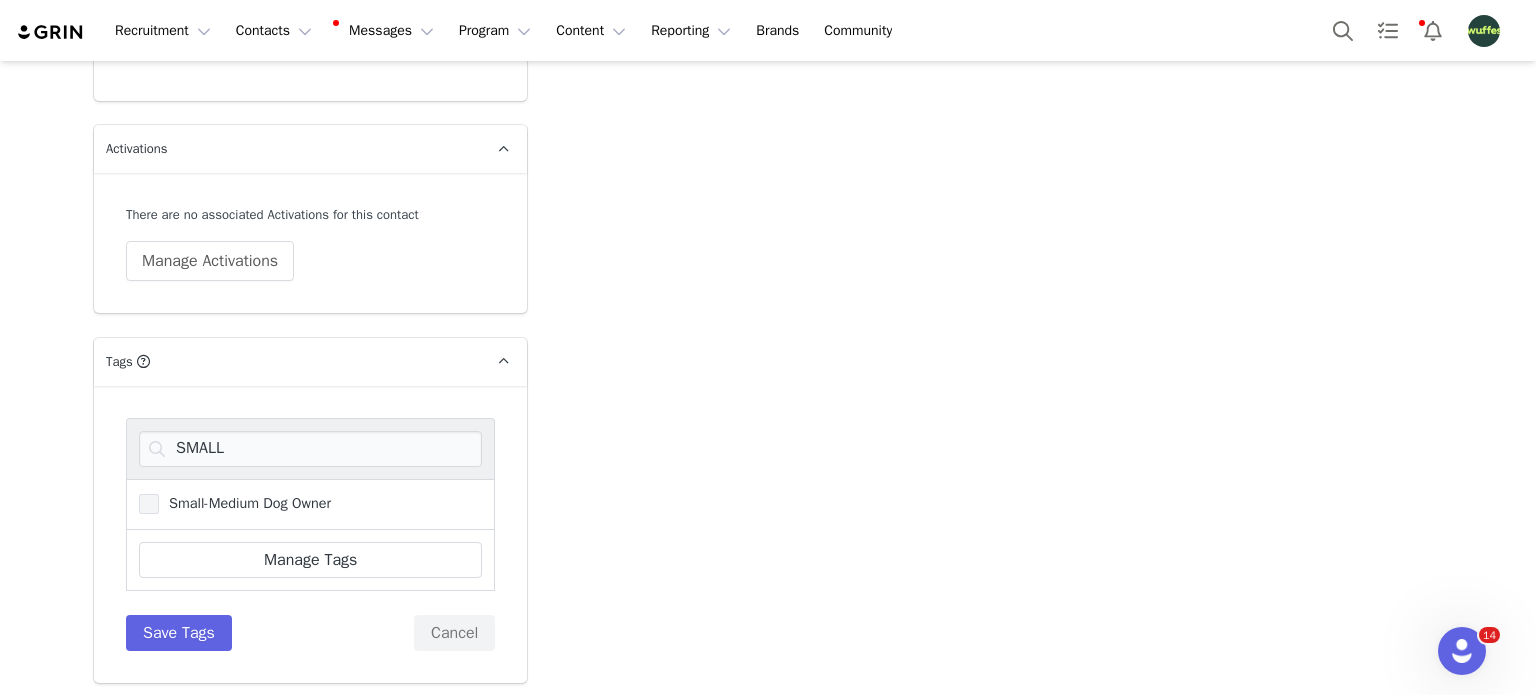 click on "Small-Medium Dog Owner" at bounding box center (245, 503) 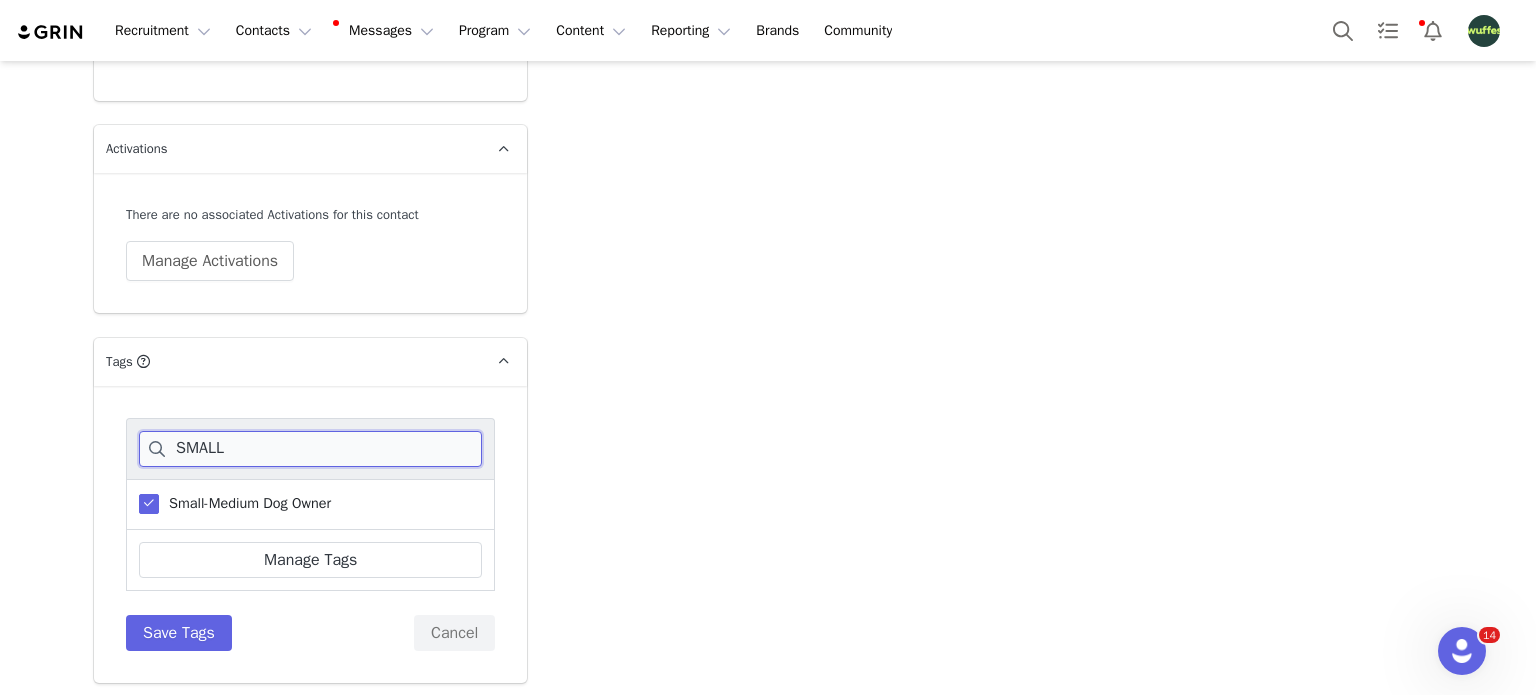 click on "SMALL" at bounding box center (310, 449) 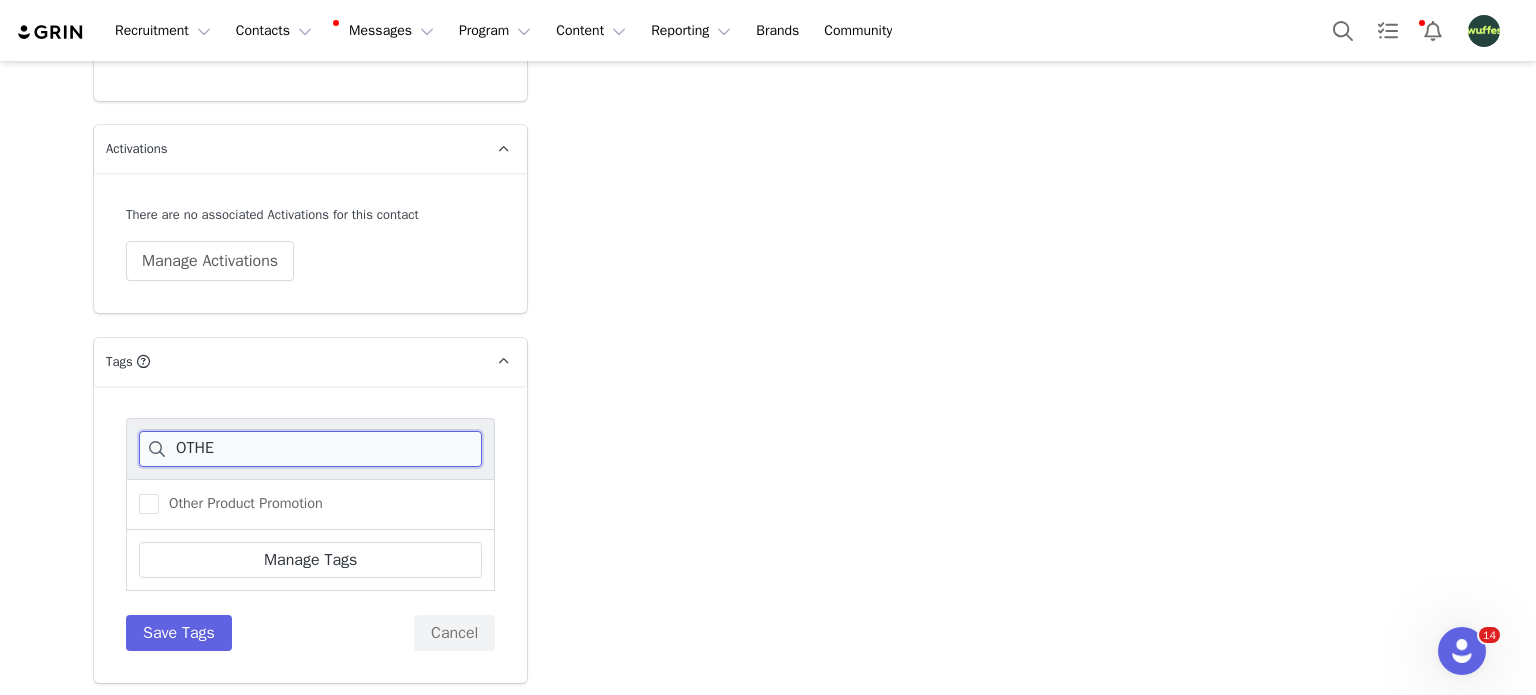 type on "OTHE" 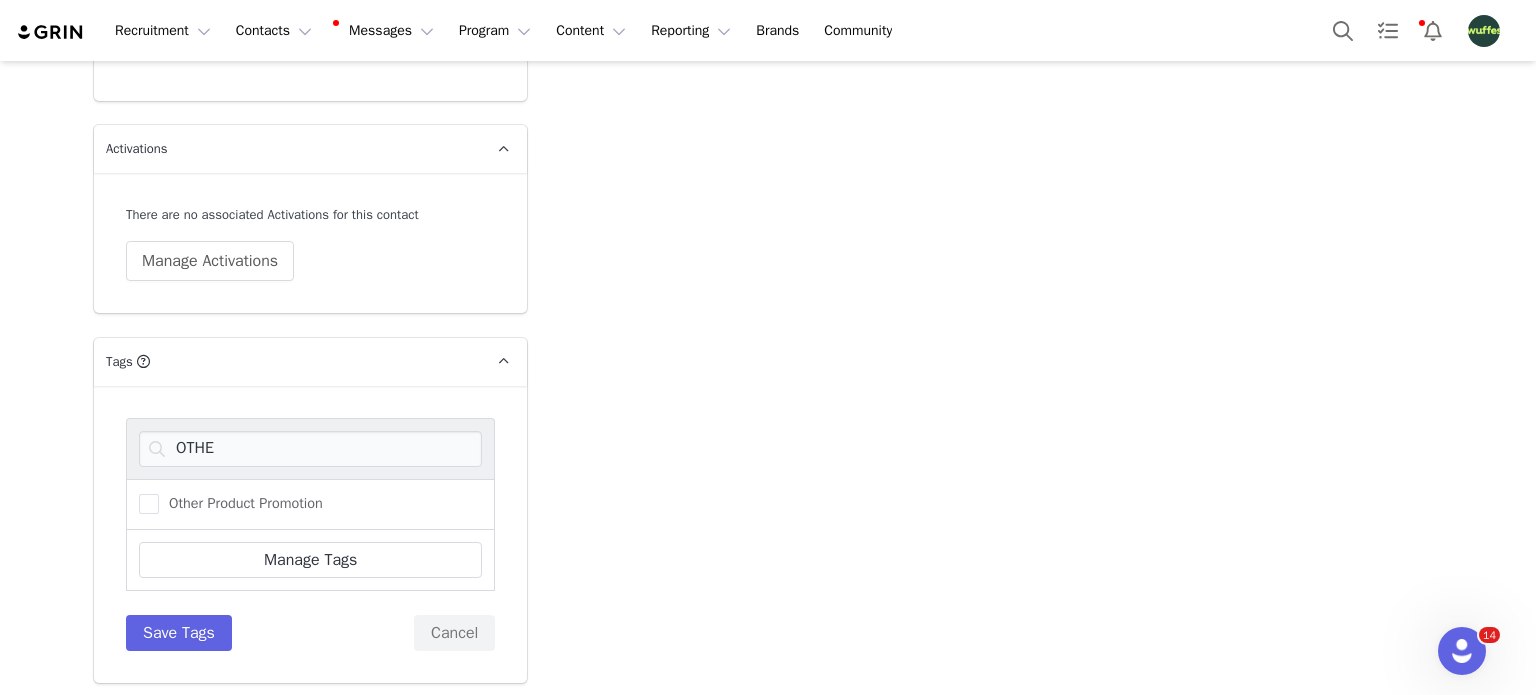 click on "Other Product Promotion" at bounding box center (310, 504) 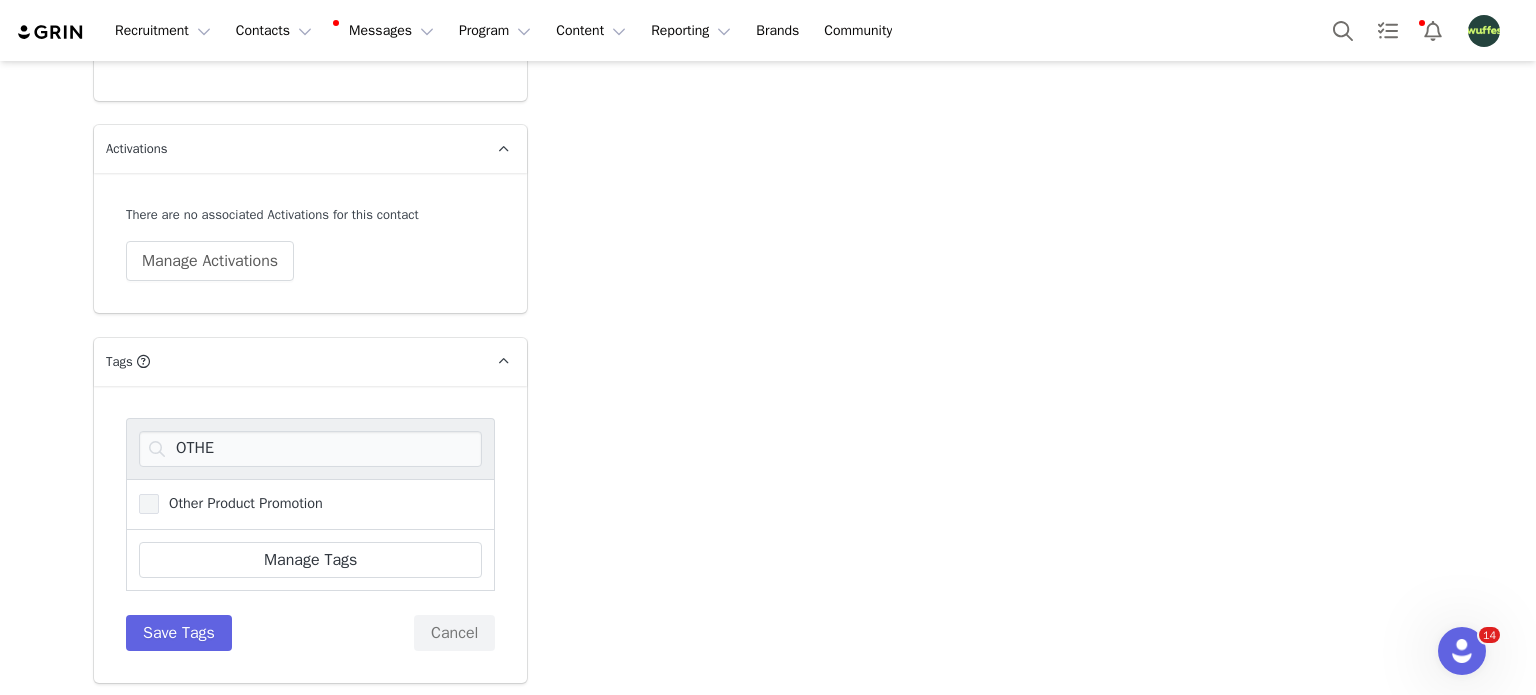 click on "Other Product Promotion" at bounding box center [241, 503] 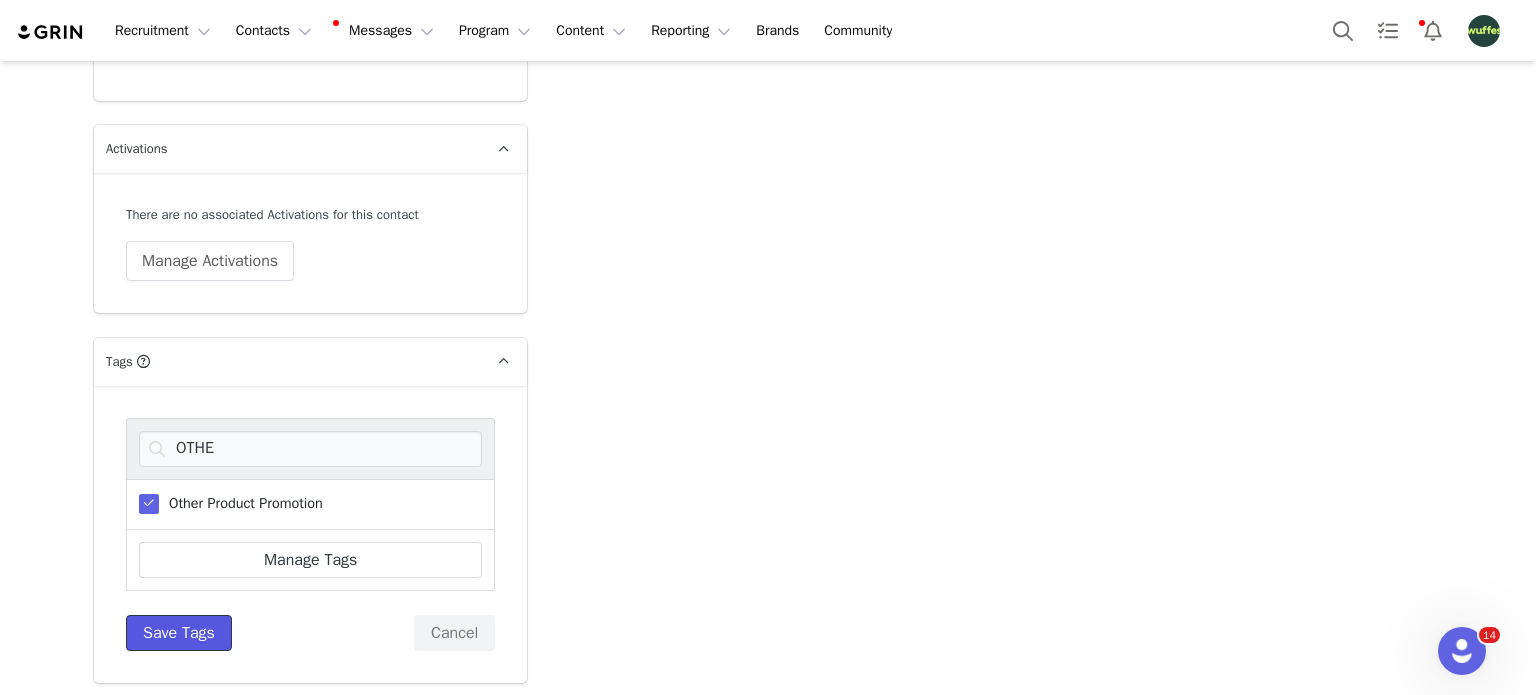 click on "Save Tags" at bounding box center [179, 633] 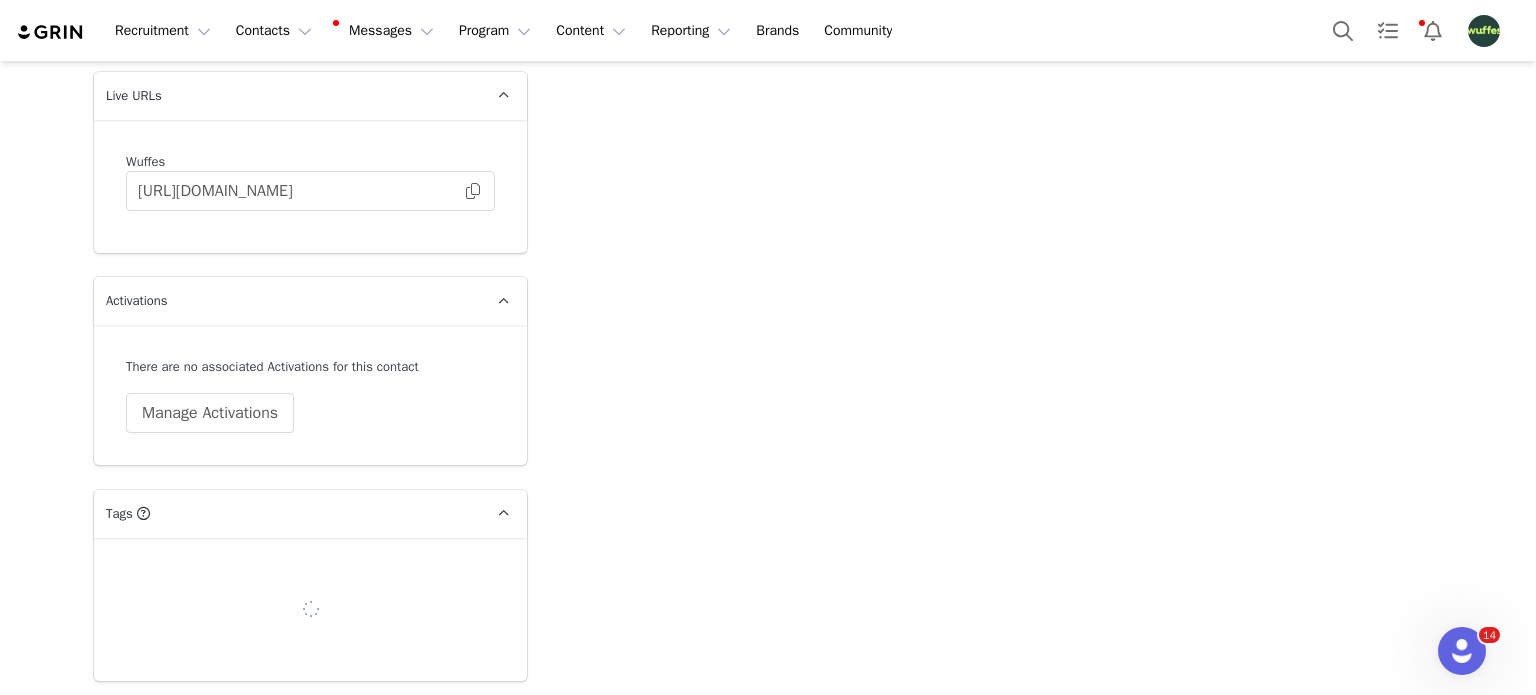 scroll, scrollTop: 3841, scrollLeft: 0, axis: vertical 